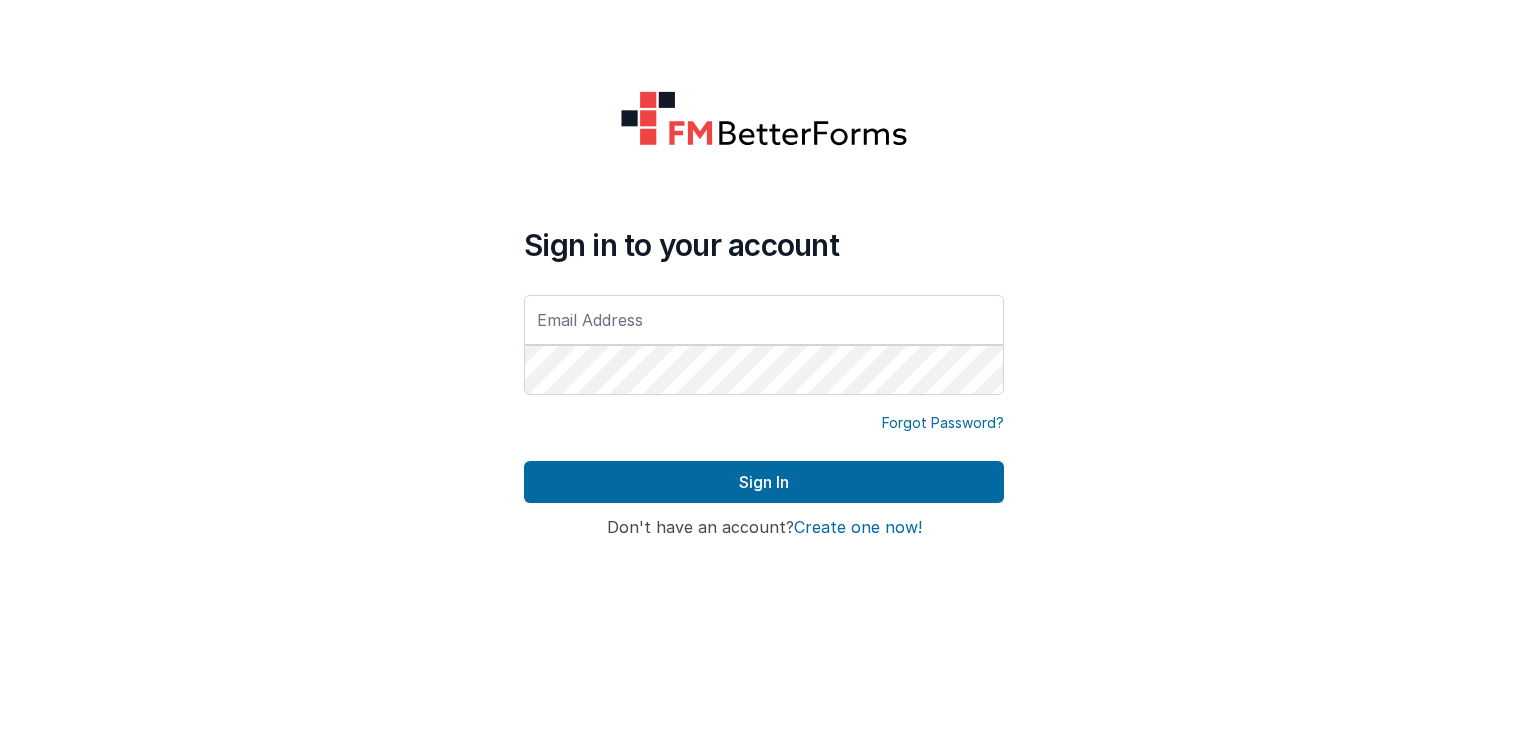 scroll, scrollTop: 0, scrollLeft: 0, axis: both 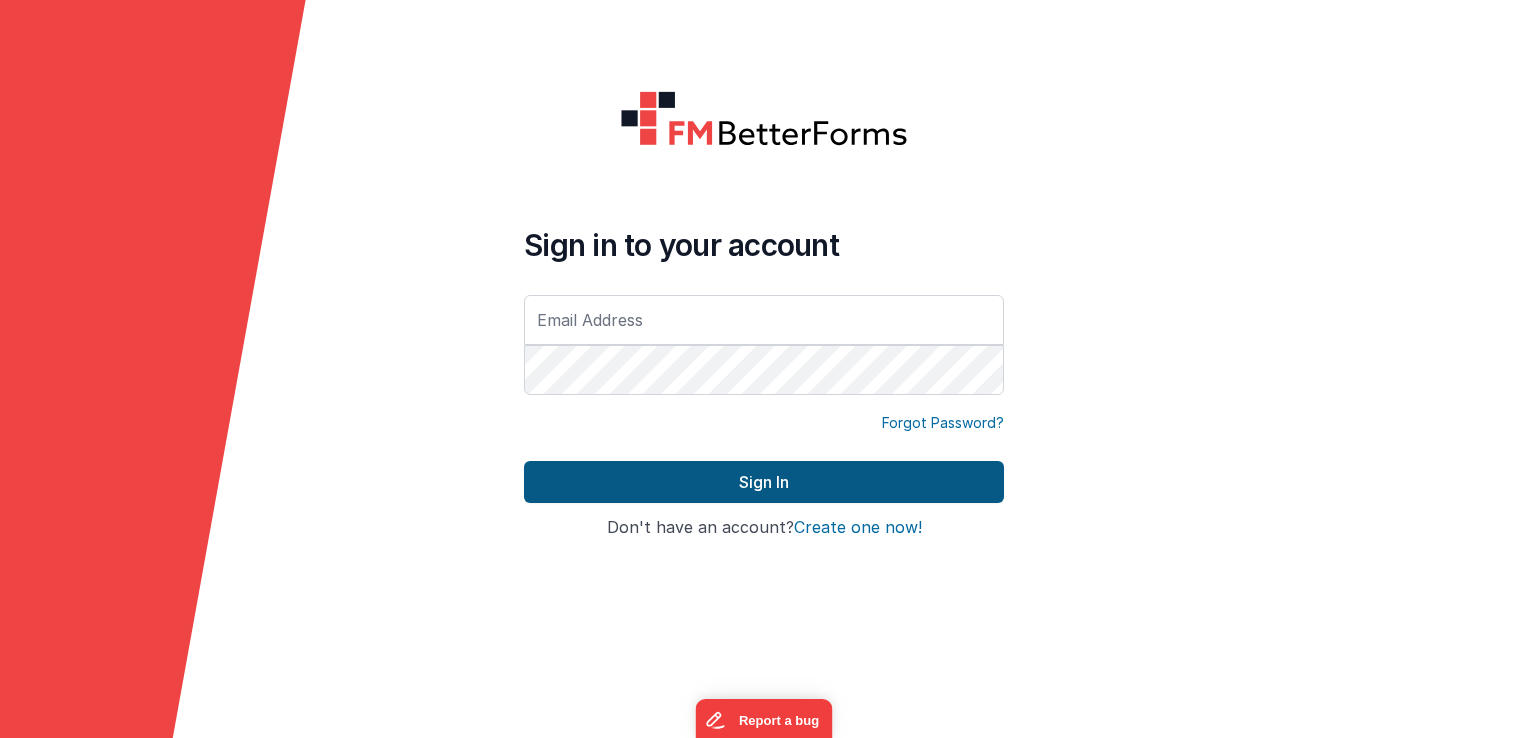 type on "[EMAIL_ADDRESS][DOMAIN_NAME]" 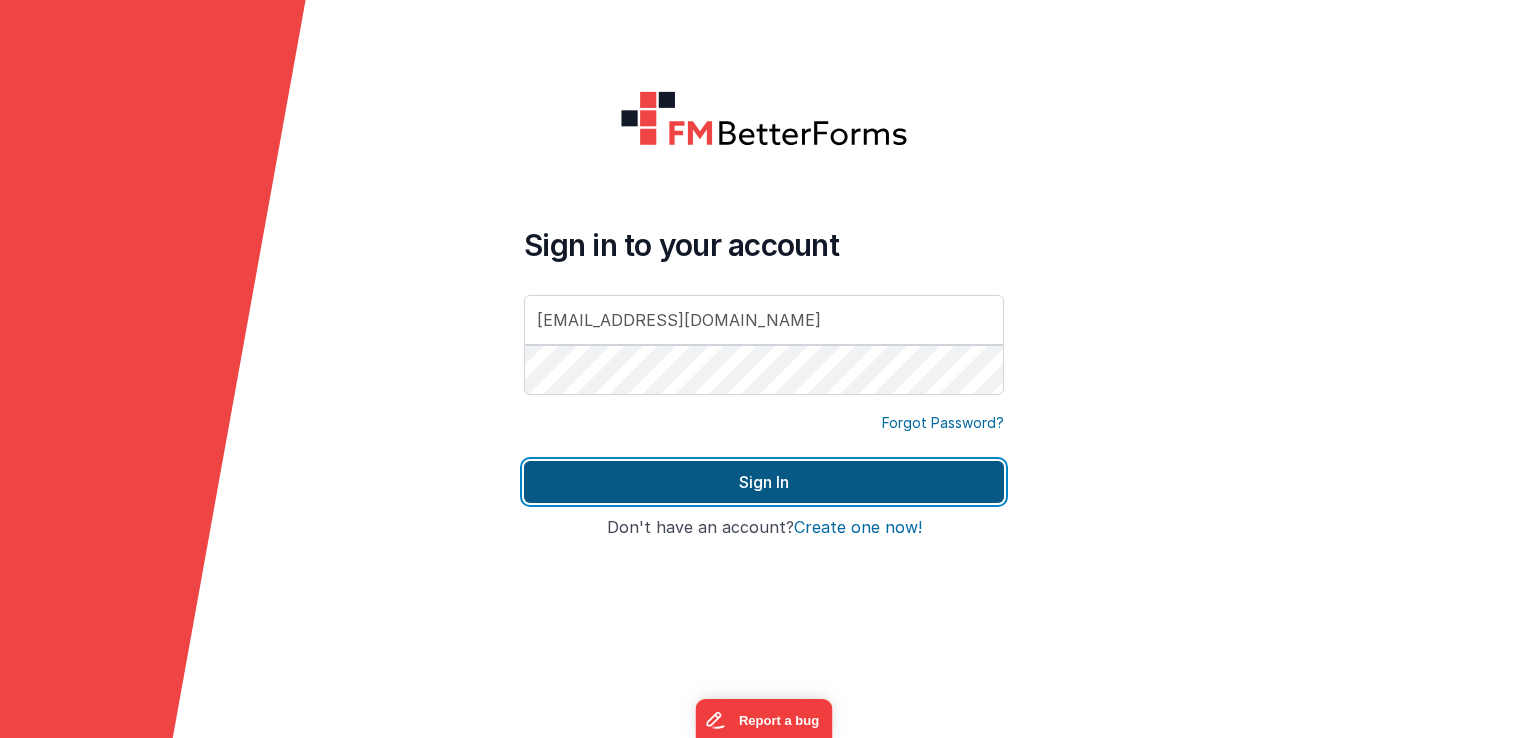 click on "Sign In" at bounding box center (764, 482) 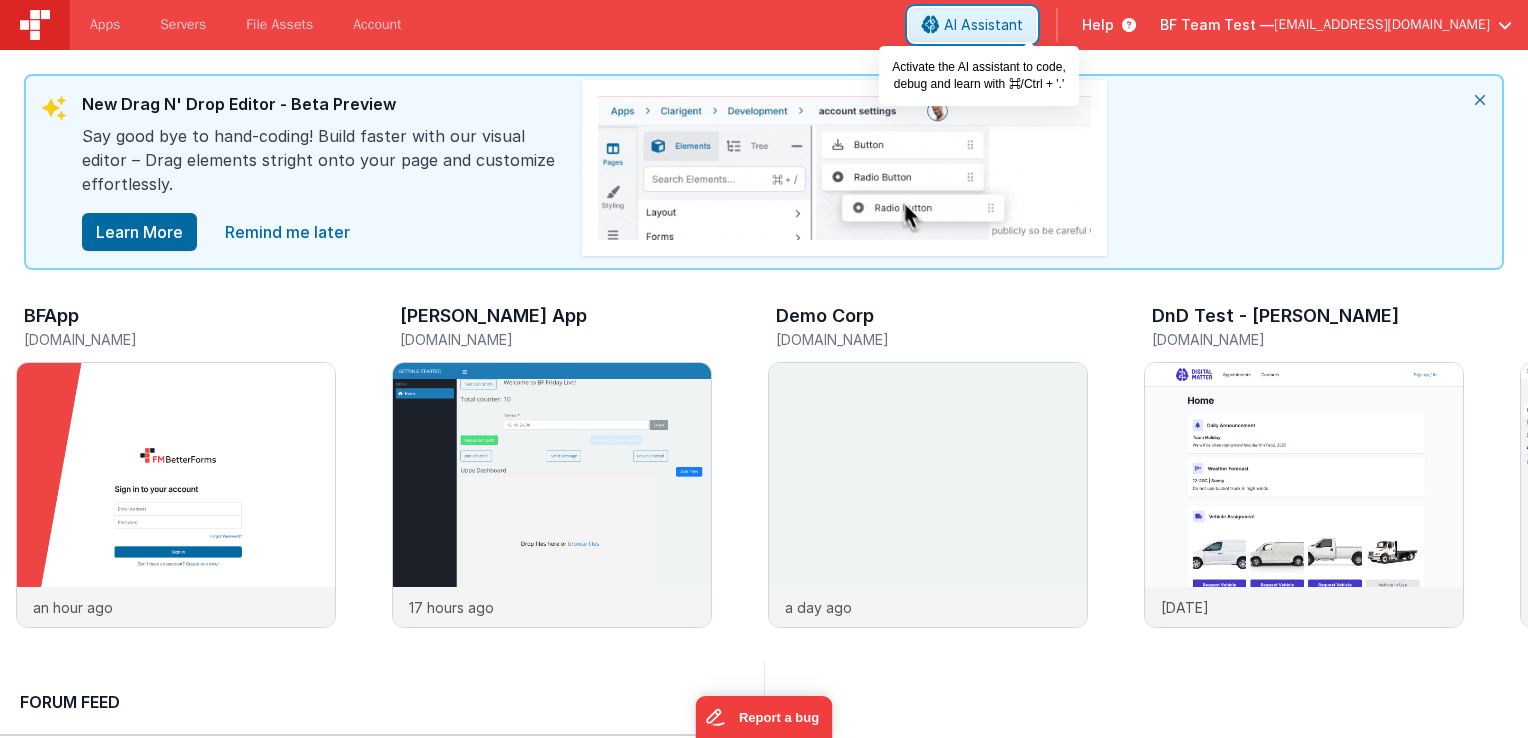 click on "AI Assistant" at bounding box center (983, 25) 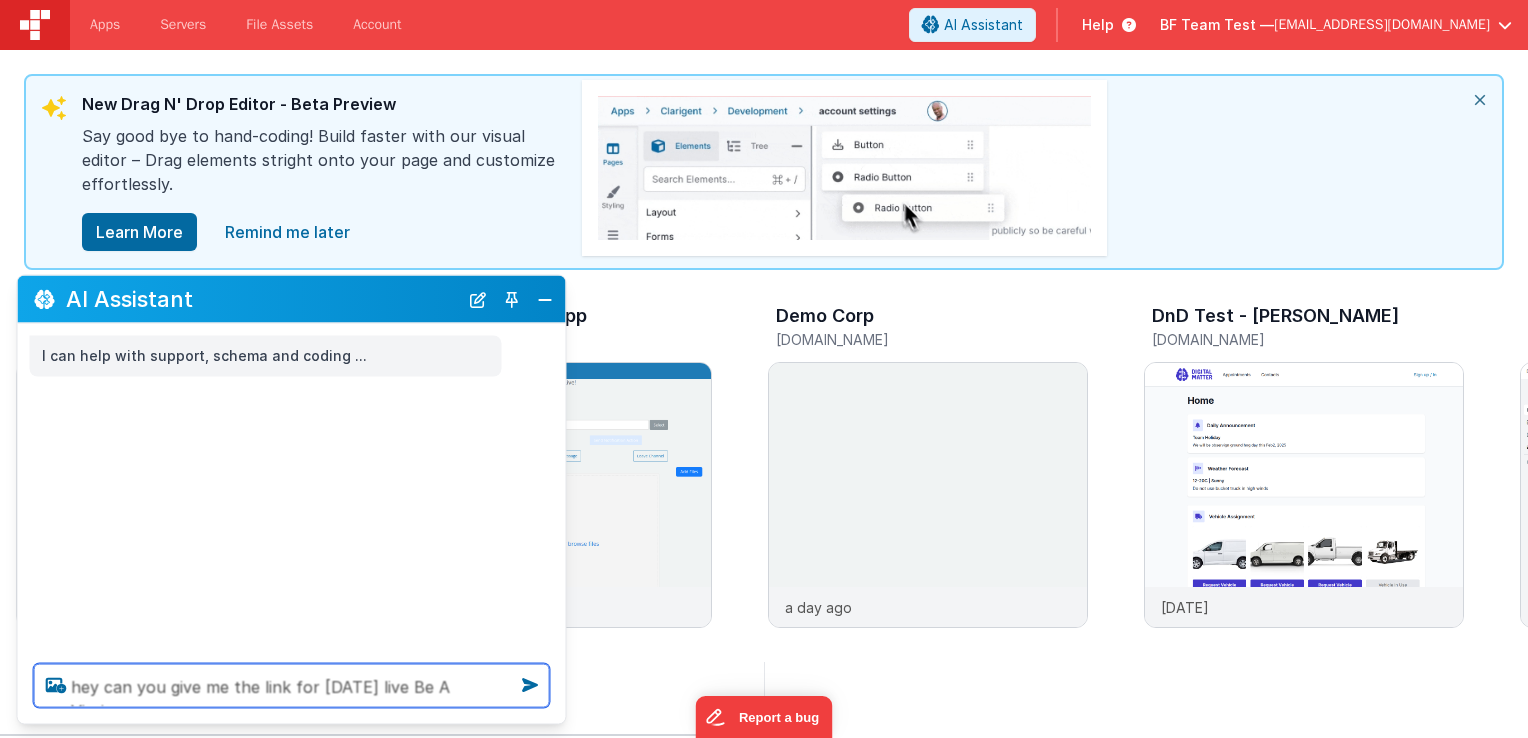 type on "hey can you give me the link for friday live Be A Vissionary" 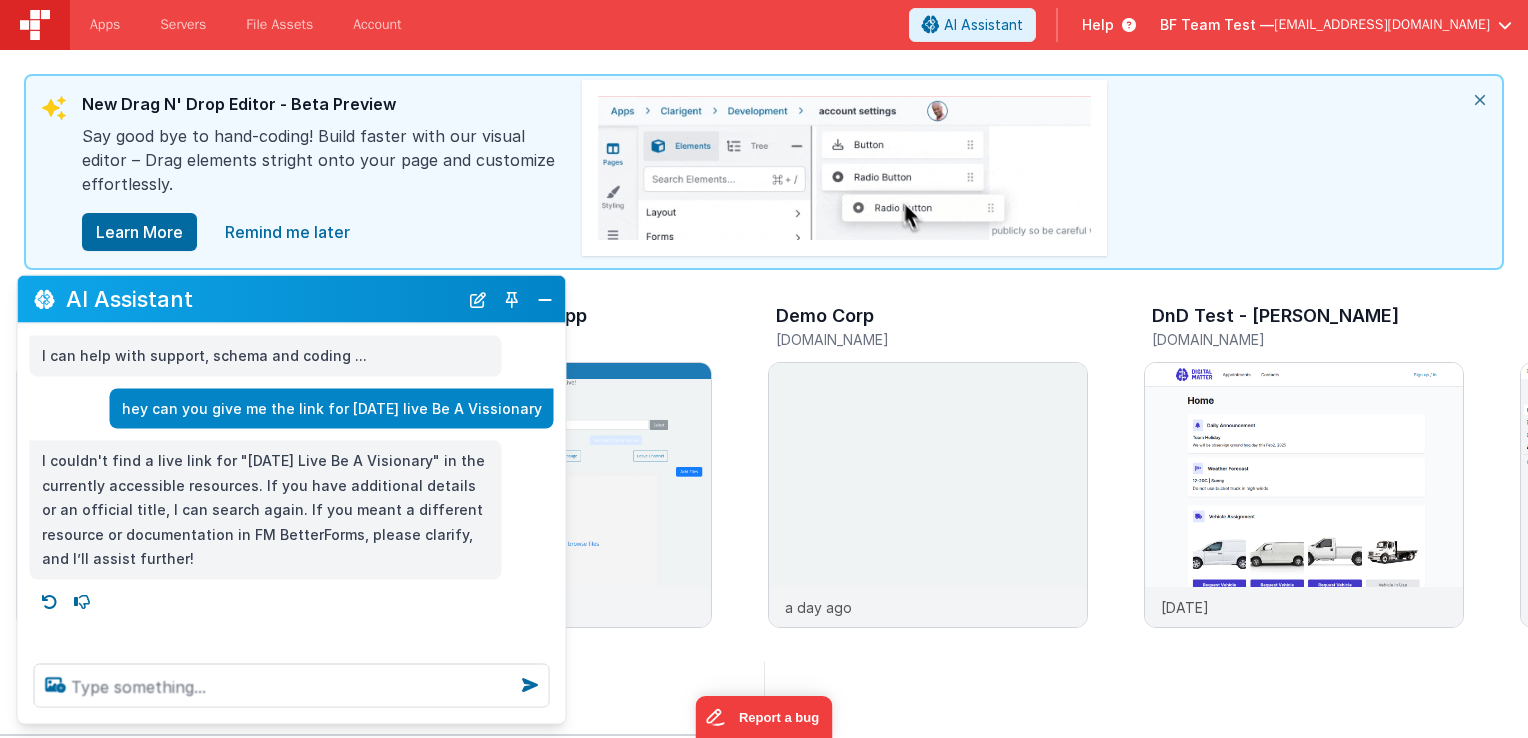 click on "I couldn't find a live link for "Friday Live Be A Visionary" in the currently accessible resources. If you have additional details or an official title, I can search again. If you meant a different resource or documentation in FM BetterForms, please clarify, and I’ll assist further!" at bounding box center [266, 510] 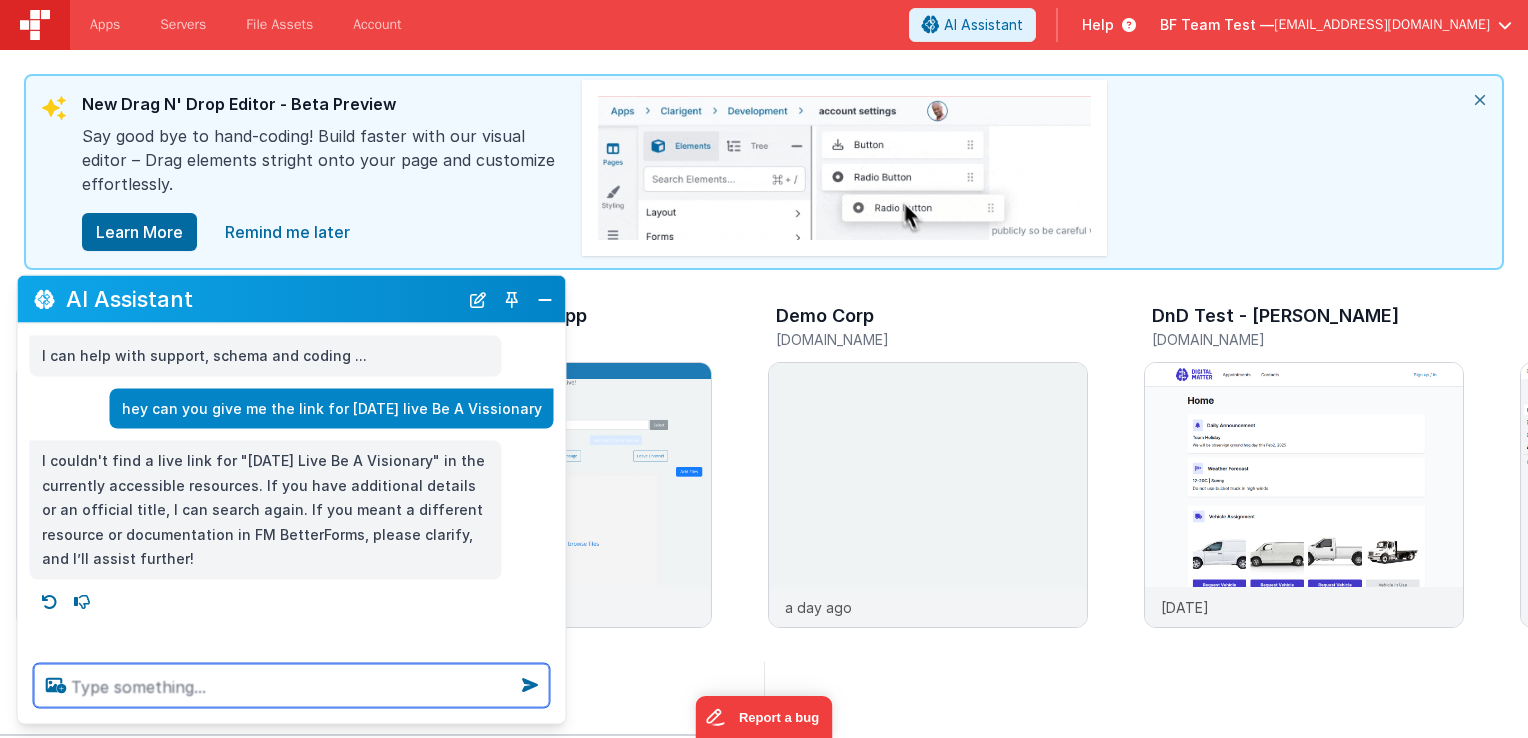 click at bounding box center (292, 686) 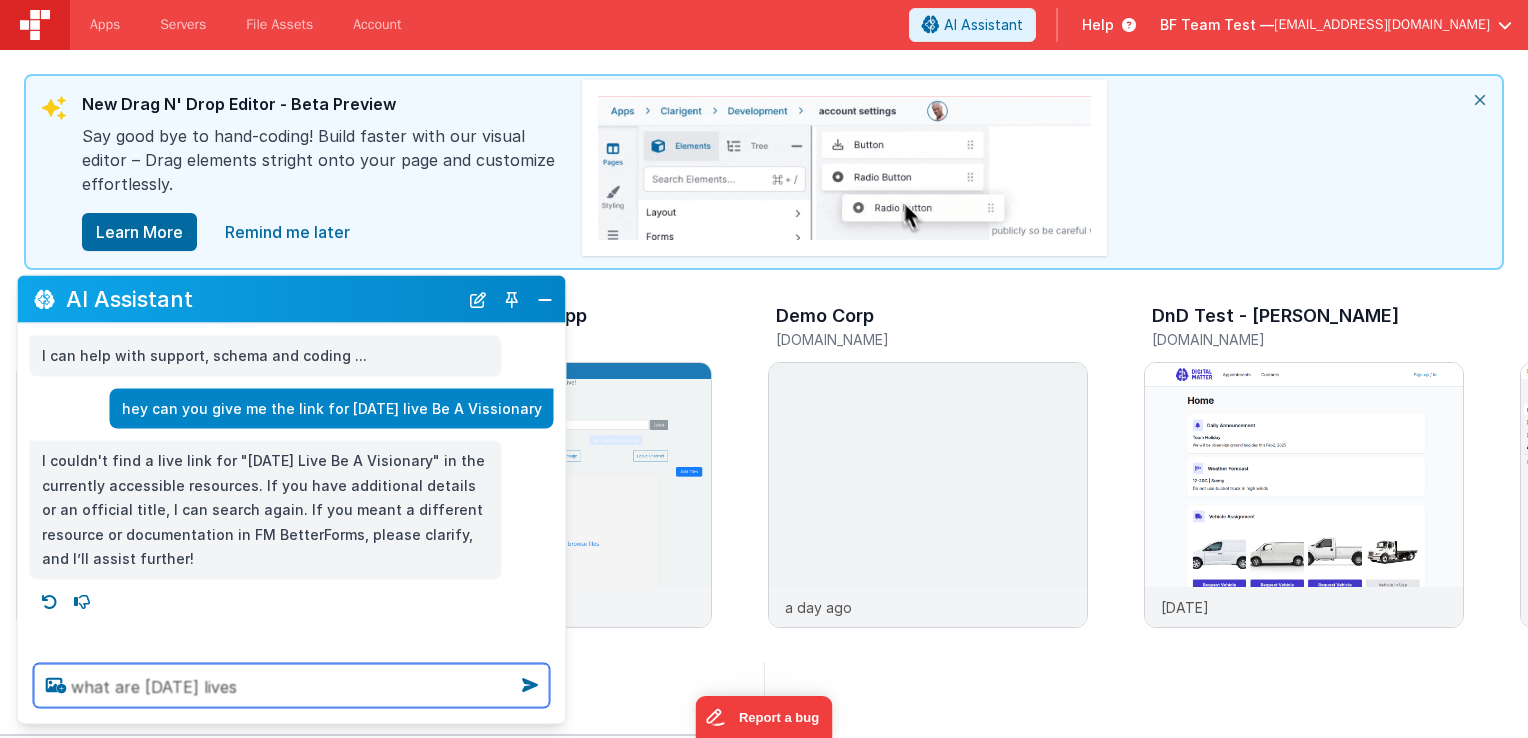 type on "what are friday lives" 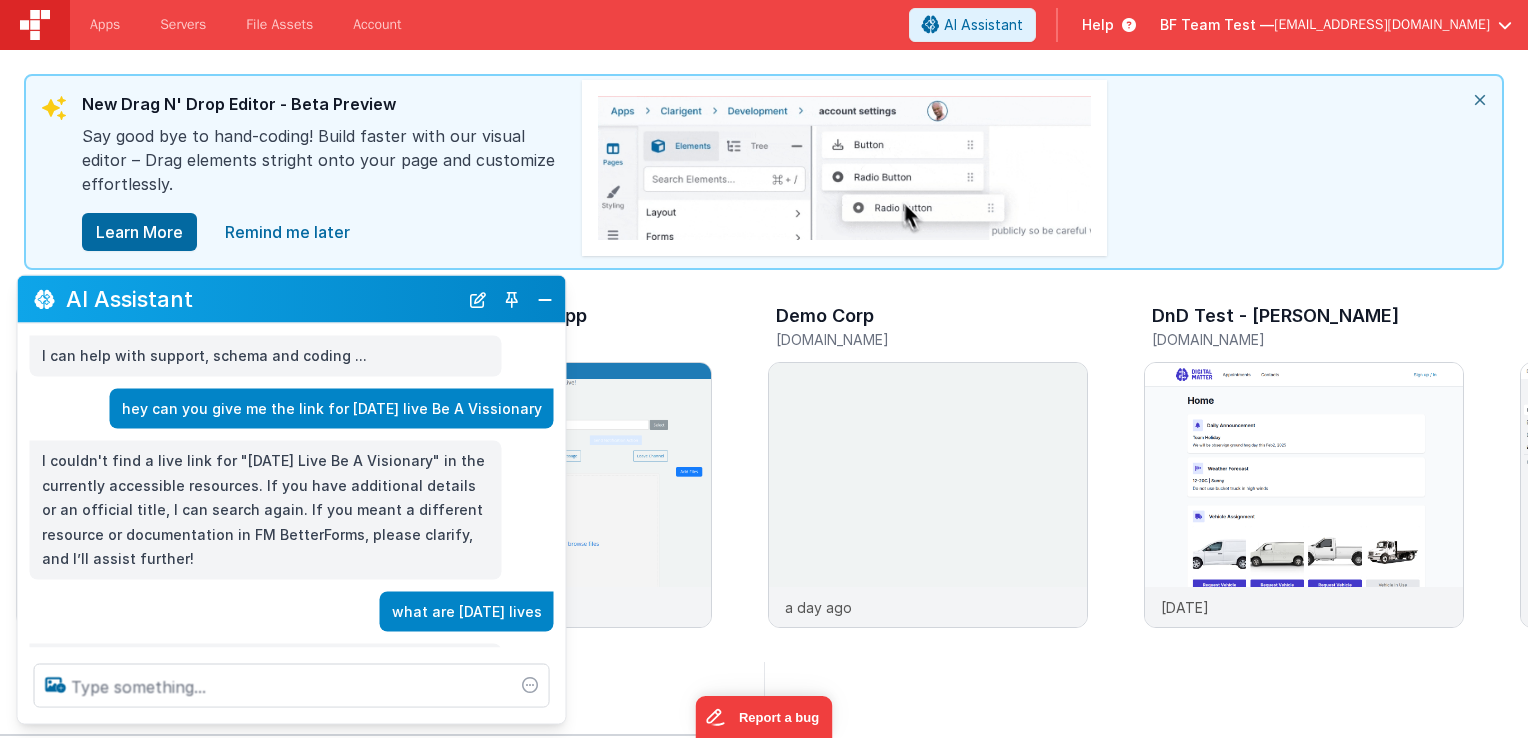 scroll, scrollTop: 39, scrollLeft: 0, axis: vertical 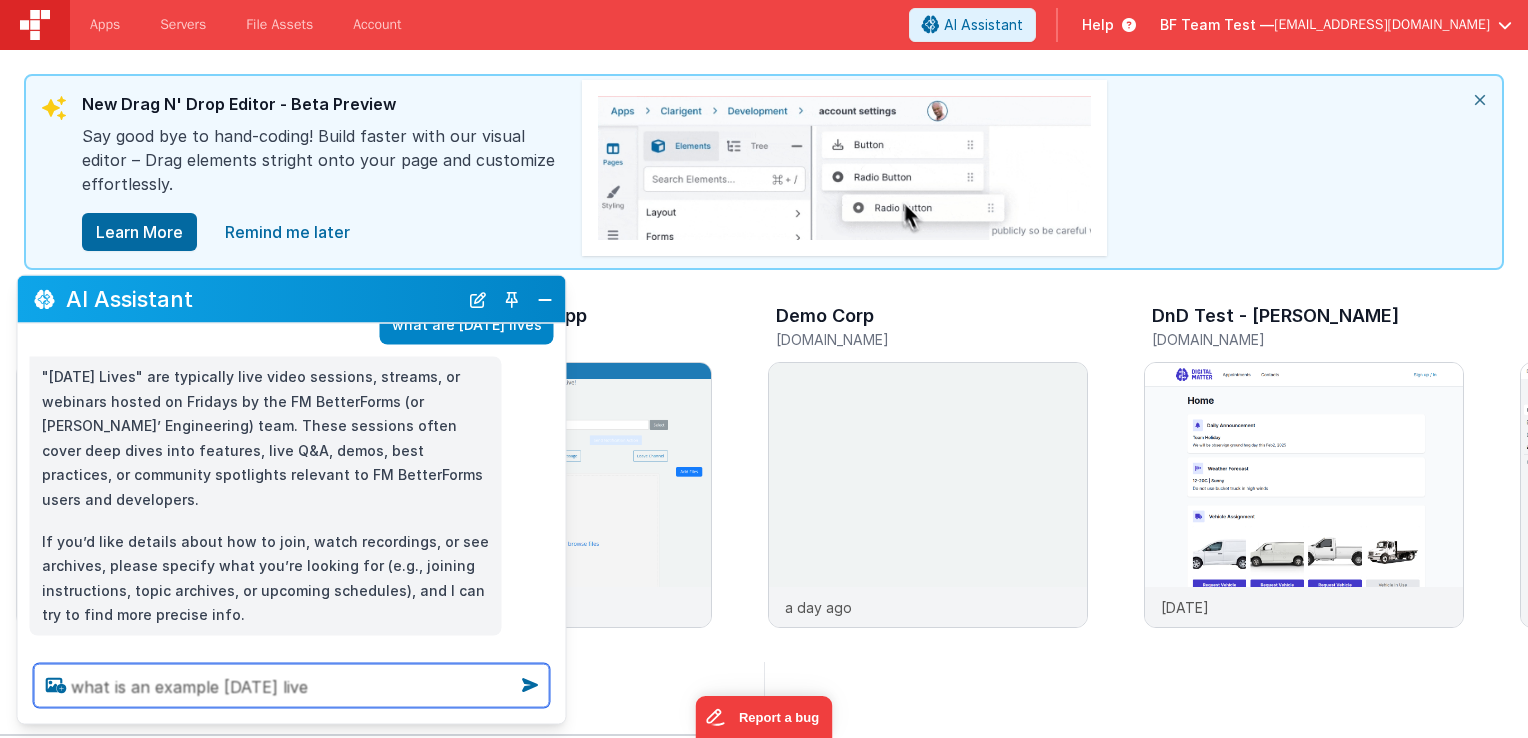 type on "what is an example friday live" 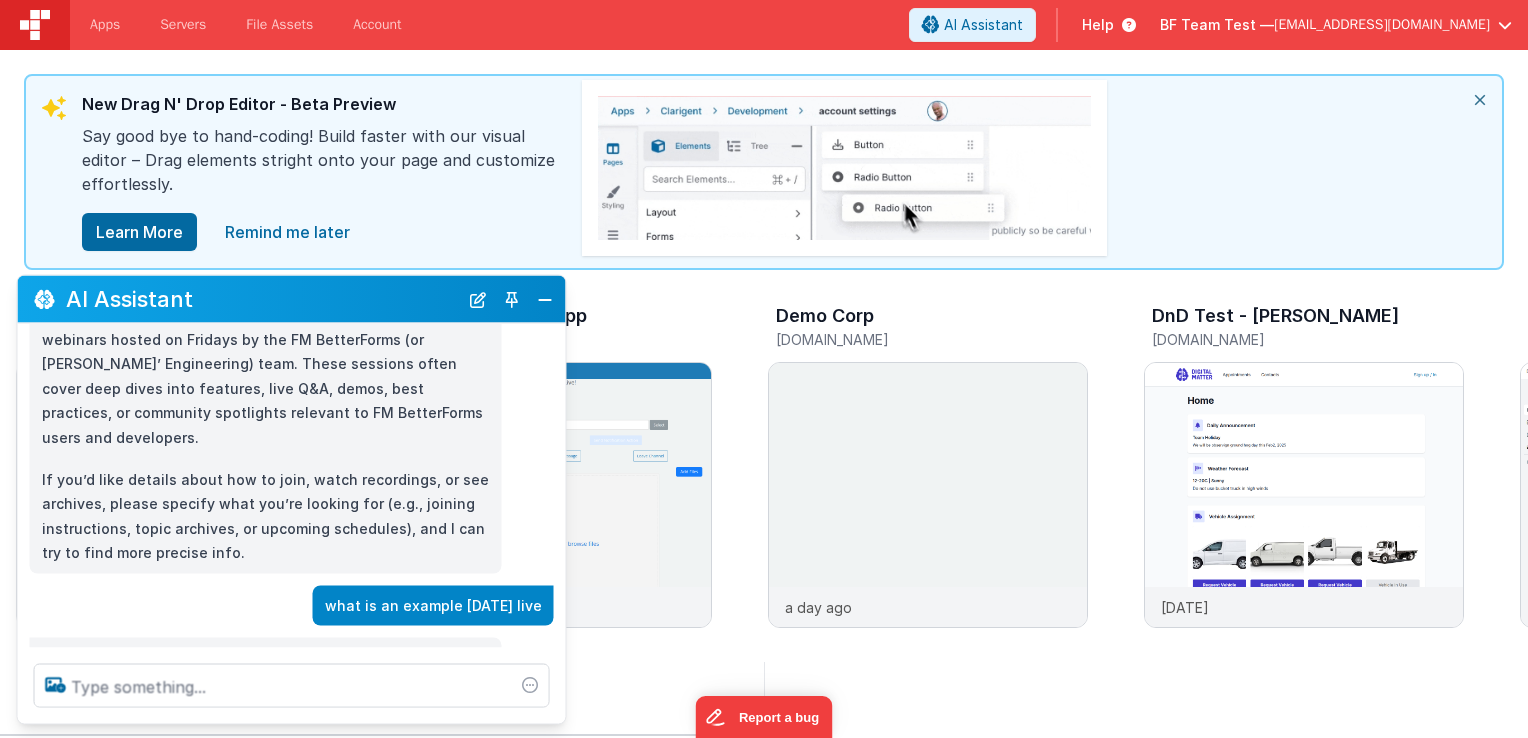 scroll, scrollTop: 357, scrollLeft: 0, axis: vertical 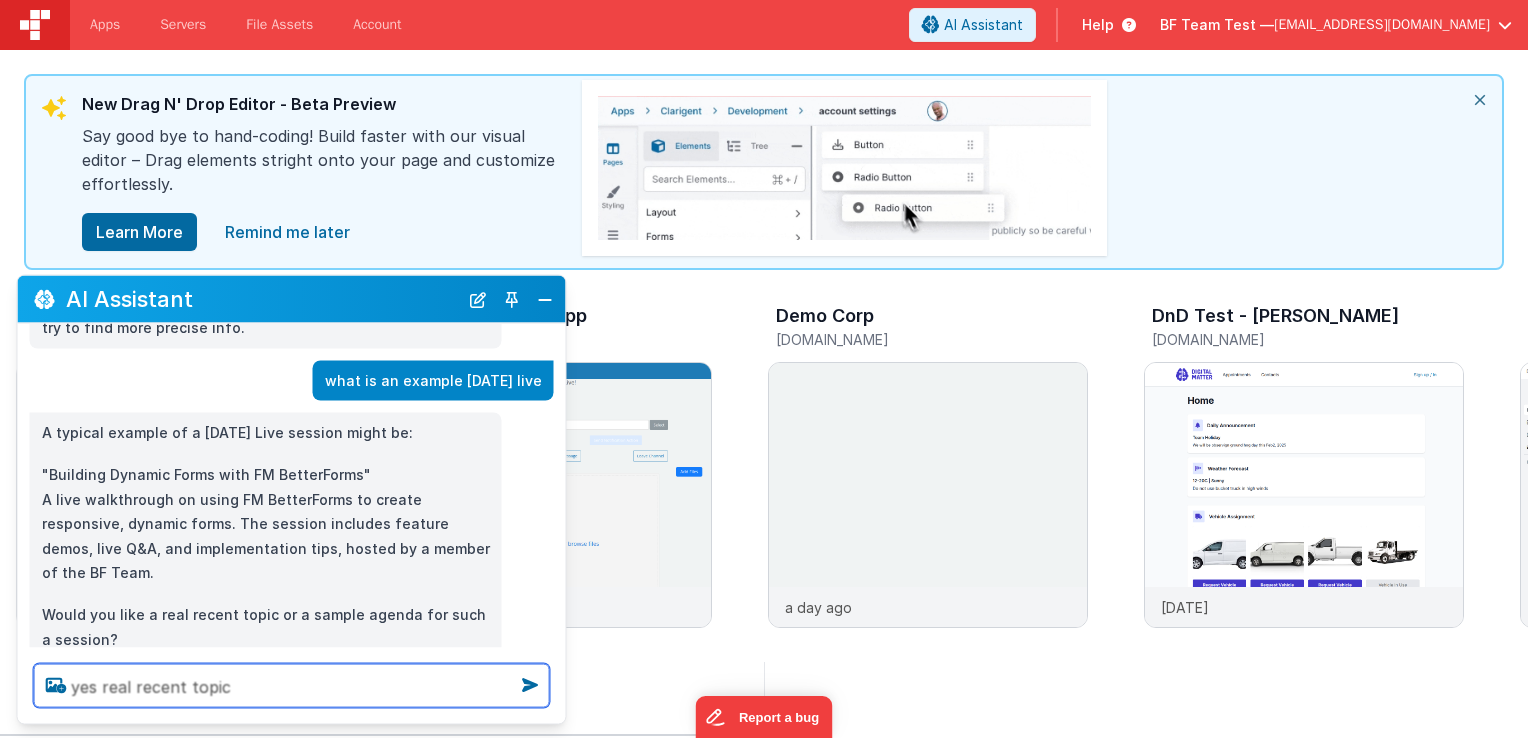 type on "yes real recent topic" 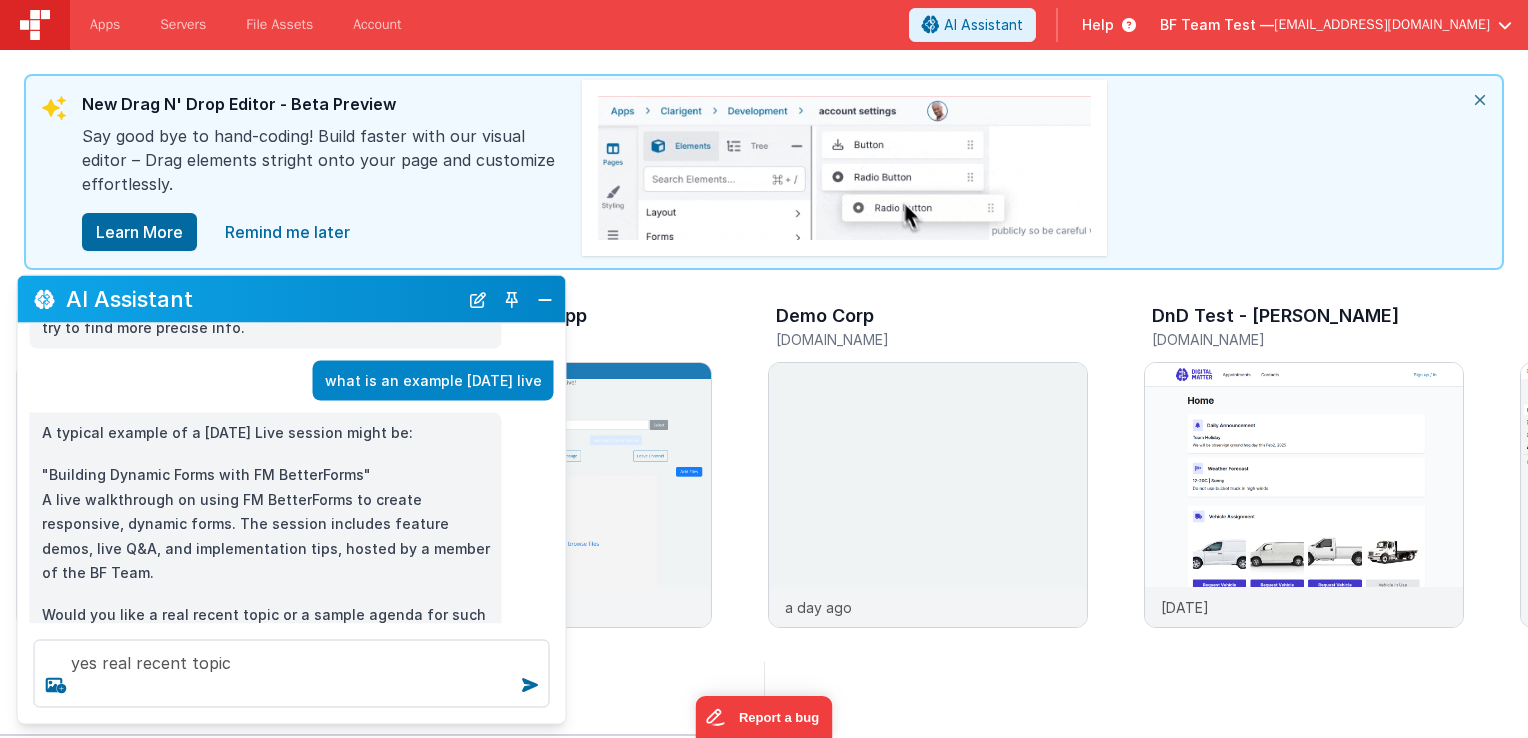 type 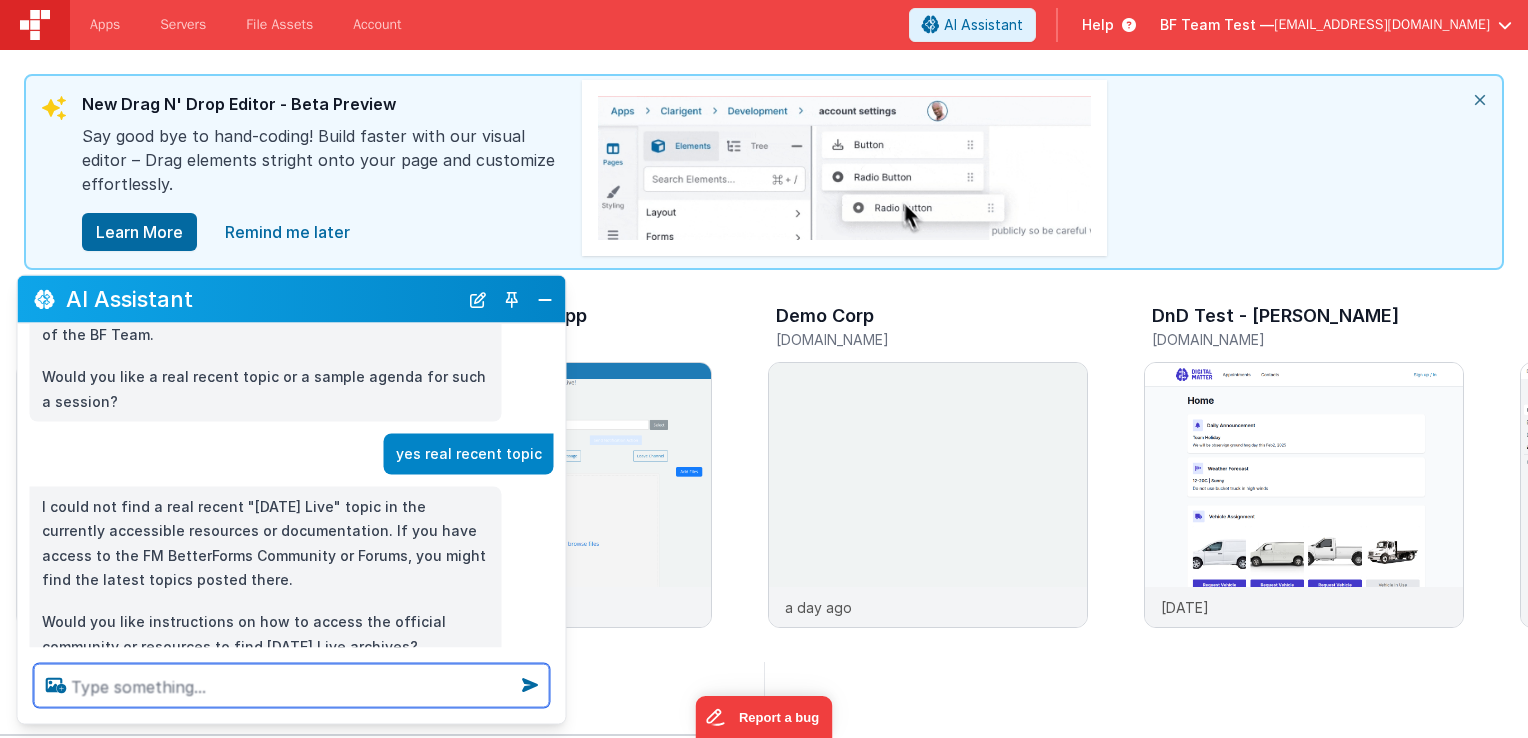 scroll, scrollTop: 819, scrollLeft: 0, axis: vertical 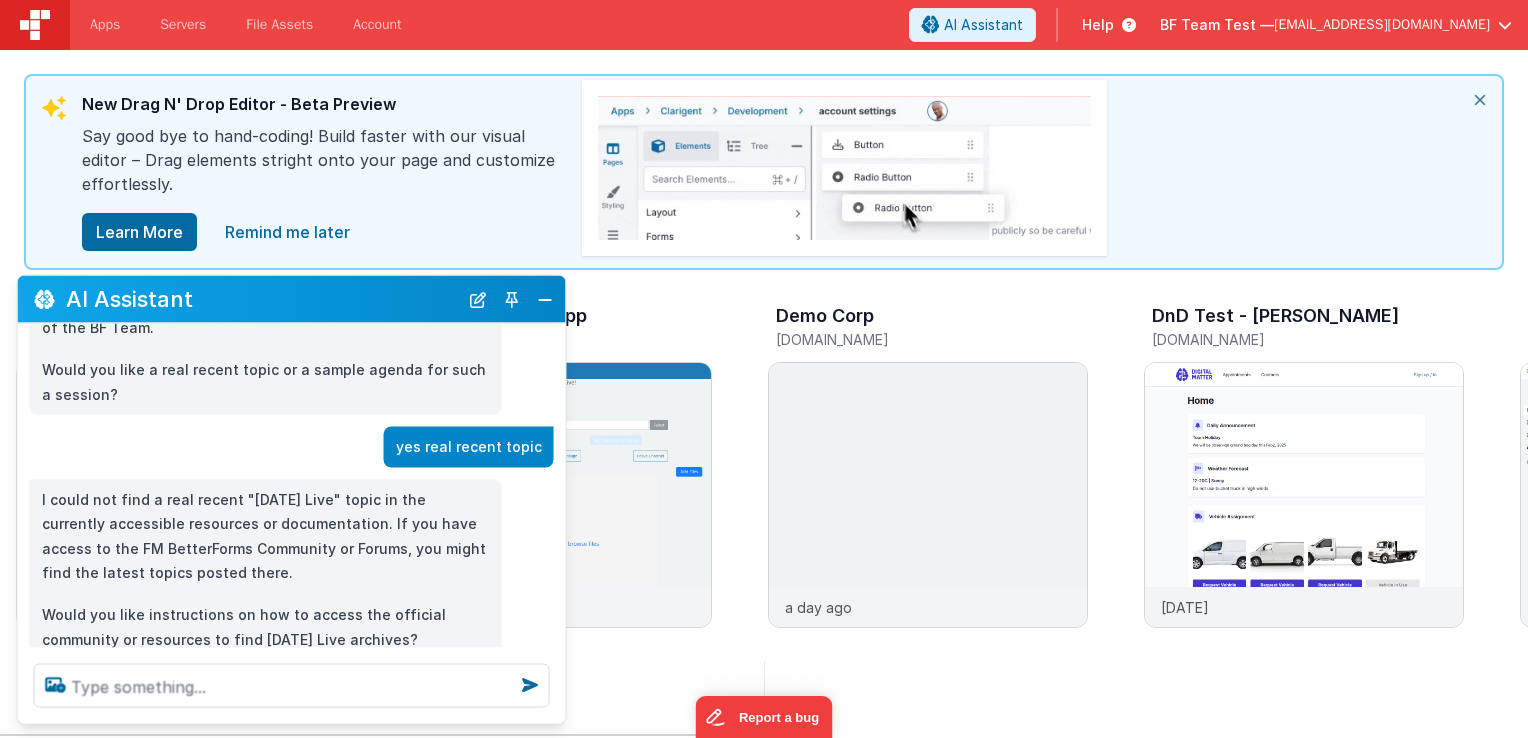 click on "I could not find a real recent "Friday Live" topic in the currently accessible resources or documentation. If you have access to the FM BetterForms Community or Forums, you might find the latest topics posted there." at bounding box center (266, 536) 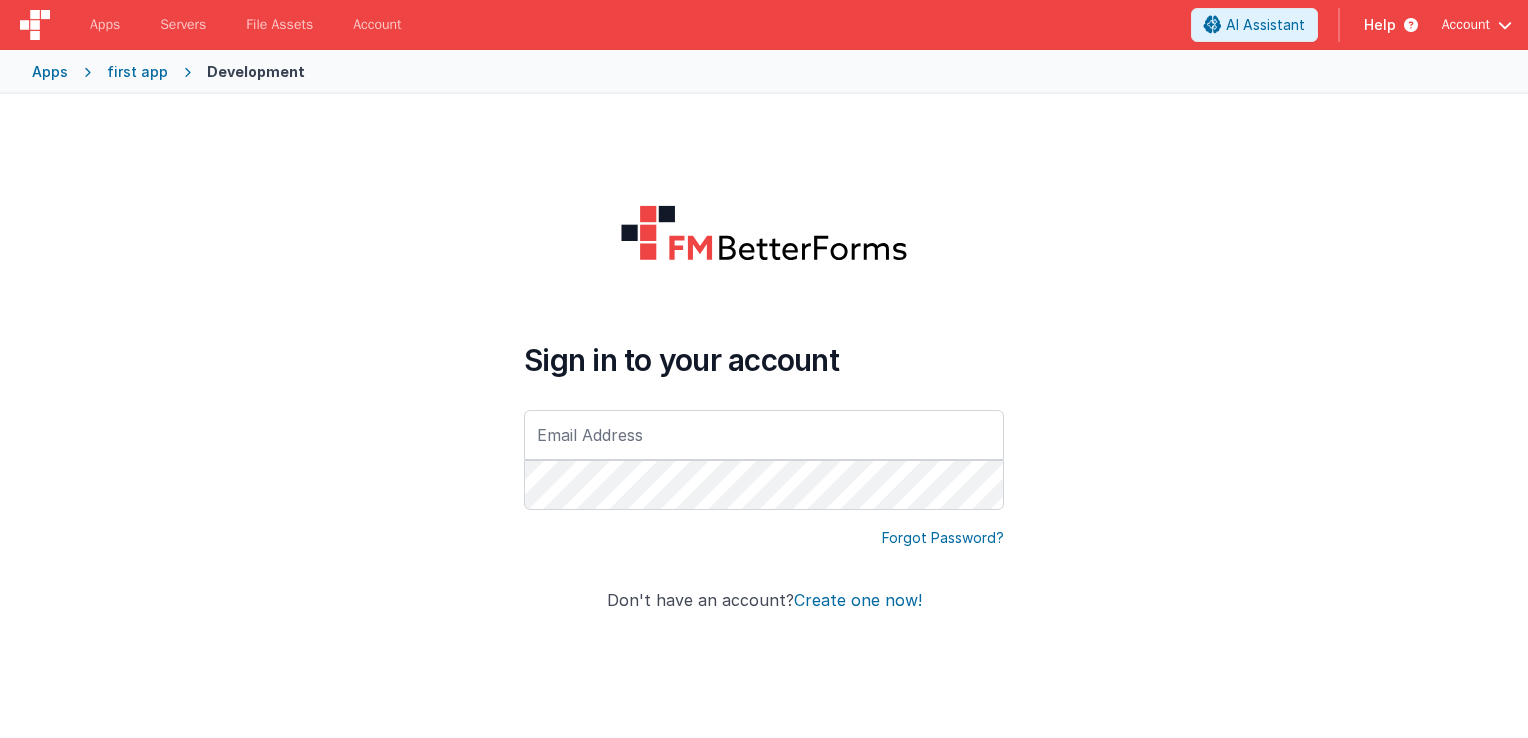 scroll, scrollTop: 0, scrollLeft: 0, axis: both 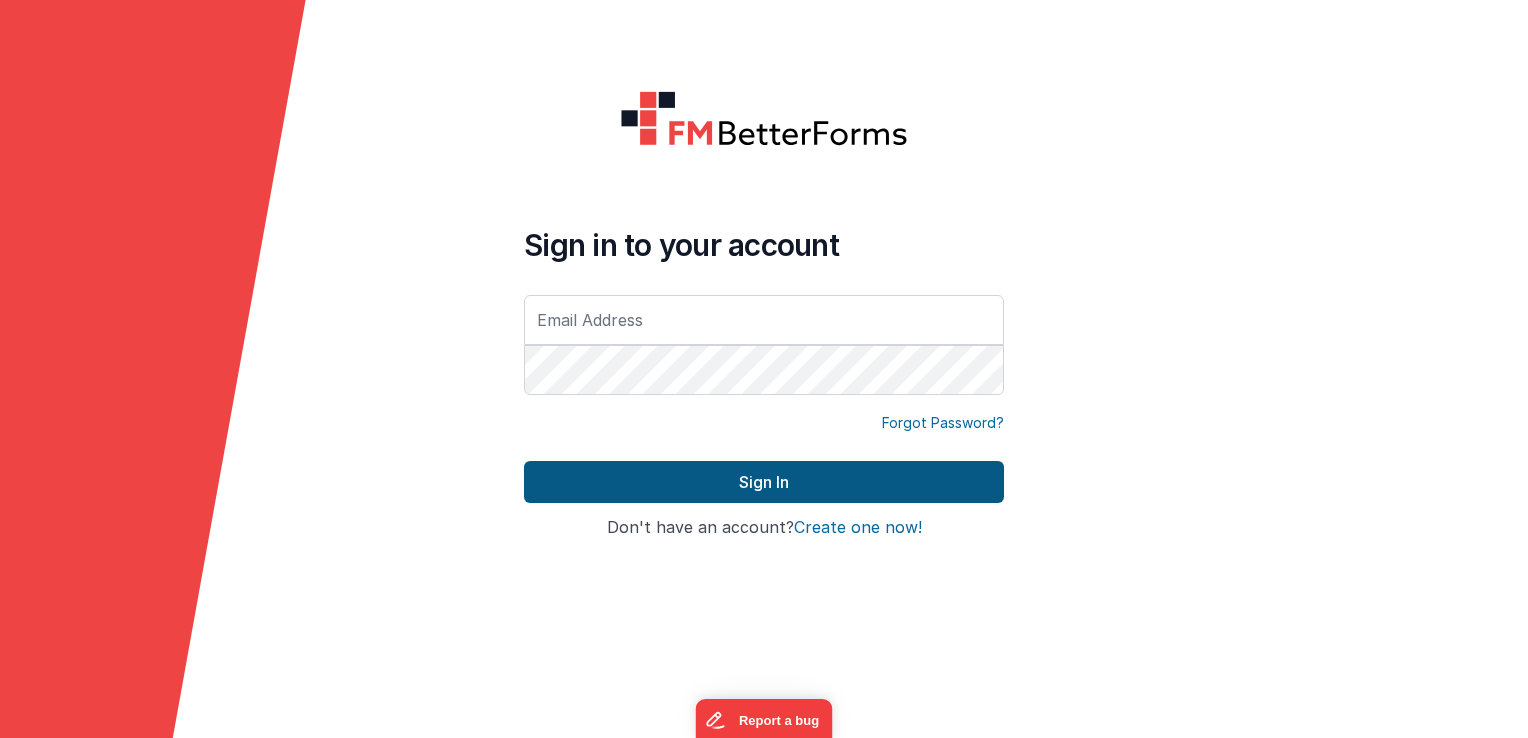 type on "[EMAIL_ADDRESS][DOMAIN_NAME]" 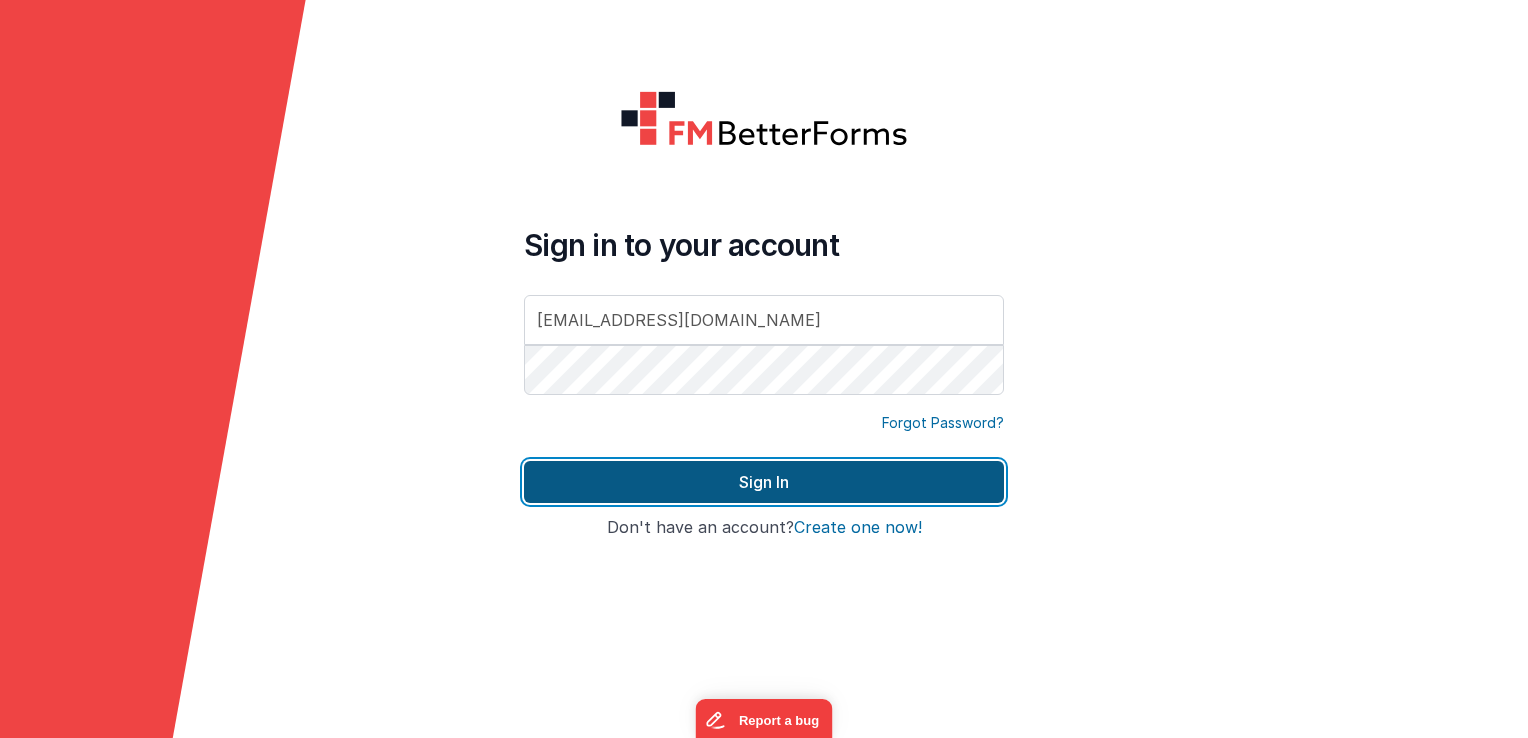 click on "Sign In" at bounding box center (764, 482) 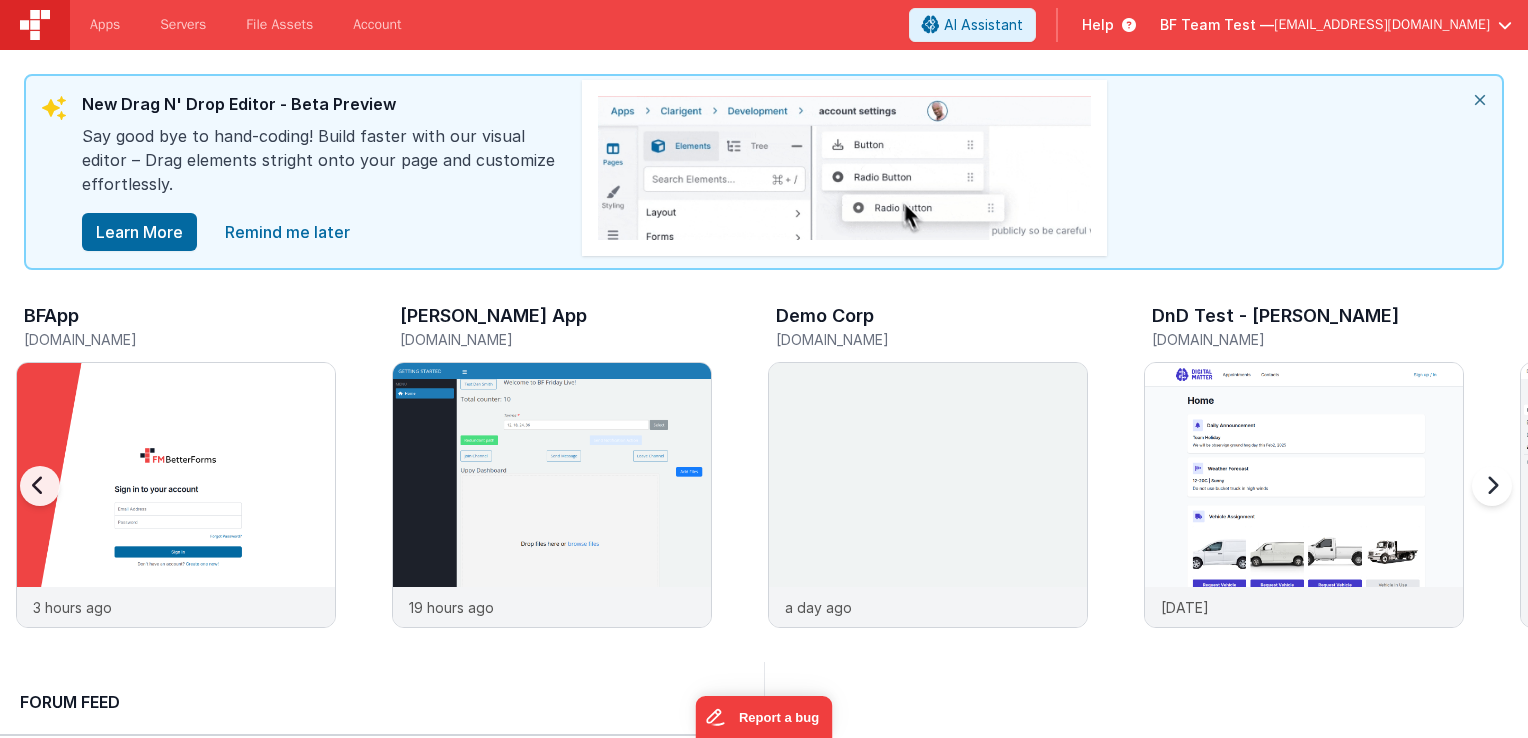 click at bounding box center (1125, 25) 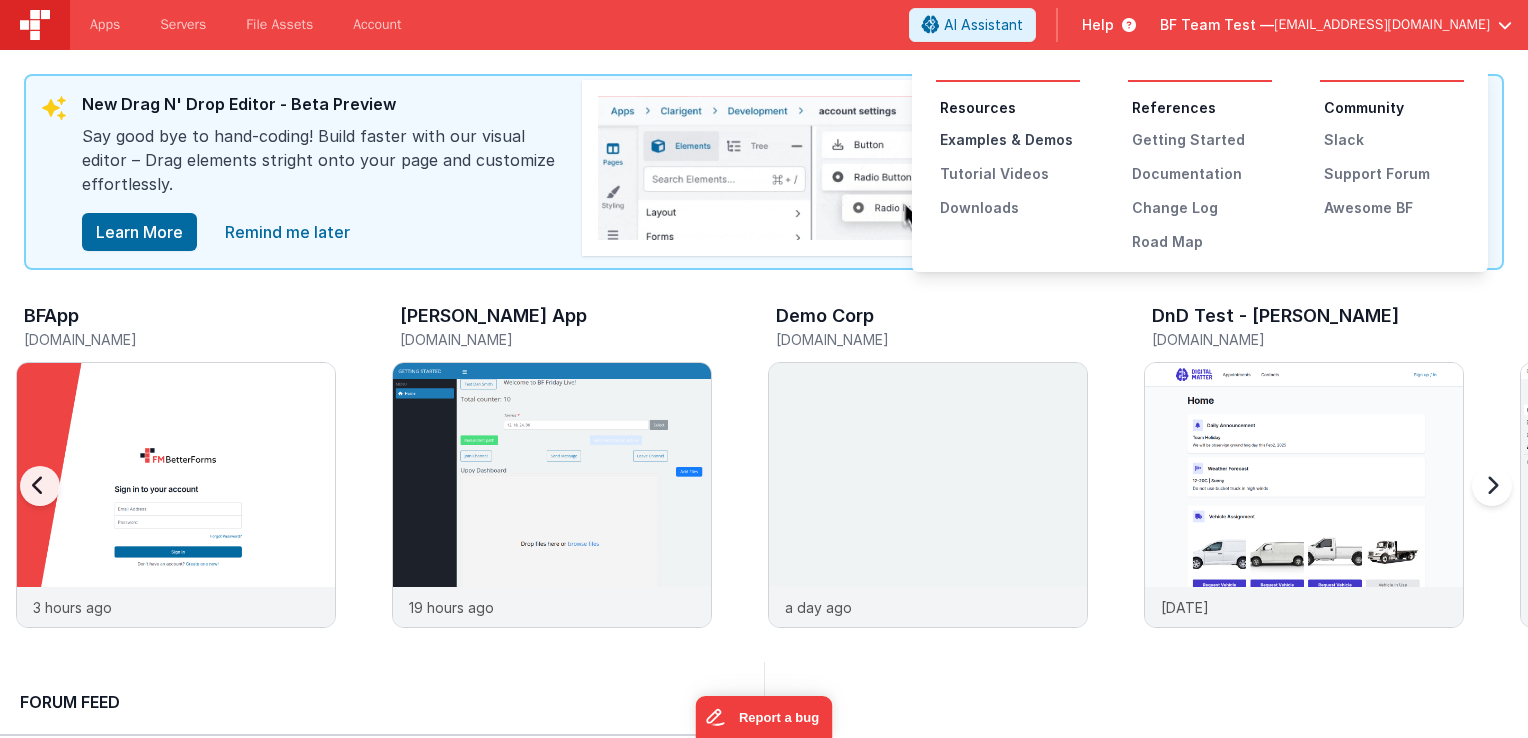 click on "Examples & Demos" at bounding box center [1010, 140] 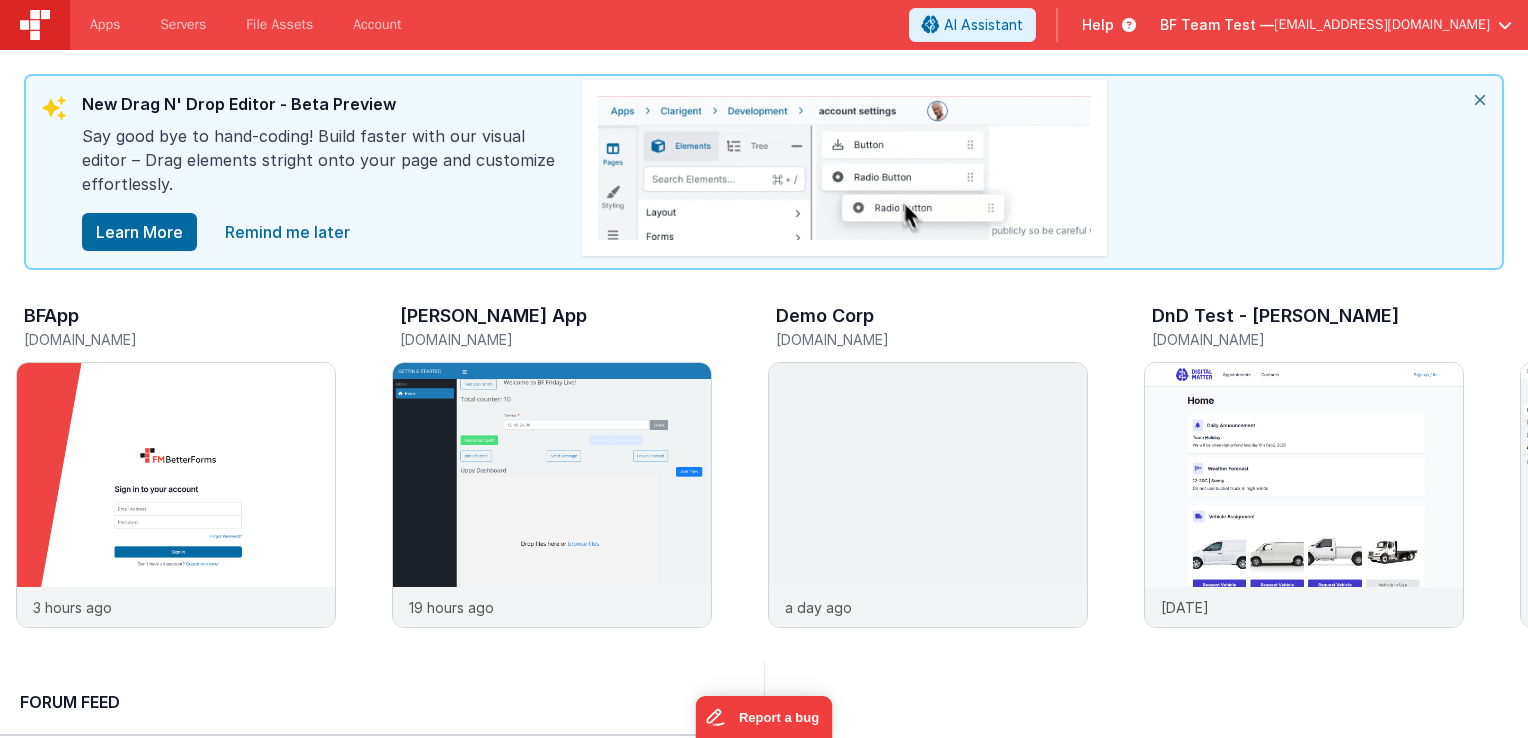 click at bounding box center (1125, 25) 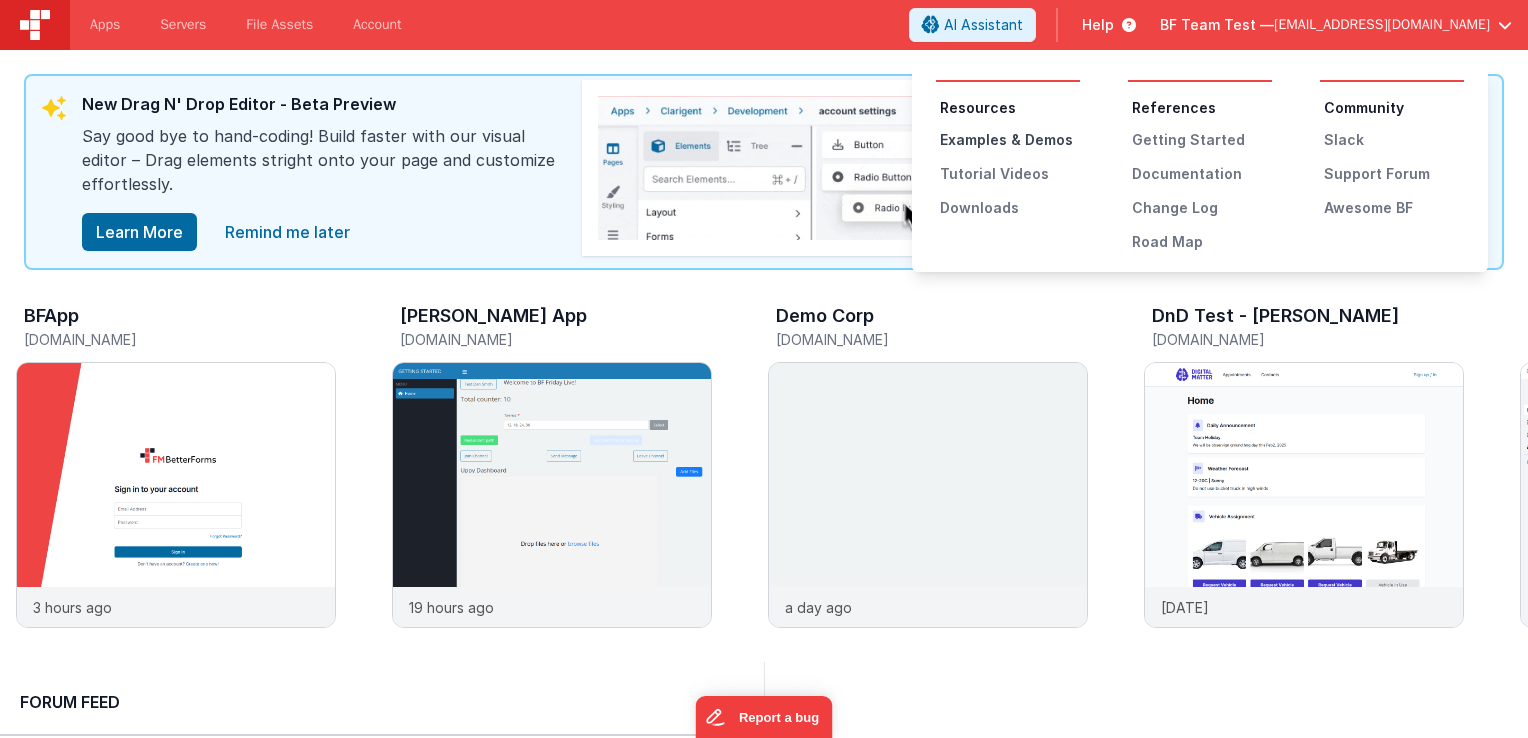 click on "Examples & Demos" at bounding box center (1010, 140) 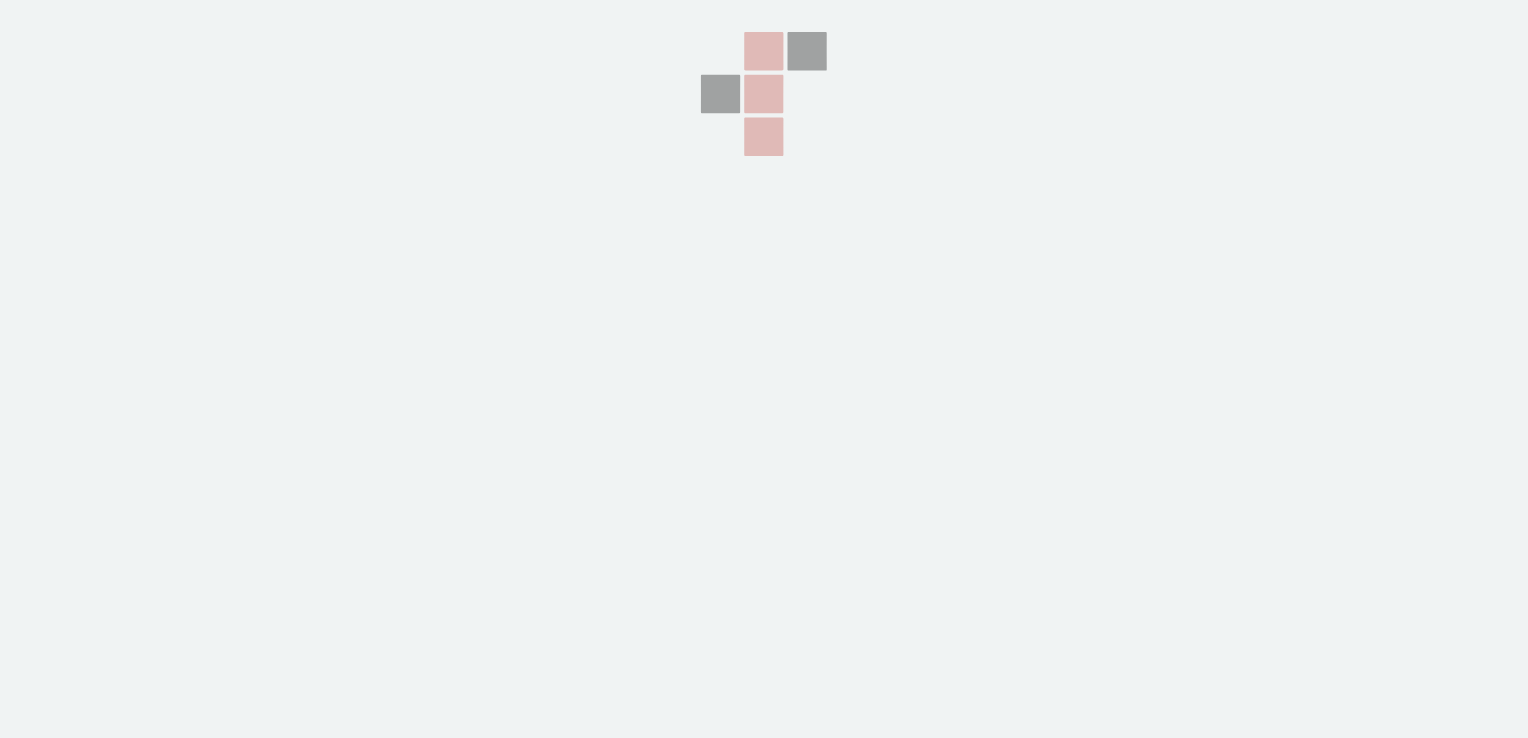 scroll, scrollTop: 0, scrollLeft: 0, axis: both 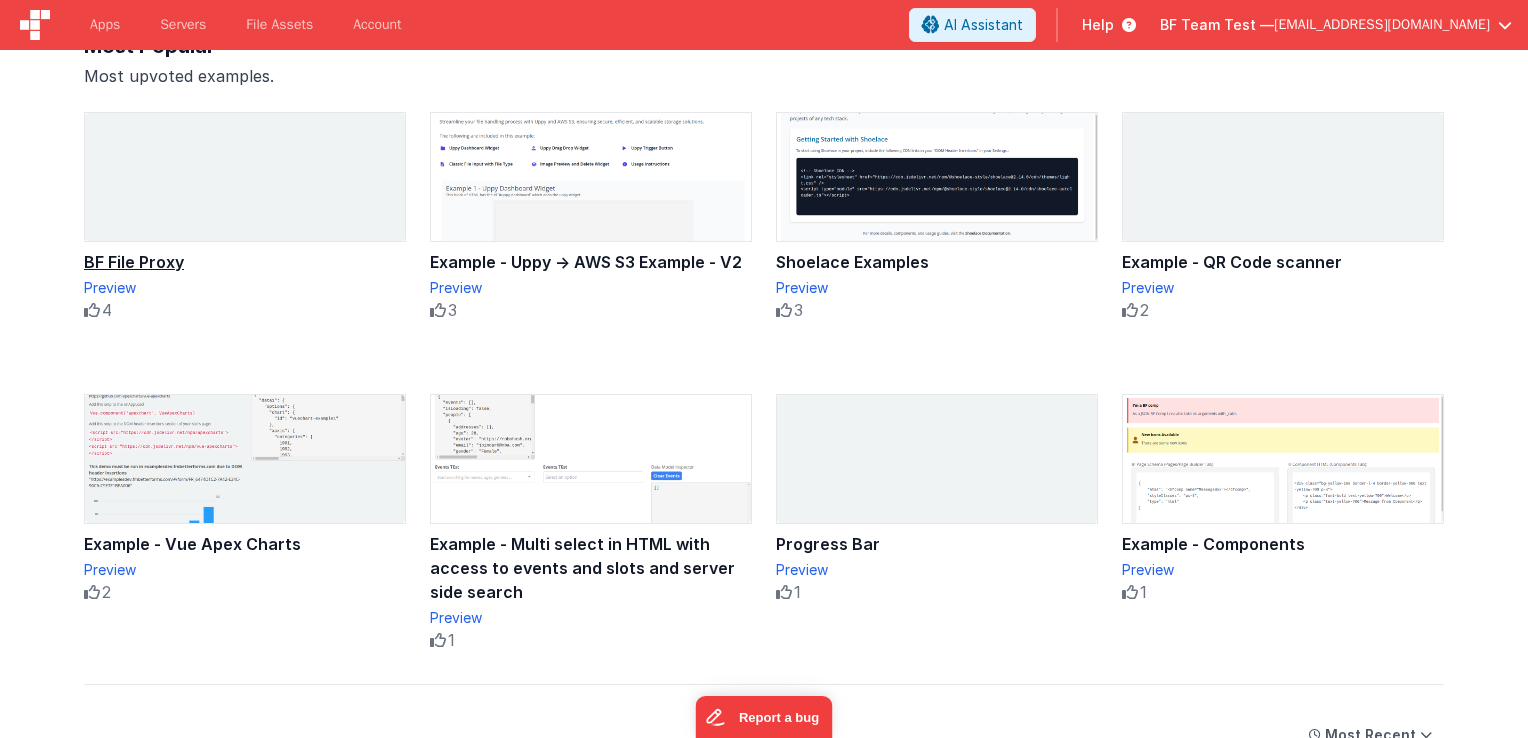click at bounding box center (245, 177) 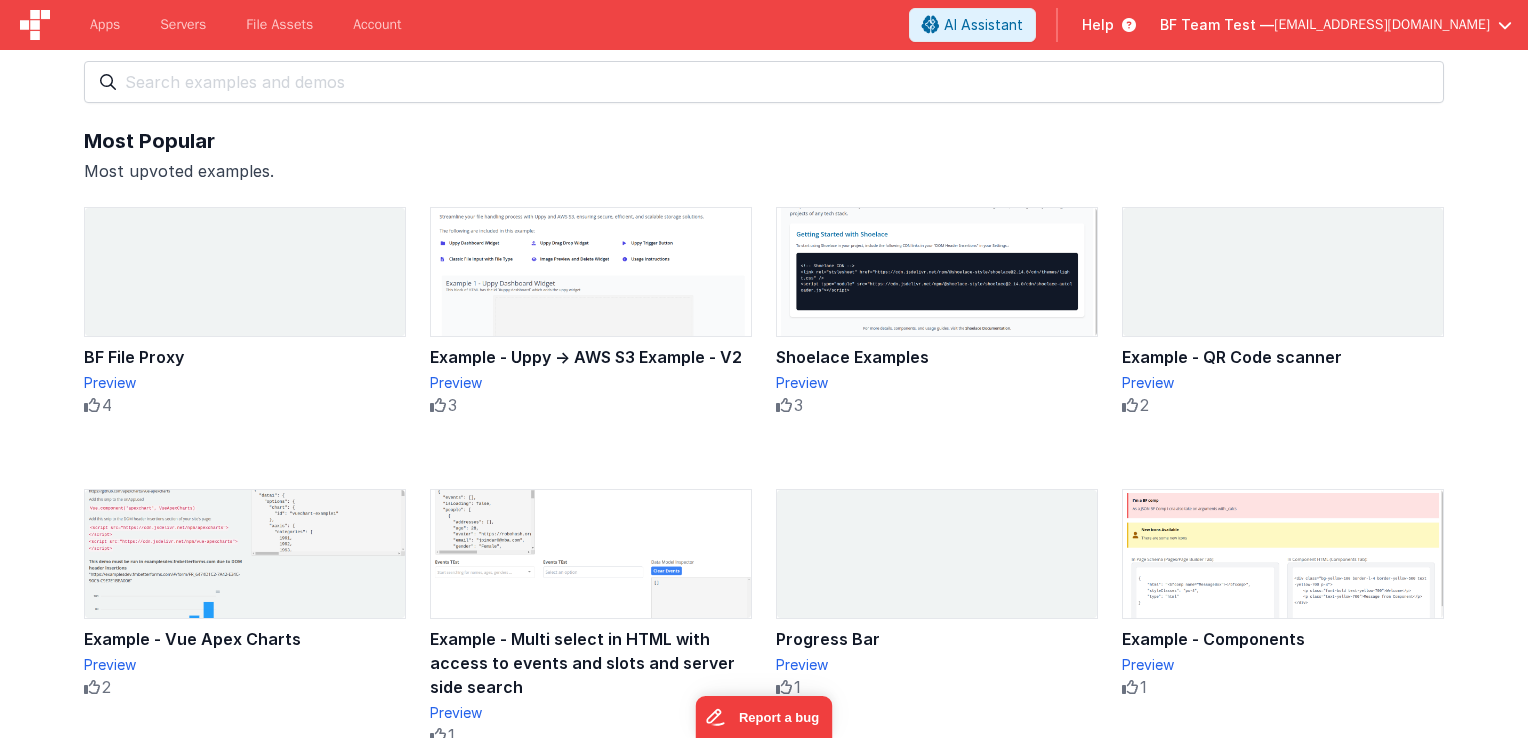 scroll, scrollTop: 100, scrollLeft: 0, axis: vertical 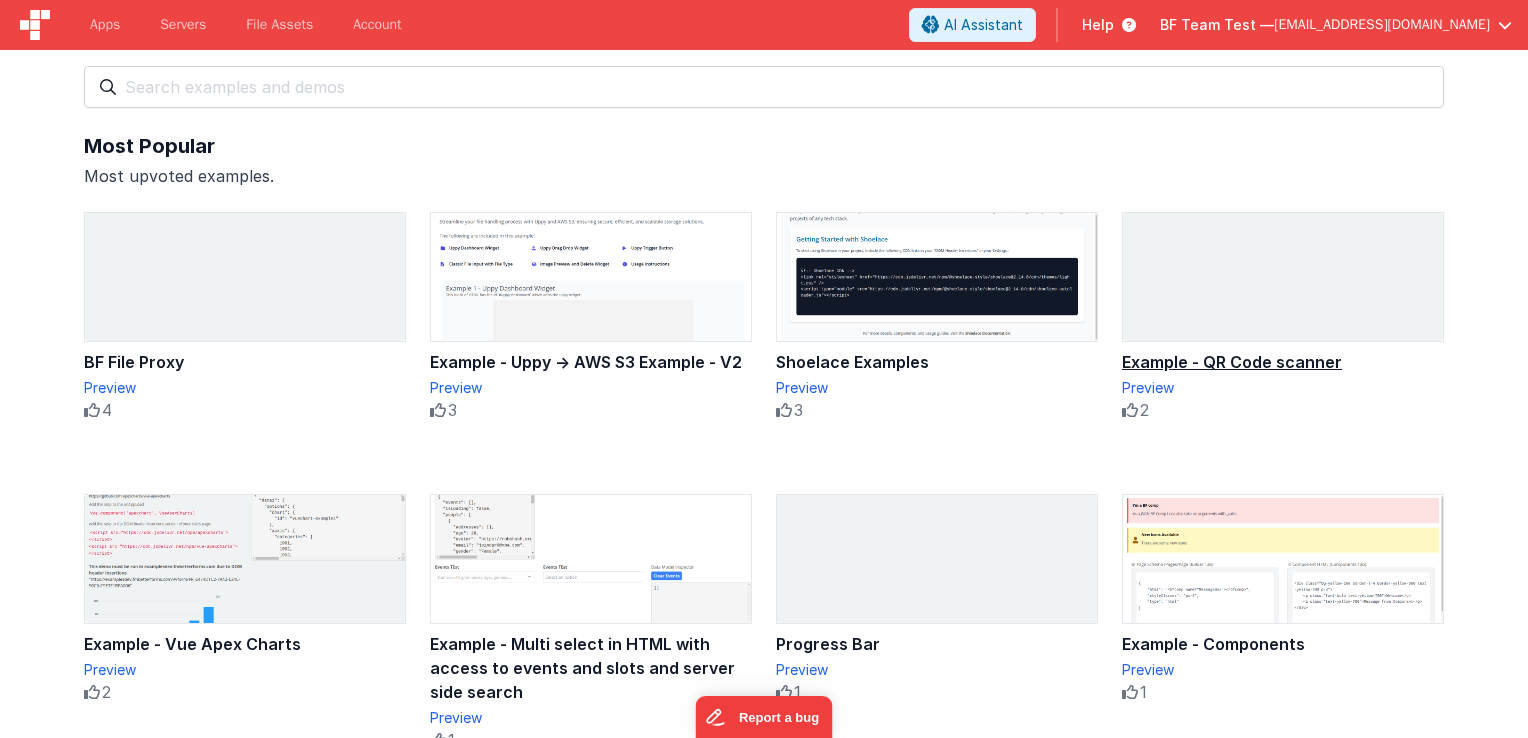 click at bounding box center (1283, 277) 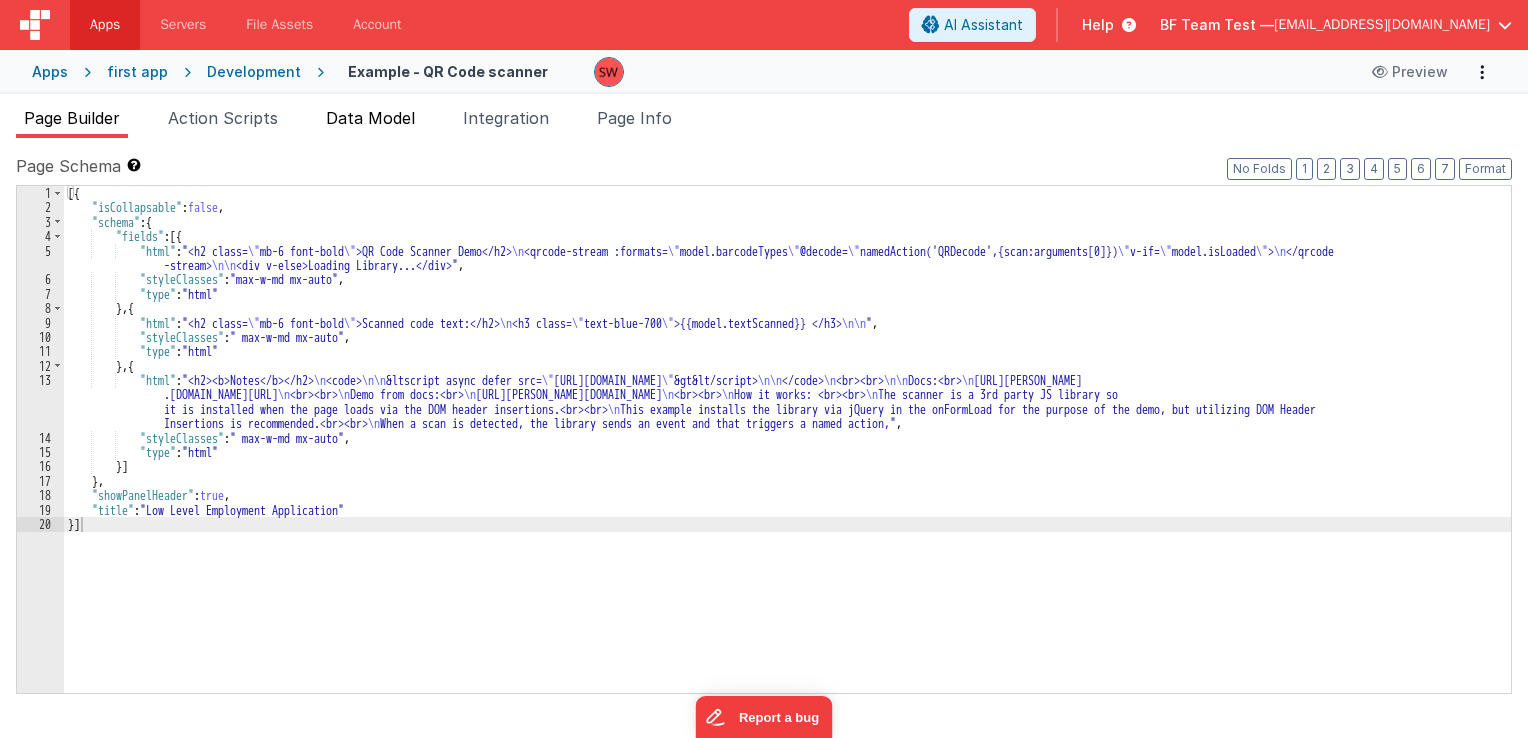 click on "Data Model" at bounding box center (370, 118) 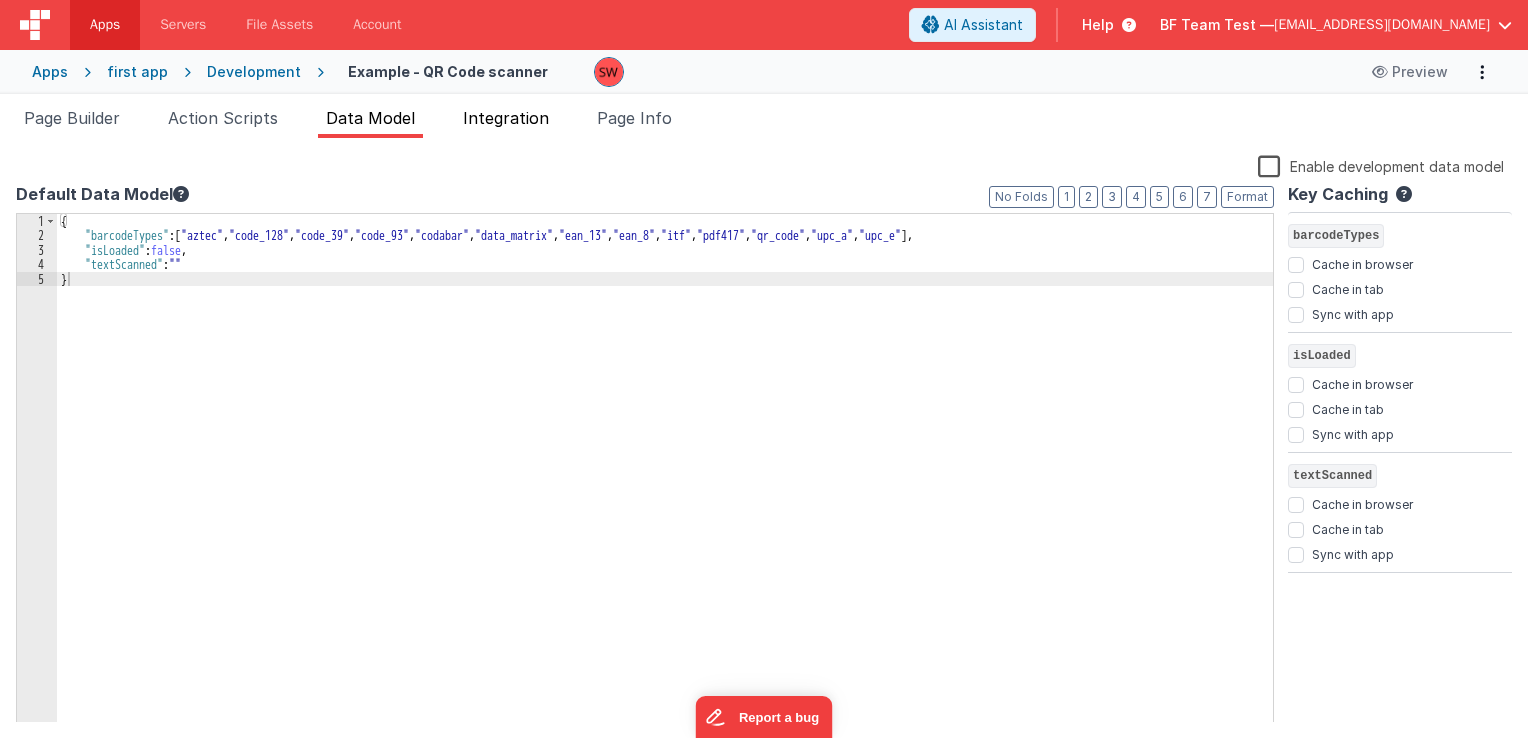 click on "Integration" at bounding box center (506, 118) 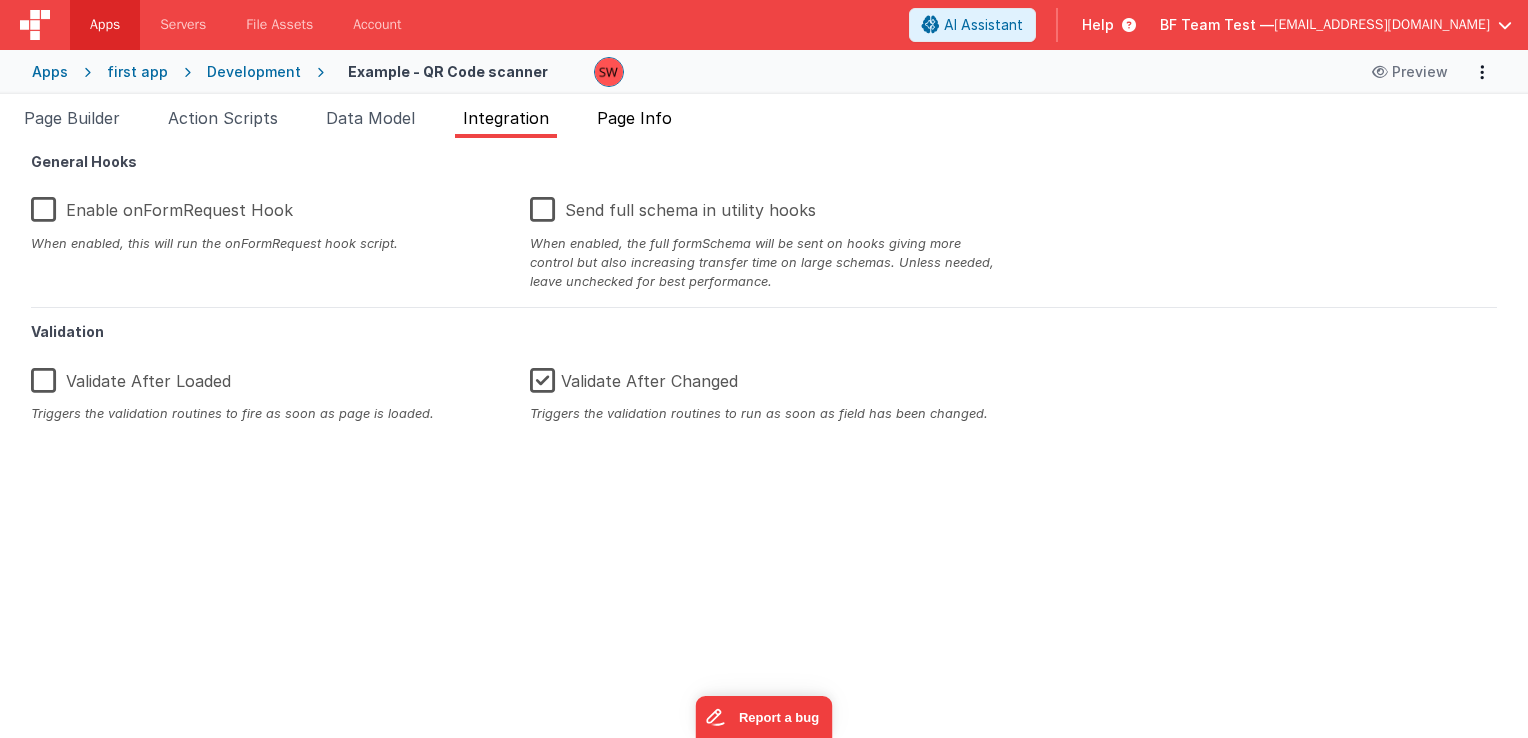 click on "Page Info" at bounding box center [634, 118] 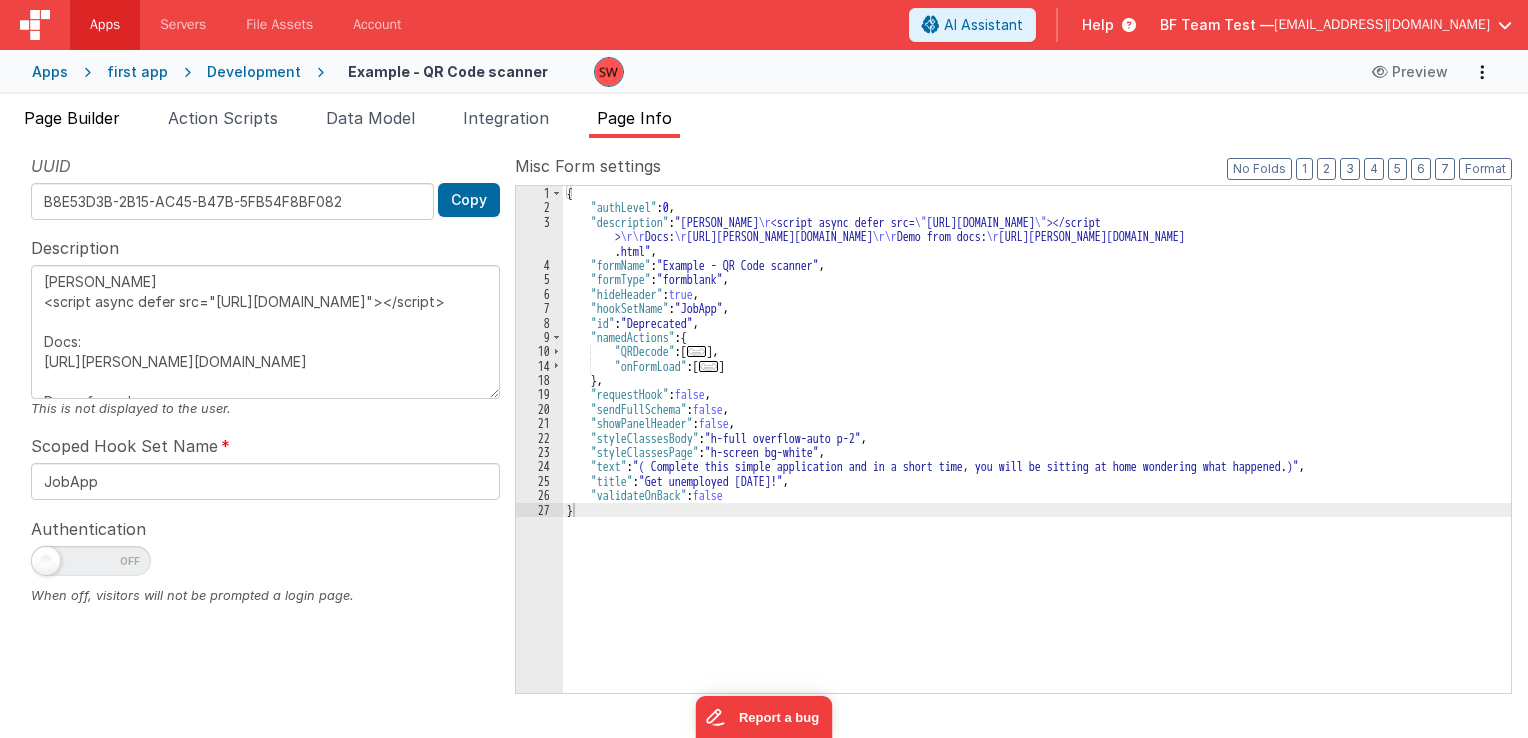 click on "Page Builder" at bounding box center (72, 118) 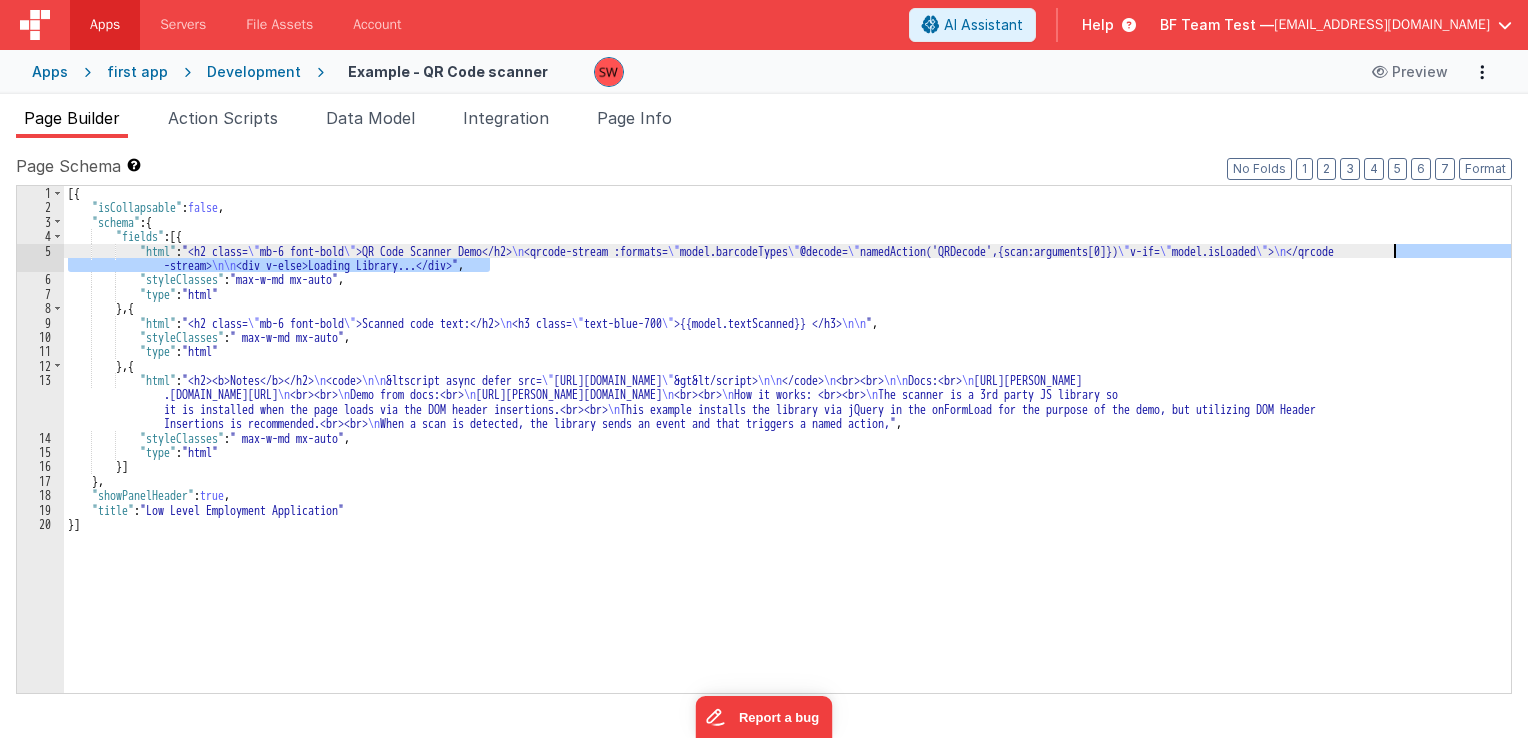 drag, startPoint x: 488, startPoint y: 259, endPoint x: 1399, endPoint y: 249, distance: 911.0549 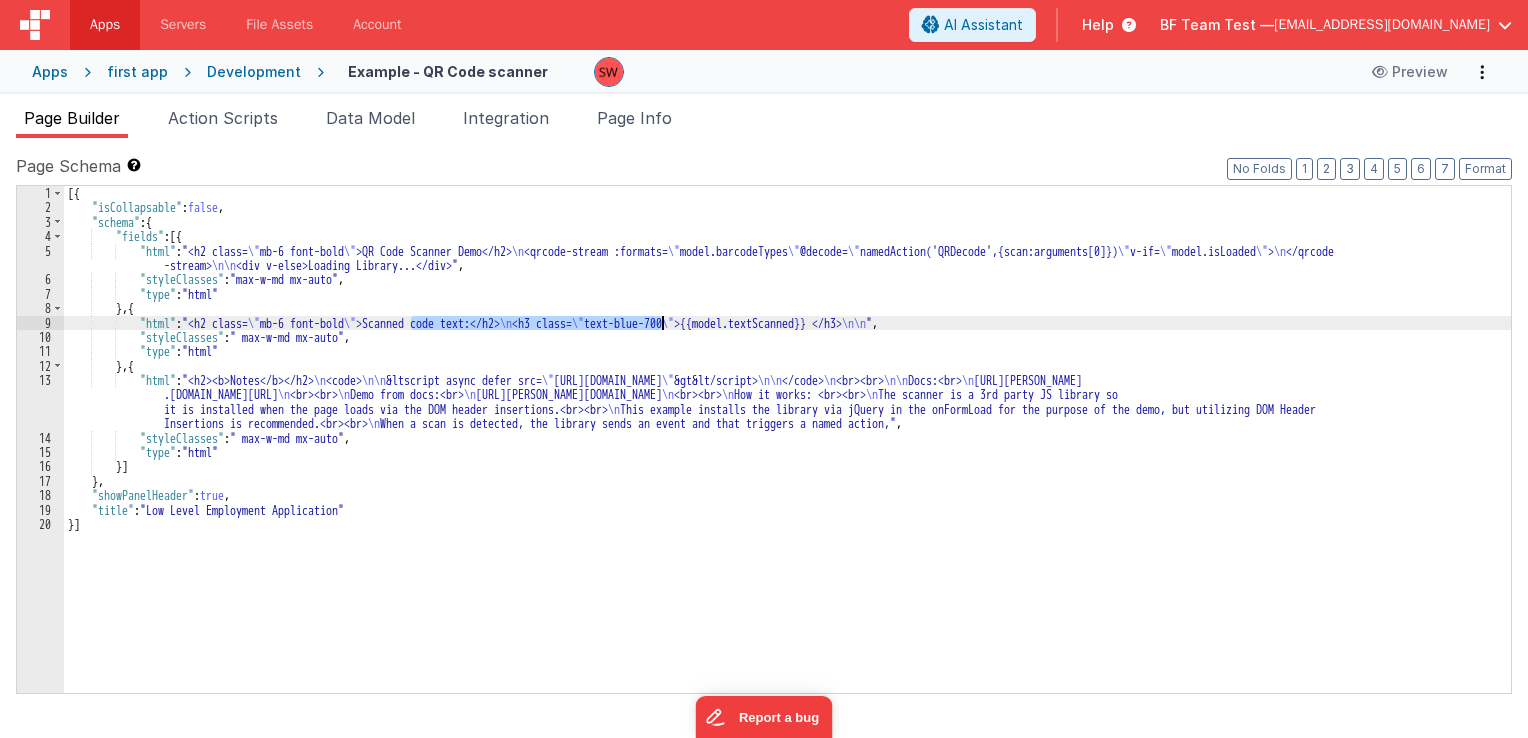 drag, startPoint x: 408, startPoint y: 325, endPoint x: 670, endPoint y: 317, distance: 262.1221 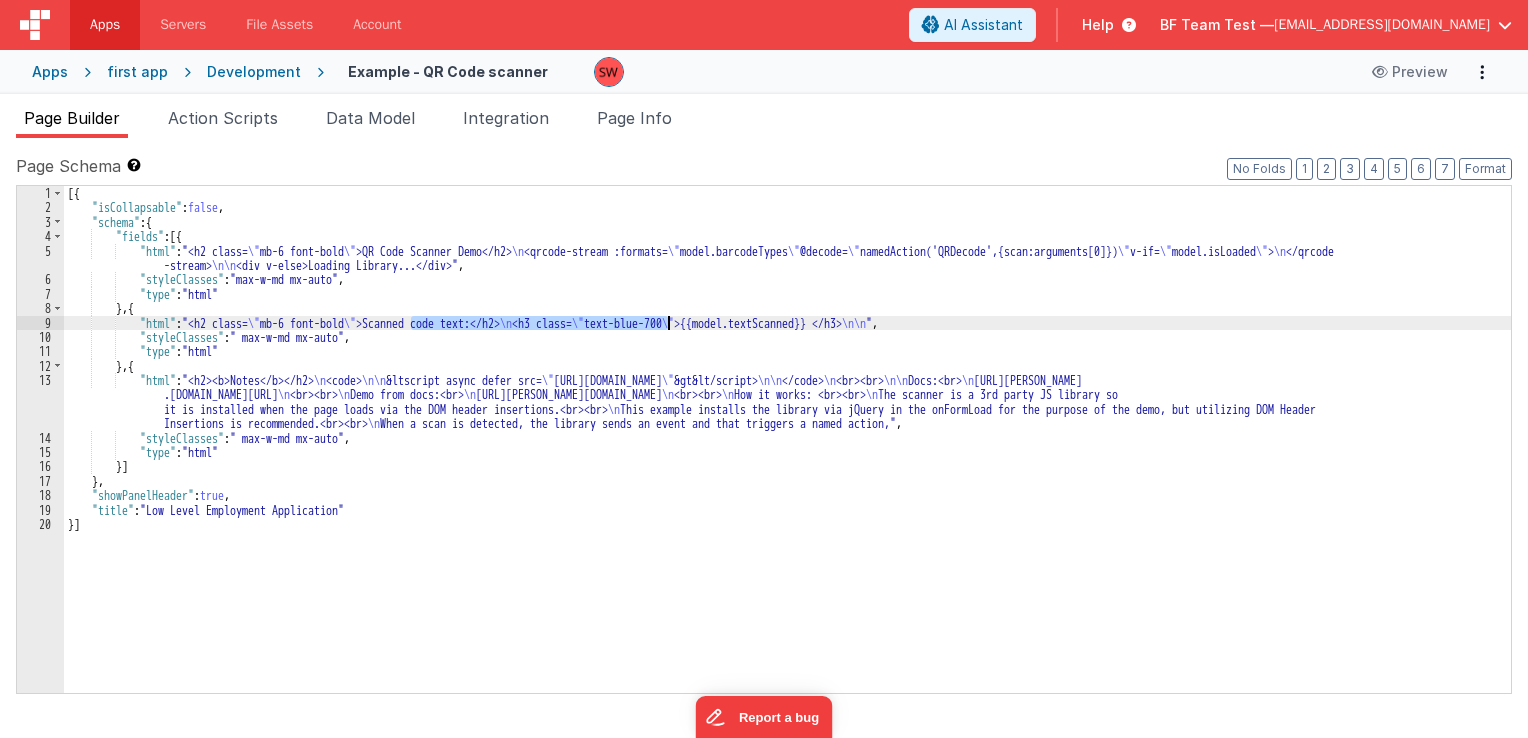 click on "[{      "isCollapsable" :  false ,      "schema" :  {           "fields" :  [{                "html" :  "<h2 class= \" mb-6 font-bold \" >QR Code Scanner Demo</h2> \n <qrcode-stream :formats= \" model.barcodeTypes \"  @decode= \" namedAction('QRDecode',{scan:arguments[0]}) \"  v-if= \" model.isLoaded \" > \n </qrcode                  -stream> \n\n <div v-else>Loading Library...</div>" ,                "styleClasses" :  "max-w-md mx-auto" ,                "type" :  "html"           } ,  {                "html" :  "<h2 class= \" mb-6 font-bold \" >Scanned code text:</h2> \n <h3 class= \" text-blue-700 \" >{{model.textScanned}} </h3> \n\n " ,                "styleClasses" :  " max-w-md mx-auto" ,                "type" :  "html"           } ,  {                "html" :  "<h2><b>Notes</b></h2> \n <code> \n\n     &ltscript async defer src= \" https://unpkg.com/vue-qrcode-reader/dist/VueQrcodeReader.umd.min.js \" &gt&lt/script> \n\n </code> \n <br><br> \n\n Docs:<br> \n https://gruhn \n <br><br> \n ," at bounding box center [787, 454] 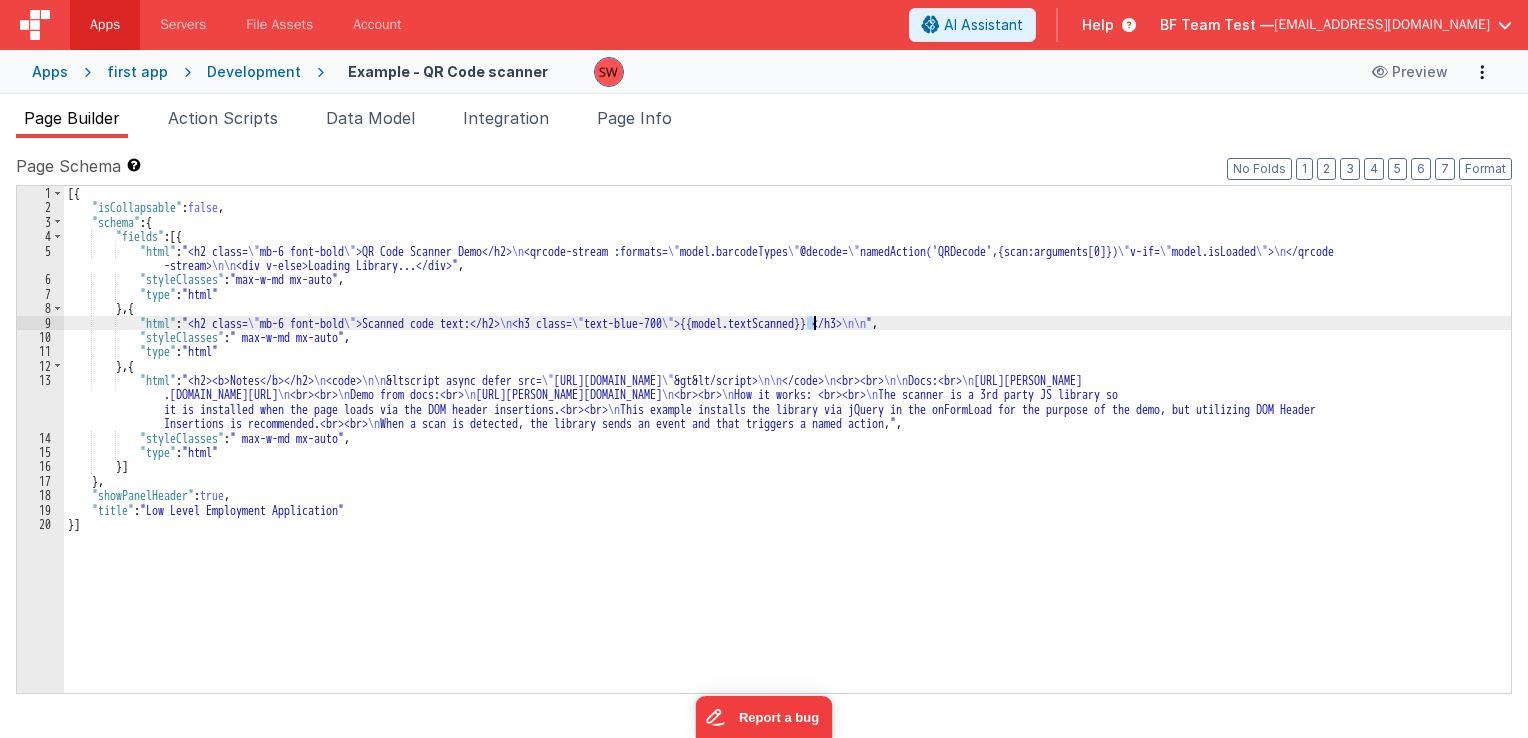 click on "[{      "isCollapsable" :  false ,      "schema" :  {           "fields" :  [{                "html" :  "<h2 class= \" mb-6 font-bold \" >QR Code Scanner Demo</h2> \n <qrcode-stream :formats= \" model.barcodeTypes \"  @decode= \" namedAction('QRDecode',{scan:arguments[0]}) \"  v-if= \" model.isLoaded \" > \n </qrcode                  -stream> \n\n <div v-else>Loading Library...</div>" ,                "styleClasses" :  "max-w-md mx-auto" ,                "type" :  "html"           } ,  {                "html" :  "<h2 class= \" mb-6 font-bold \" >Scanned code text:</h2> \n <h3 class= \" text-blue-700 \" >{{model.textScanned}} </h3> \n\n " ,                "styleClasses" :  " max-w-md mx-auto" ,                "type" :  "html"           } ,  {                "html" :  "<h2><b>Notes</b></h2> \n <code> \n\n     &ltscript async defer src= \" https://unpkg.com/vue-qrcode-reader/dist/VueQrcodeReader.umd.min.js \" &gt&lt/script> \n\n </code> \n <br><br> \n\n Docs:<br> \n https://gruhn \n <br><br> \n ," at bounding box center (787, 454) 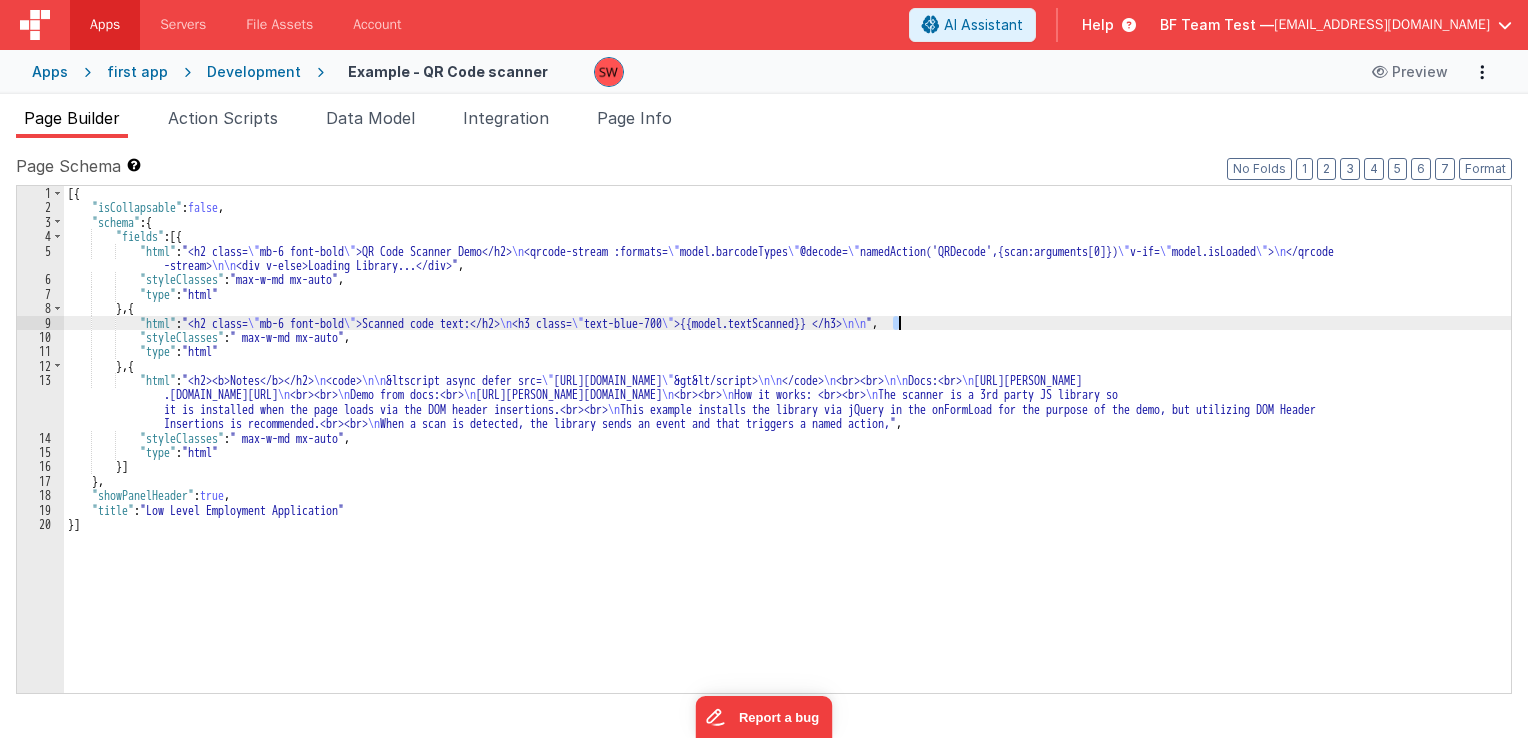 click on "[{      "isCollapsable" :  false ,      "schema" :  {           "fields" :  [{                "html" :  "<h2 class= \" mb-6 font-bold \" >QR Code Scanner Demo</h2> \n <qrcode-stream :formats= \" model.barcodeTypes \"  @decode= \" namedAction('QRDecode',{scan:arguments[0]}) \"  v-if= \" model.isLoaded \" > \n </qrcode                  -stream> \n\n <div v-else>Loading Library...</div>" ,                "styleClasses" :  "max-w-md mx-auto" ,                "type" :  "html"           } ,  {                "html" :  "<h2 class= \" mb-6 font-bold \" >Scanned code text:</h2> \n <h3 class= \" text-blue-700 \" >{{model.textScanned}} </h3> \n\n " ,                "styleClasses" :  " max-w-md mx-auto" ,                "type" :  "html"           } ,  {                "html" :  "<h2><b>Notes</b></h2> \n <code> \n\n     &ltscript async defer src= \" https://unpkg.com/vue-qrcode-reader/dist/VueQrcodeReader.umd.min.js \" &gt&lt/script> \n\n </code> \n <br><br> \n\n Docs:<br> \n https://gruhn \n <br><br> \n ," at bounding box center [787, 454] 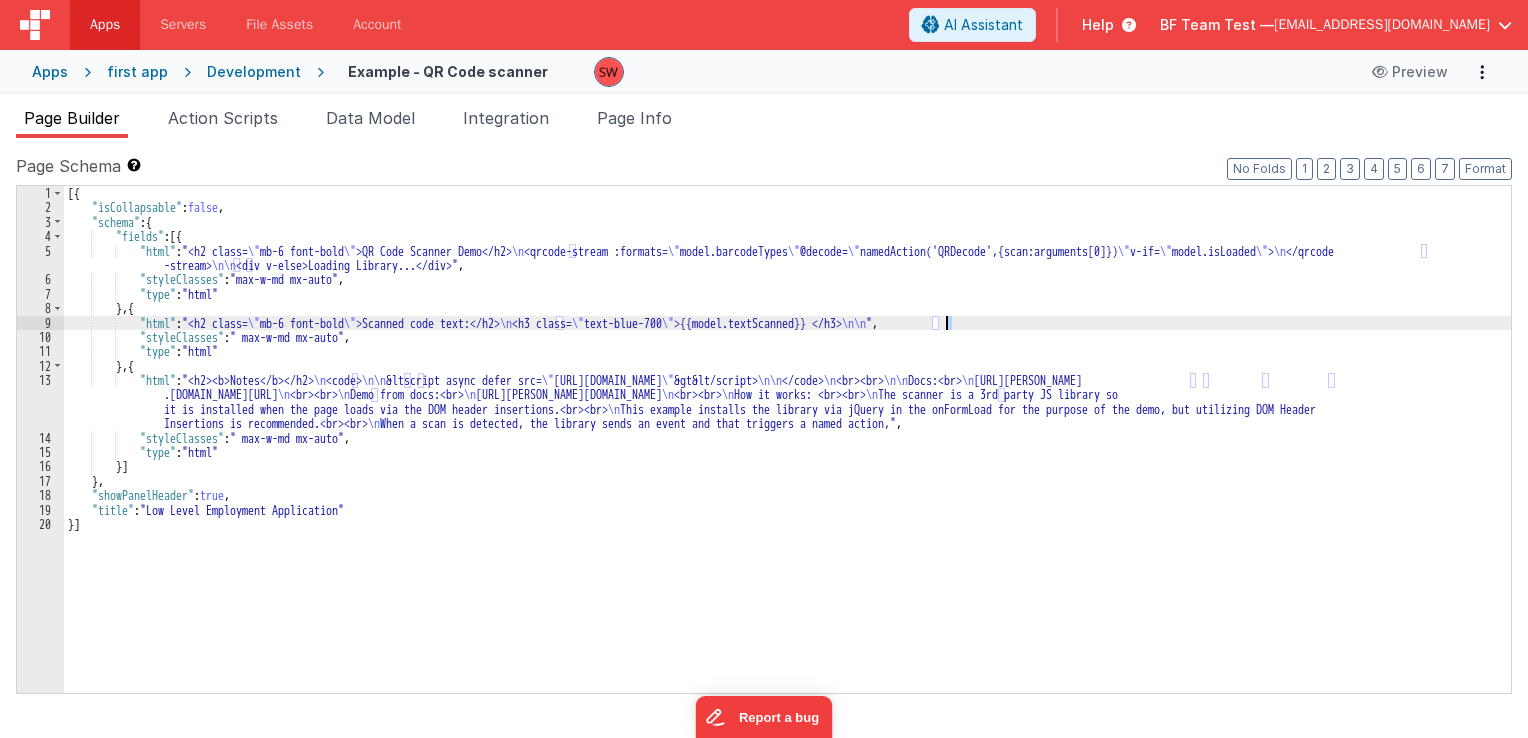 click on "[{      "isCollapsable" :  false ,      "schema" :  {           "fields" :  [{                "html" :  "<h2 class= \" mb-6 font-bold \" >QR Code Scanner Demo</h2> \n <qrcode-stream :formats= \" model.barcodeTypes \"  @decode= \" namedAction('QRDecode',{scan:arguments[0]}) \"  v-if= \" model.isLoaded \" > \n </qrcode                  -stream> \n\n <div v-else>Loading Library...</div>" ,                "styleClasses" :  "max-w-md mx-auto" ,                "type" :  "html"           } ,  {                "html" :  "<h2 class= \" mb-6 font-bold \" >Scanned code text:</h2> \n <h3 class= \" text-blue-700 \" >{{model.textScanned}} </h3> \n\n " ,                "styleClasses" :  " max-w-md mx-auto" ,                "type" :  "html"           } ,  {                "html" :  "<h2><b>Notes</b></h2> \n <code> \n\n     &ltscript async defer src= \" https://unpkg.com/vue-qrcode-reader/dist/VueQrcodeReader.umd.min.js \" &gt&lt/script> \n\n </code> \n <br><br> \n\n Docs:<br> \n https://gruhn \n <br><br> \n ," at bounding box center (787, 454) 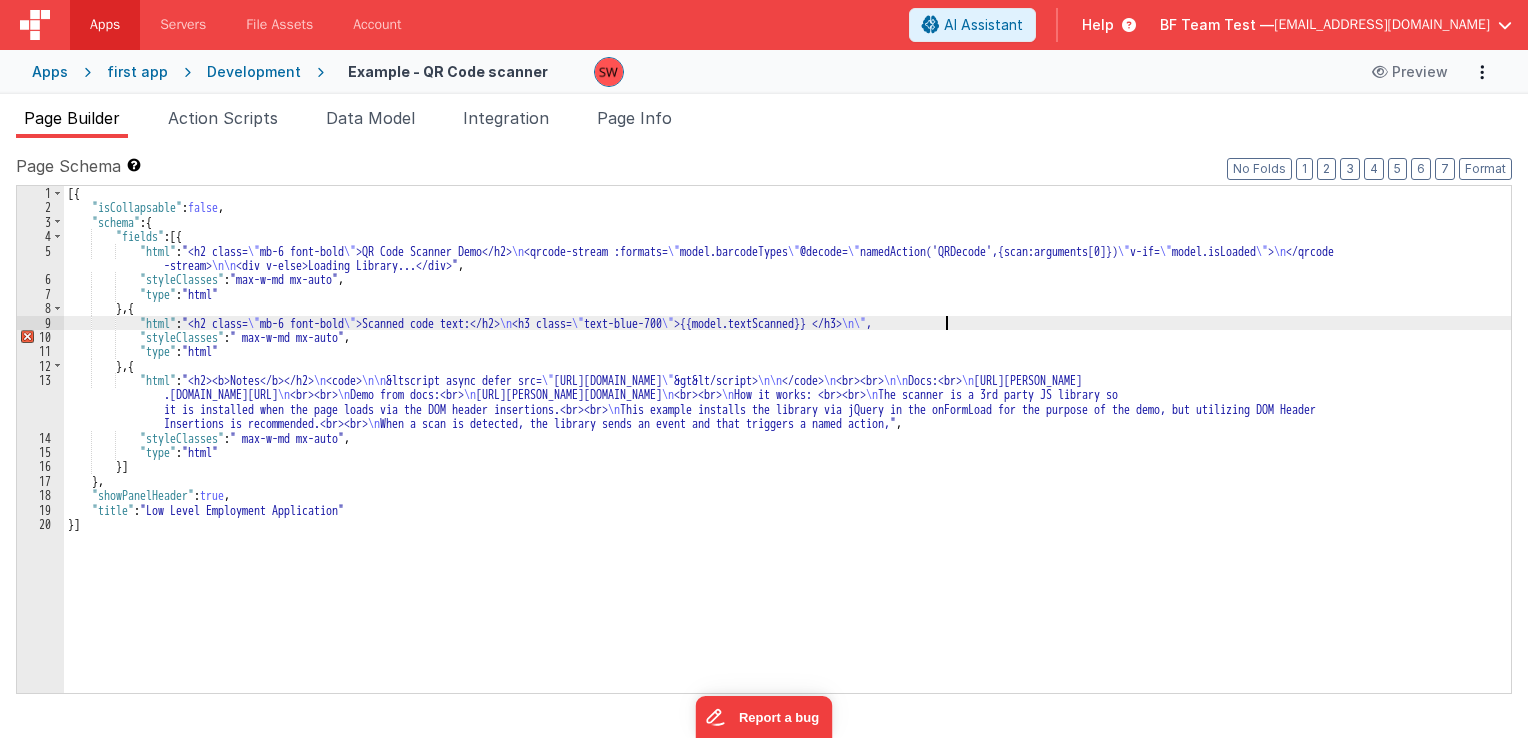 type 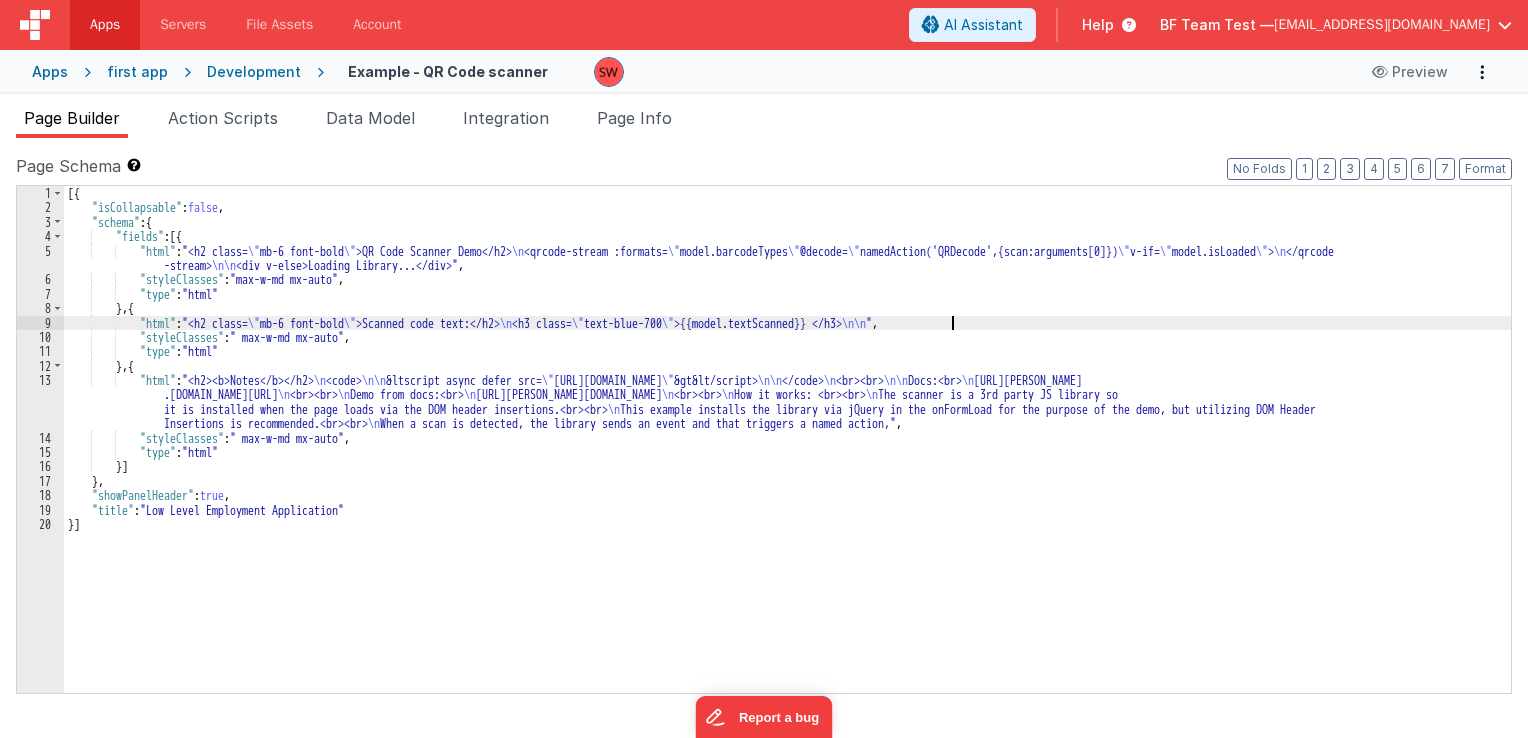 click on "Development" at bounding box center (254, 72) 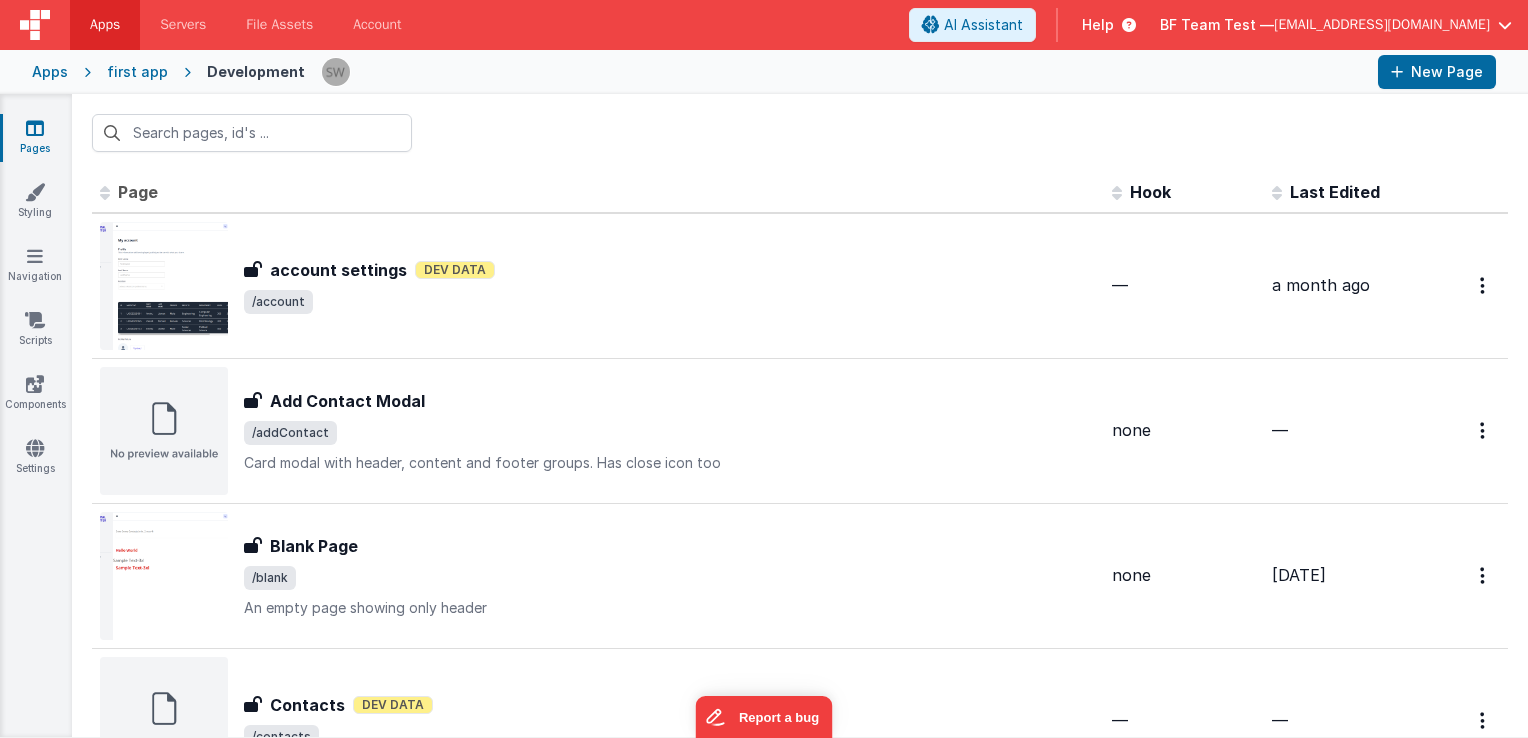 click on "first app" at bounding box center [137, 72] 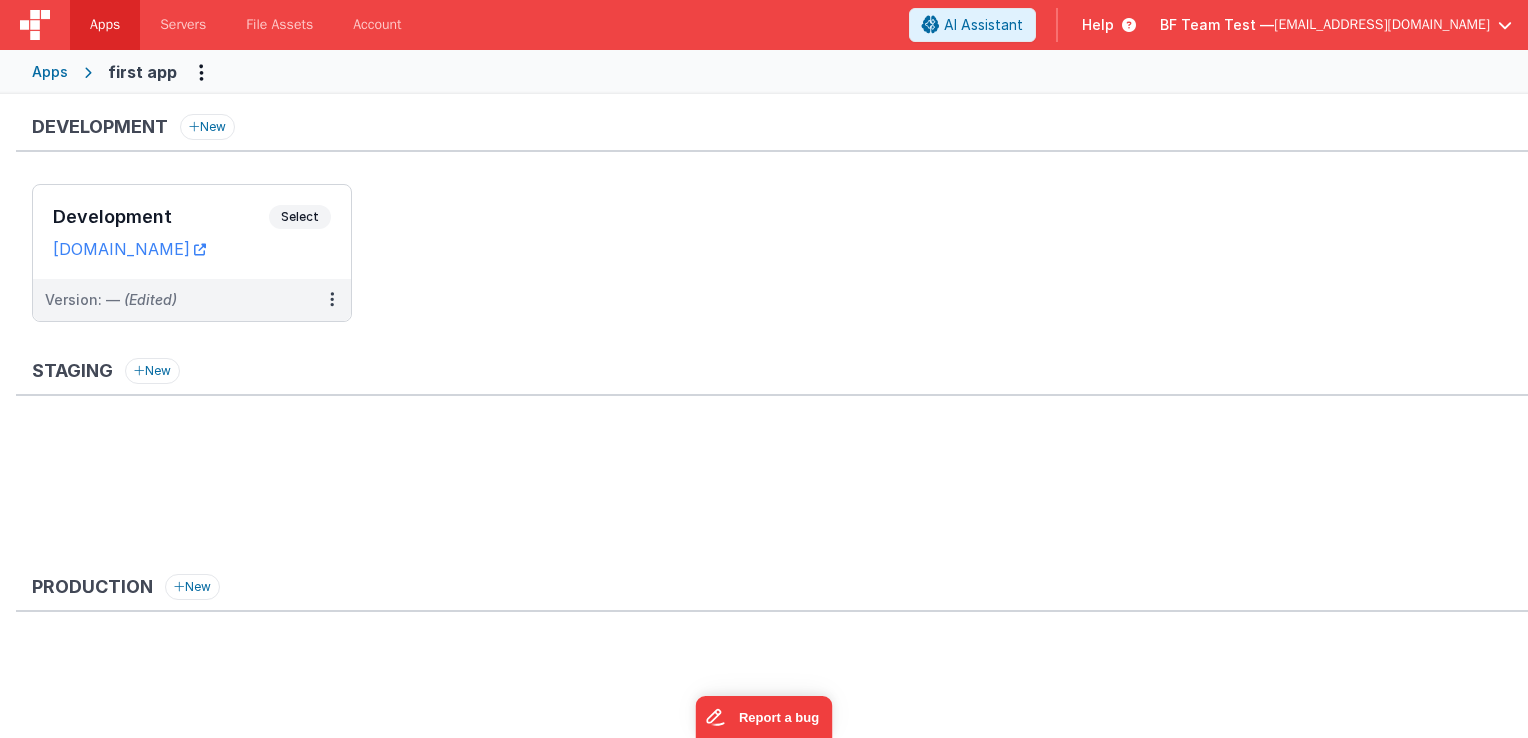 click on "Apps" at bounding box center (50, 72) 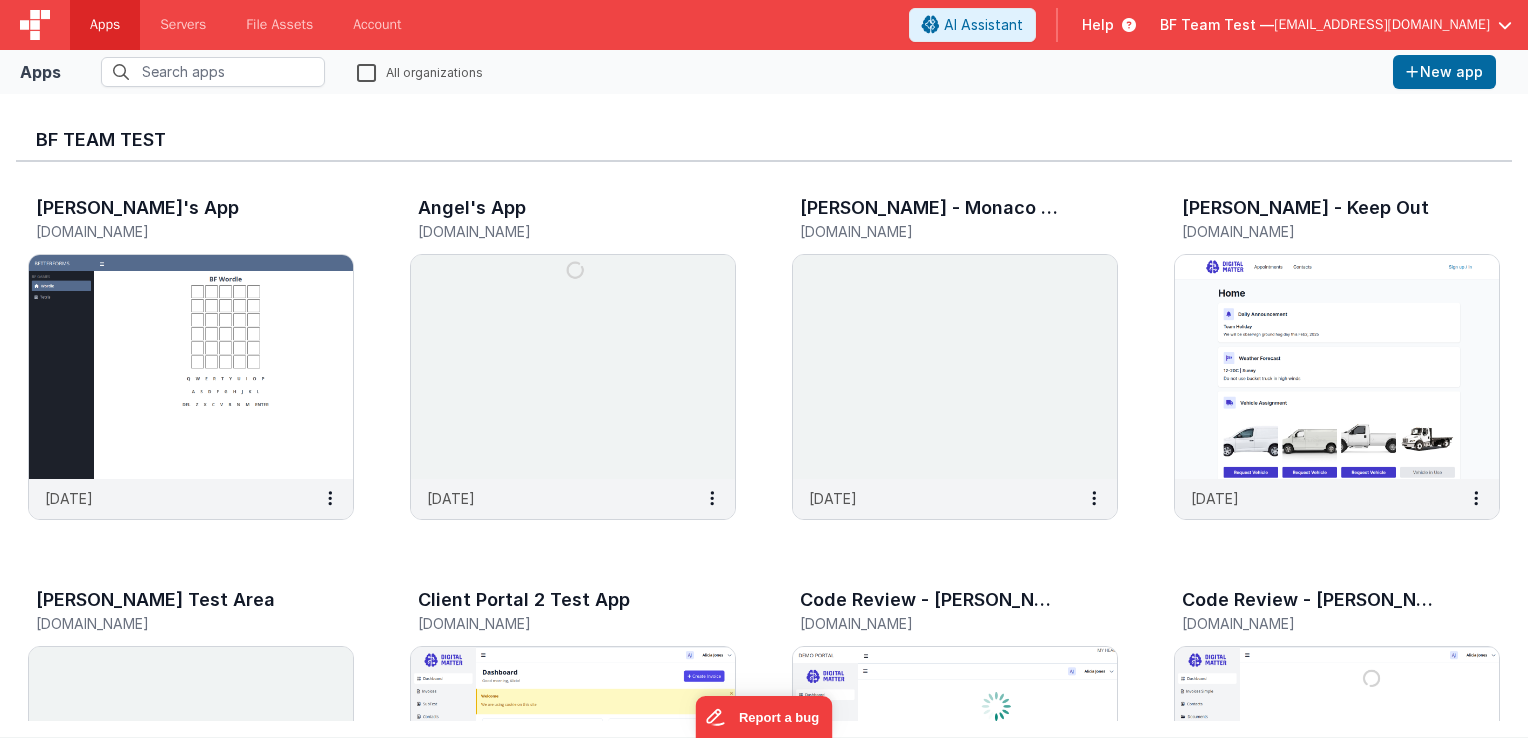 click at bounding box center [1125, 25] 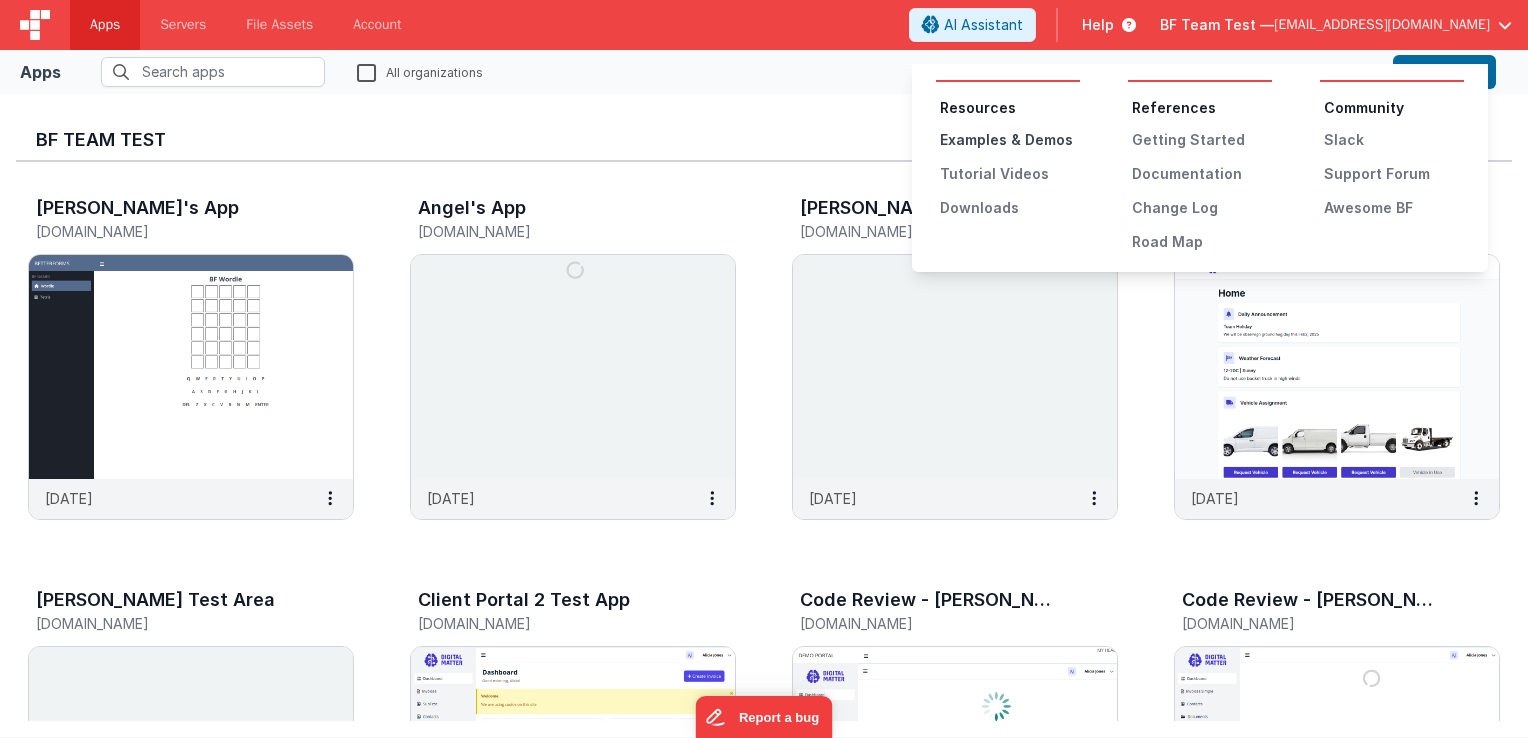 click on "Examples & Demos" at bounding box center [1010, 140] 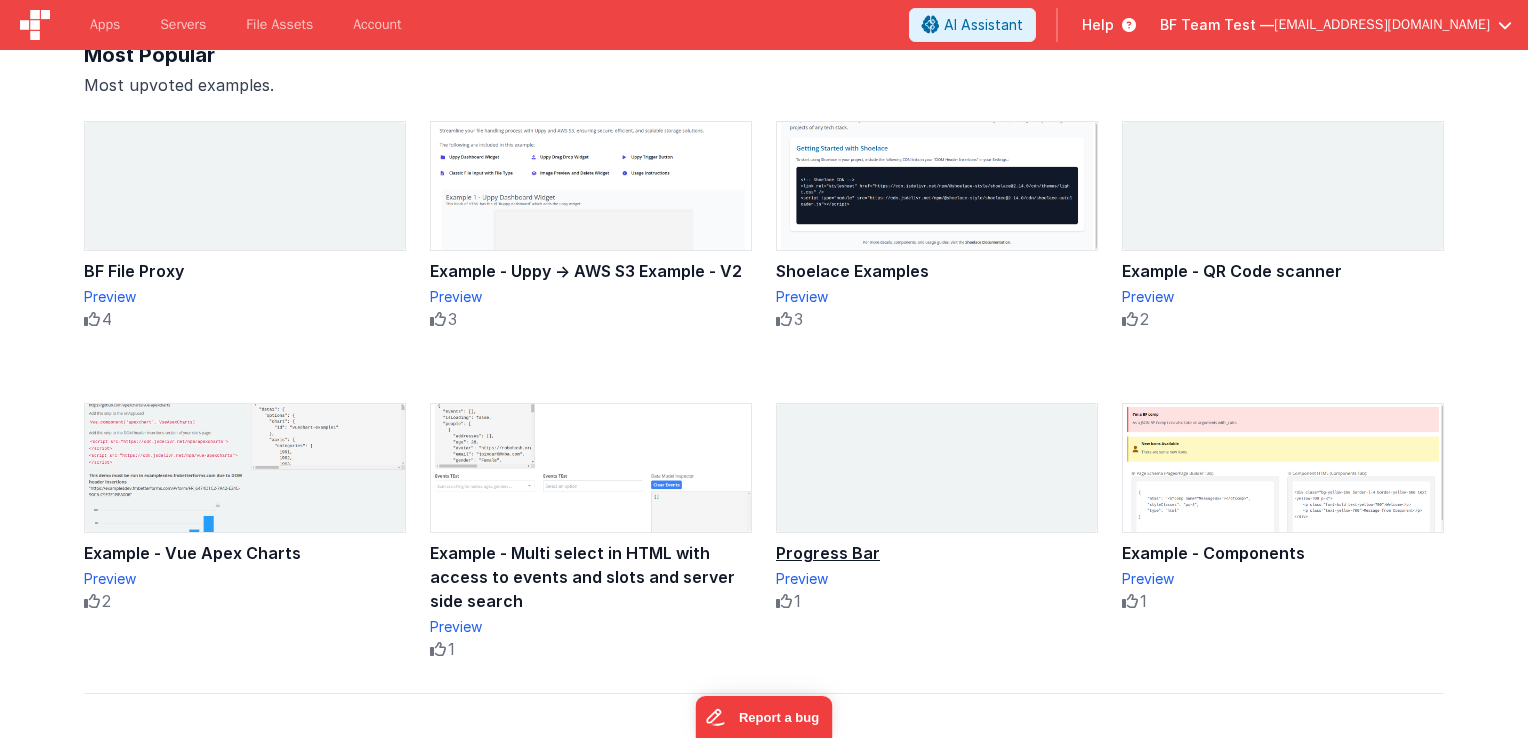 scroll, scrollTop: 200, scrollLeft: 0, axis: vertical 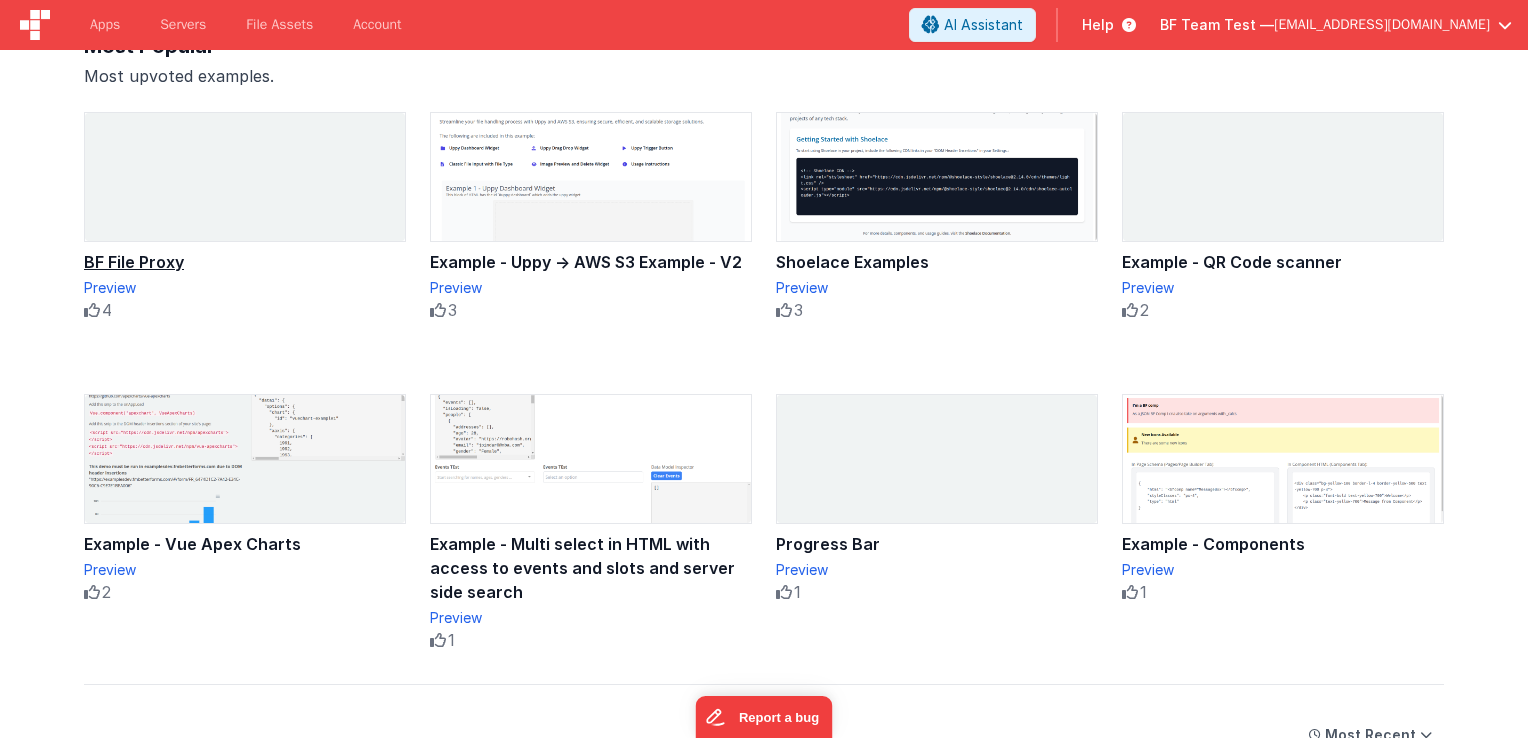 click on "BF File Proxy" at bounding box center [245, 262] 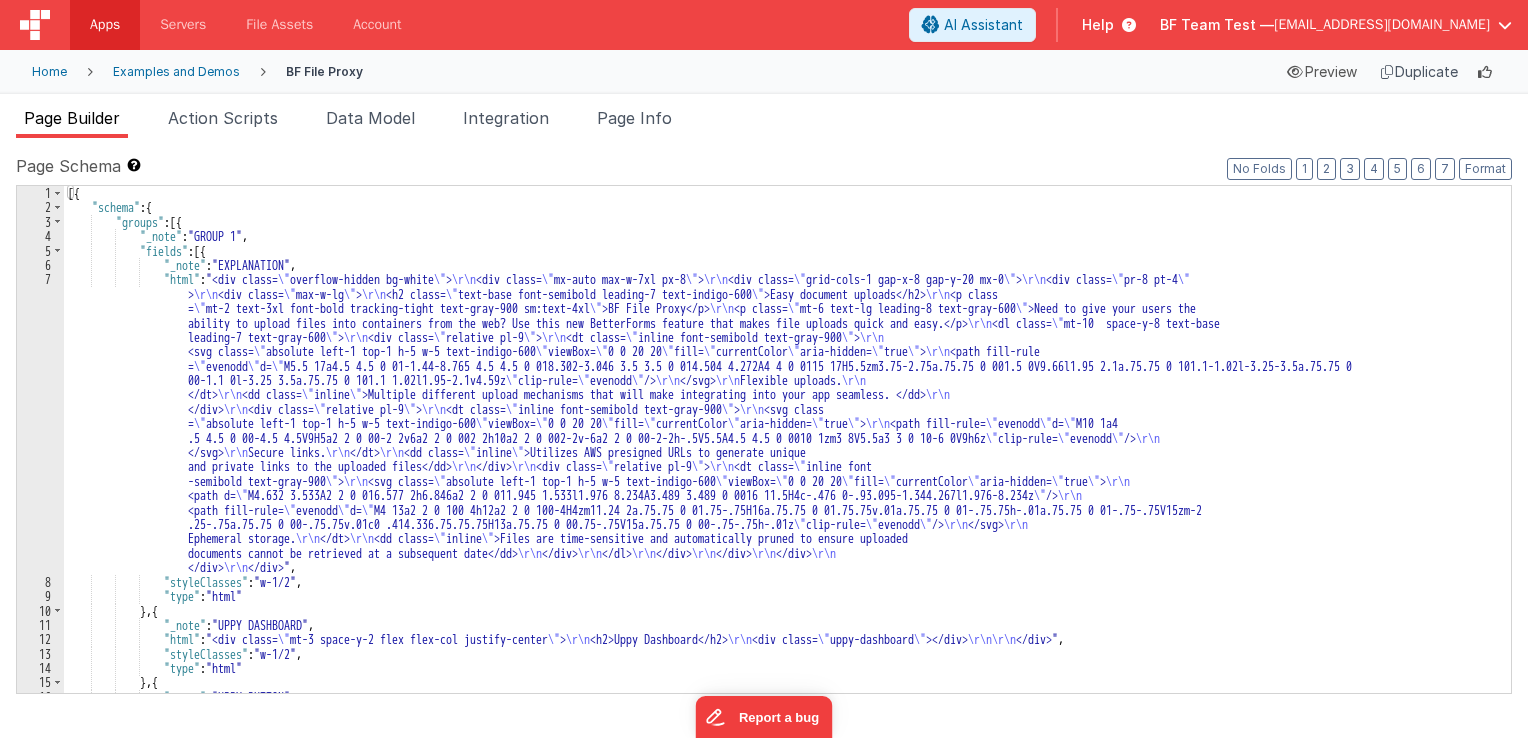 click on "[{      "schema" :  {           "groups" :  [{                "_note" :  "GROUP 1" ,                "fields" :  [{                     "_note" :  "EXPLANATION" ,                     "html" :  "<div class= \" overflow-hidden bg-white \" > \r\n     <div class= \" mx-auto max-w-7xl px-8 \" > \r\n         <div class= \" grid-cols-1 gap-x-8 gap-y-20 mx-0 \" > \r\n             <div class= \" pr-8 pt-4 \"                      > \r\n                 <div class= \" max-w-lg \" > \r\n                     <h2 class= \" text-base font-semibold leading-7 text-indigo-600 \" >Easy document uploads</h2> \r\n                     <p class                      = \" mt-2 text-3xl font-bold tracking-tight text-gray-900 sm:text-4xl \" >BF File Proxy</p> \r\n                     <p class= \" mt-6 text-lg leading-8 text-gray-600 \" >Need to give your users the                       \r\n                     <dl class= \" mt-10  space-y-8 text-base  leading-7 text-gray-600  >" at bounding box center (780, 461) 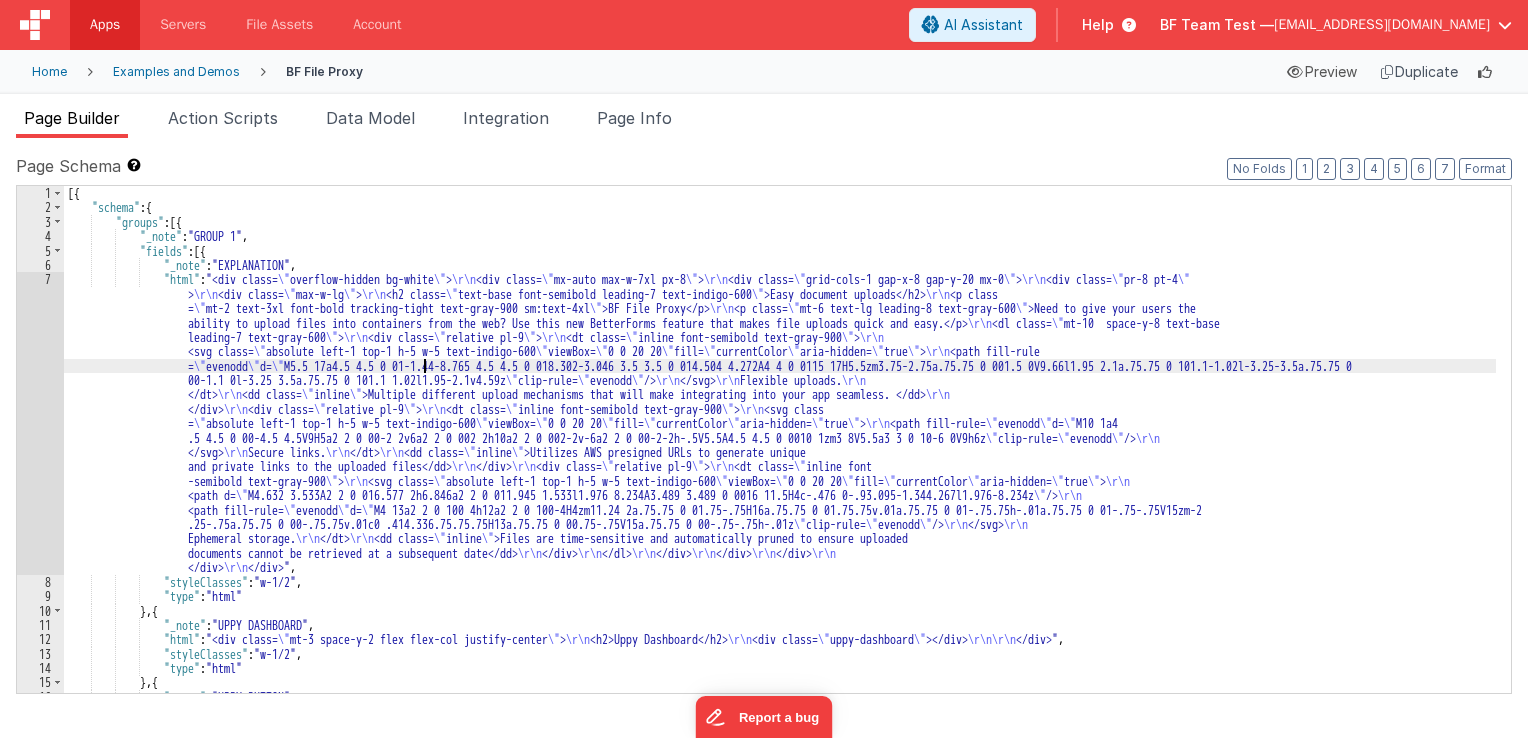 click on "[{      "schema" :  {           "groups" :  [{                "_note" :  "GROUP 1" ,                "fields" :  [{                     "_note" :  "EXPLANATION" ,                     "html" :  "<div class= \" overflow-hidden bg-white \" > \r\n     <div class= \" mx-auto max-w-7xl px-8 \" > \r\n         <div class= \" grid-cols-1 gap-x-8 gap-y-20 mx-0 \" > \r\n             <div class= \" pr-8 pt-4 \"                      > \r\n                 <div class= \" max-w-lg \" > \r\n                     <h2 class= \" text-base font-semibold leading-7 text-indigo-600 \" >Easy document uploads</h2> \r\n                     <p class                      = \" mt-2 text-3xl font-bold tracking-tight text-gray-900 sm:text-4xl \" >BF File Proxy</p> \r\n                     <p class= \" mt-6 text-lg leading-8 text-gray-600 \" >Need to give your users the                       \r\n                     <dl class= \" mt-10  space-y-8 text-base  leading-7 text-gray-600  >" at bounding box center [780, 461] 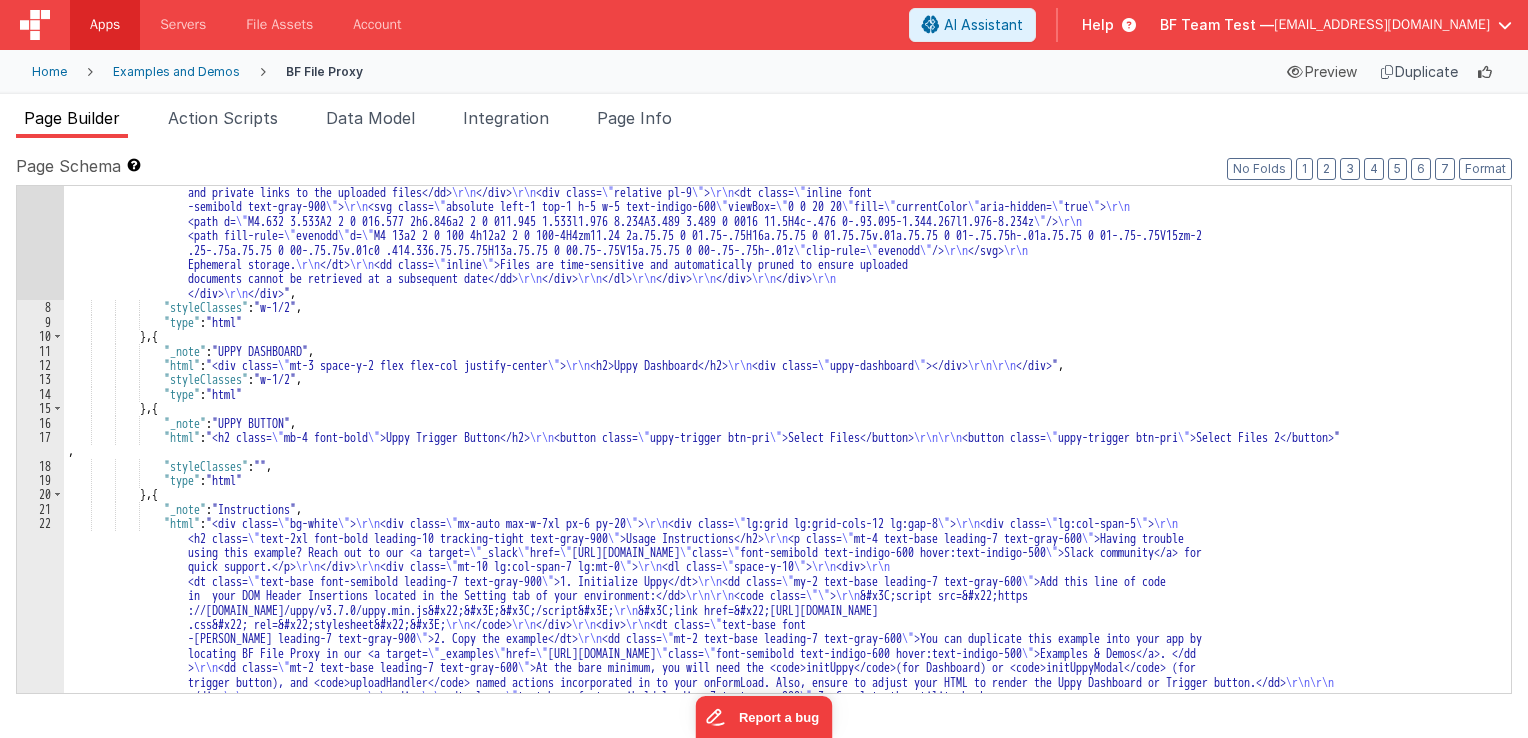 scroll, scrollTop: 94, scrollLeft: 0, axis: vertical 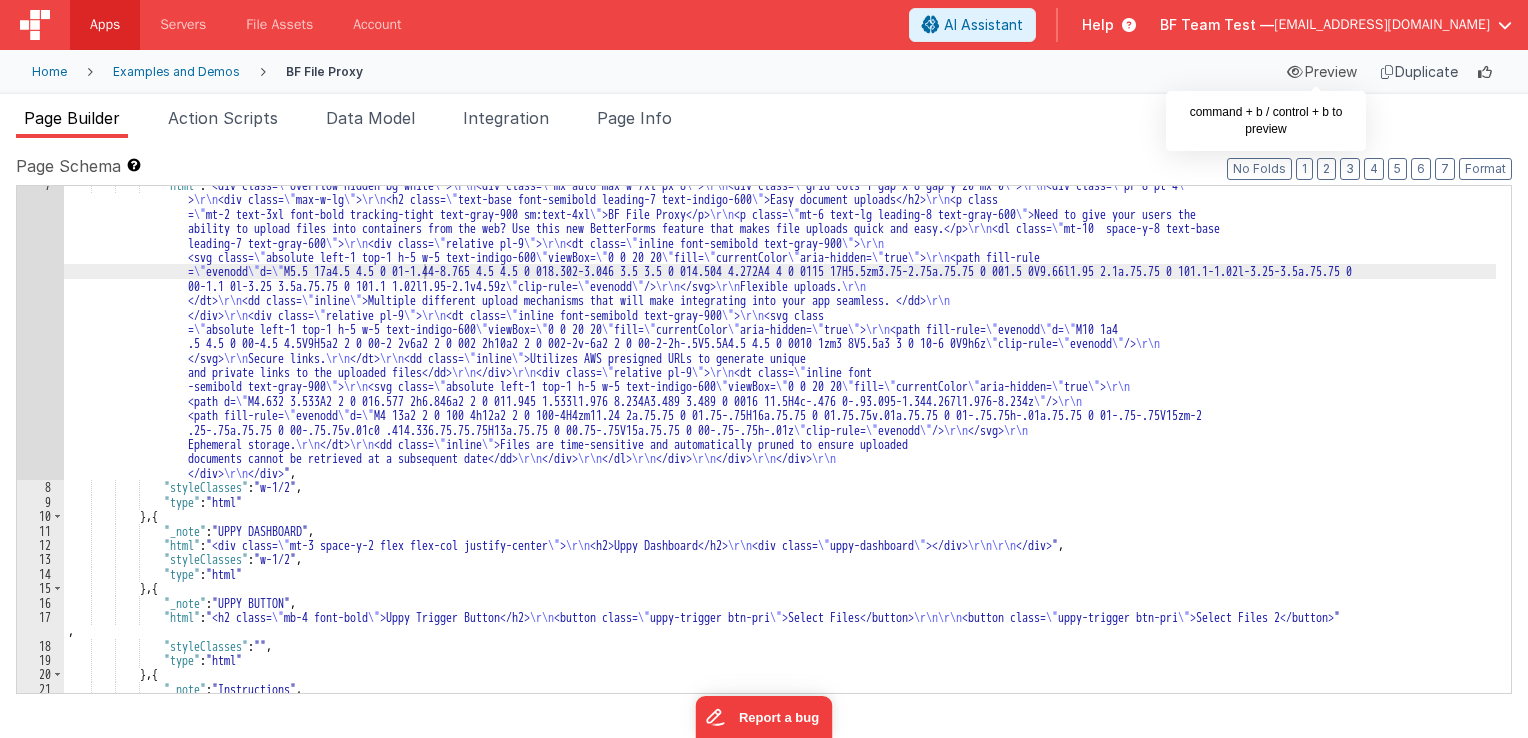click at bounding box center [1295, 72] 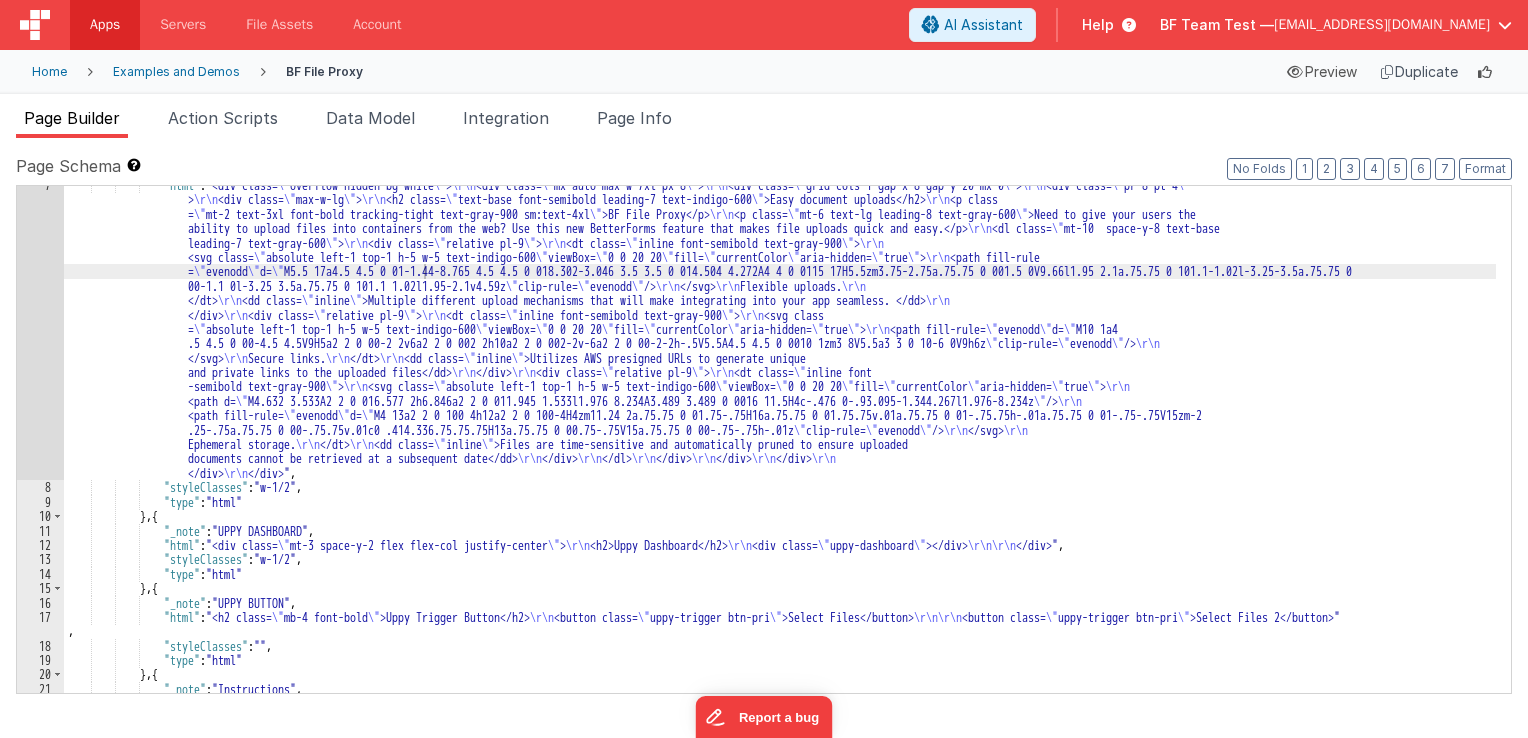 click on "Examples and Demos" at bounding box center (176, 72) 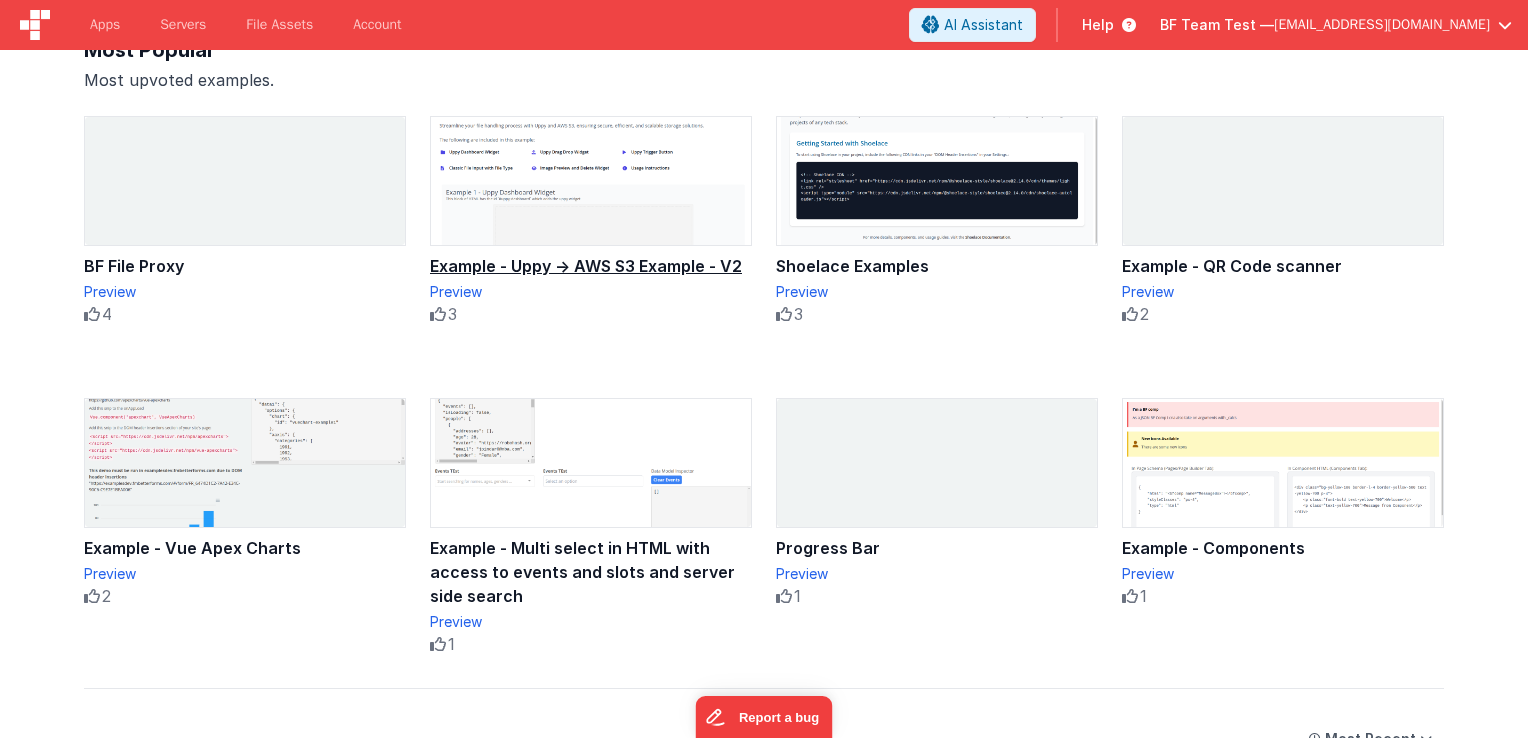 scroll, scrollTop: 200, scrollLeft: 0, axis: vertical 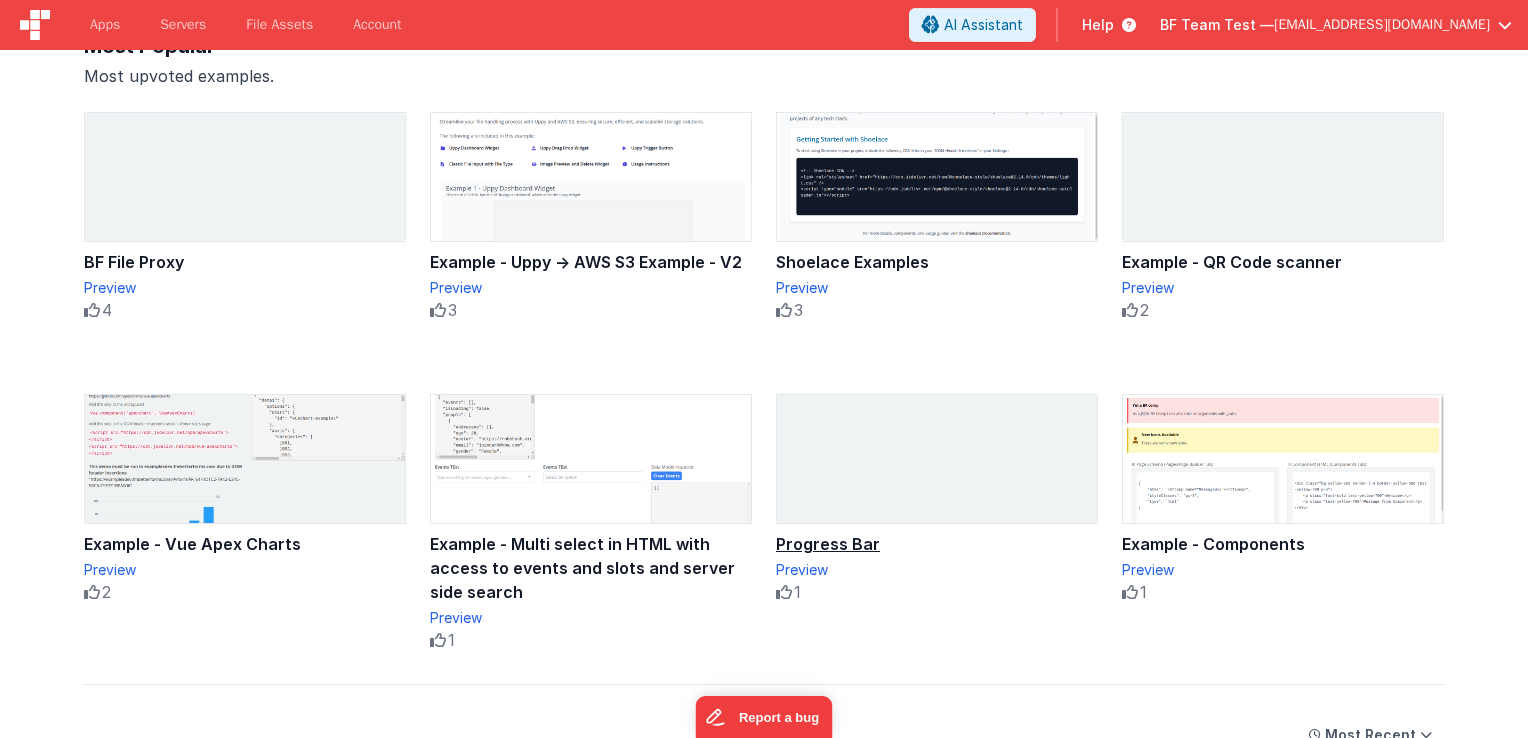 click on "Progress Bar" at bounding box center [937, 544] 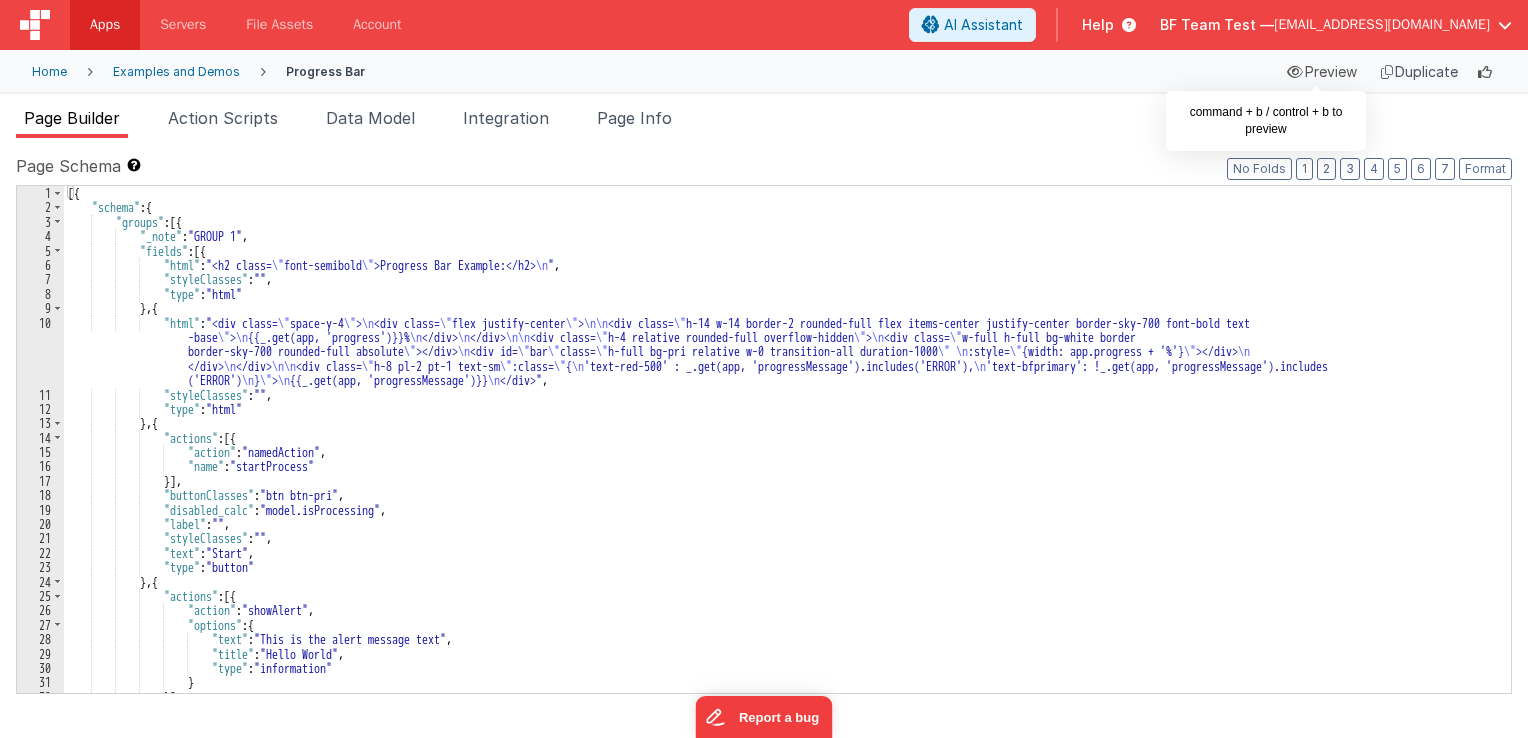 click at bounding box center (1295, 72) 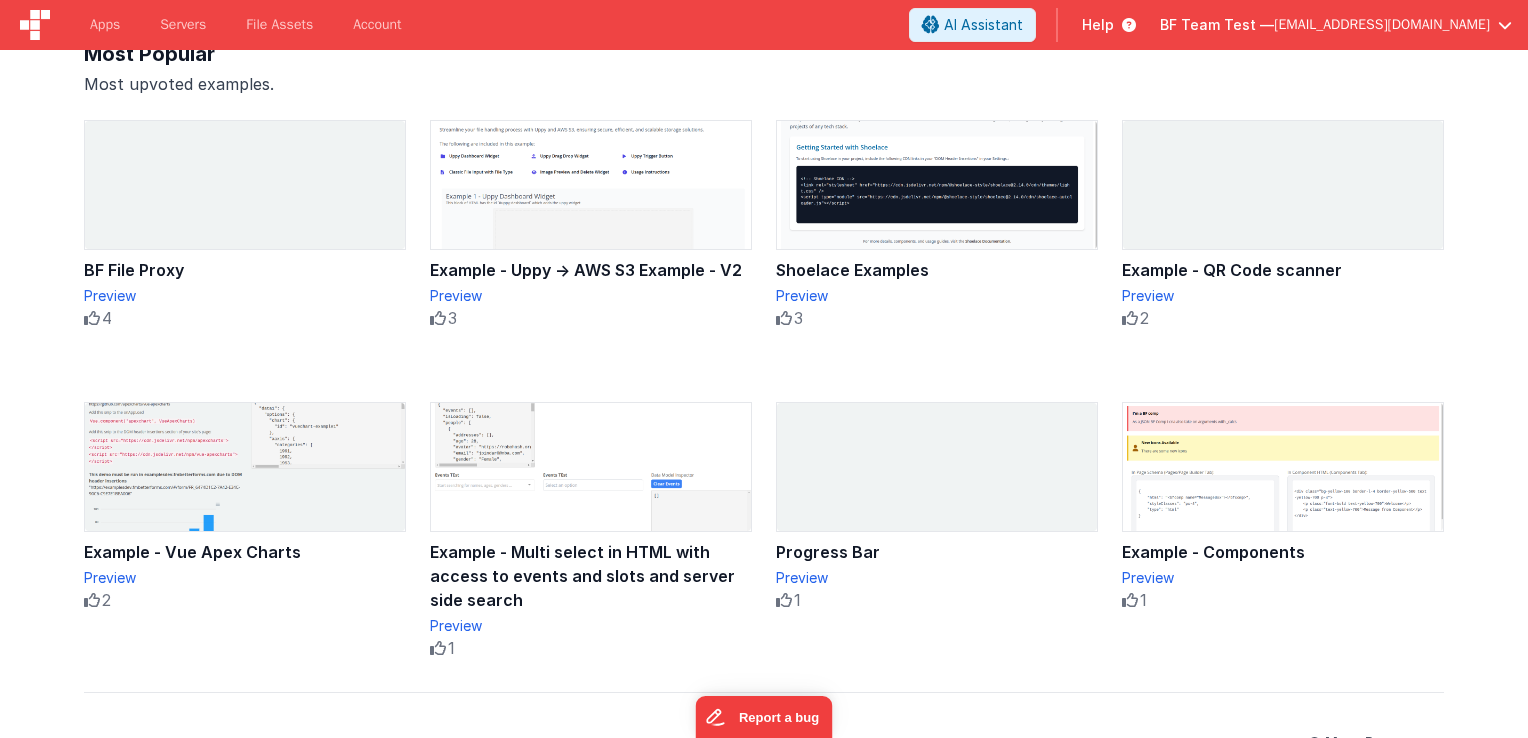scroll, scrollTop: 200, scrollLeft: 0, axis: vertical 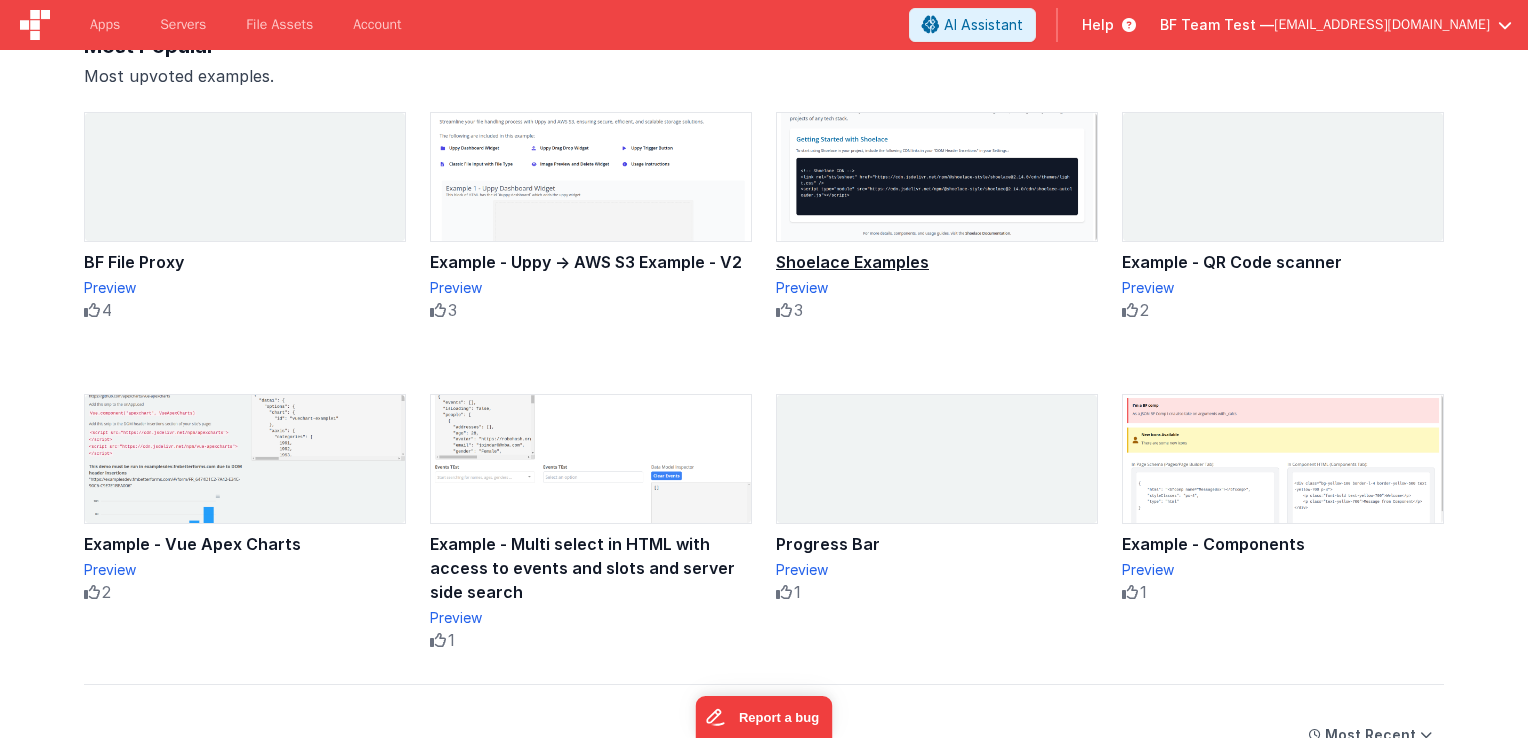click on "Shoelace Examples" at bounding box center (937, 262) 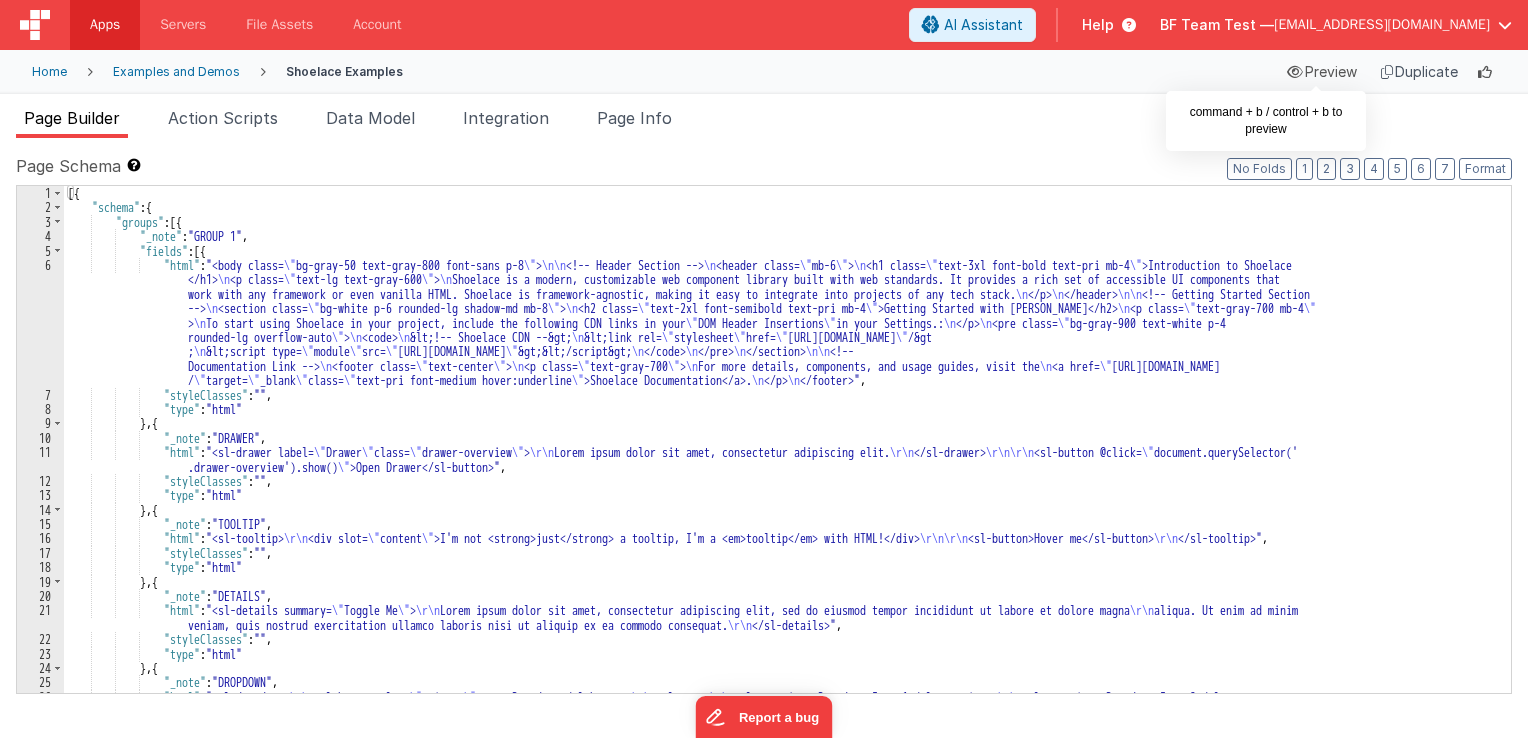 click on "Preview" at bounding box center [1322, 72] 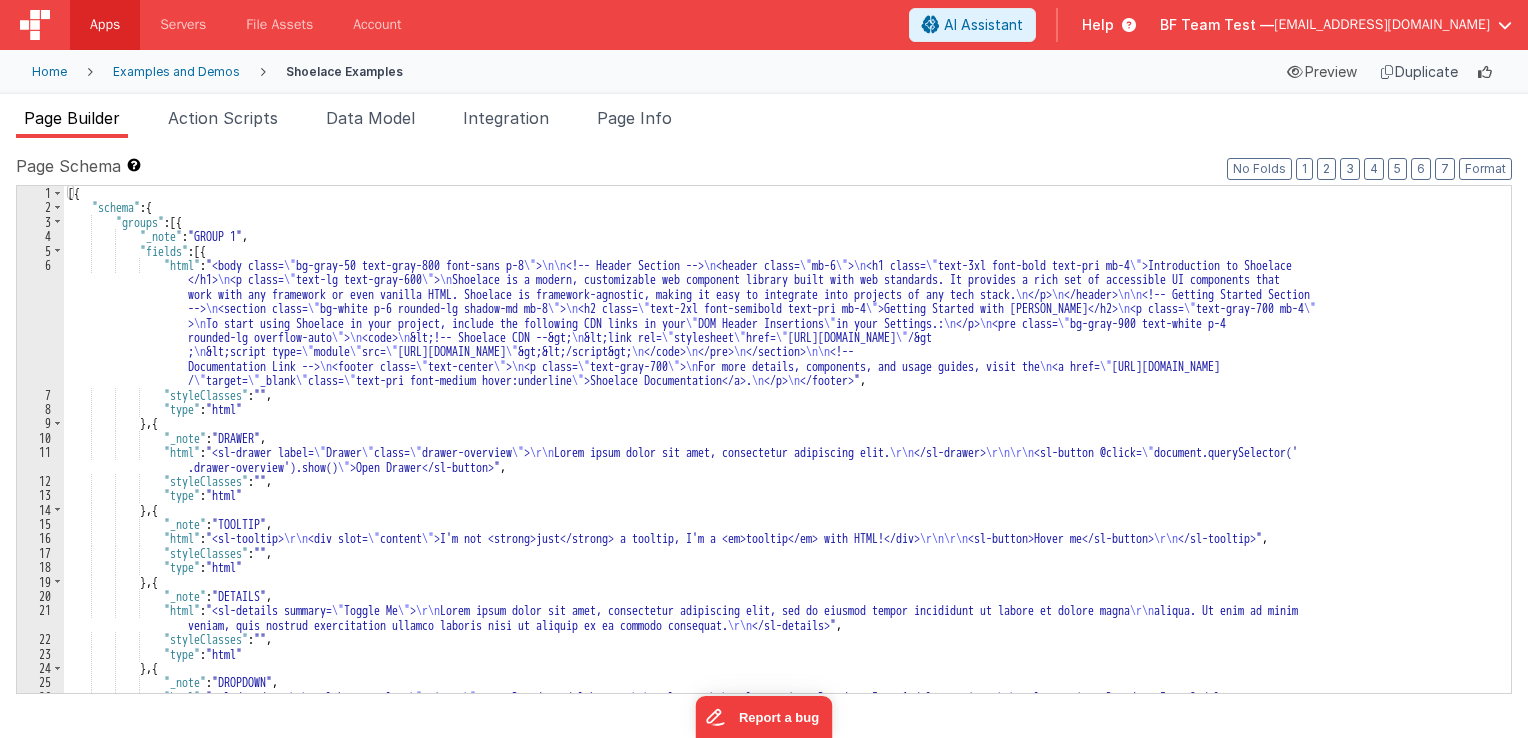 click on "Examples and Demos" at bounding box center (176, 72) 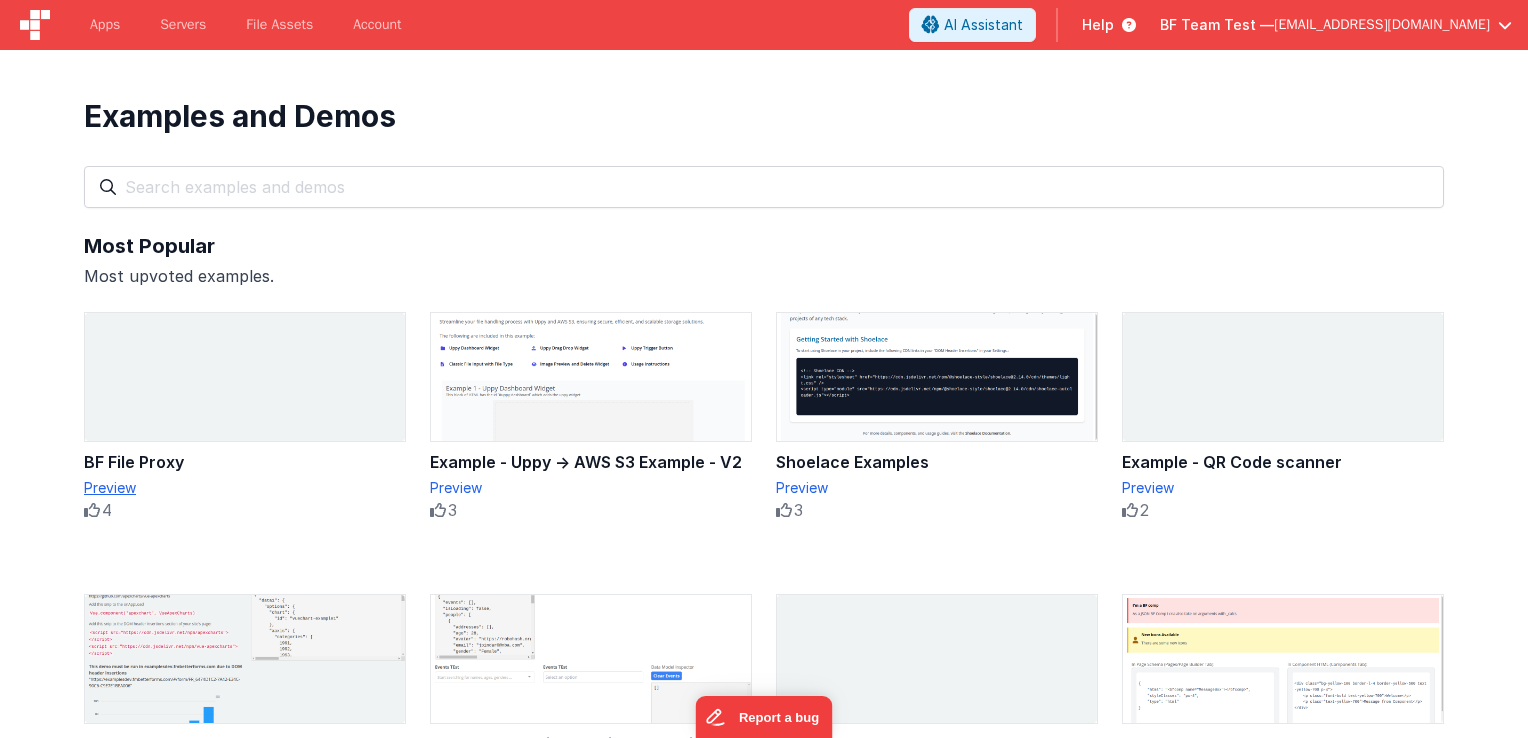 click on "Preview" at bounding box center [245, 488] 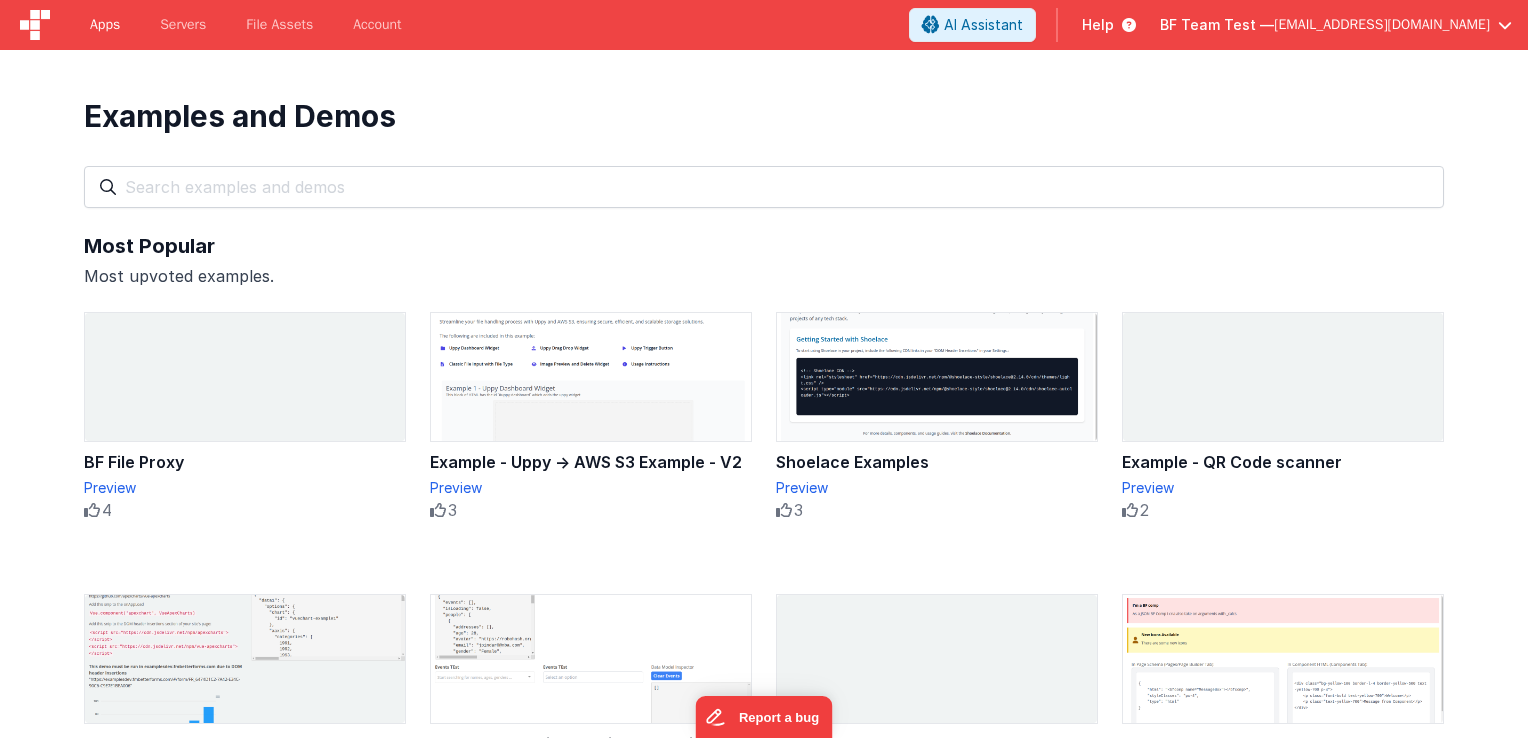 click on "Apps" at bounding box center [105, 25] 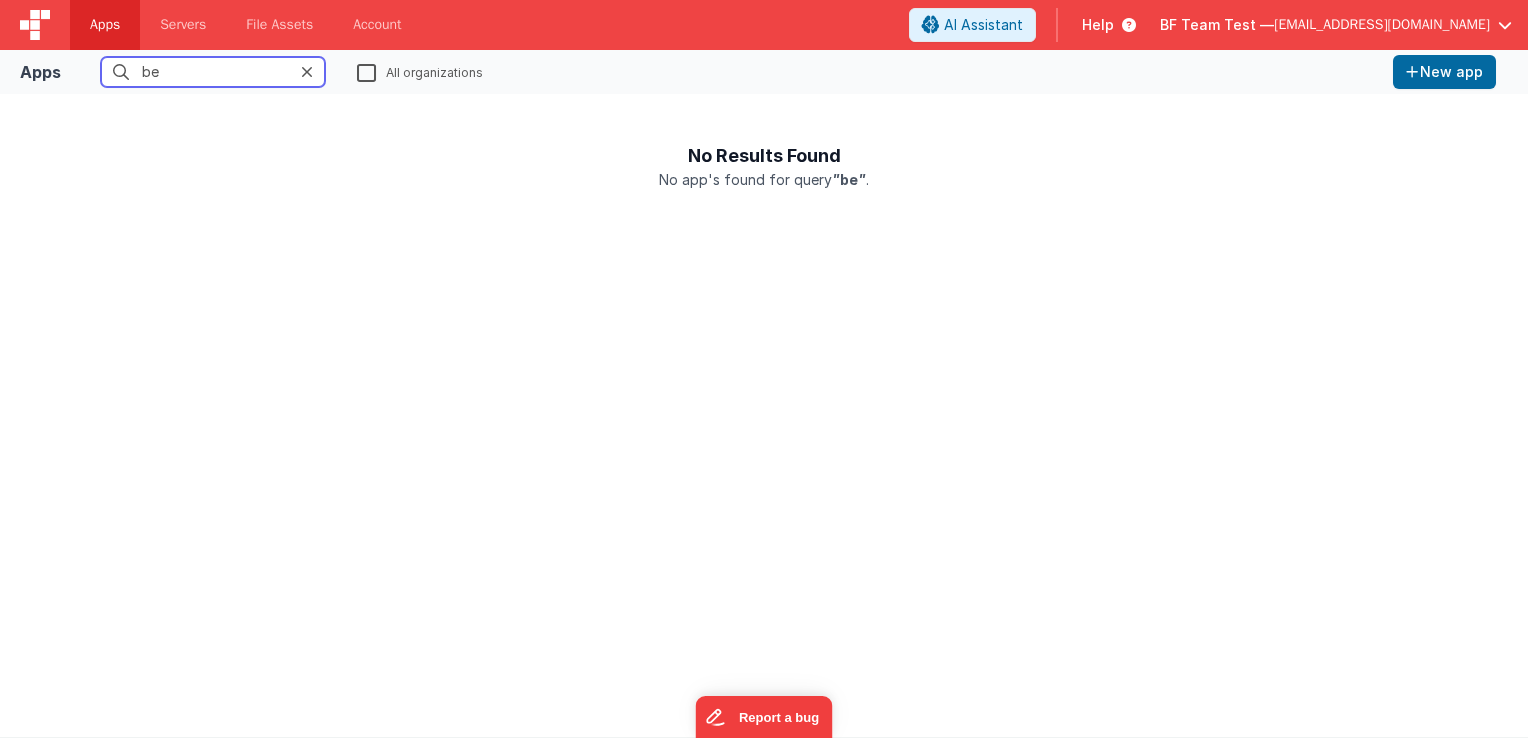 type on "b" 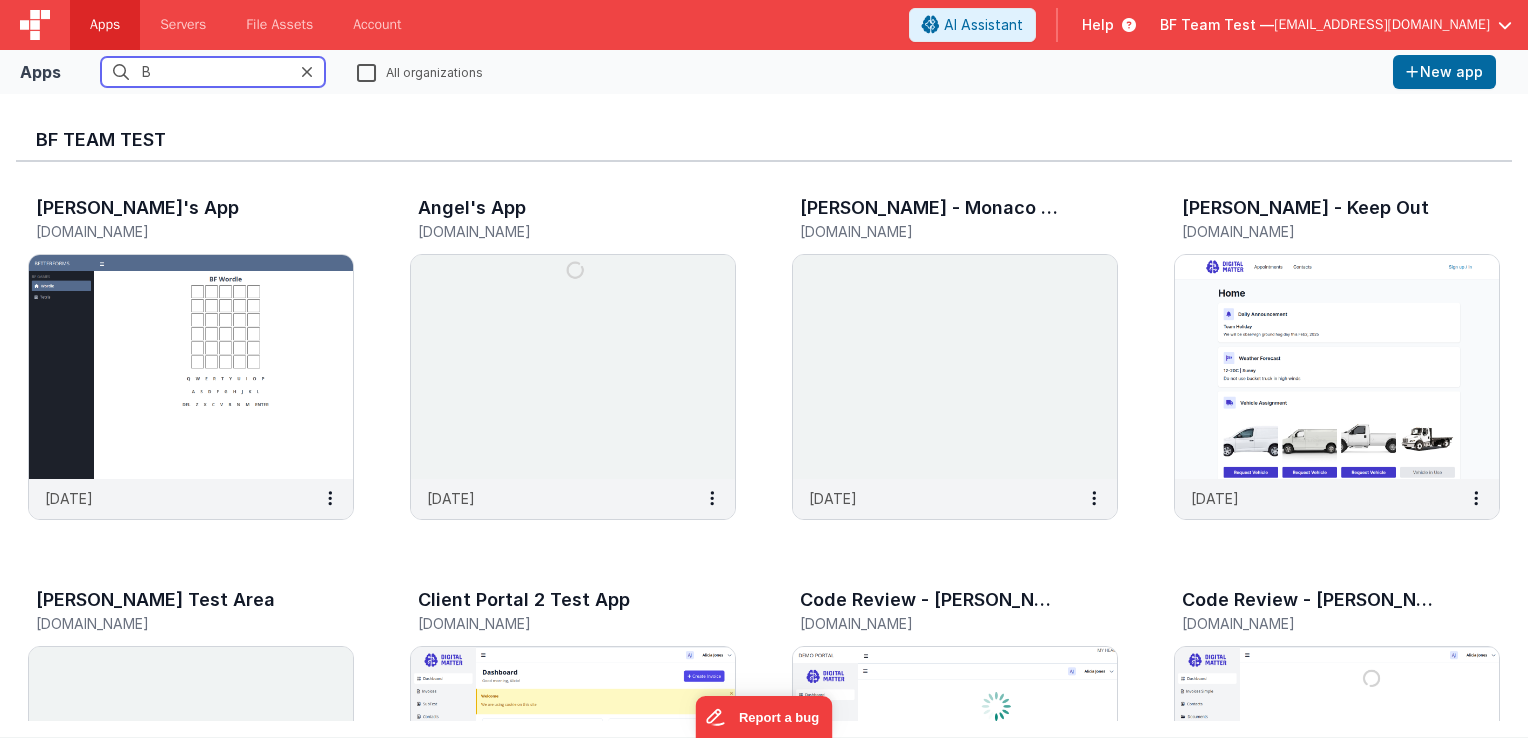 type on "B" 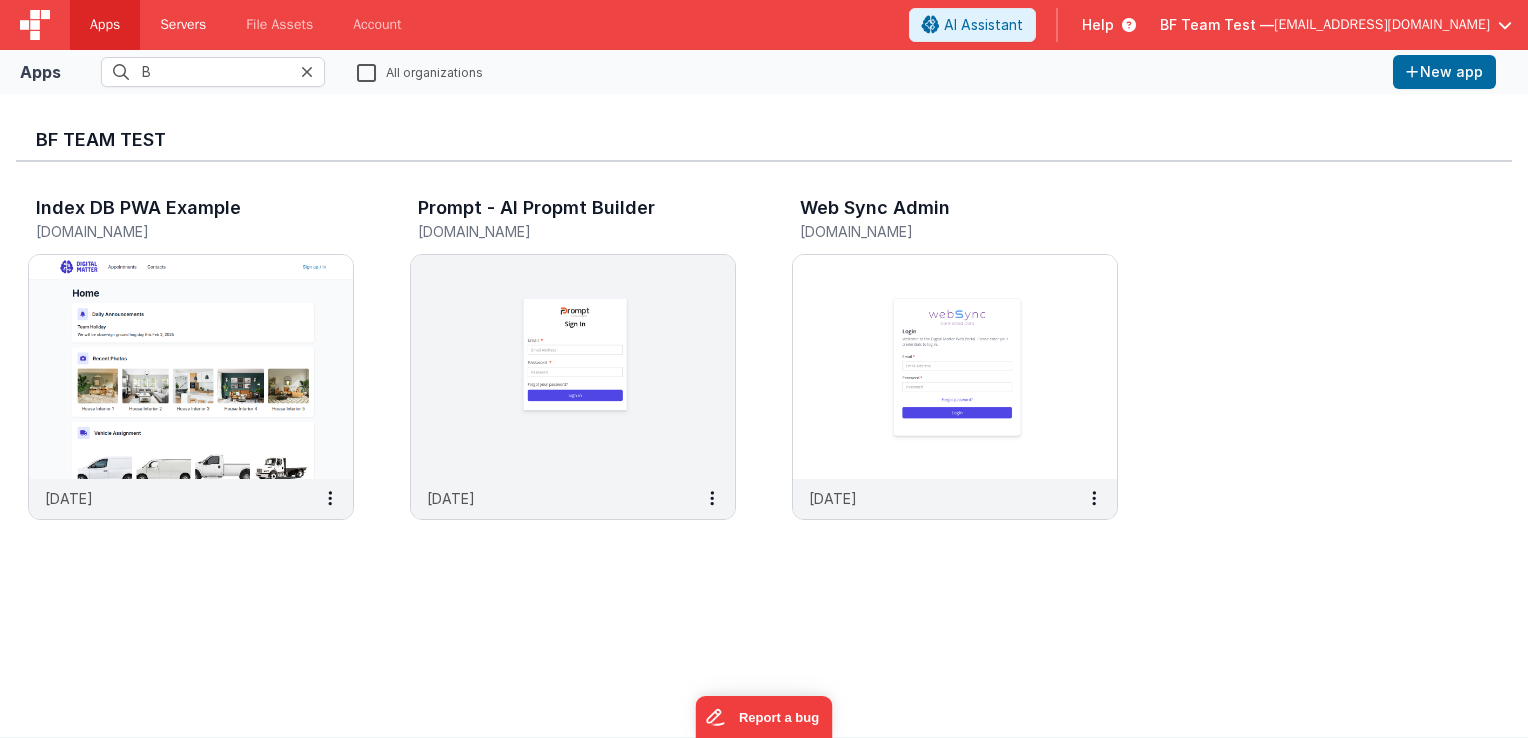 click on "Servers" at bounding box center (183, 25) 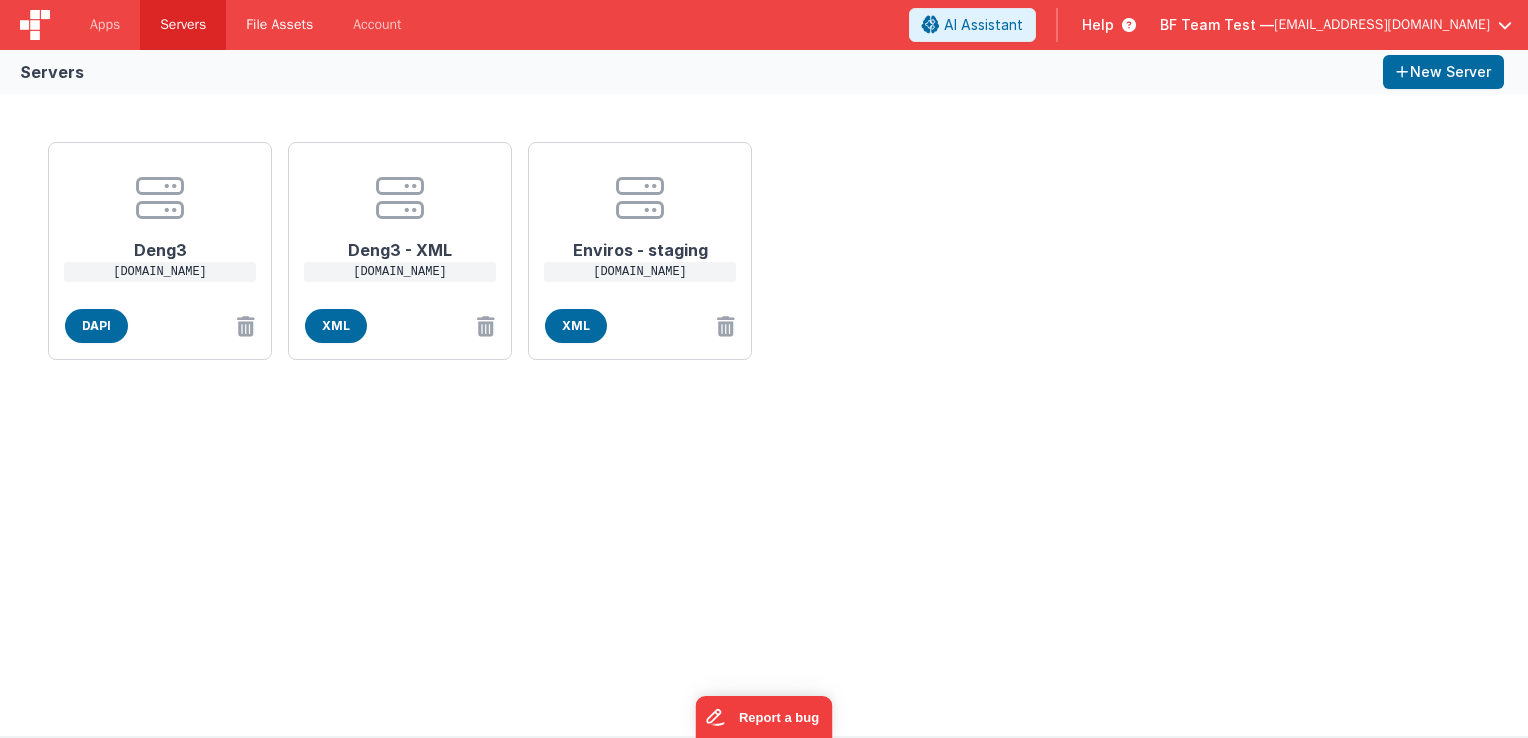click on "File Assets" at bounding box center [279, 25] 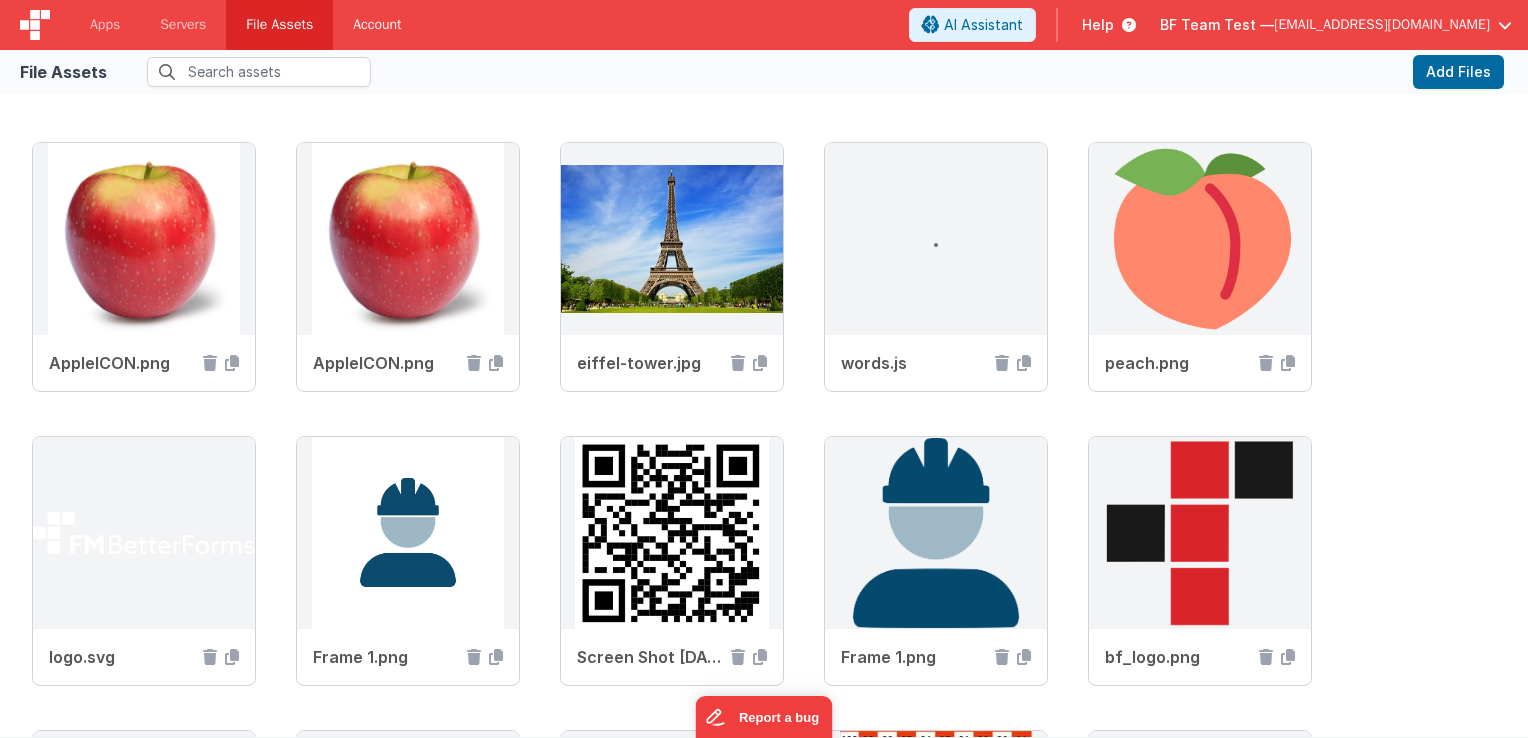 click on "Account" at bounding box center [377, 25] 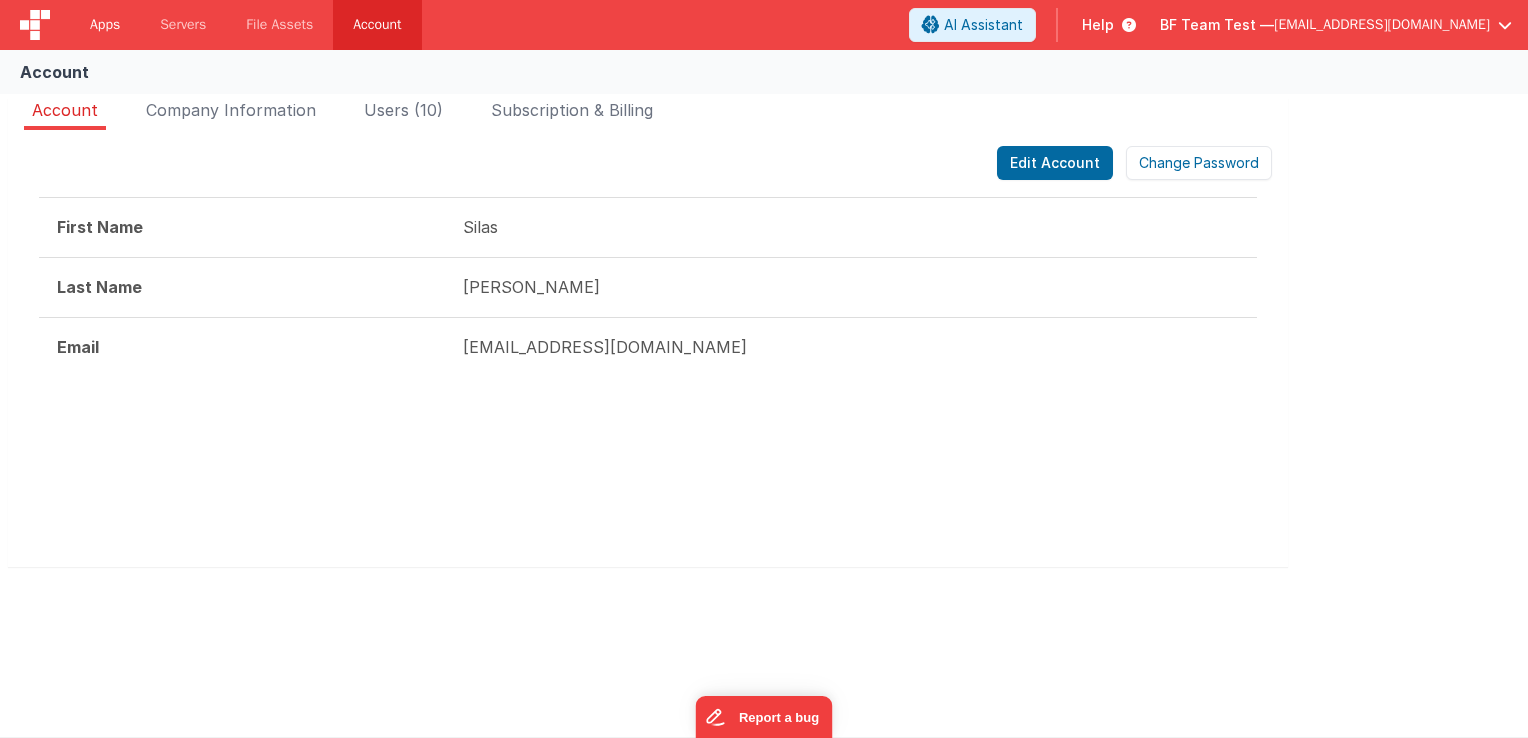 click on "Apps" at bounding box center [105, 25] 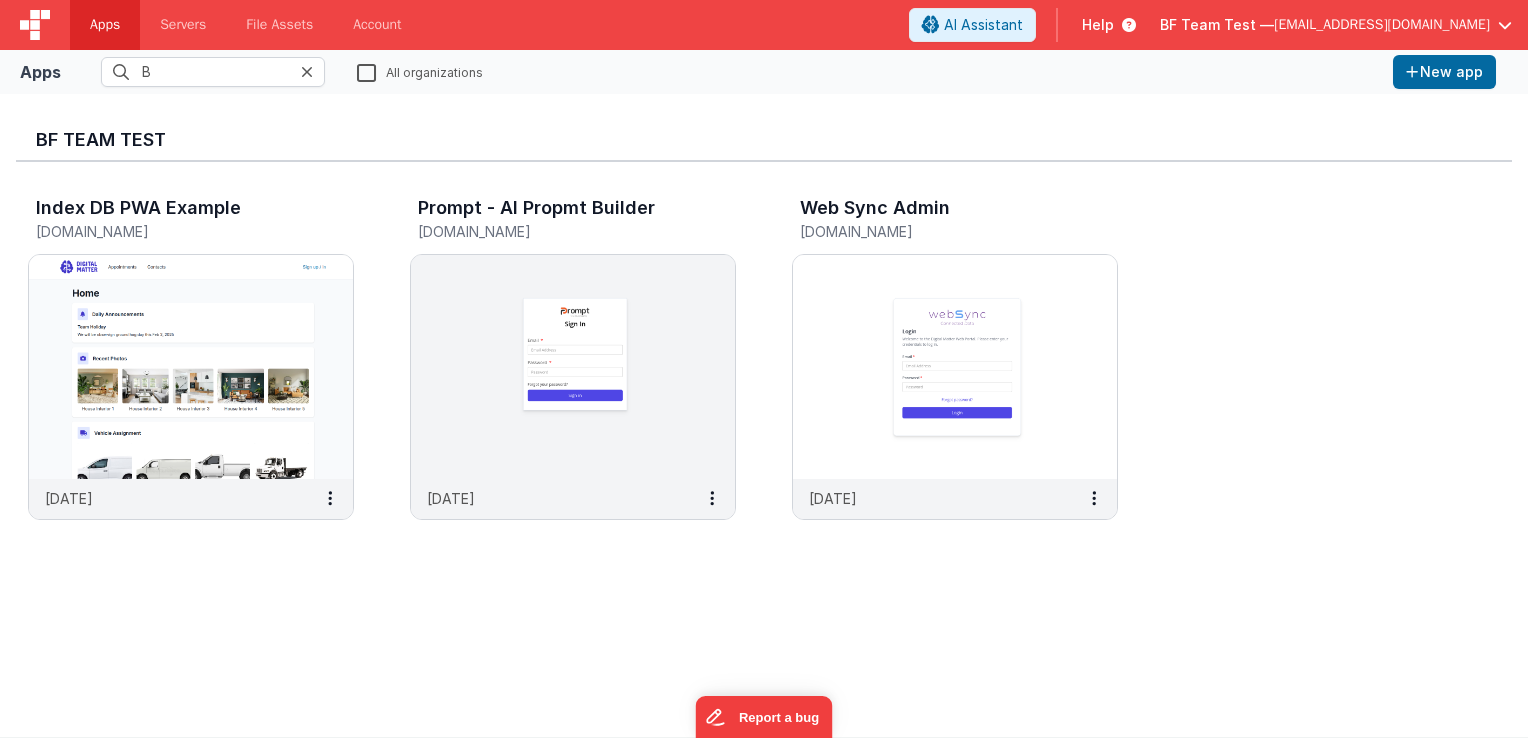 click at bounding box center [307, 72] 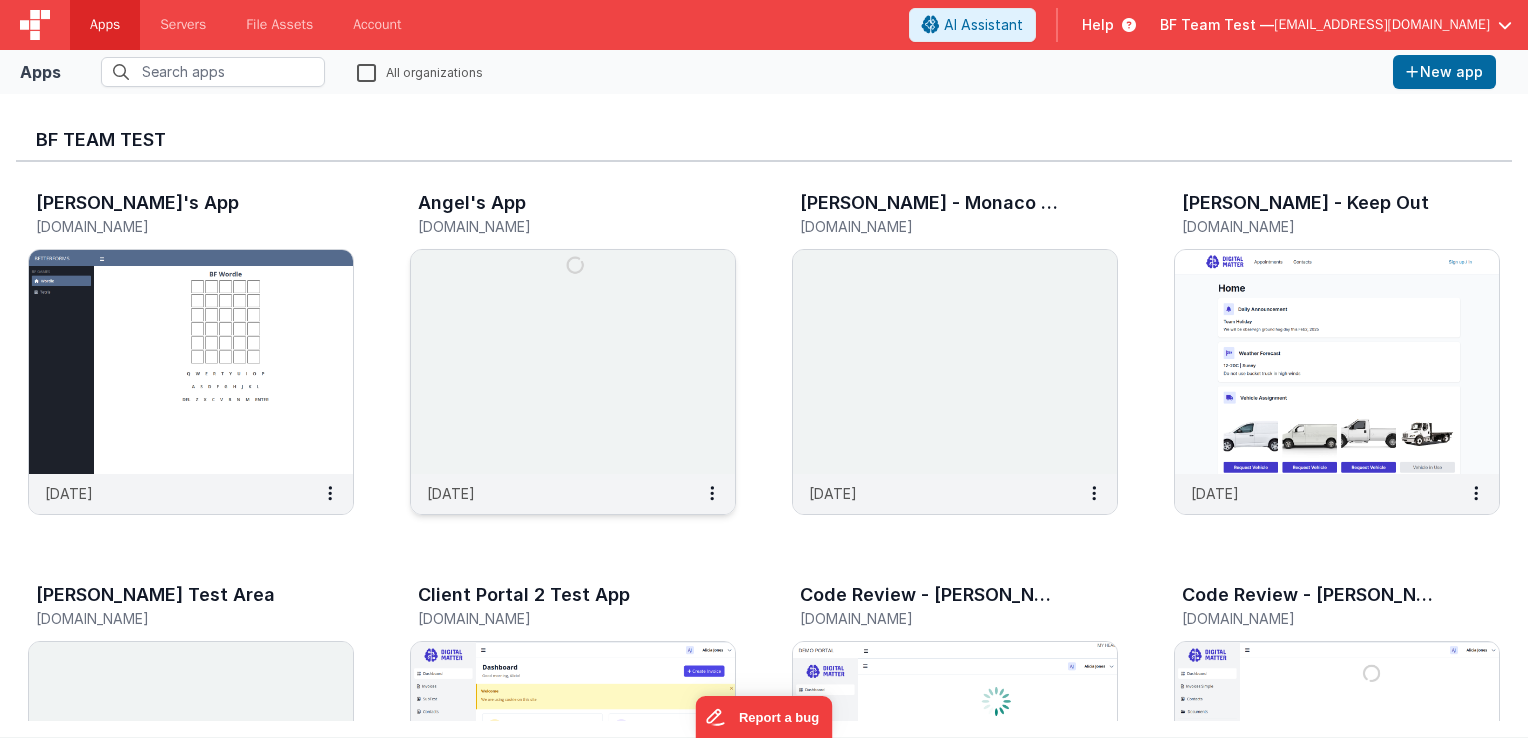 scroll, scrollTop: 0, scrollLeft: 0, axis: both 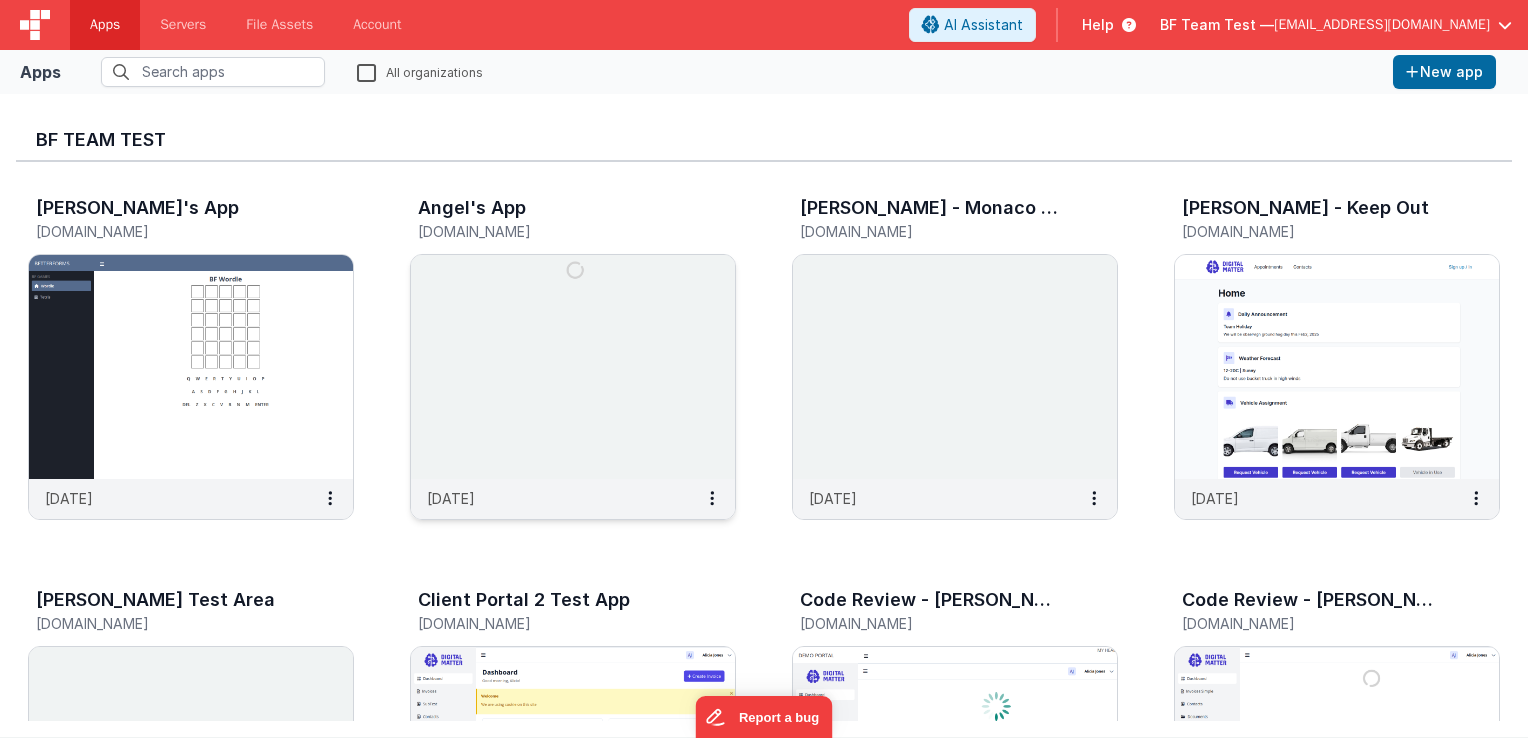 click at bounding box center [573, 367] 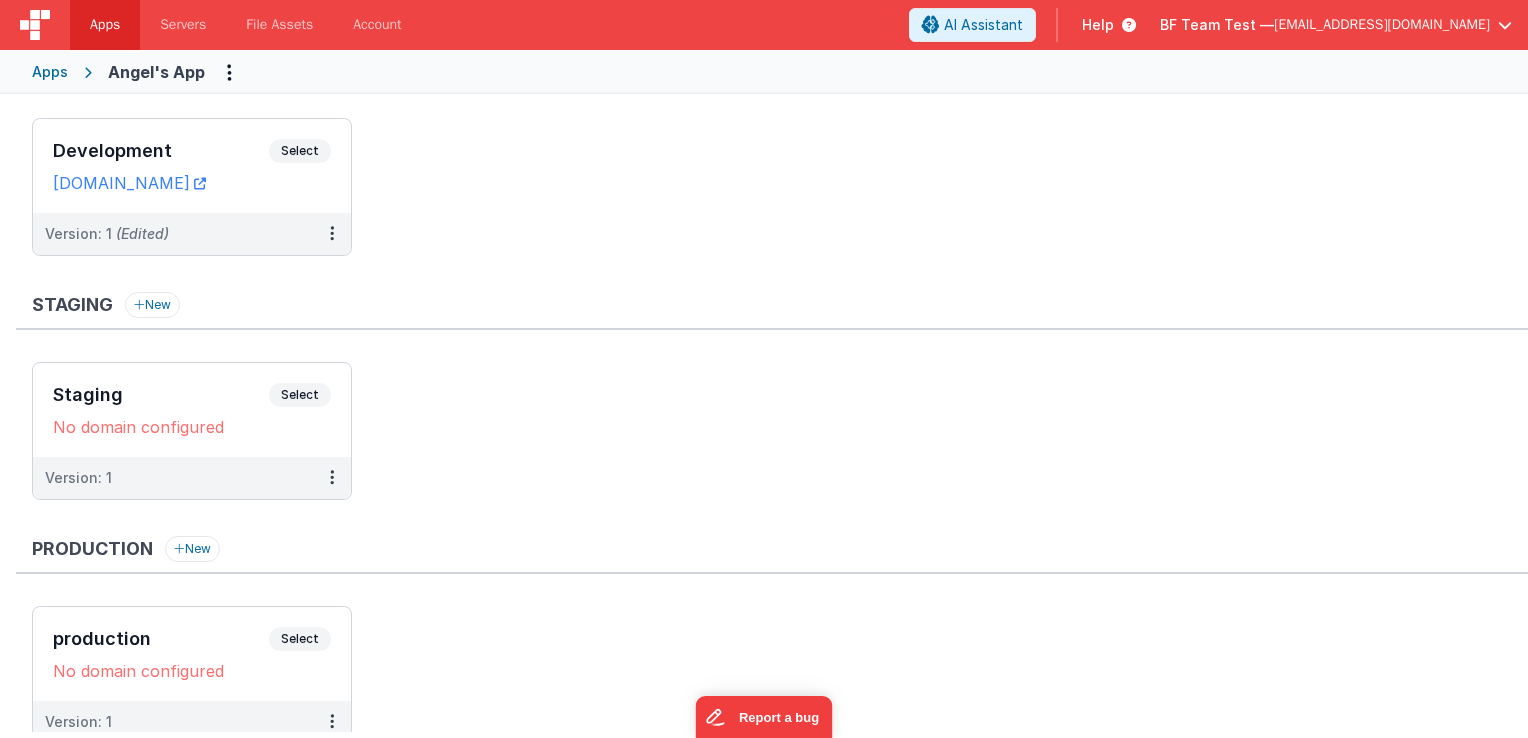 scroll, scrollTop: 0, scrollLeft: 0, axis: both 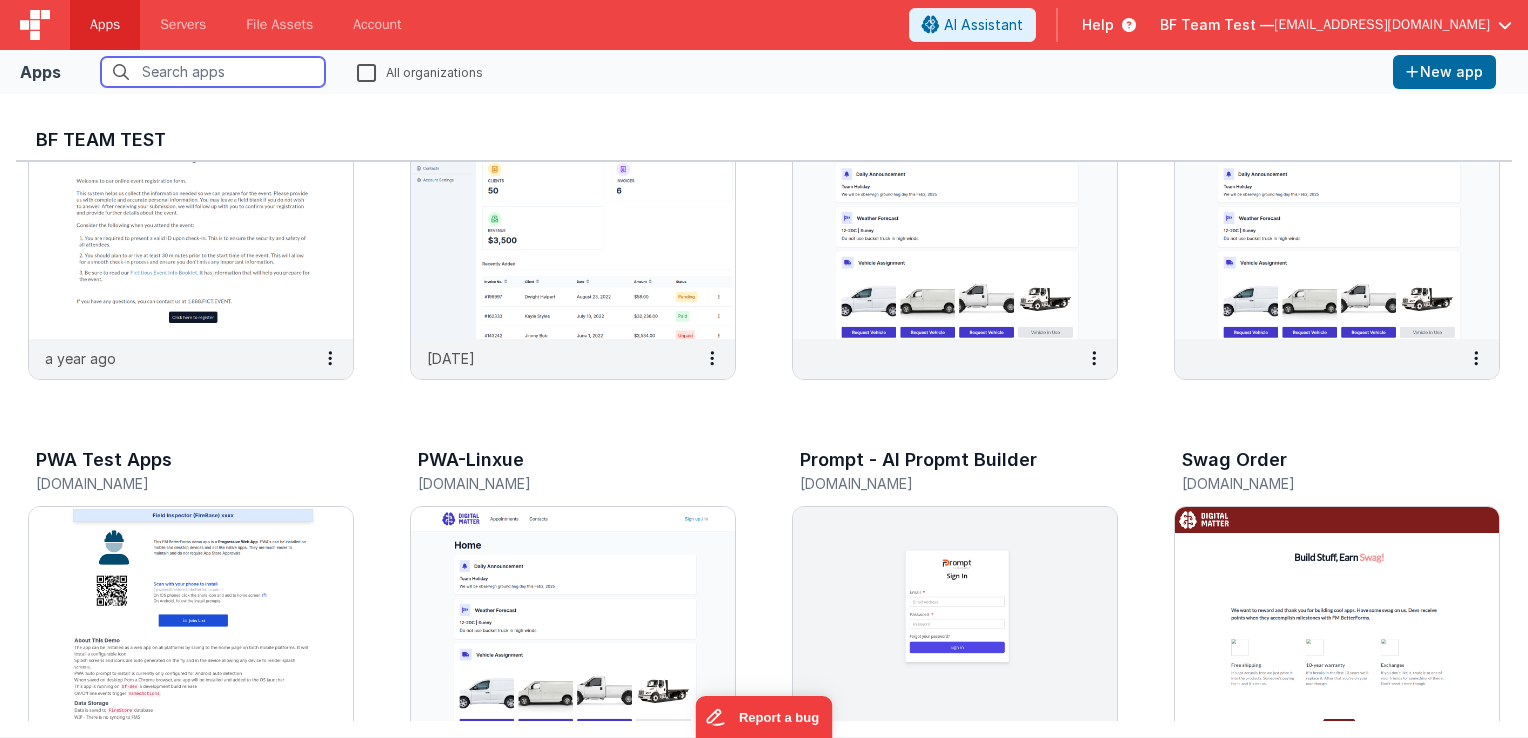 click at bounding box center [213, 72] 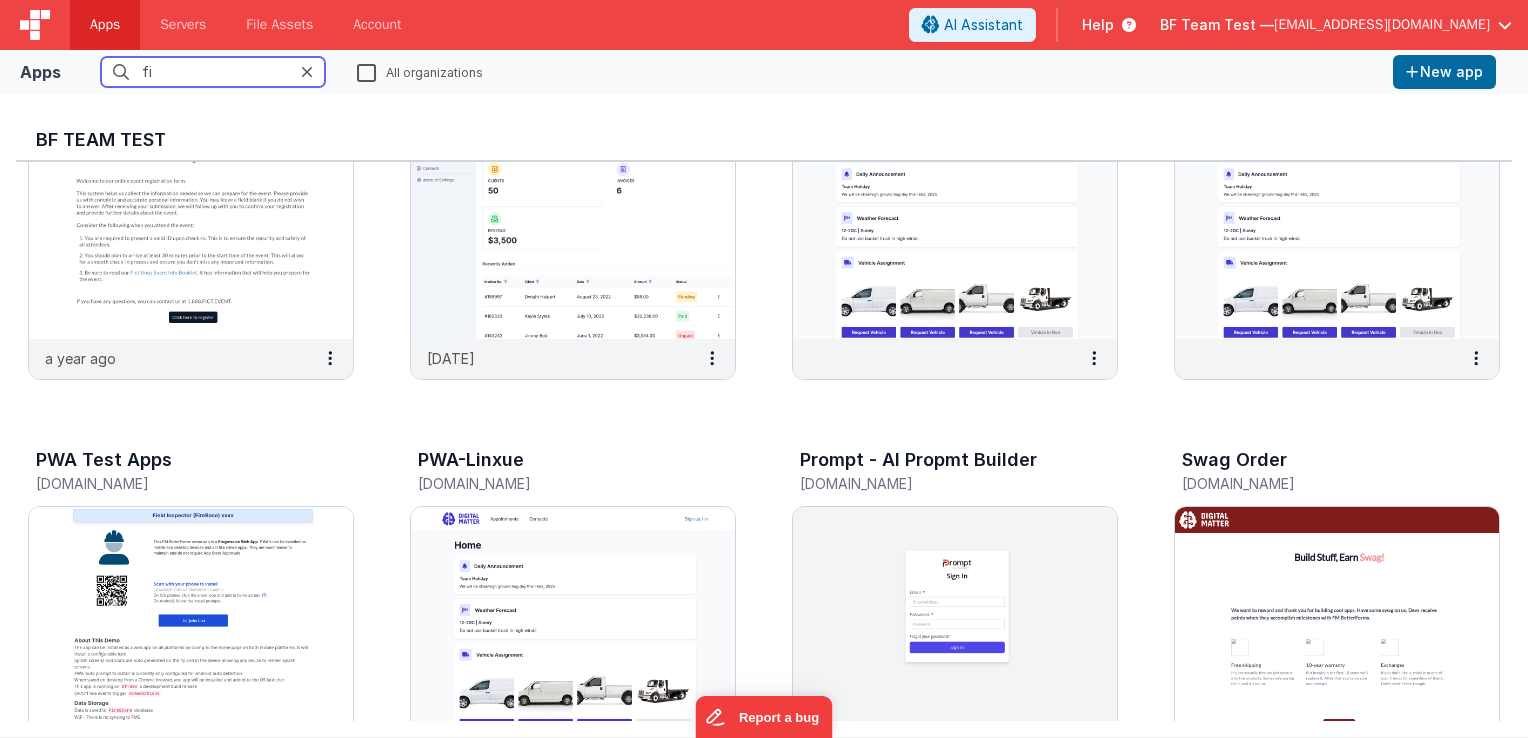 scroll, scrollTop: 0, scrollLeft: 0, axis: both 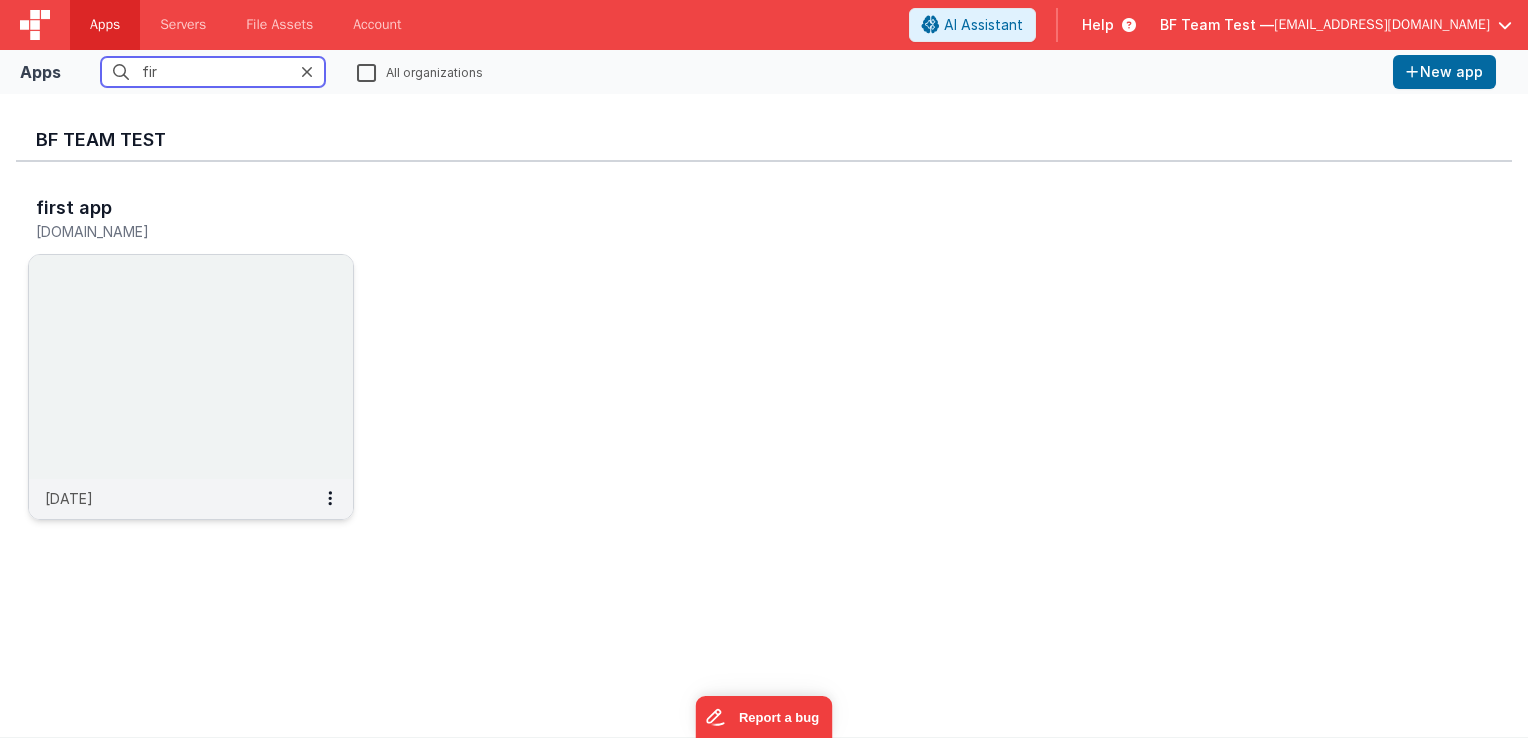 type on "fir" 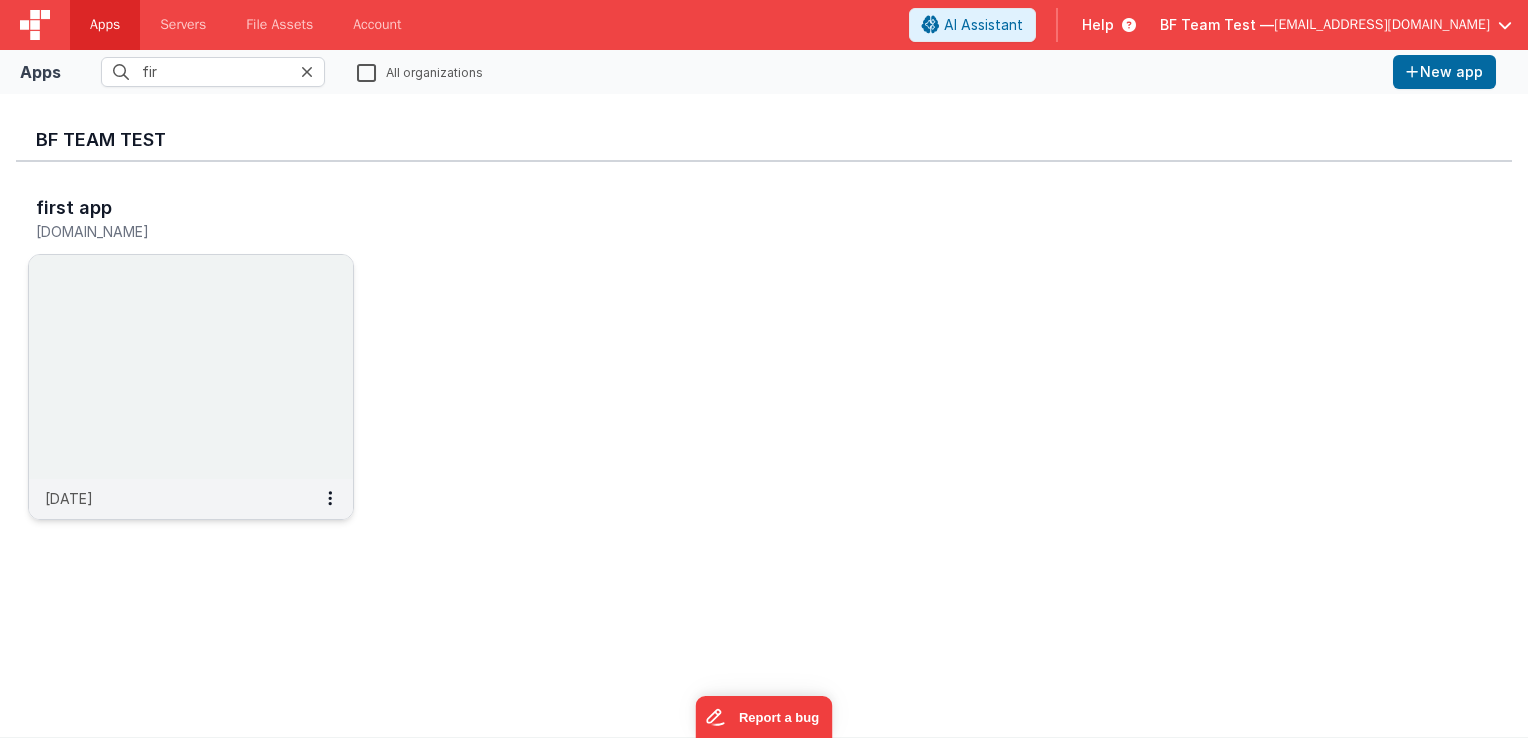 click on "first app" at bounding box center (74, 208) 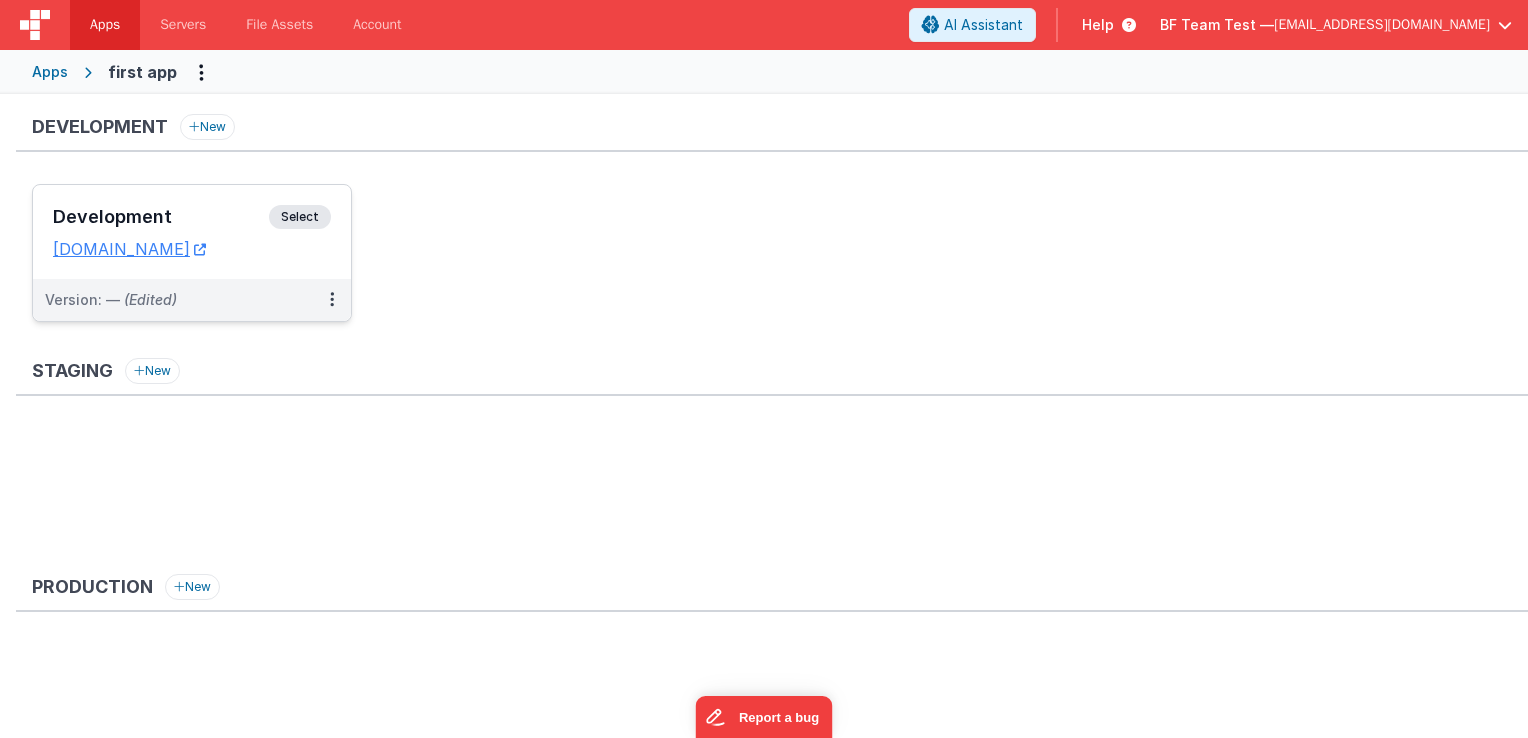click on "Select" at bounding box center [300, 217] 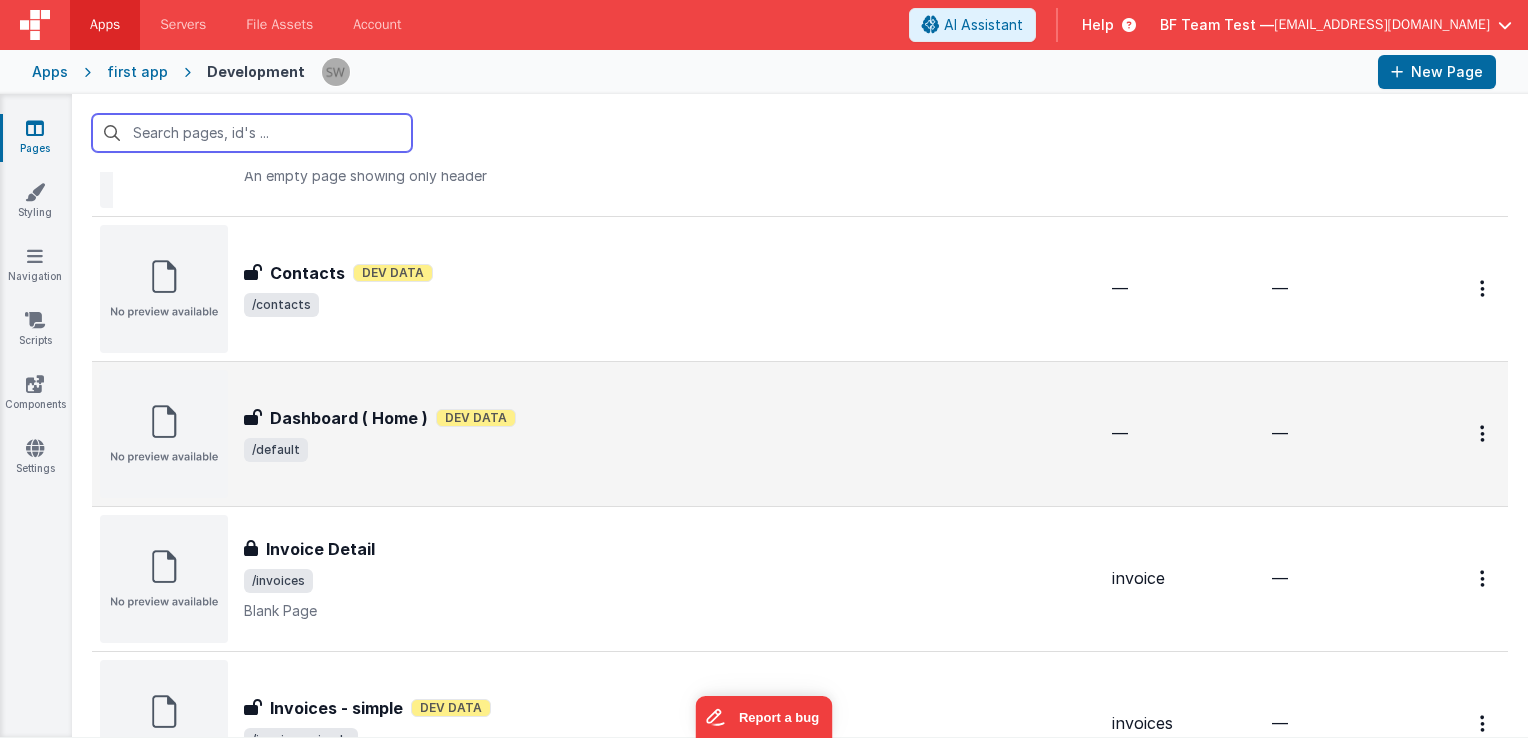 scroll, scrollTop: 500, scrollLeft: 0, axis: vertical 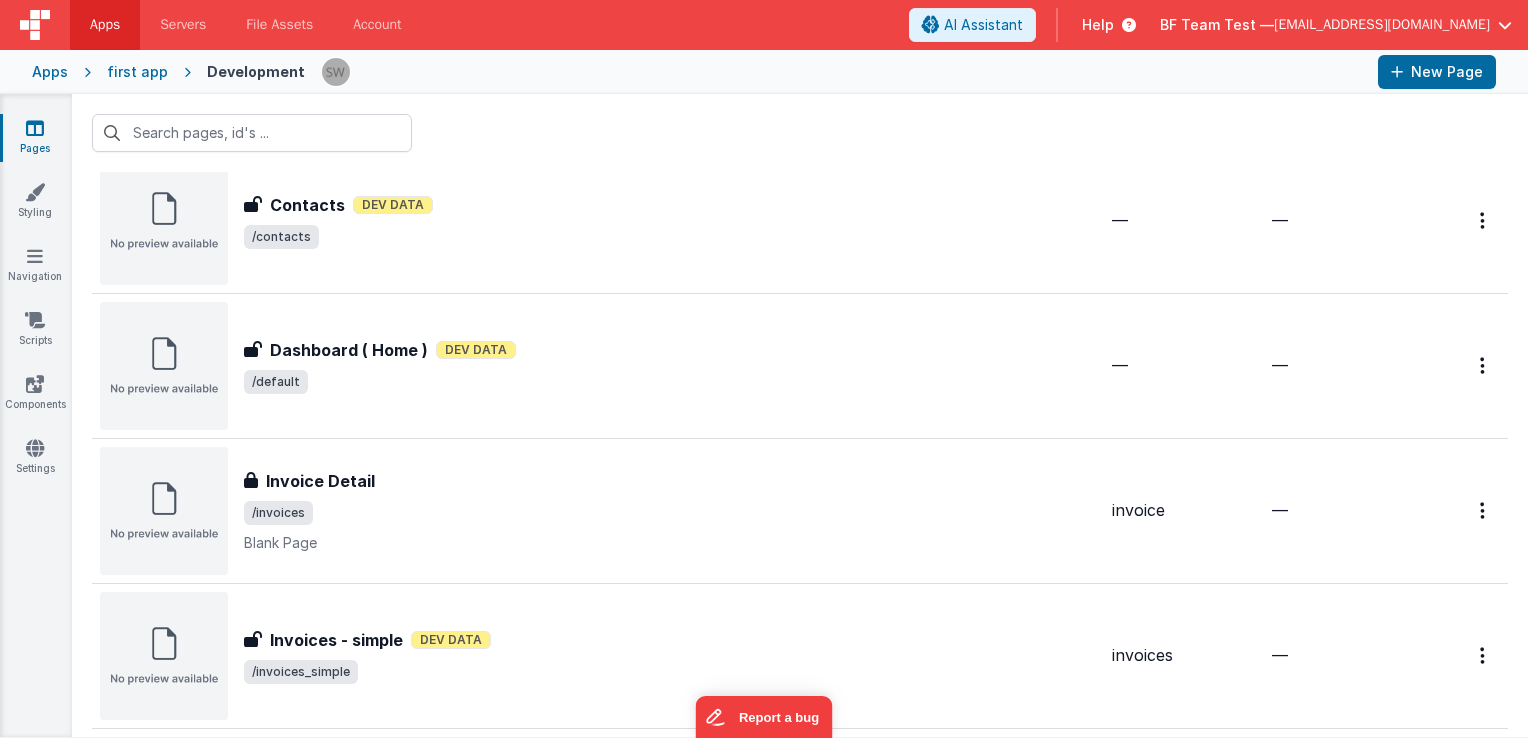 click on "Apps" at bounding box center [50, 72] 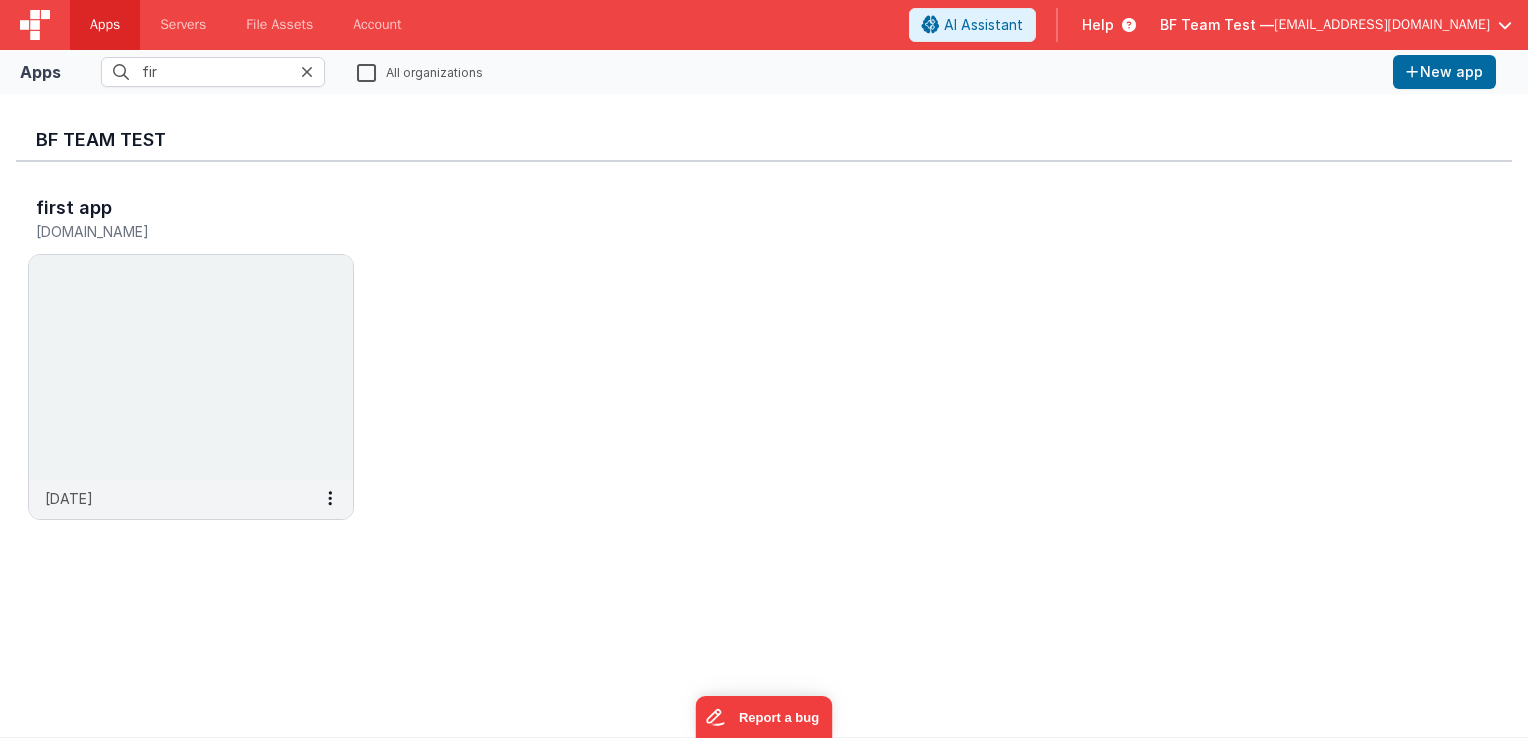 click on "Apps" at bounding box center [105, 25] 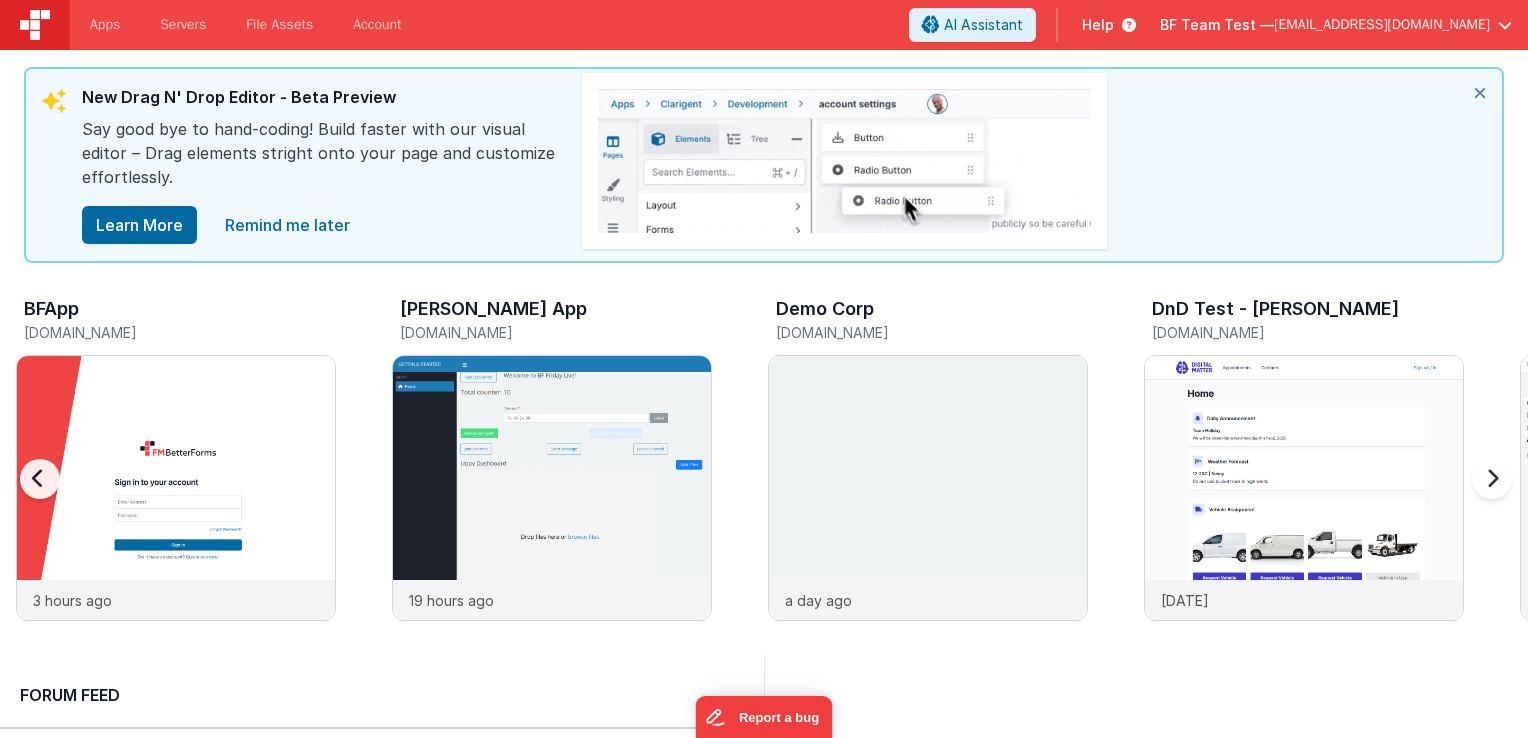 scroll, scrollTop: 0, scrollLeft: 0, axis: both 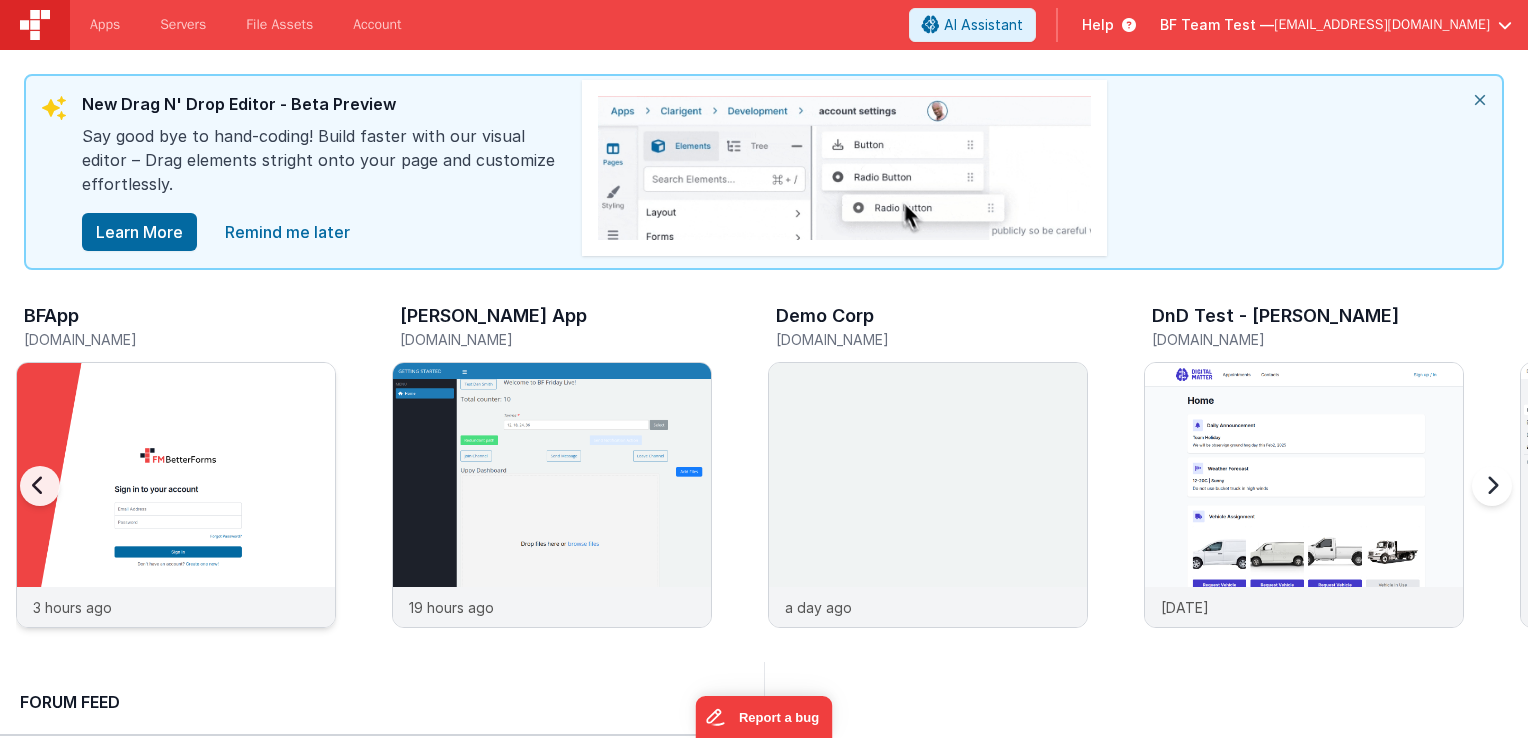 click at bounding box center [176, 522] 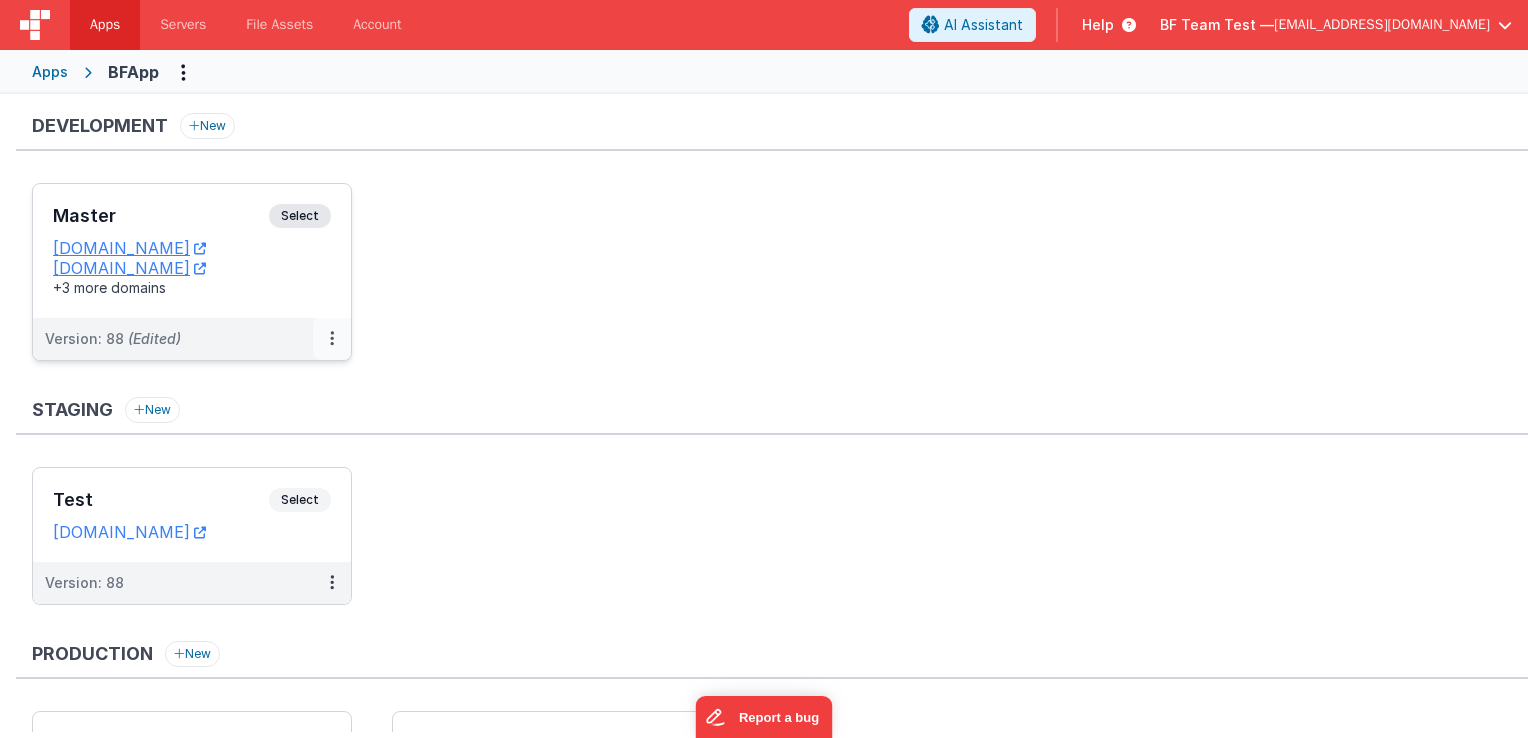 scroll, scrollTop: 0, scrollLeft: 0, axis: both 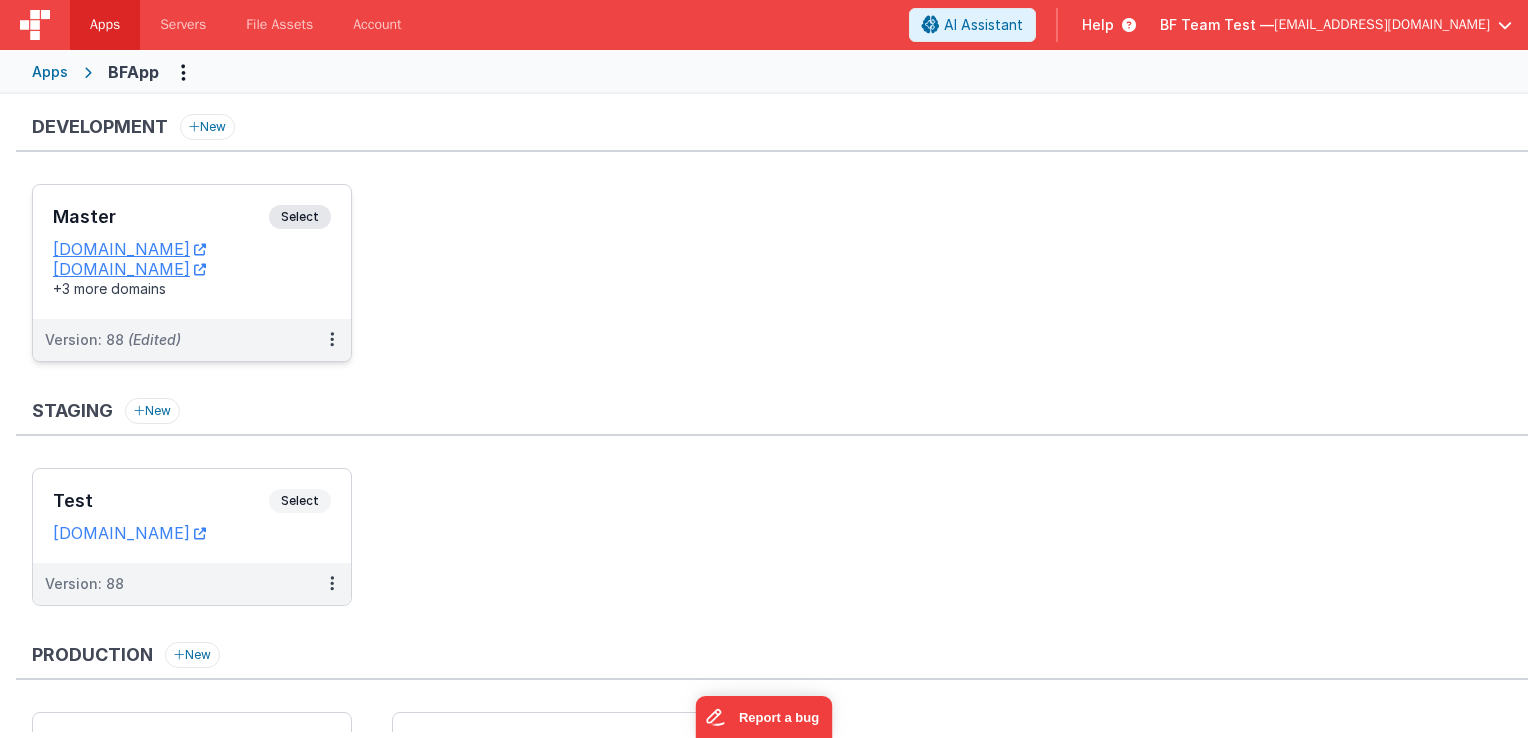 click on "Select" at bounding box center (300, 217) 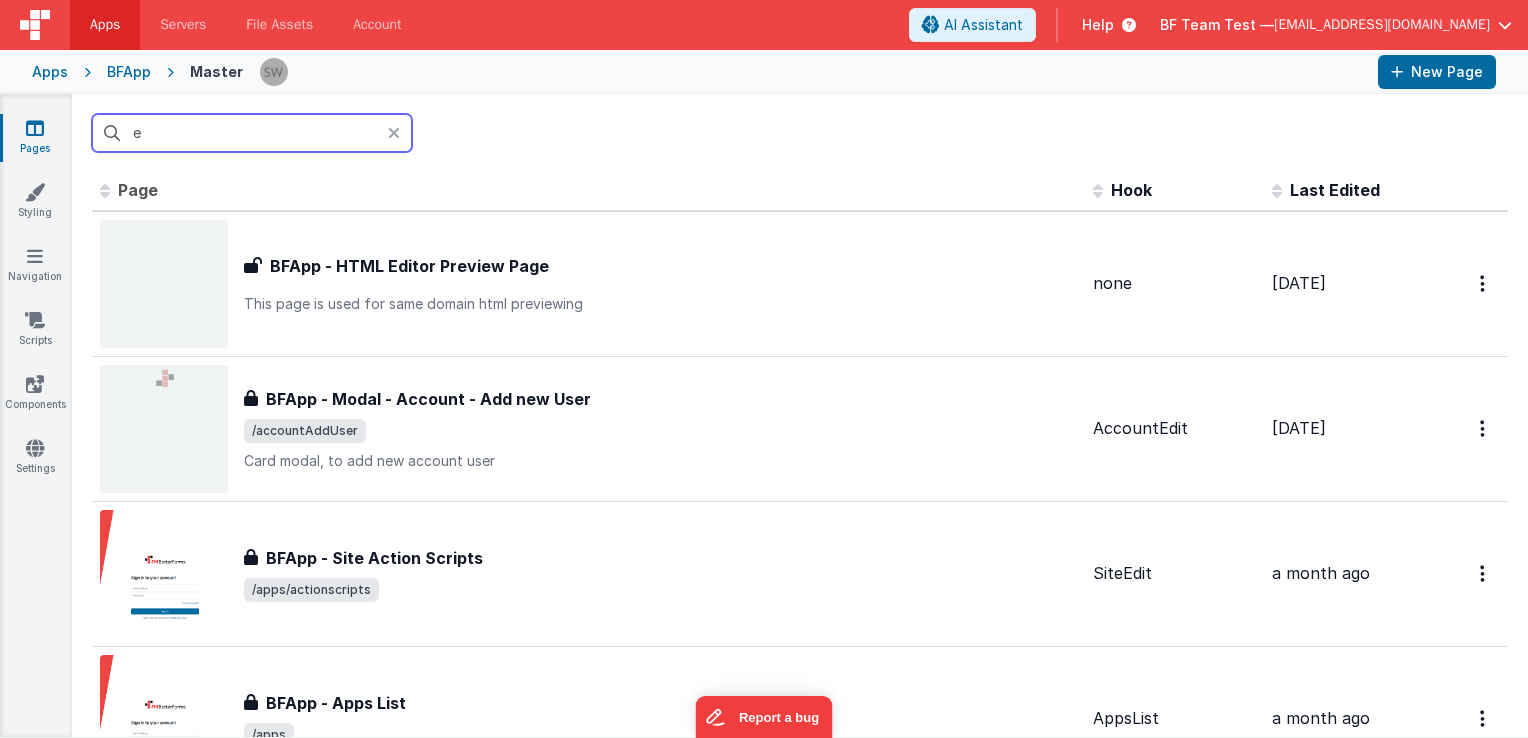 scroll, scrollTop: 0, scrollLeft: 0, axis: both 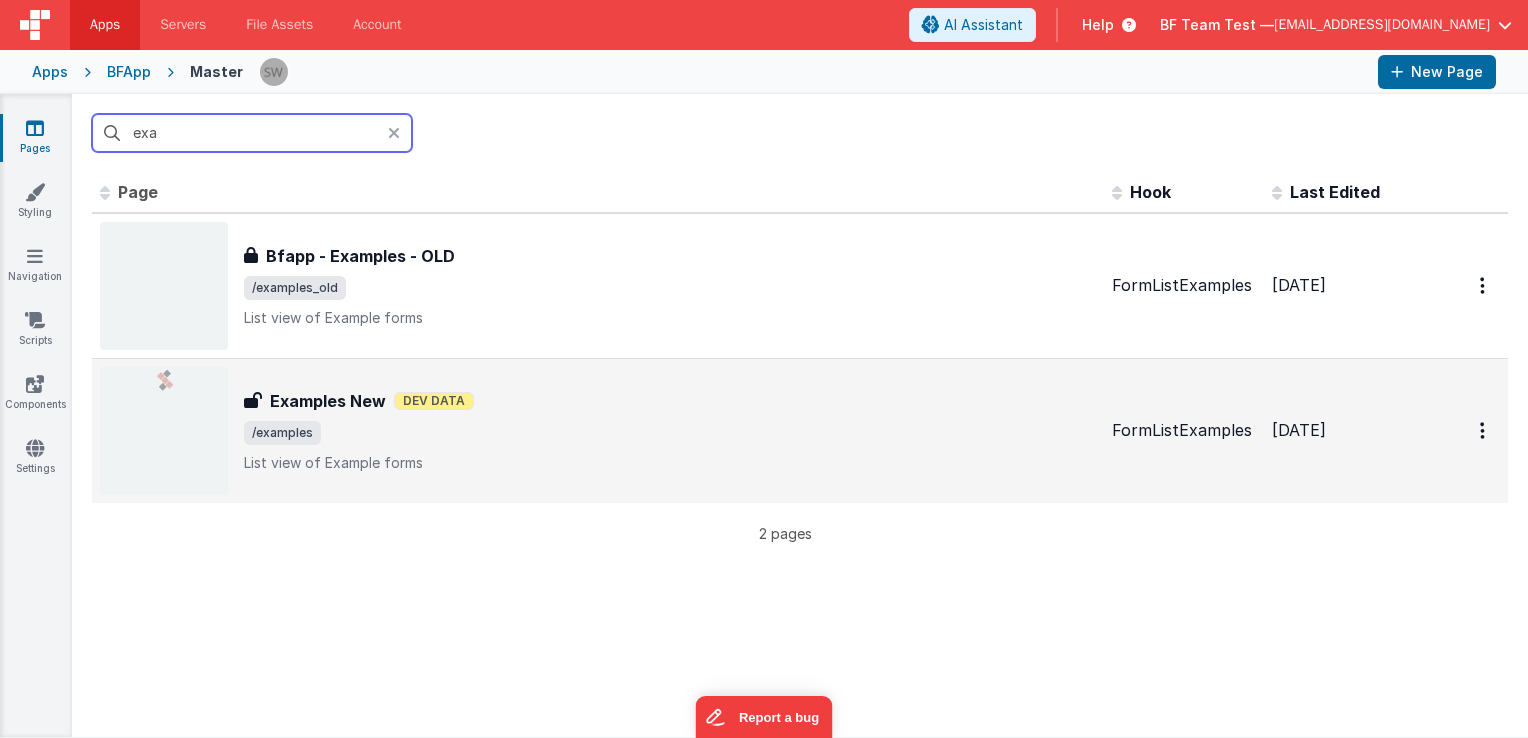 type on "exa" 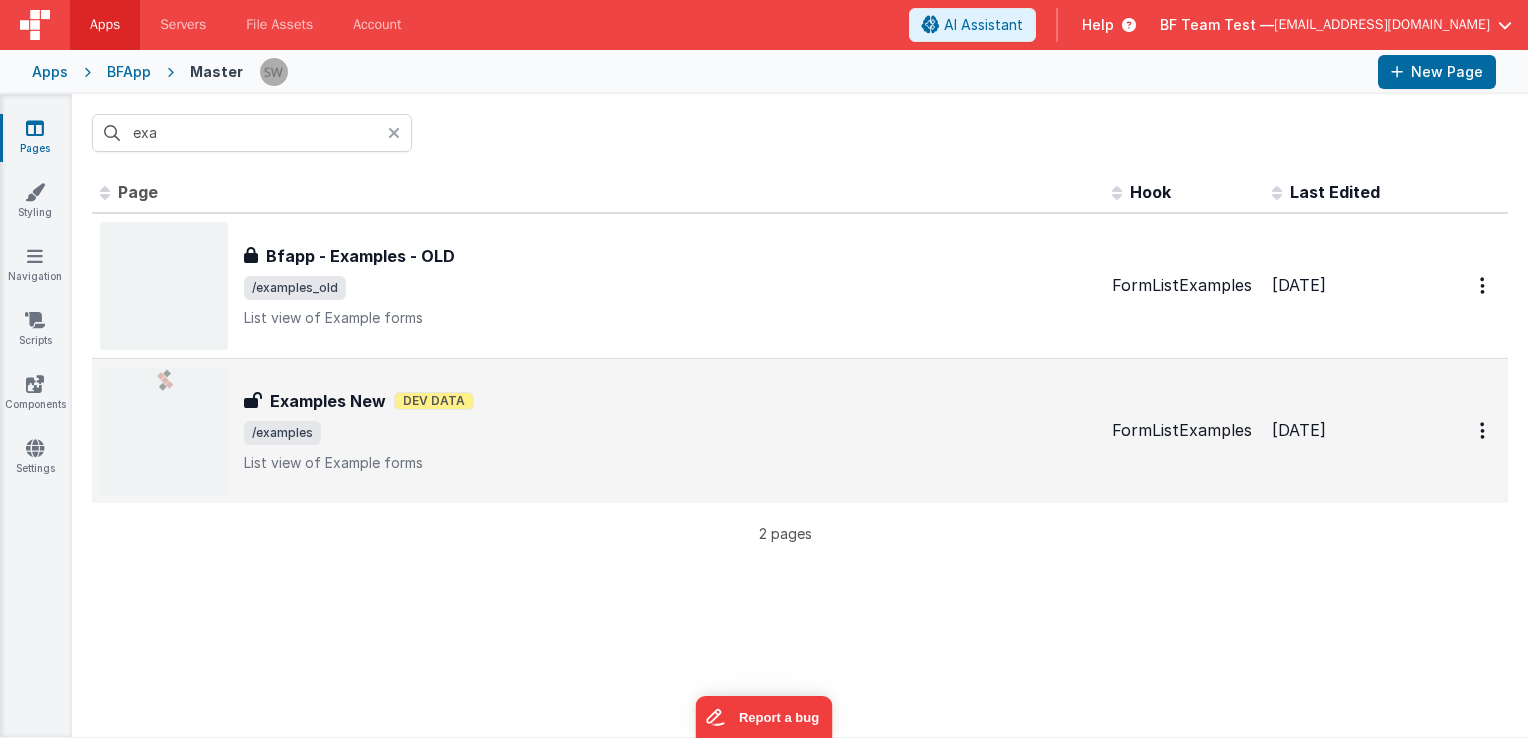 click on "Examples New" at bounding box center [328, 401] 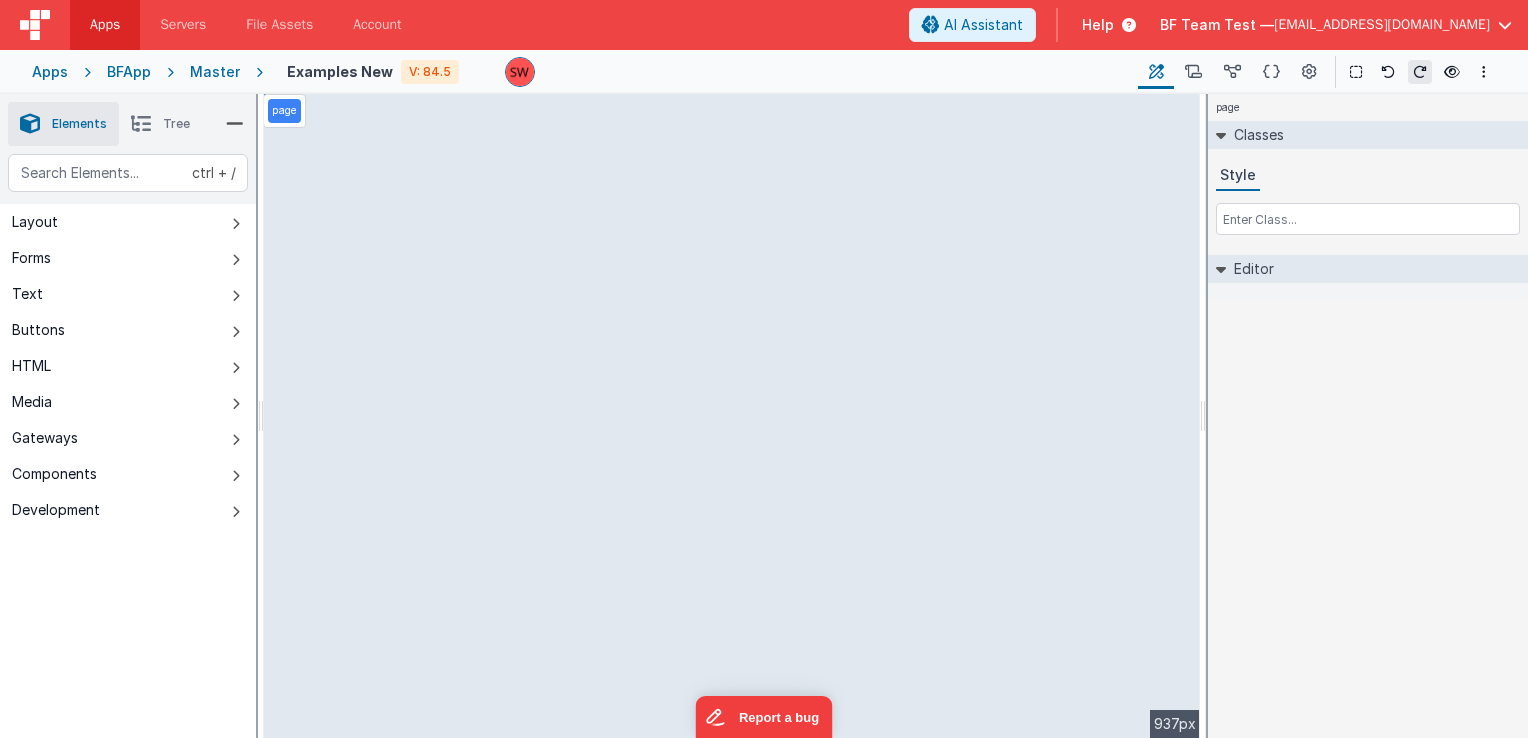 click on "page
-->
937px" at bounding box center (732, 416) 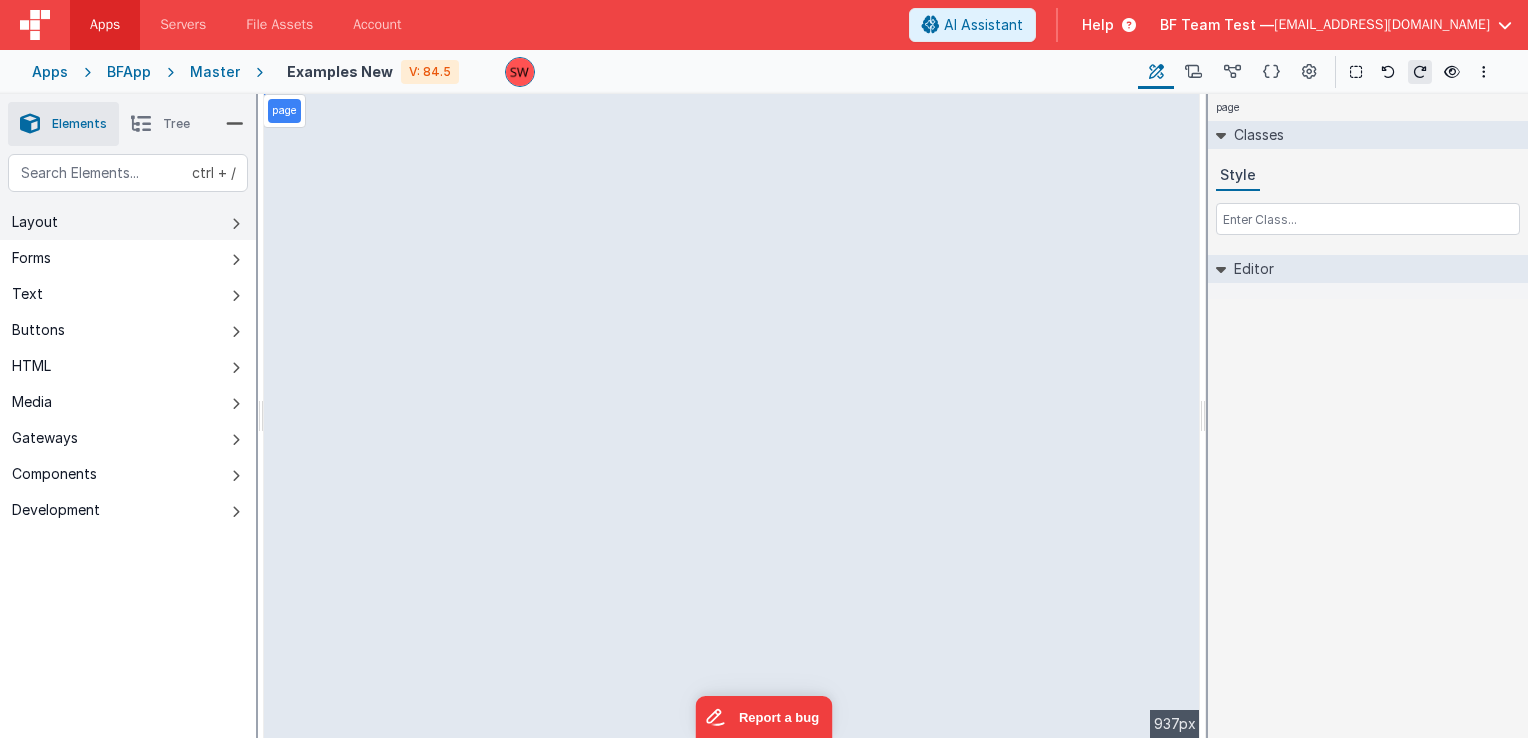 click on "Layout" at bounding box center [128, 222] 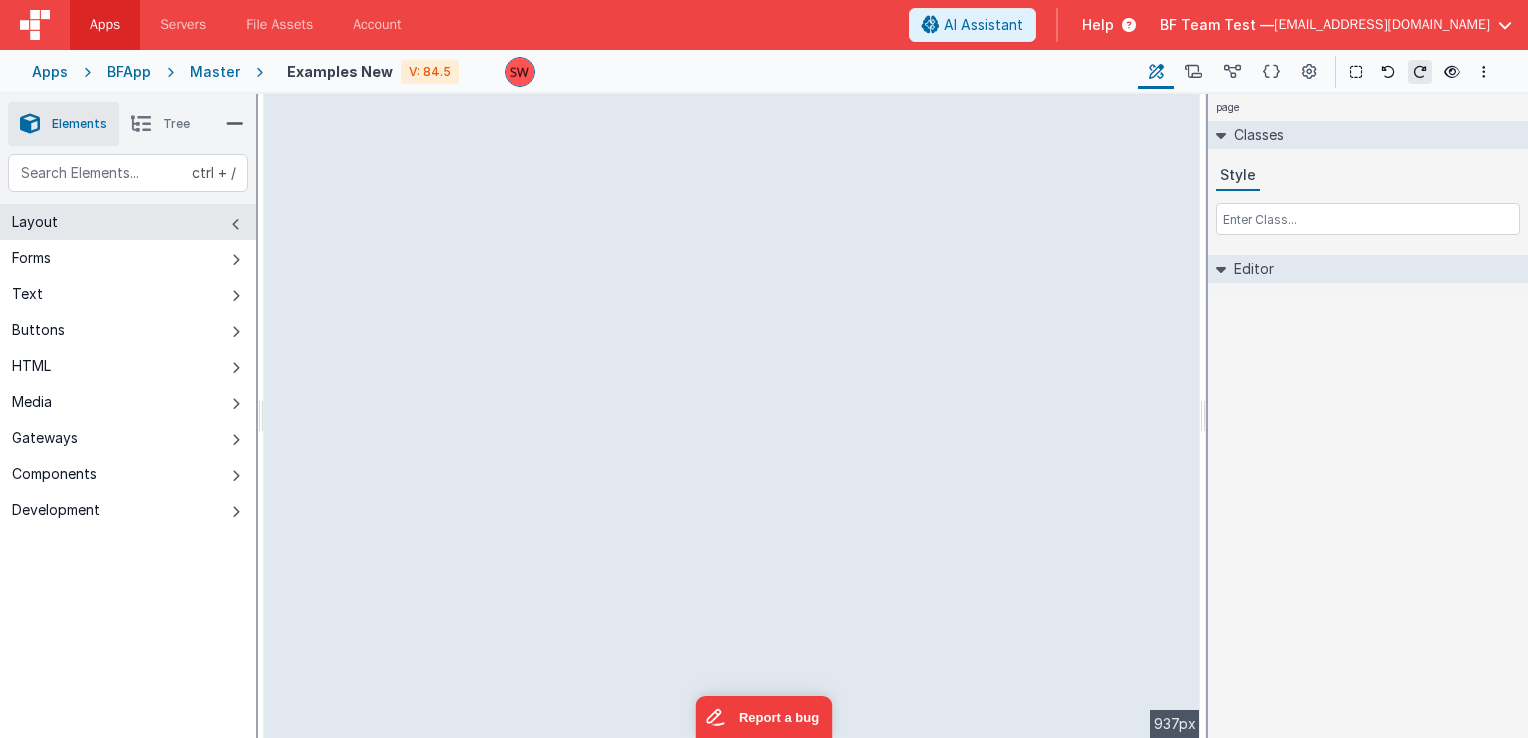 click on "Layout" at bounding box center (128, 222) 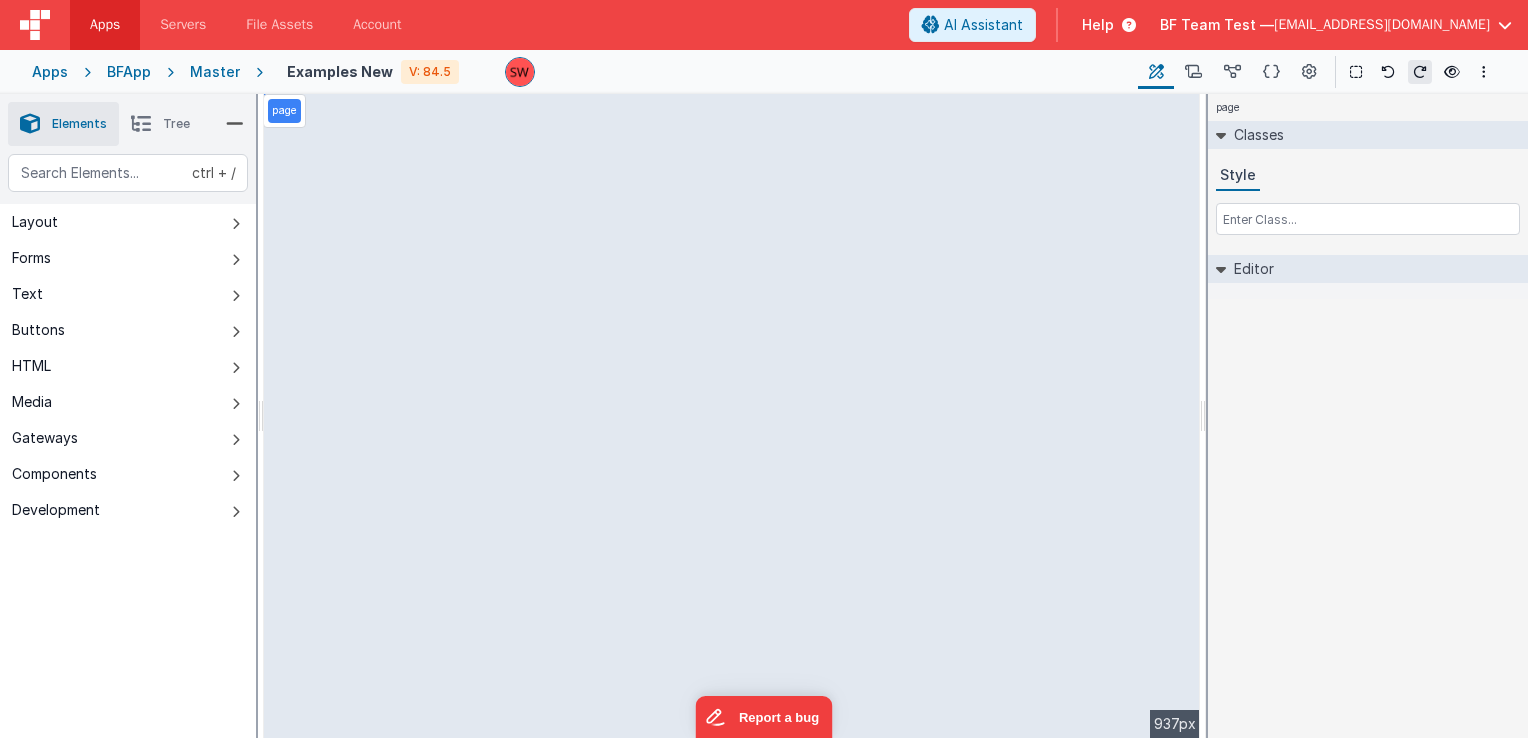 click on "page
-->
937px" at bounding box center (732, 416) 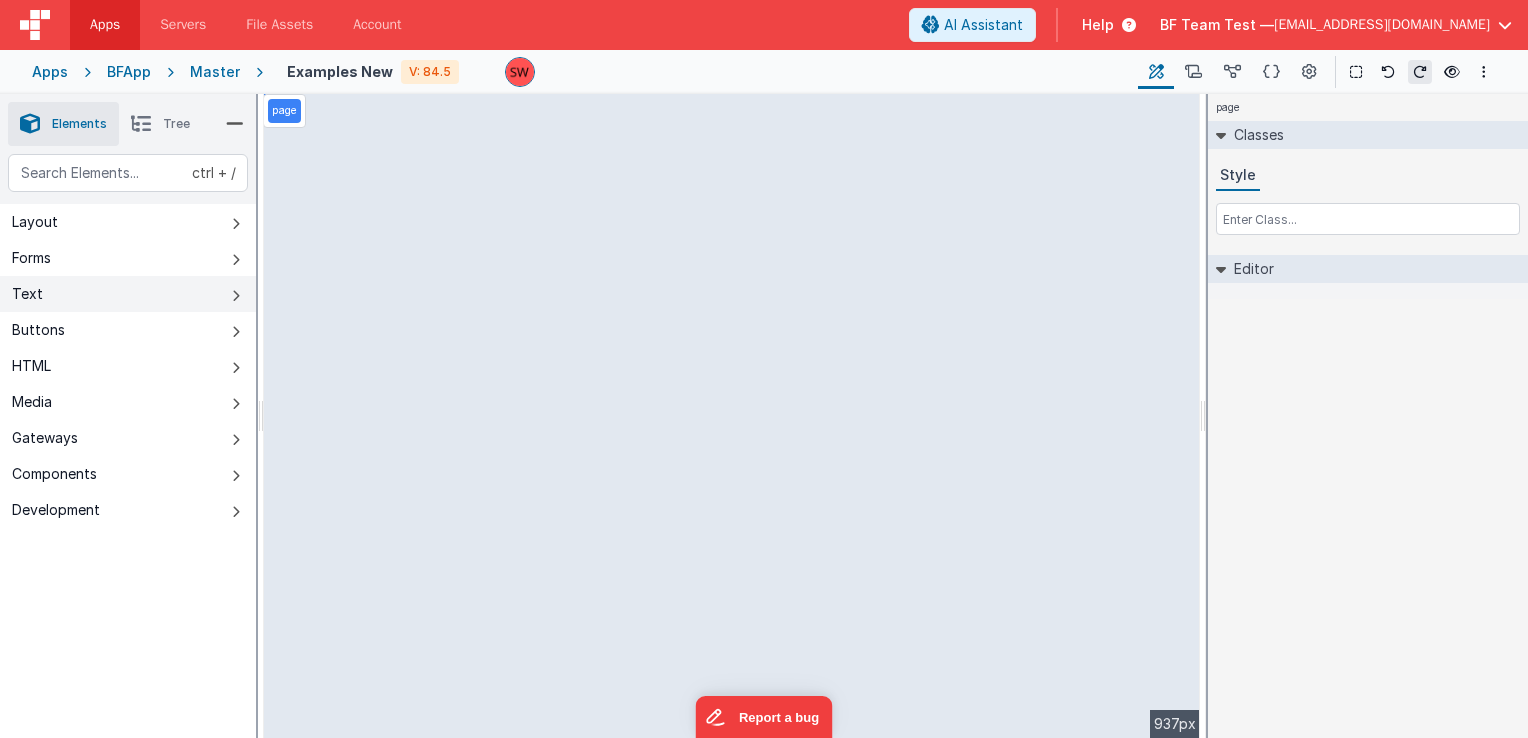 click on "Text" at bounding box center (128, 294) 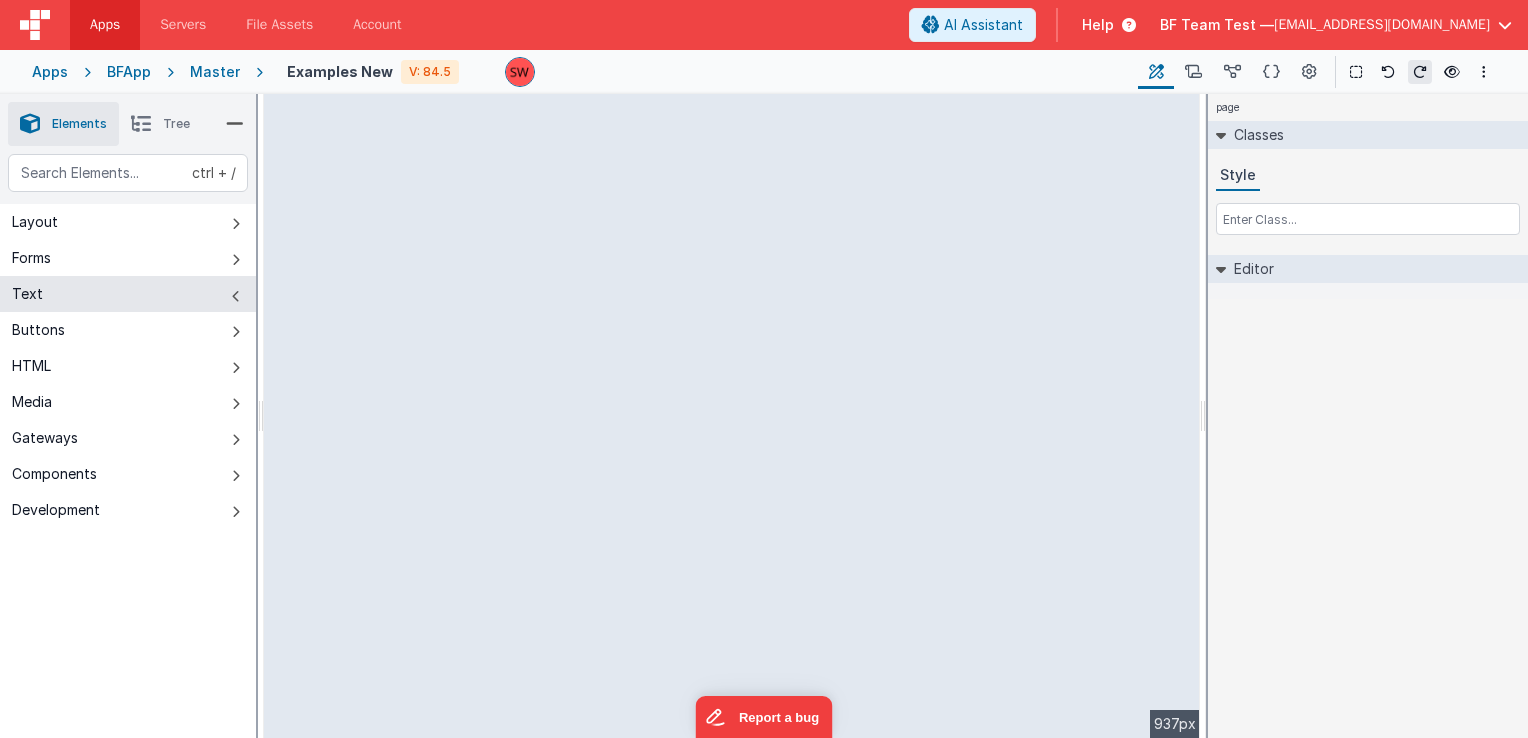 drag, startPoint x: 348, startPoint y: 119, endPoint x: 780, endPoint y: 354, distance: 491.78146 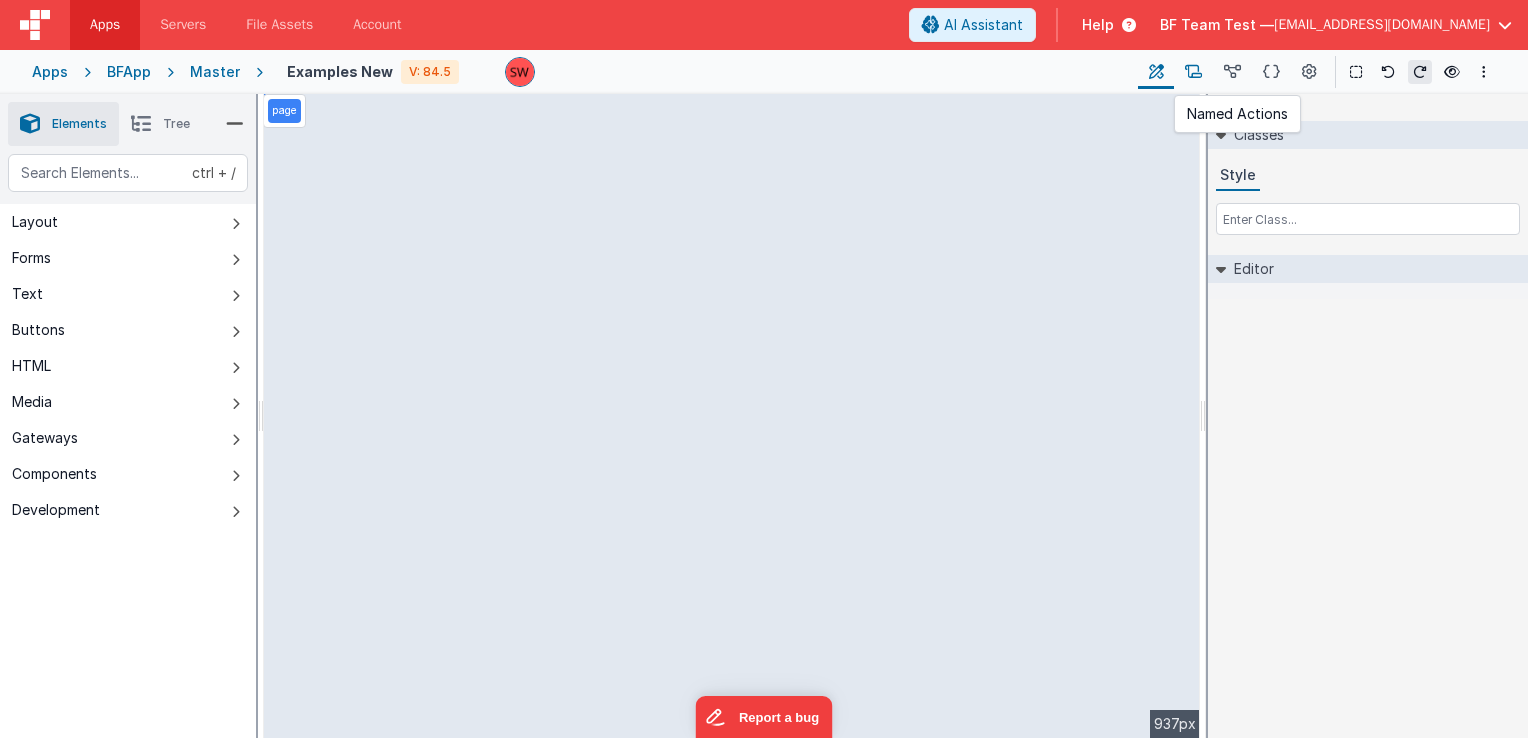 click at bounding box center (1193, 72) 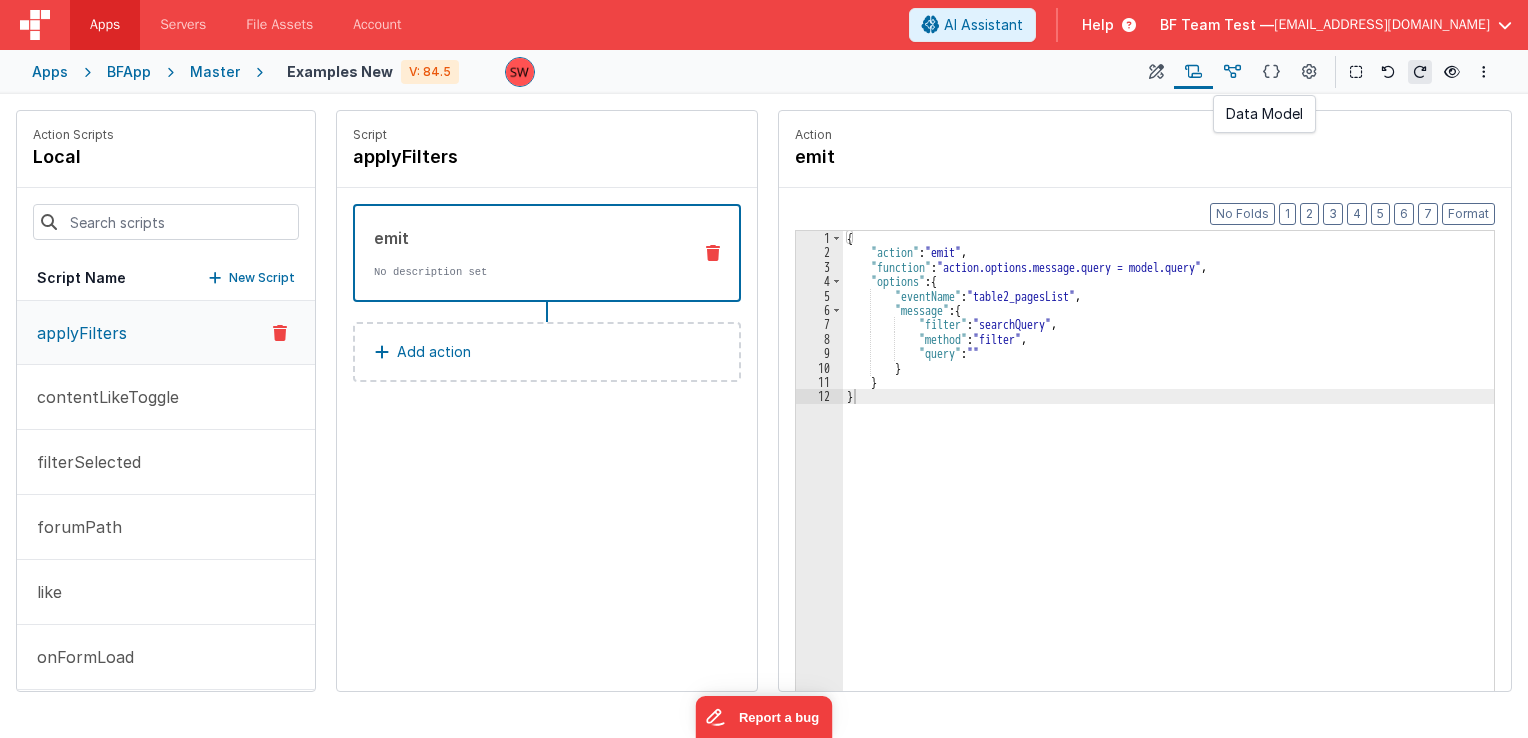 click at bounding box center [1232, 72] 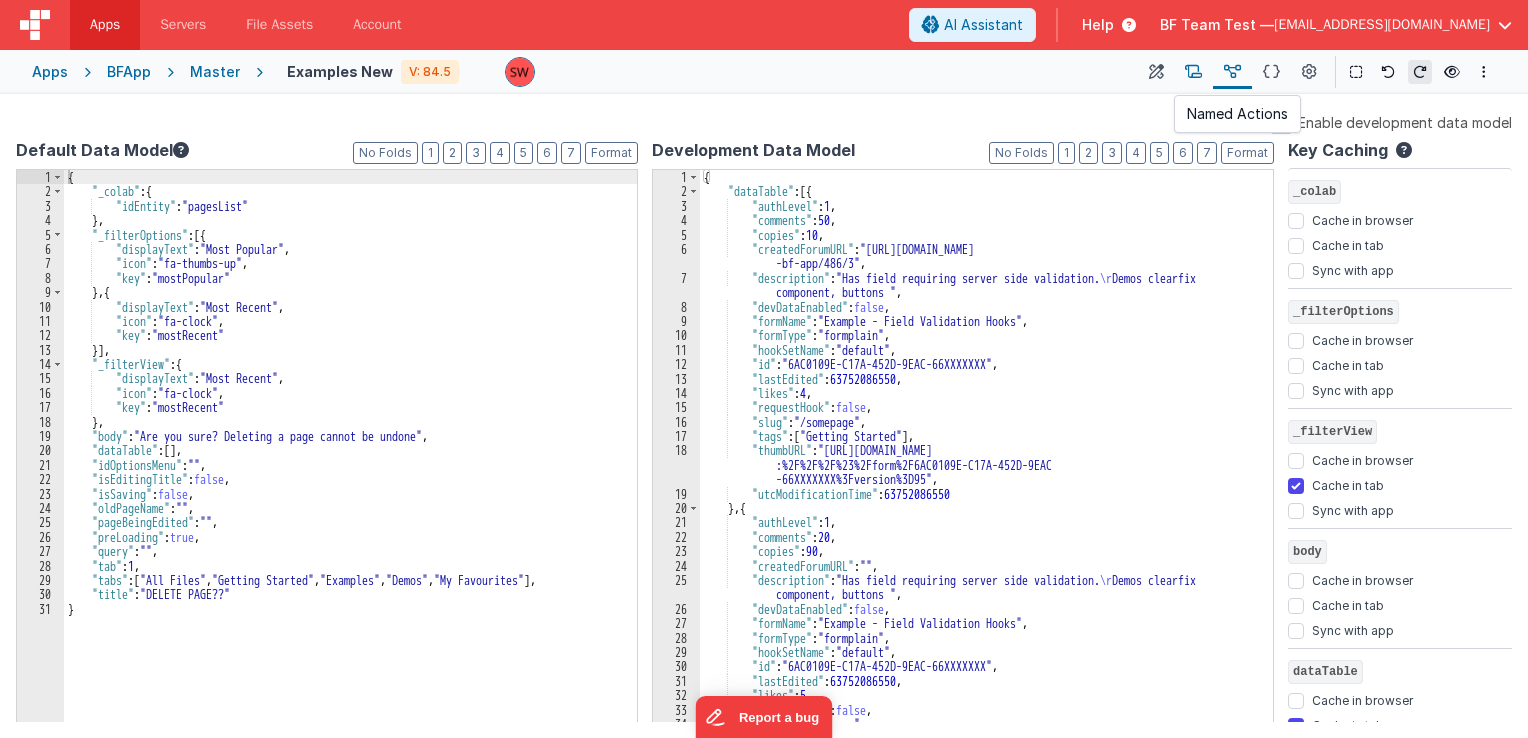 click at bounding box center [1193, 72] 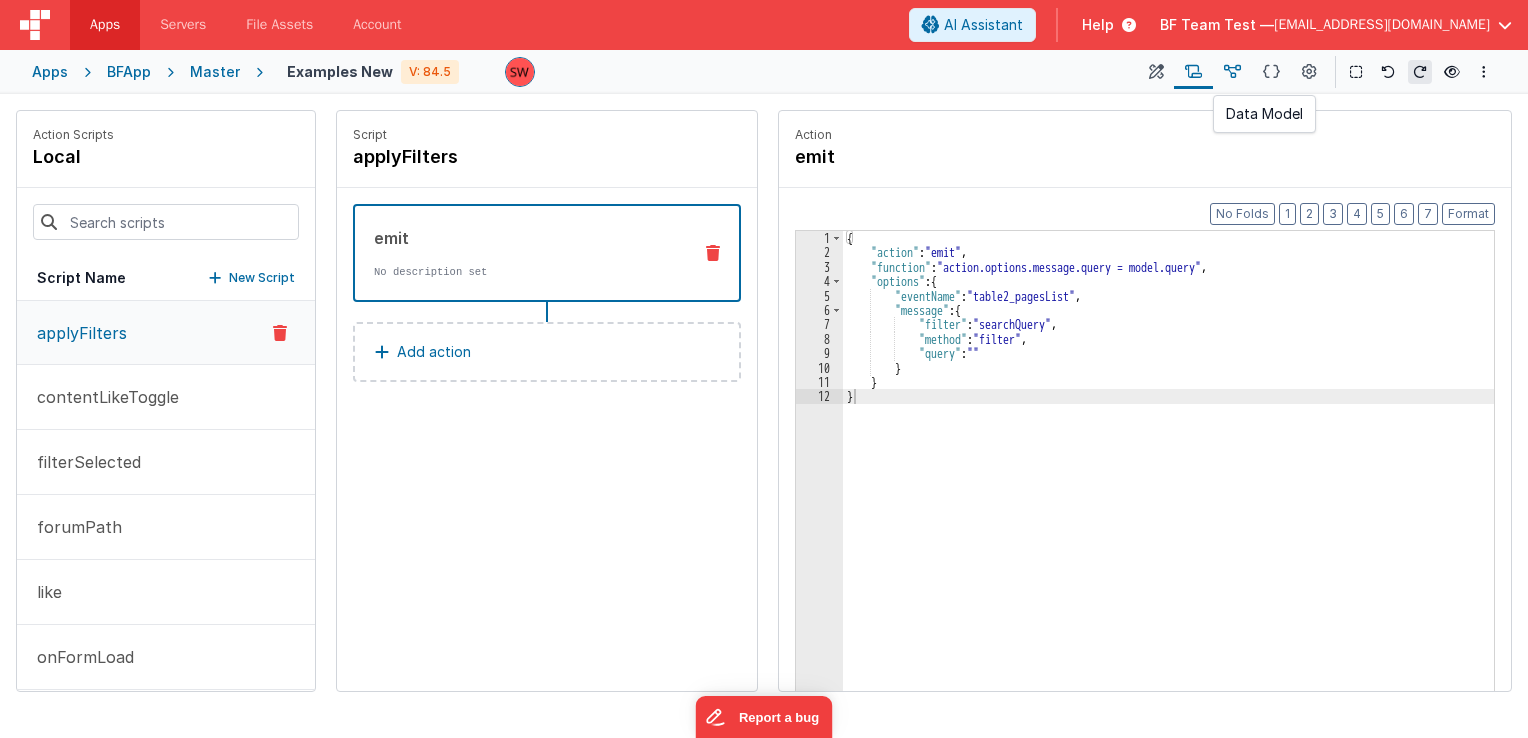 click at bounding box center (1232, 72) 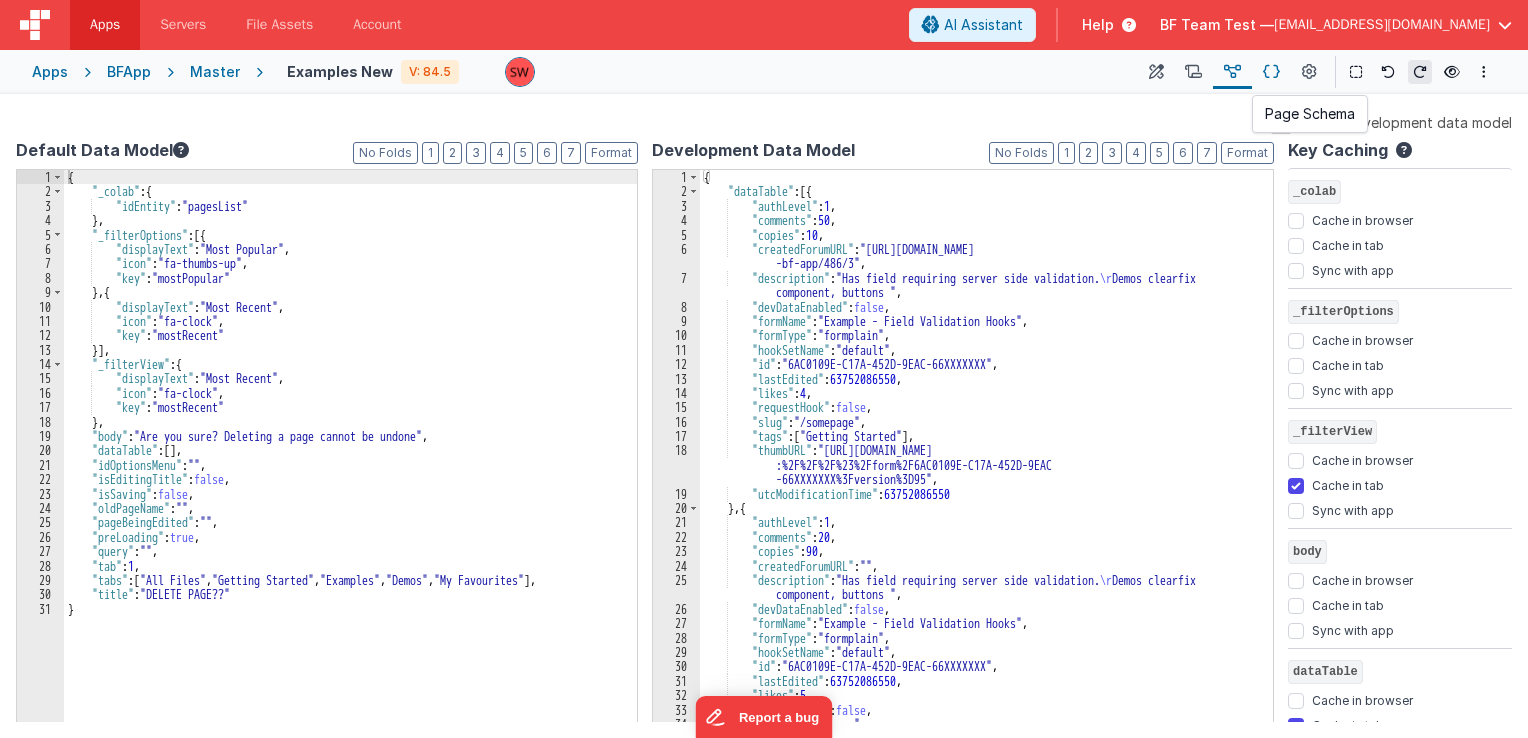 click at bounding box center (1271, 72) 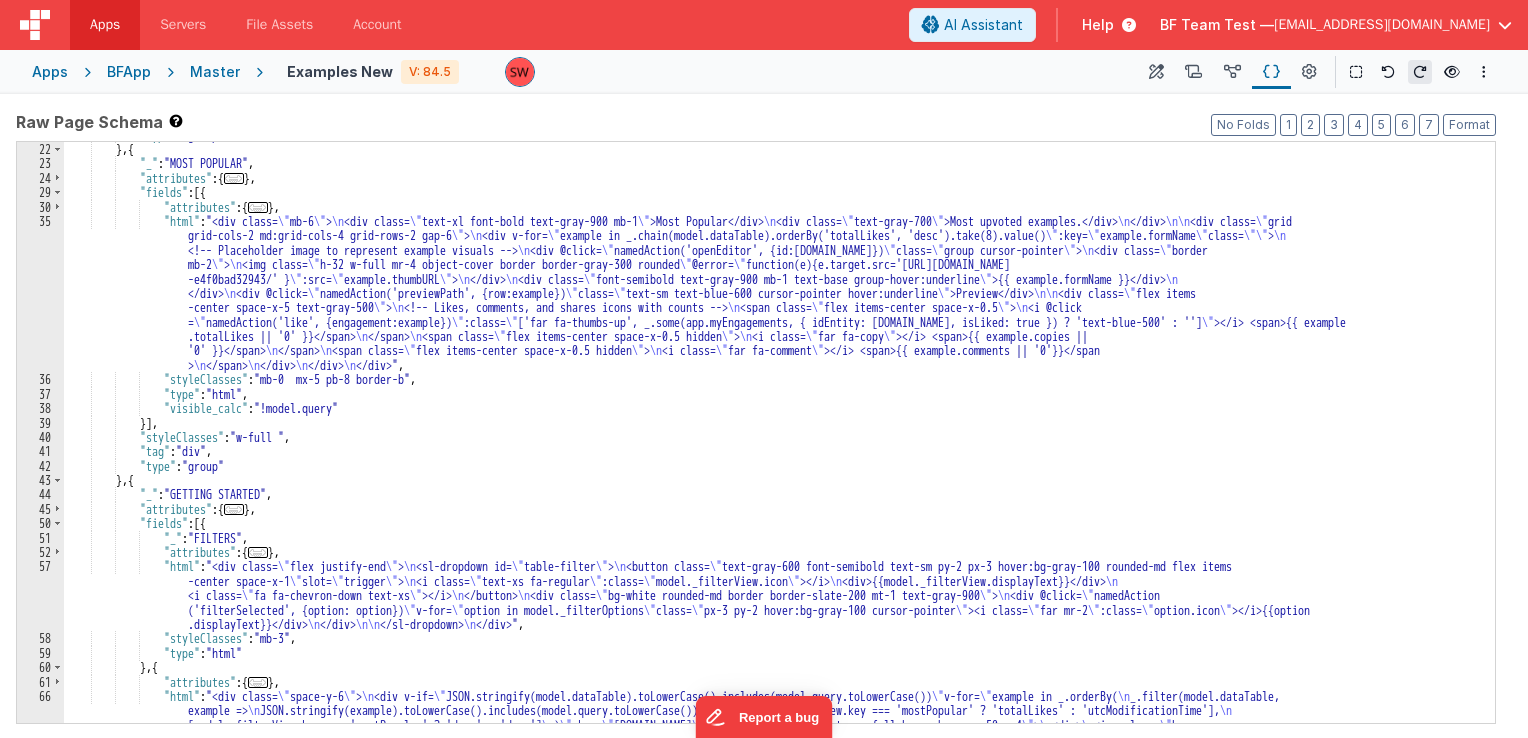 scroll, scrollTop: 360, scrollLeft: 0, axis: vertical 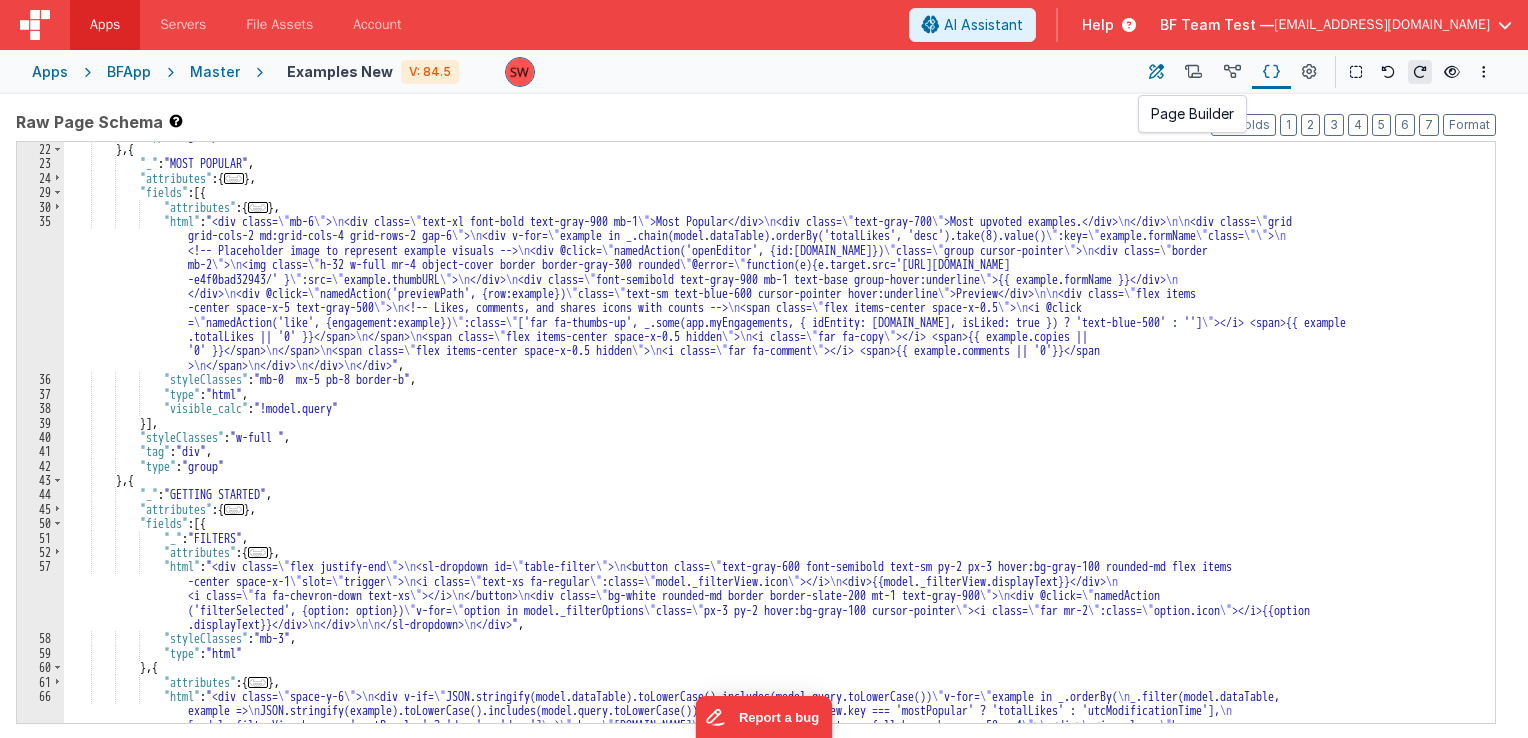 click at bounding box center (1156, 72) 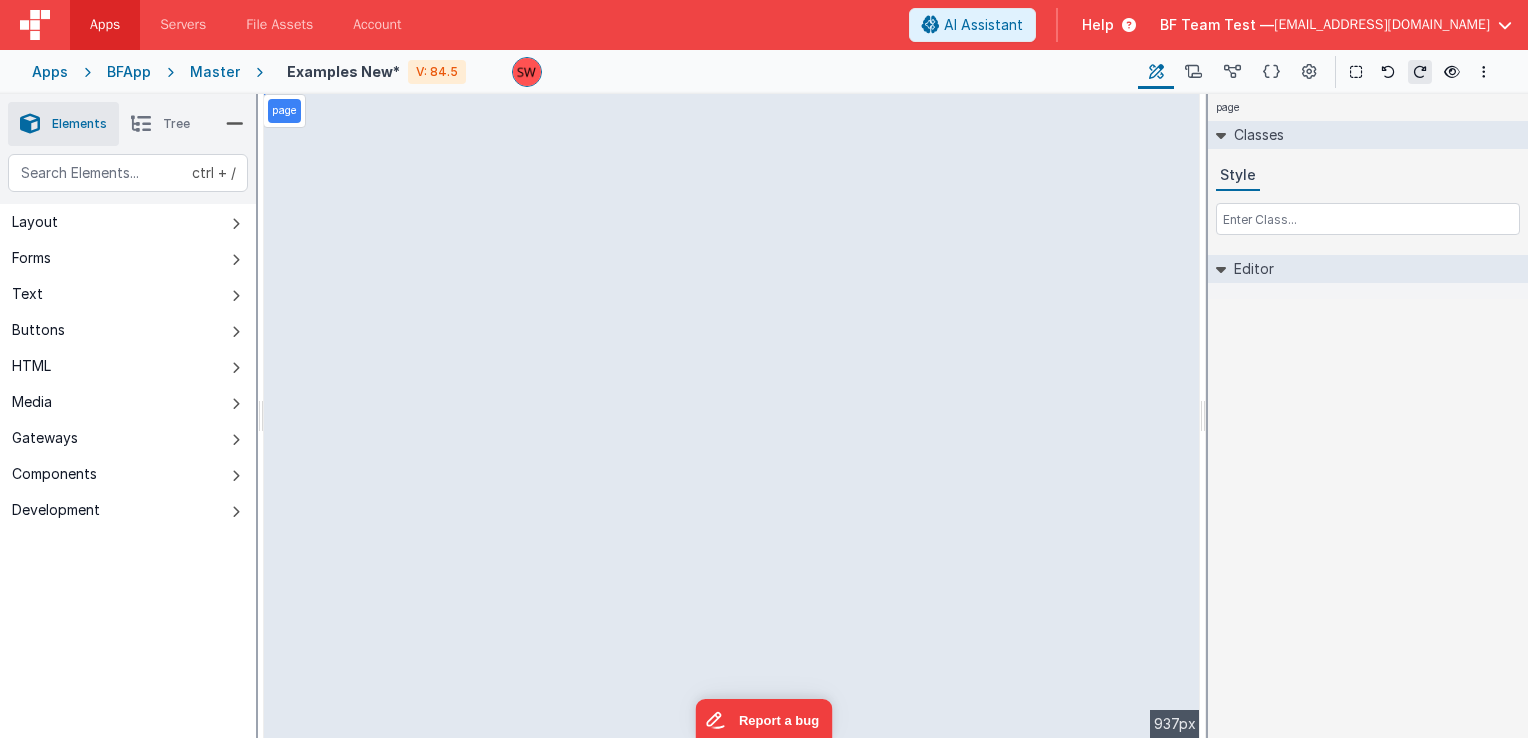 click on "page
-->
937px" at bounding box center (732, 416) 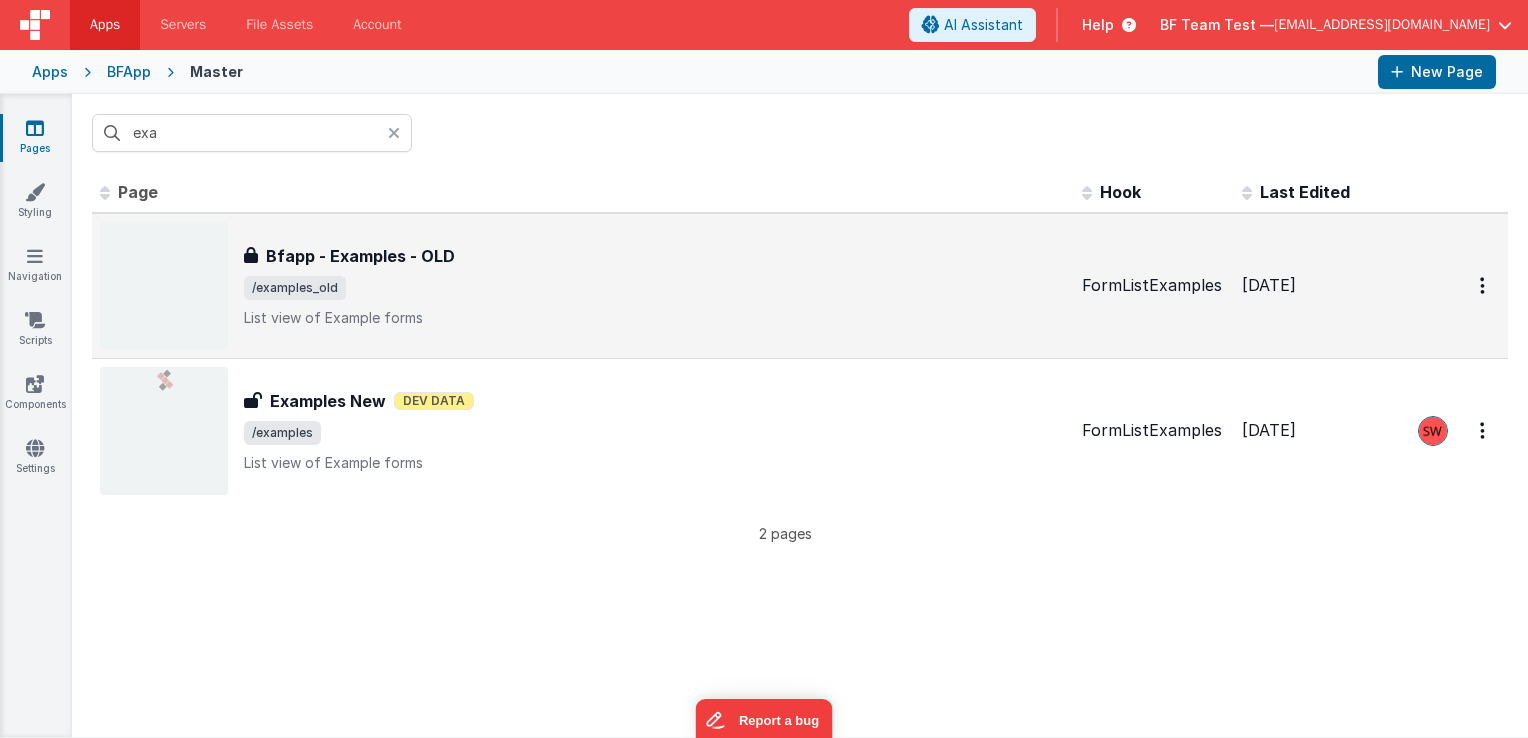 click on "Bfapp - Examples -  OLD" at bounding box center (360, 256) 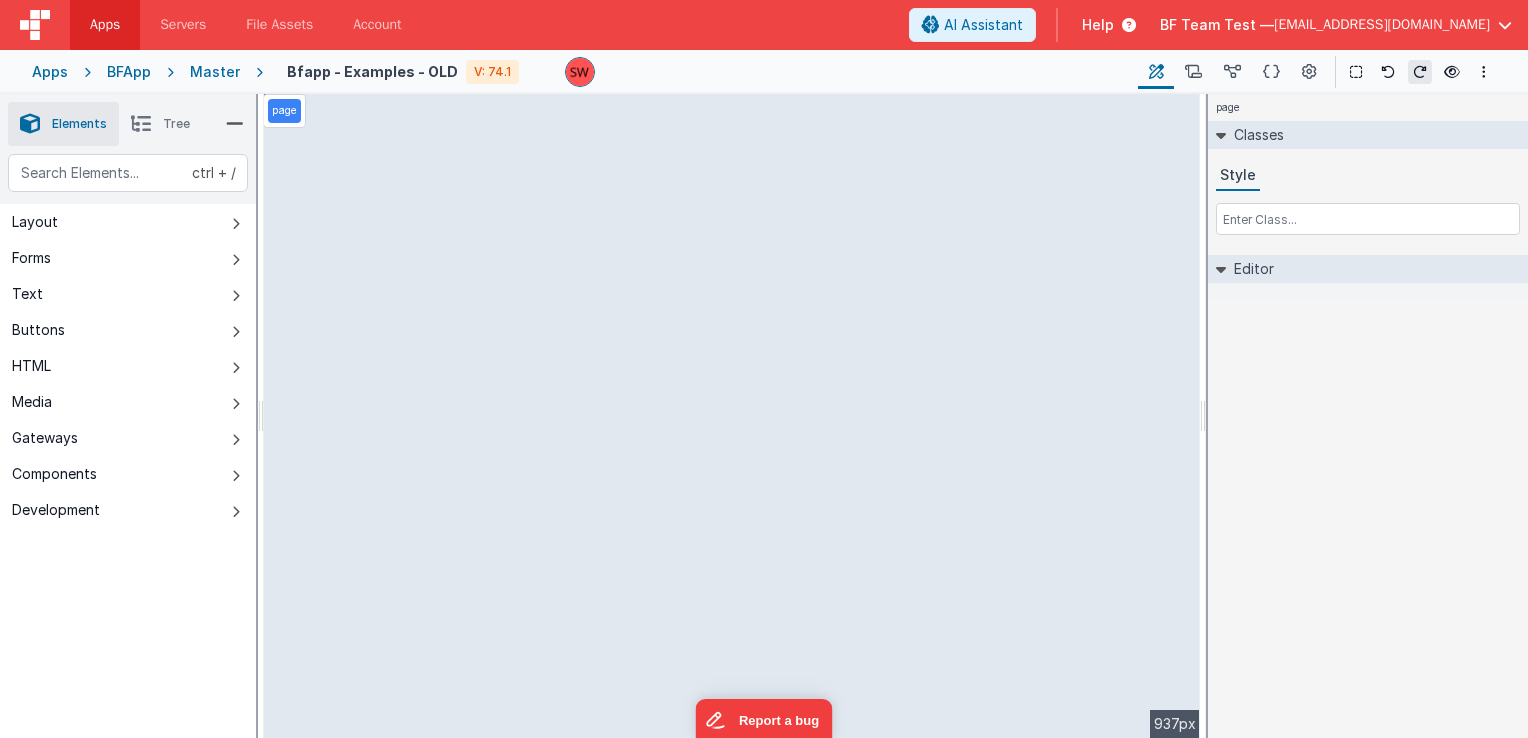 click on "page
-->
937px" at bounding box center [732, 416] 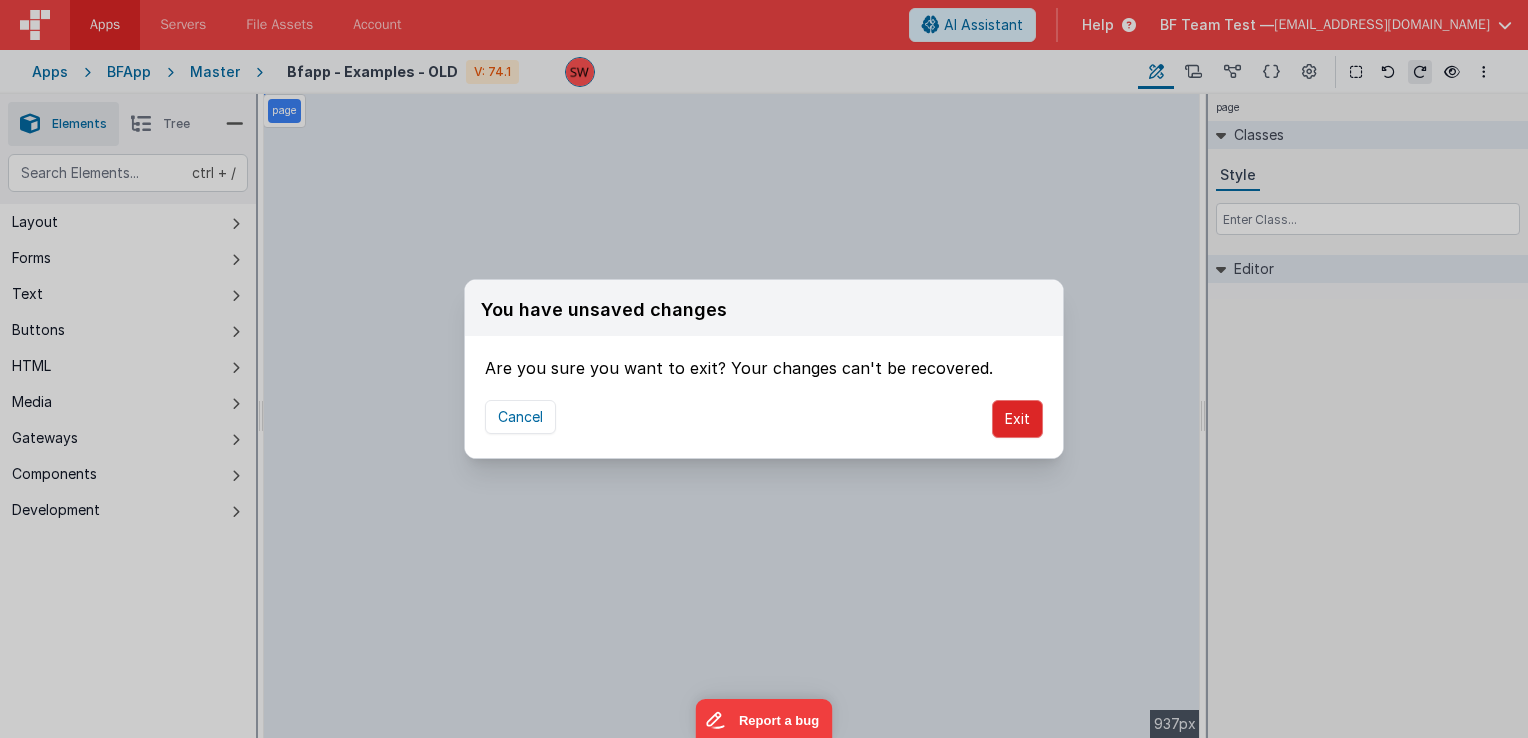 click on "Exit" at bounding box center [1017, 419] 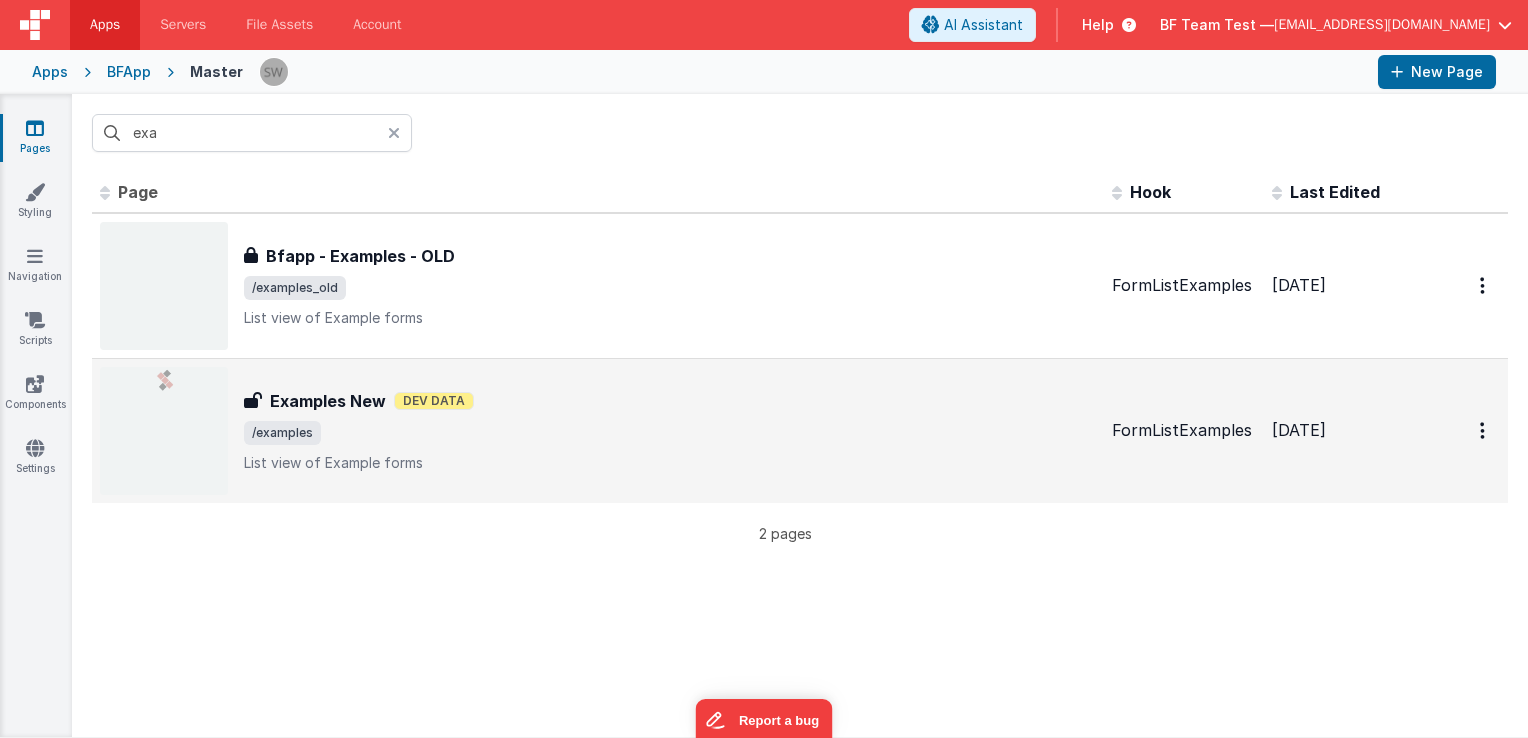click on "Examples New" at bounding box center [328, 401] 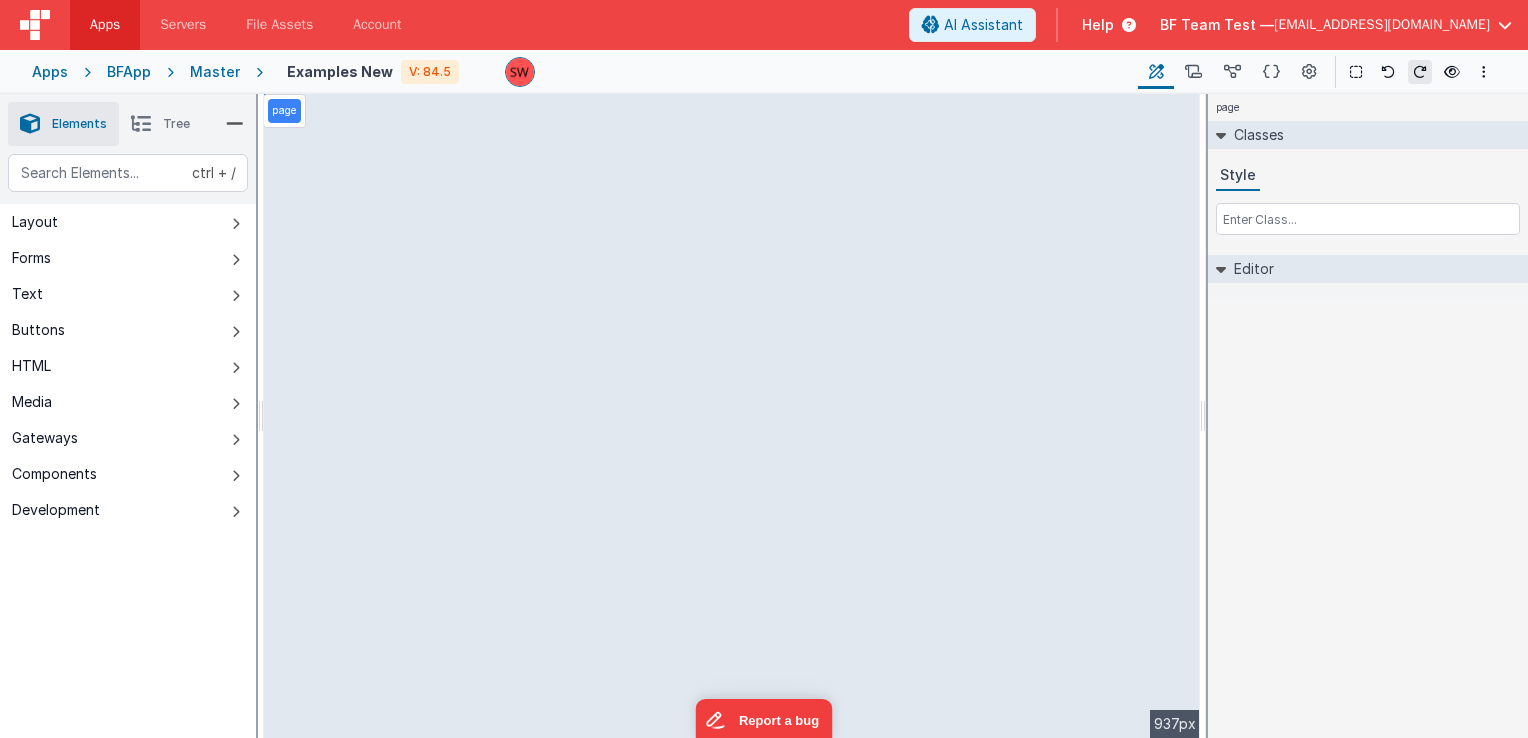click on "Tree" at bounding box center (176, 124) 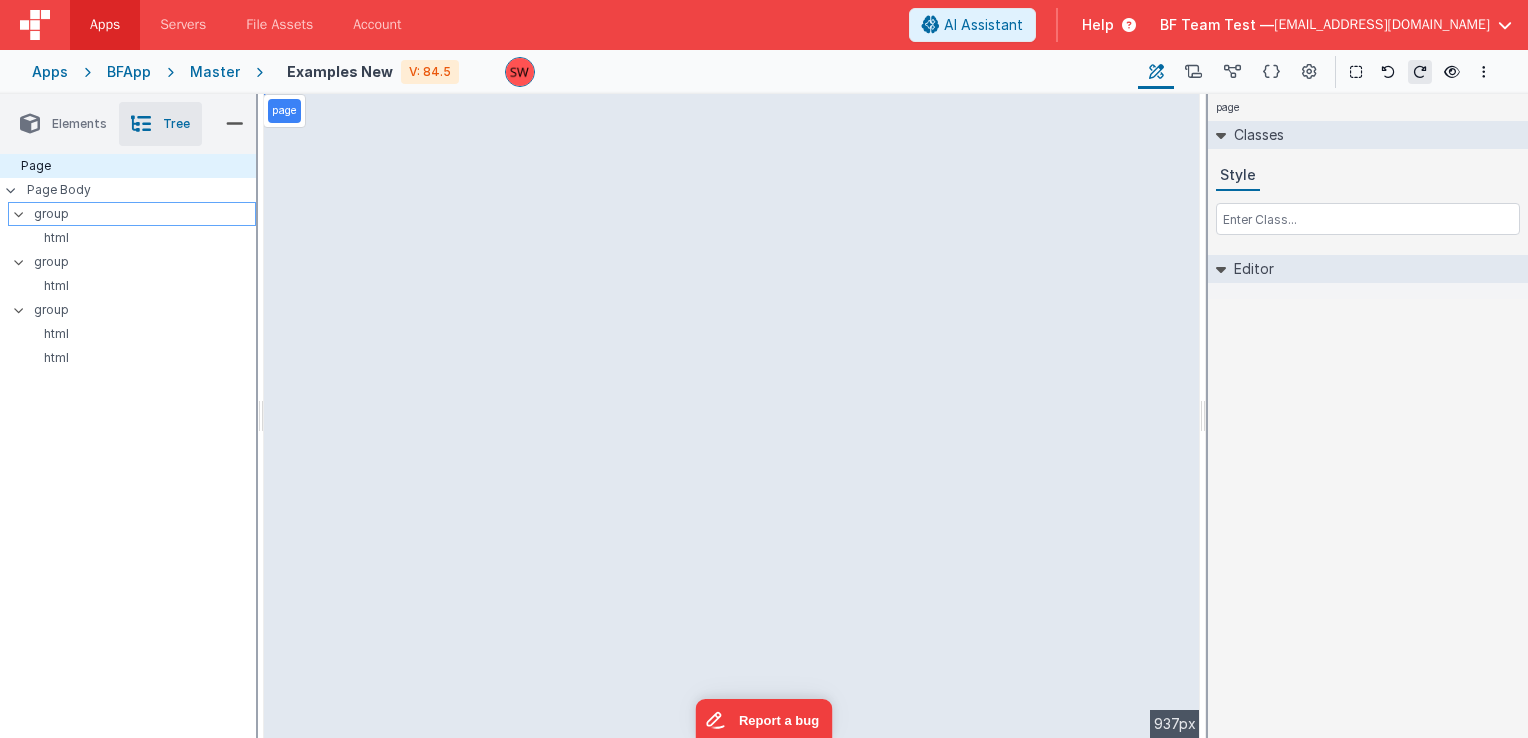 click on "group" at bounding box center [144, 214] 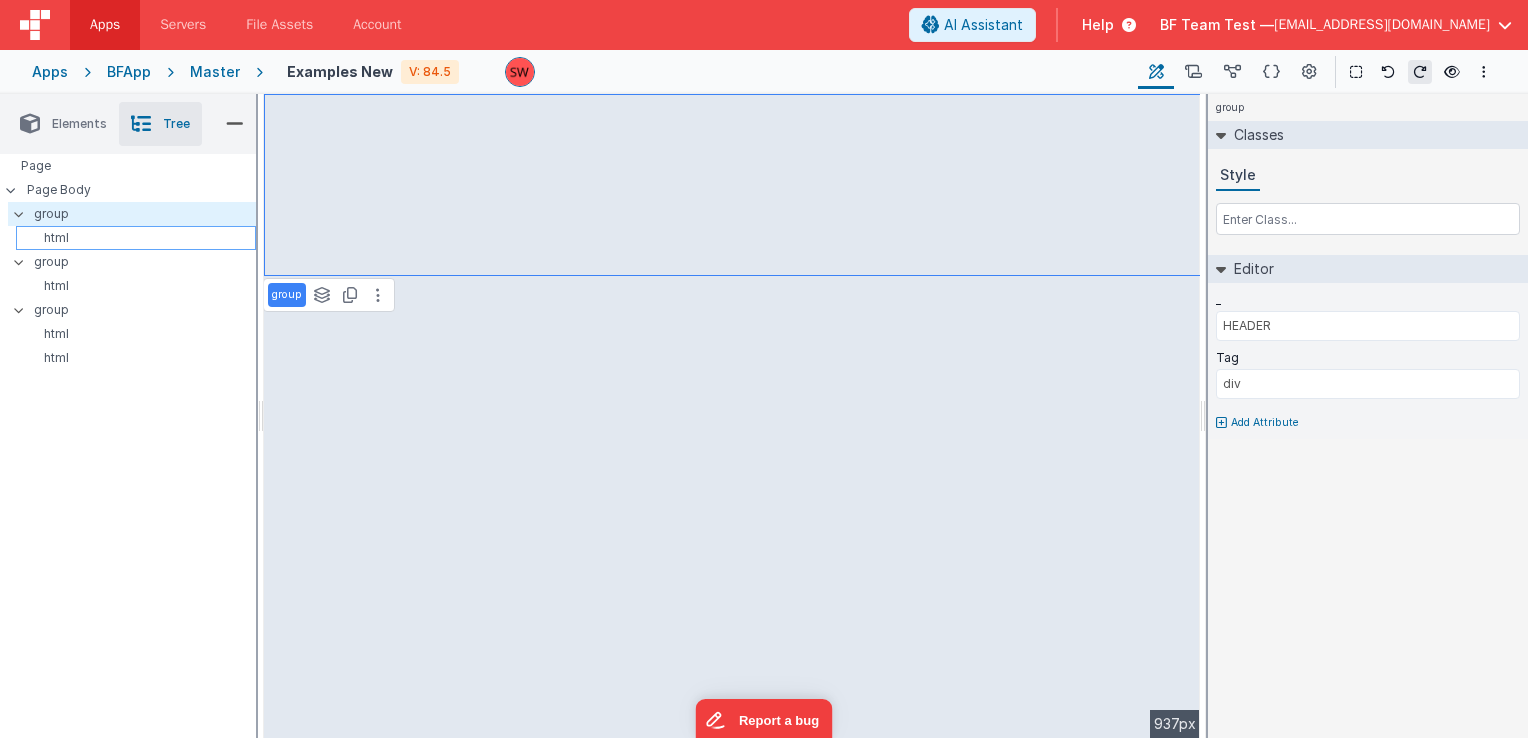 click on "html" at bounding box center [139, 238] 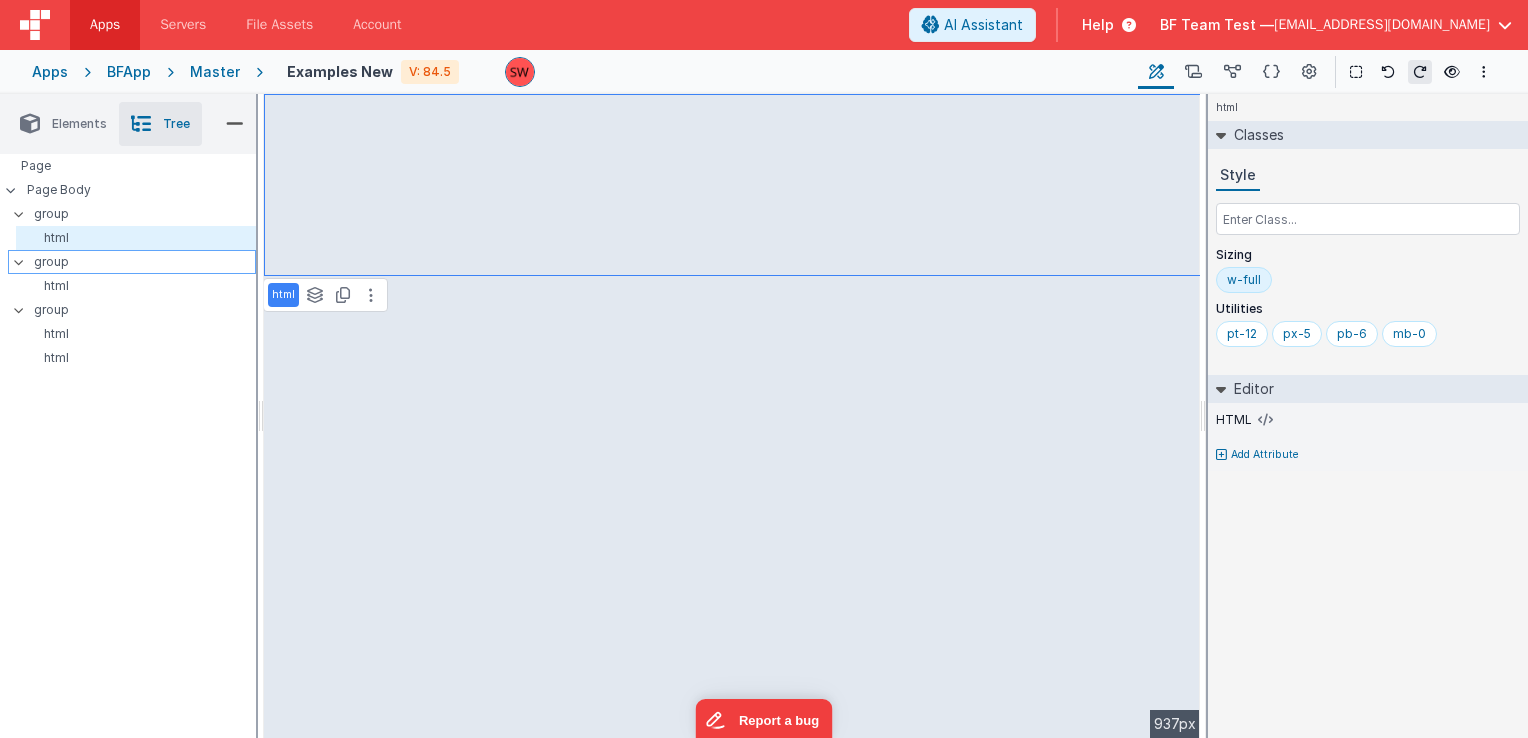 click on "group" at bounding box center (144, 262) 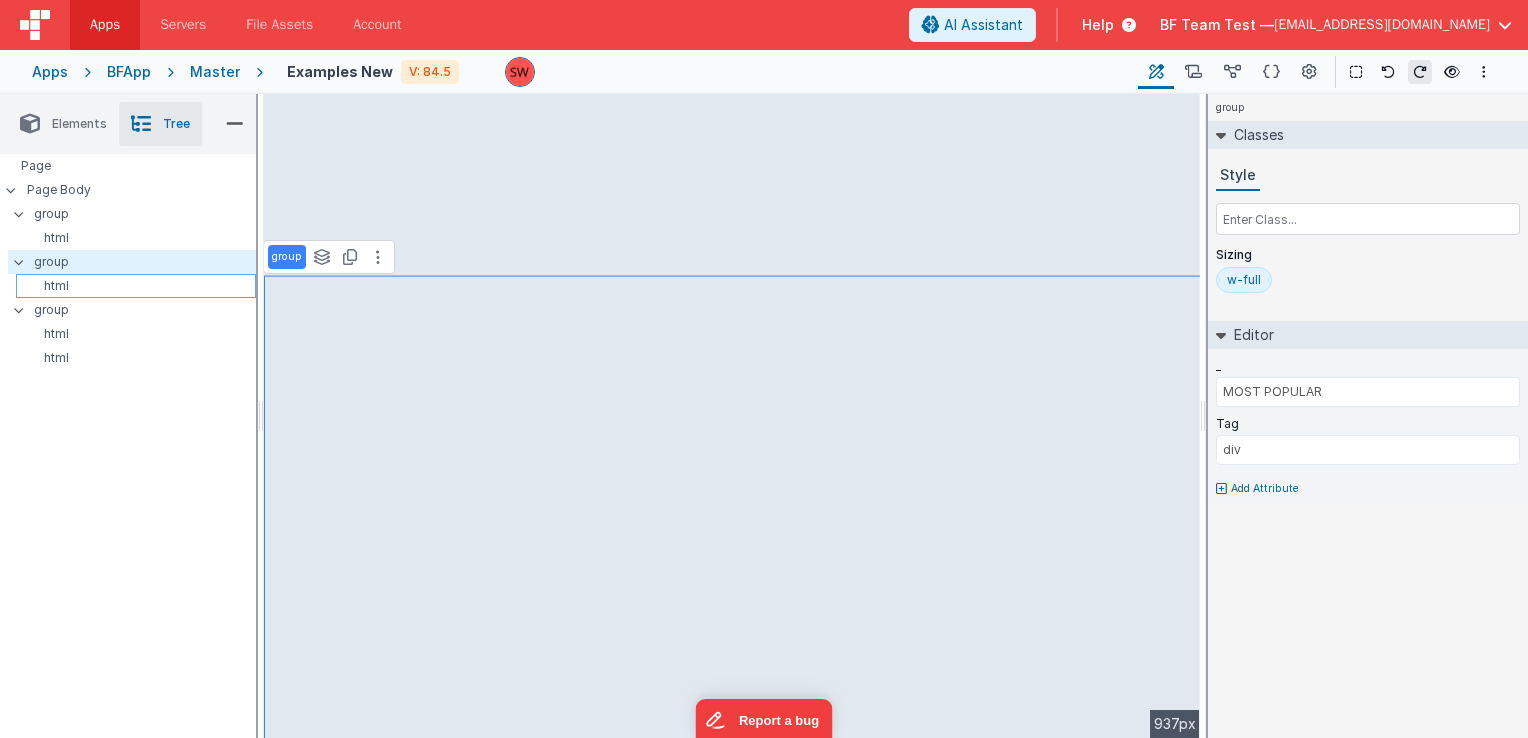 click on "html" at bounding box center (139, 286) 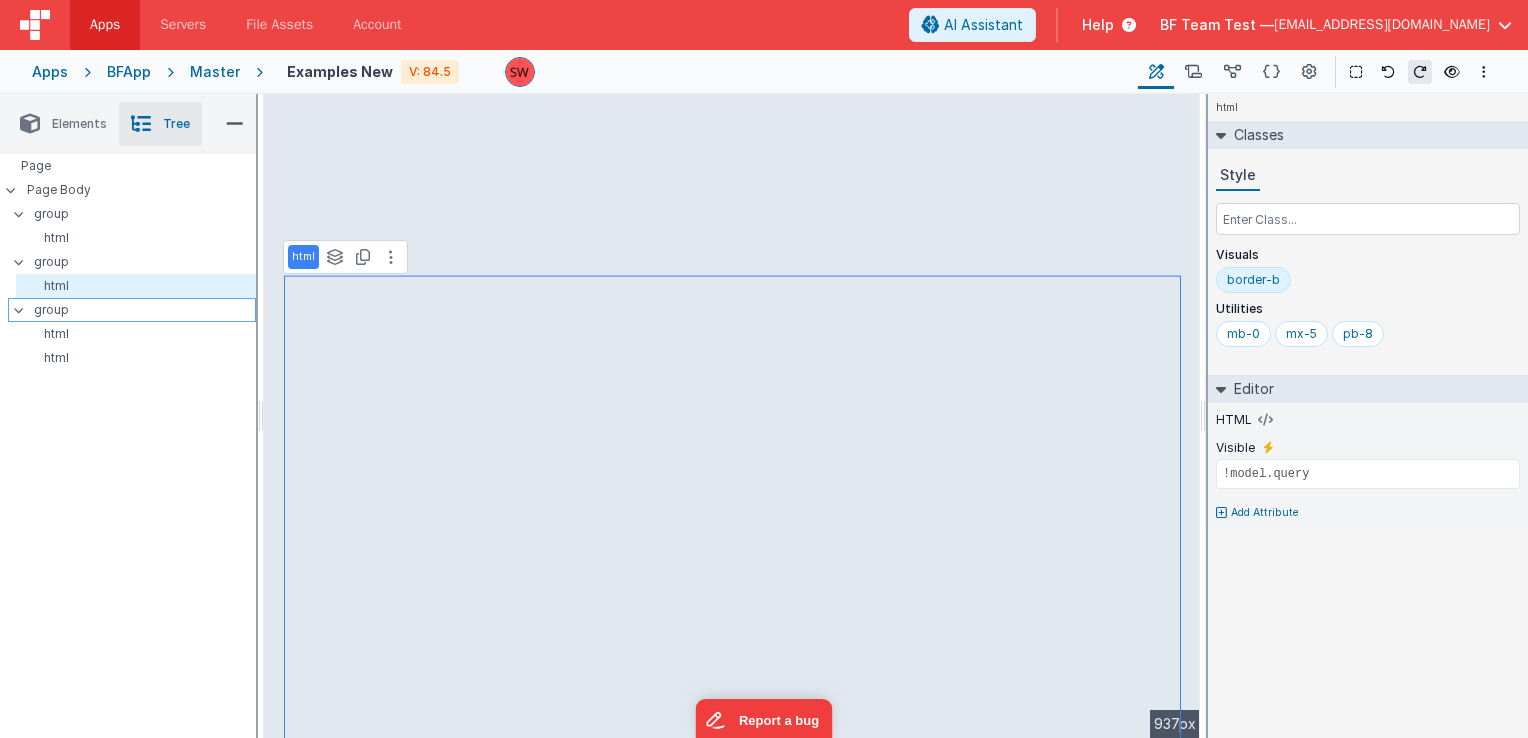 click on "group" at bounding box center (144, 310) 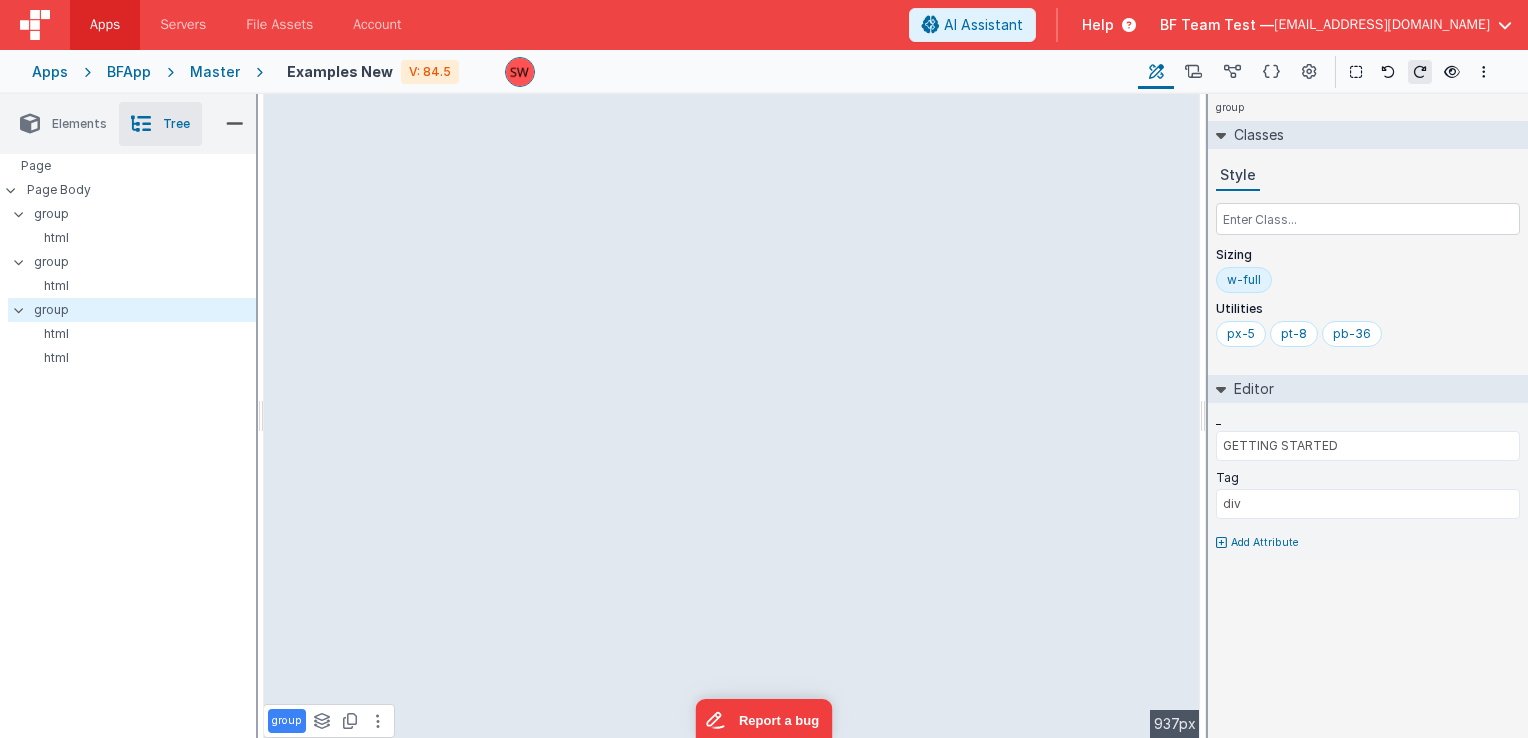 click on "Apps" at bounding box center [50, 72] 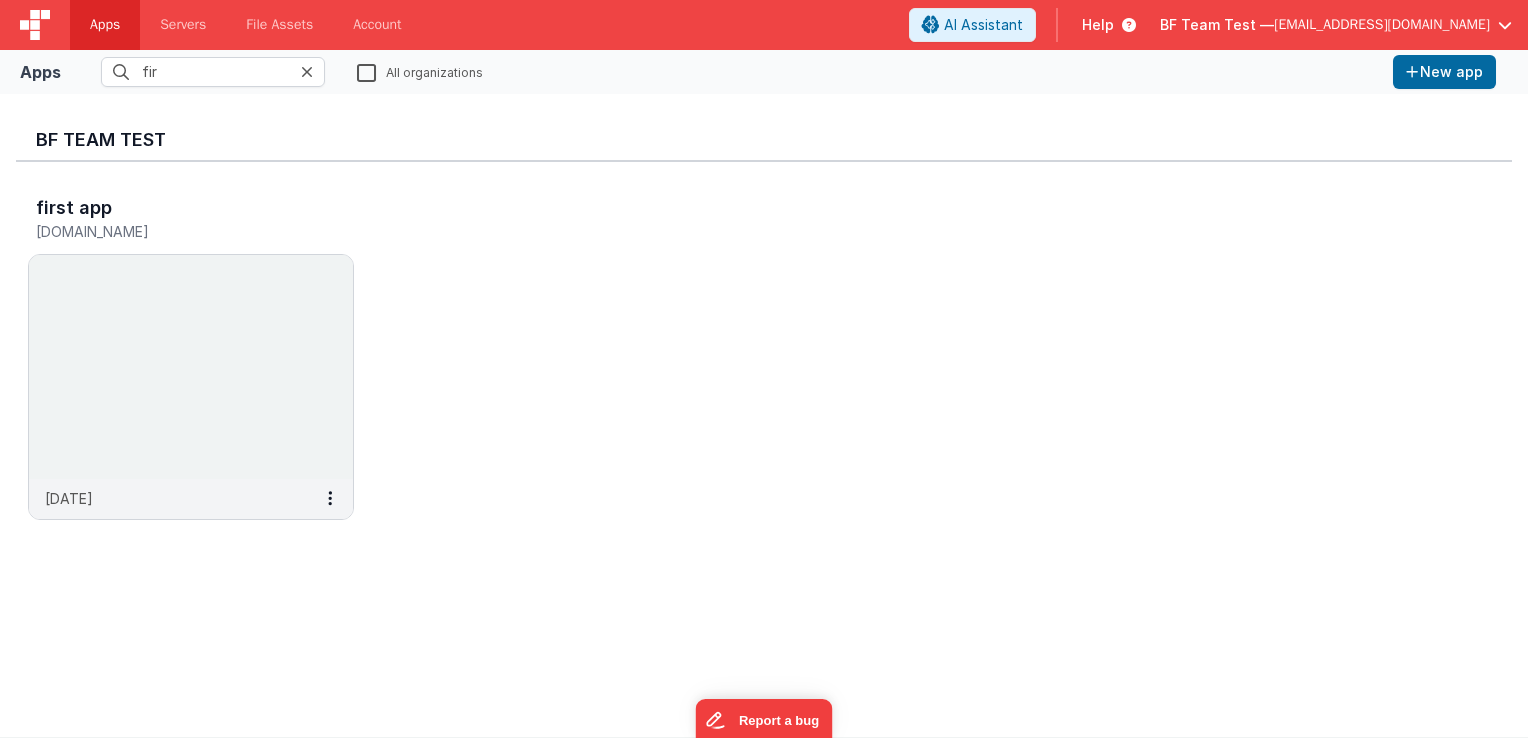 click at bounding box center (307, 72) 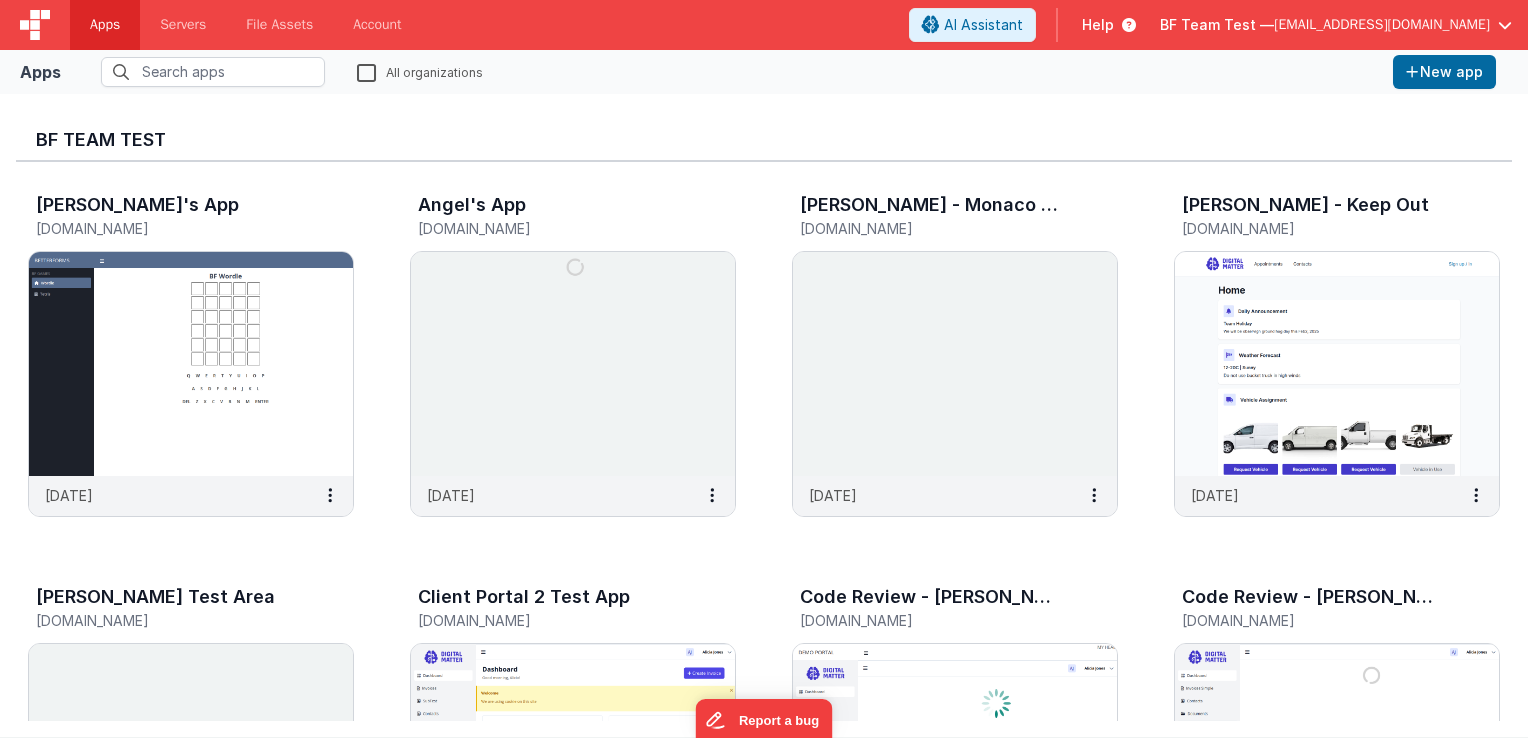 scroll, scrollTop: 0, scrollLeft: 0, axis: both 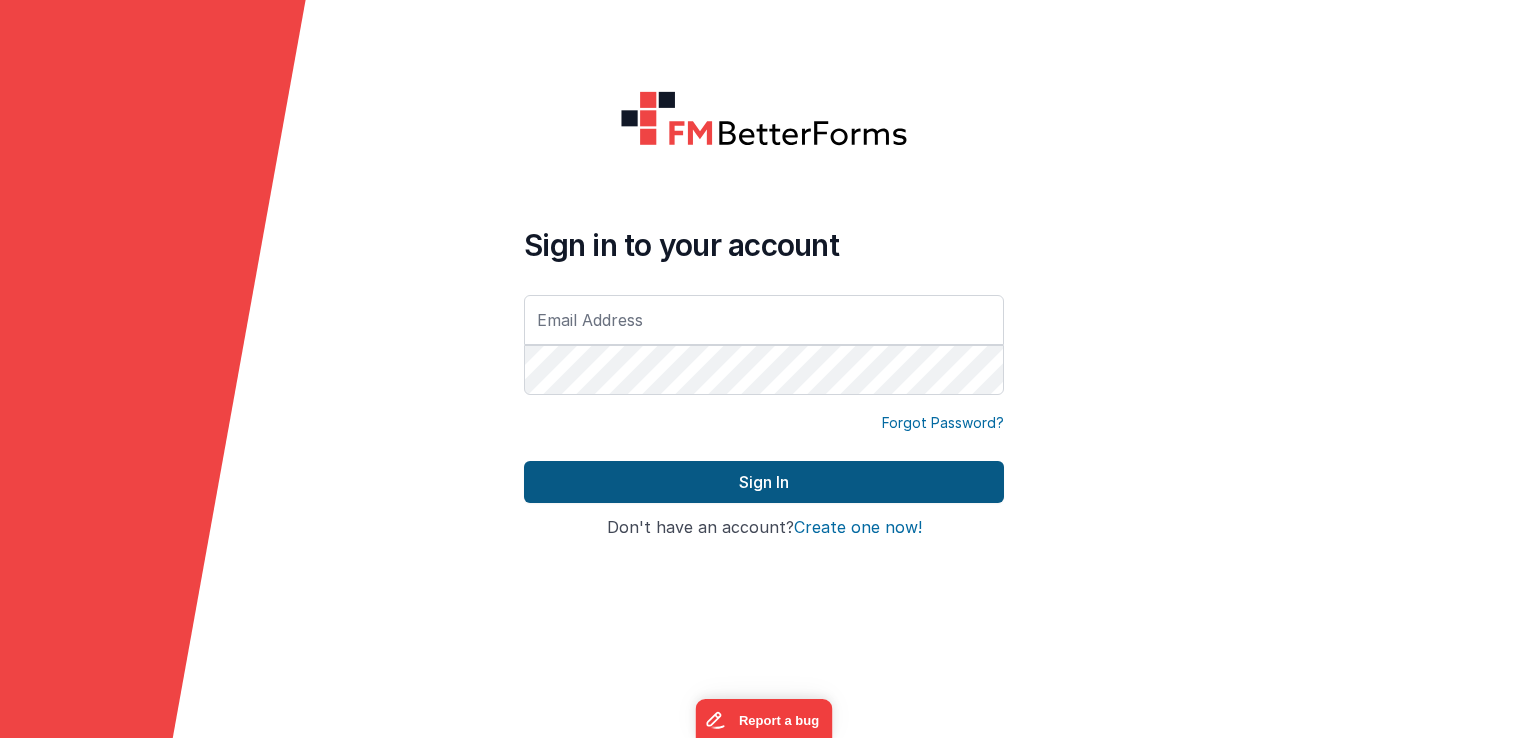 type on "[EMAIL_ADDRESS][DOMAIN_NAME]" 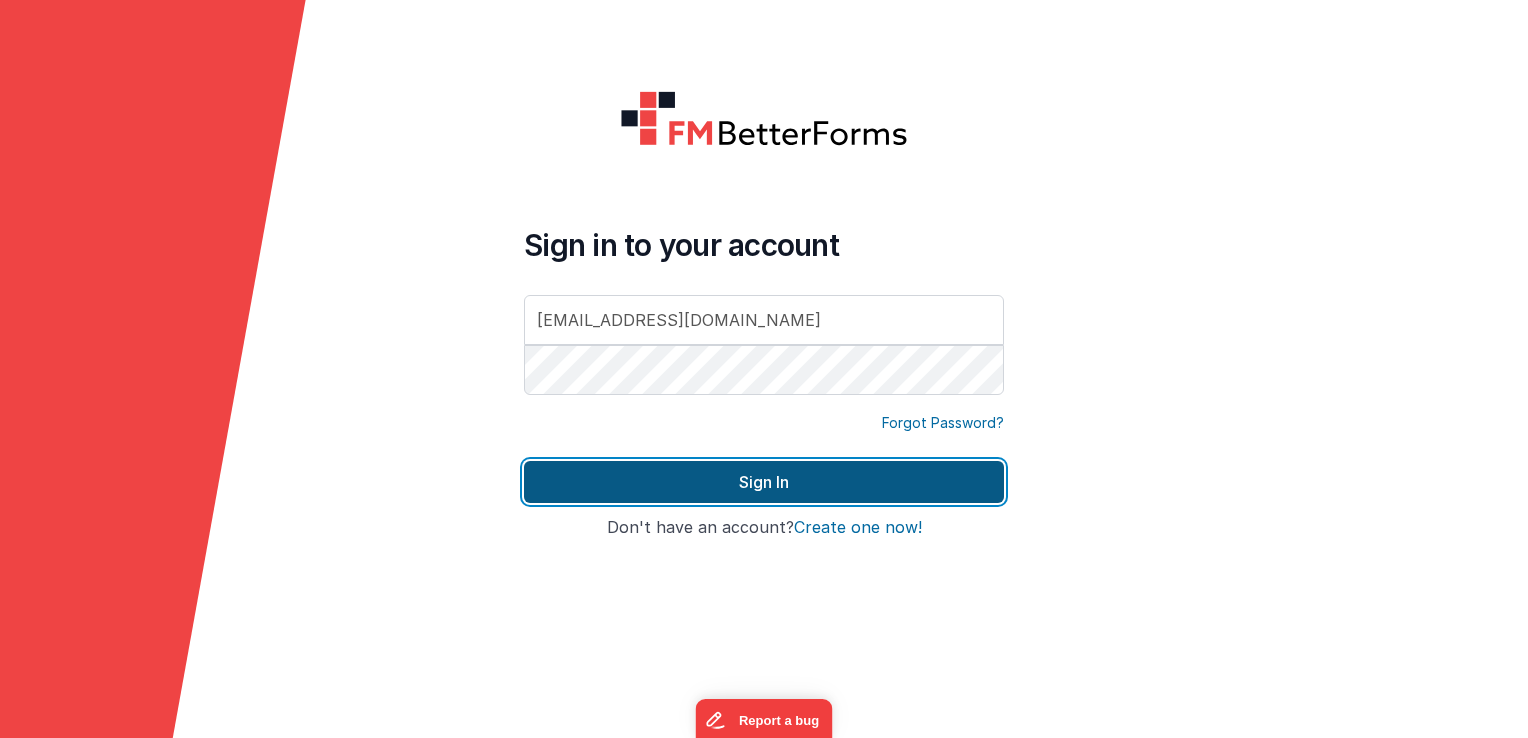 click on "Sign In" at bounding box center (764, 482) 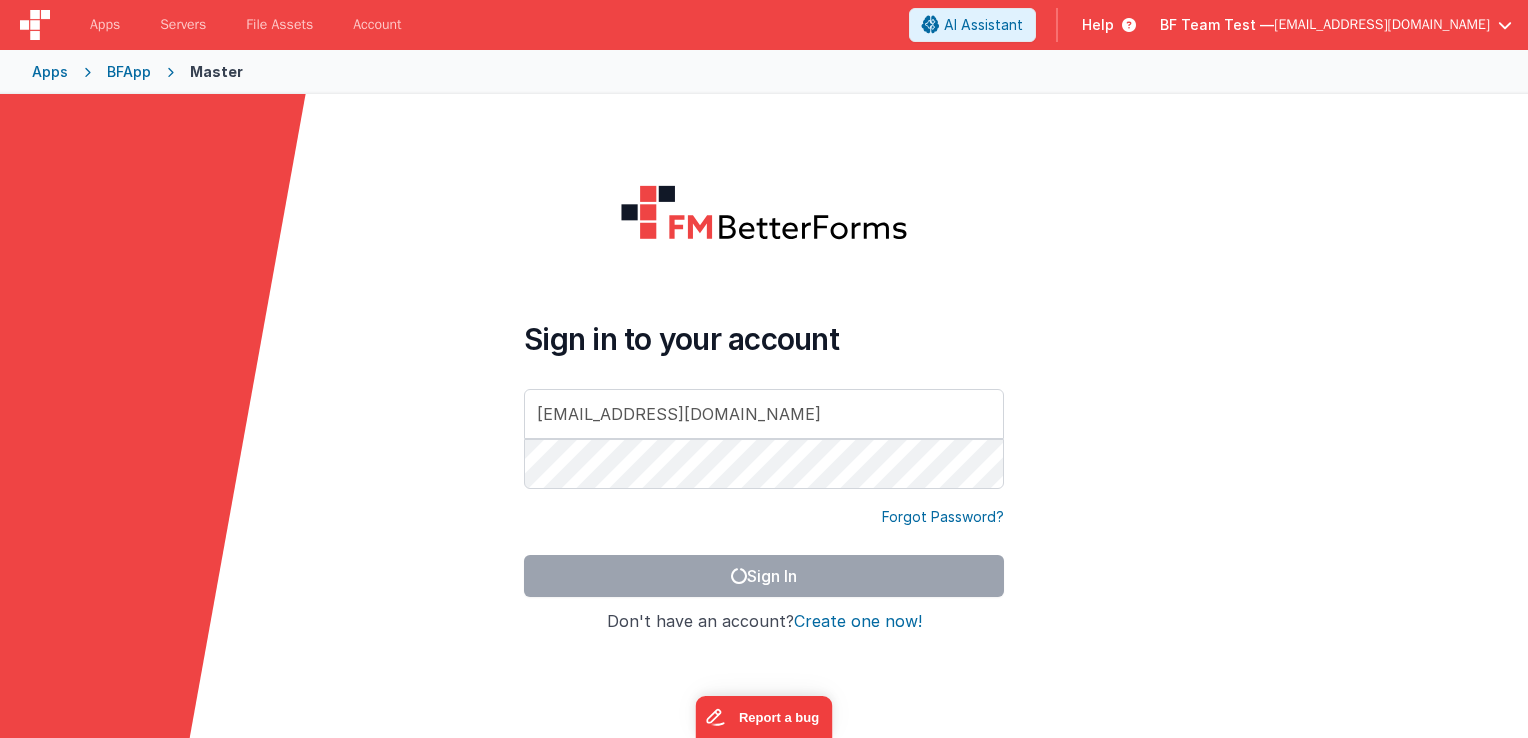 click at bounding box center [1125, 25] 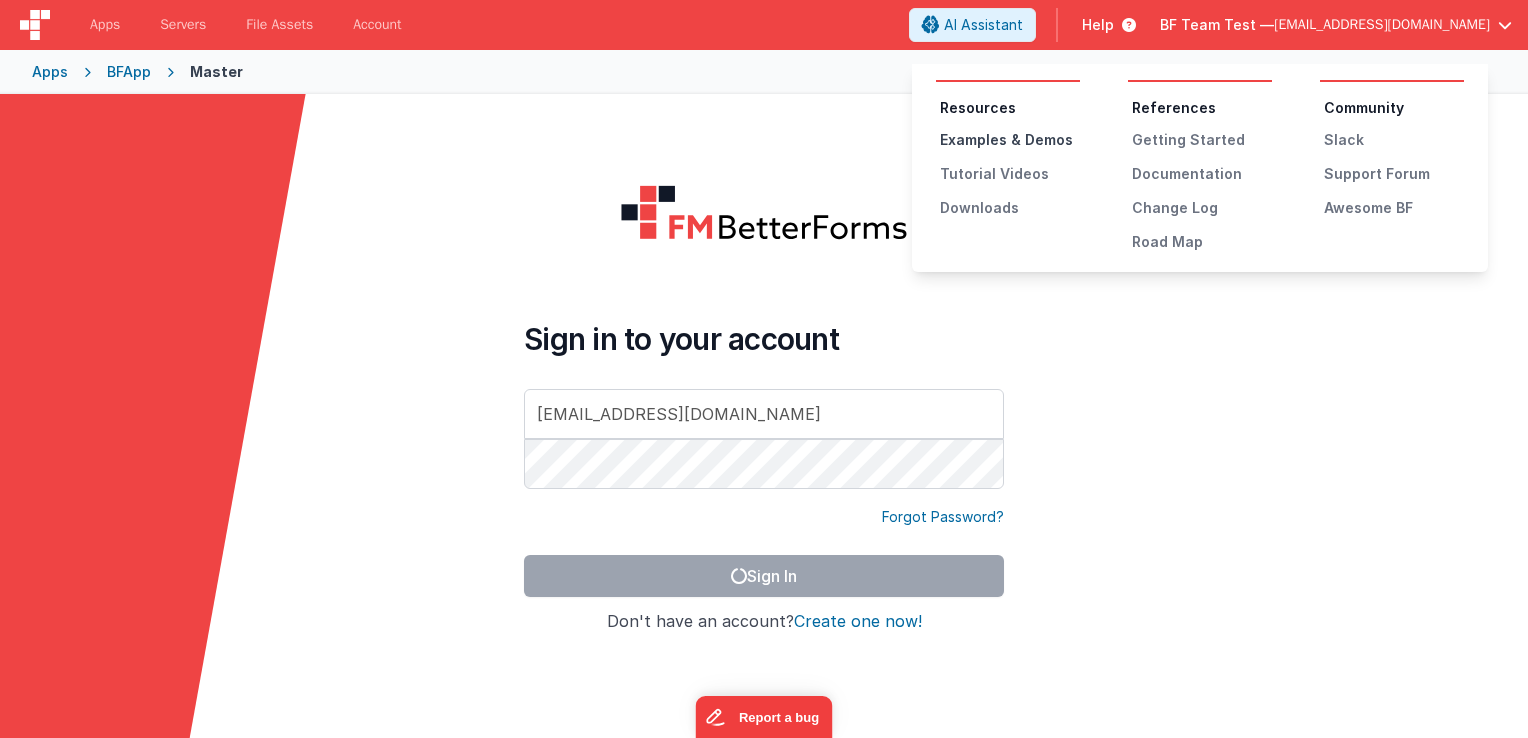click on "Examples & Demos" at bounding box center [1010, 140] 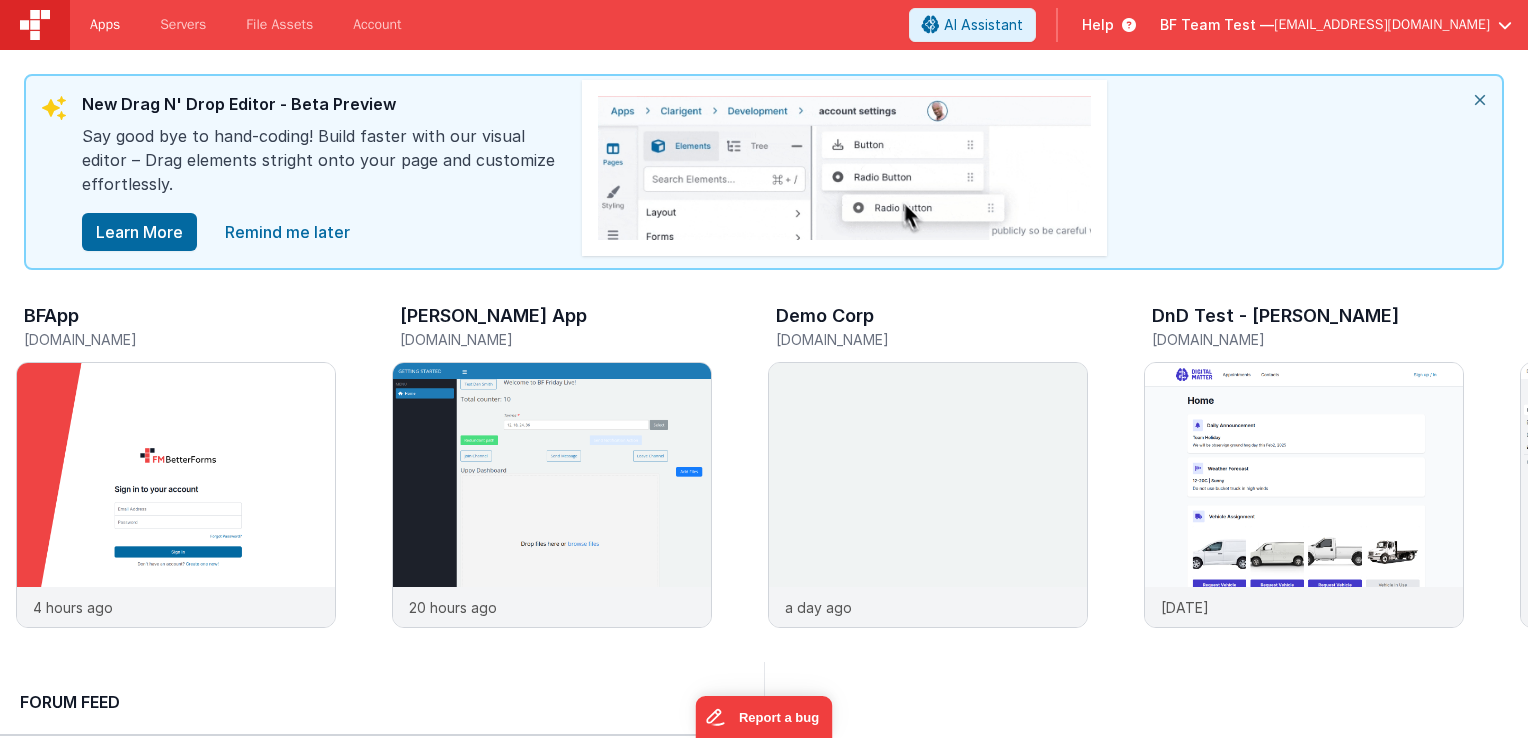 click on "Apps" at bounding box center (105, 25) 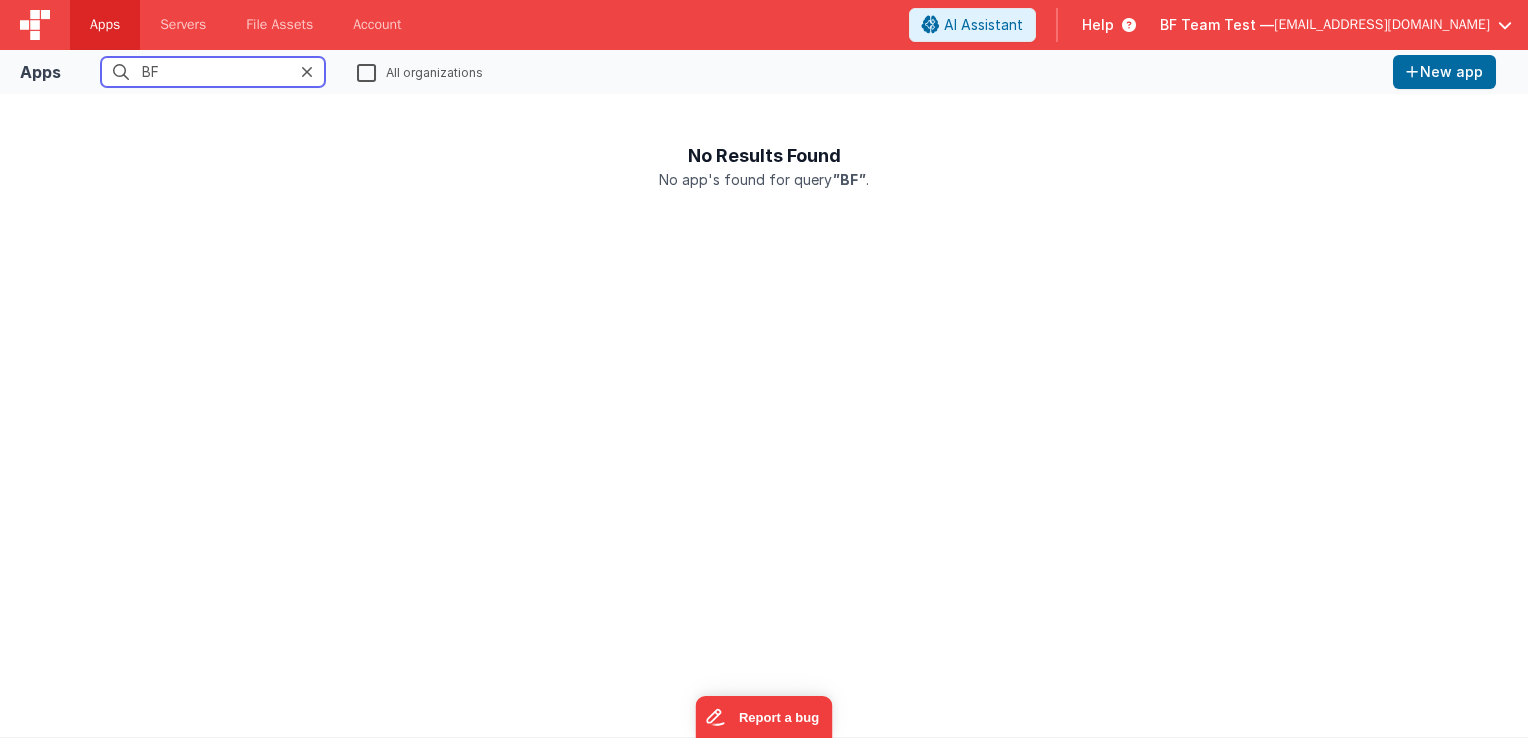 type on "BF" 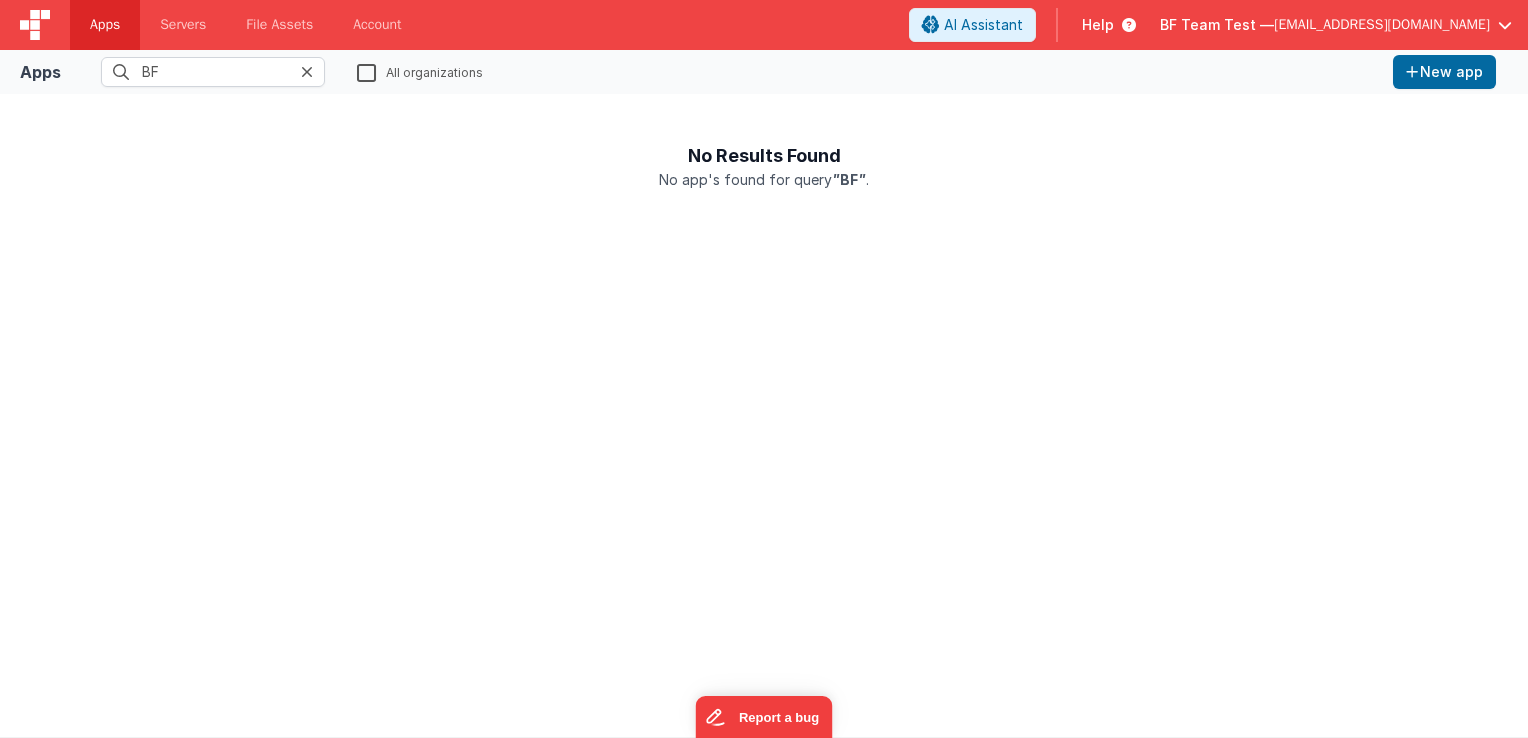 click at bounding box center (307, 72) 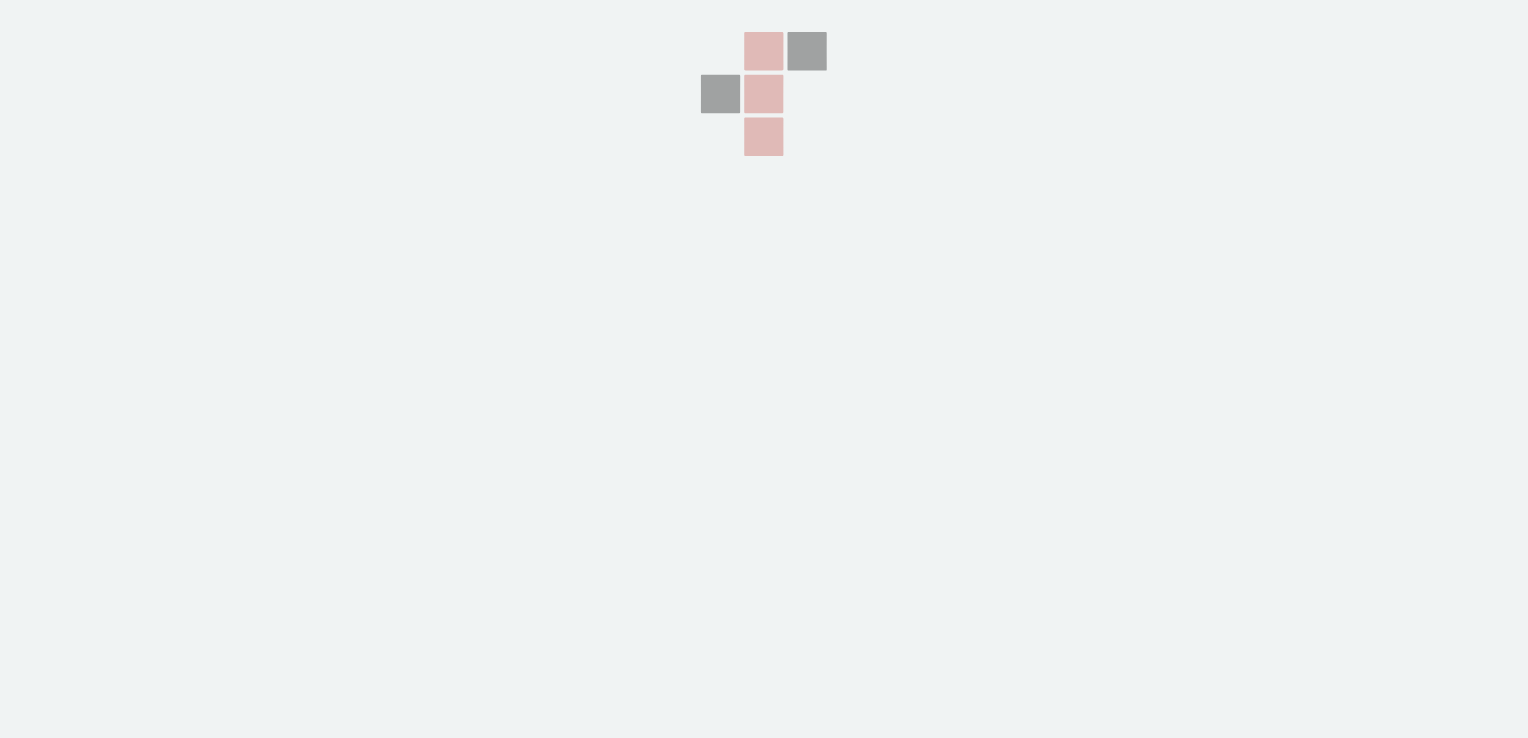 scroll, scrollTop: 0, scrollLeft: 0, axis: both 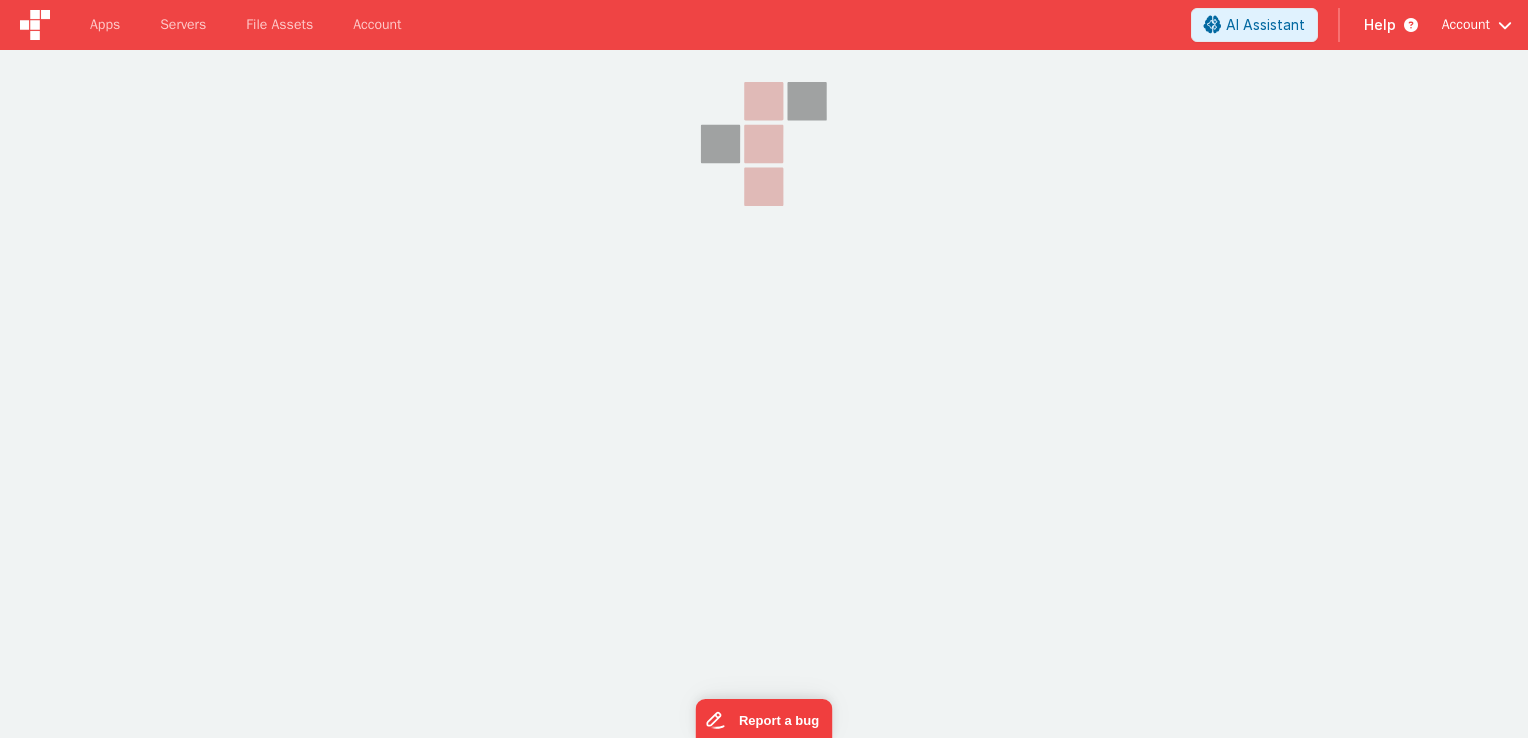 click at bounding box center (1407, 25) 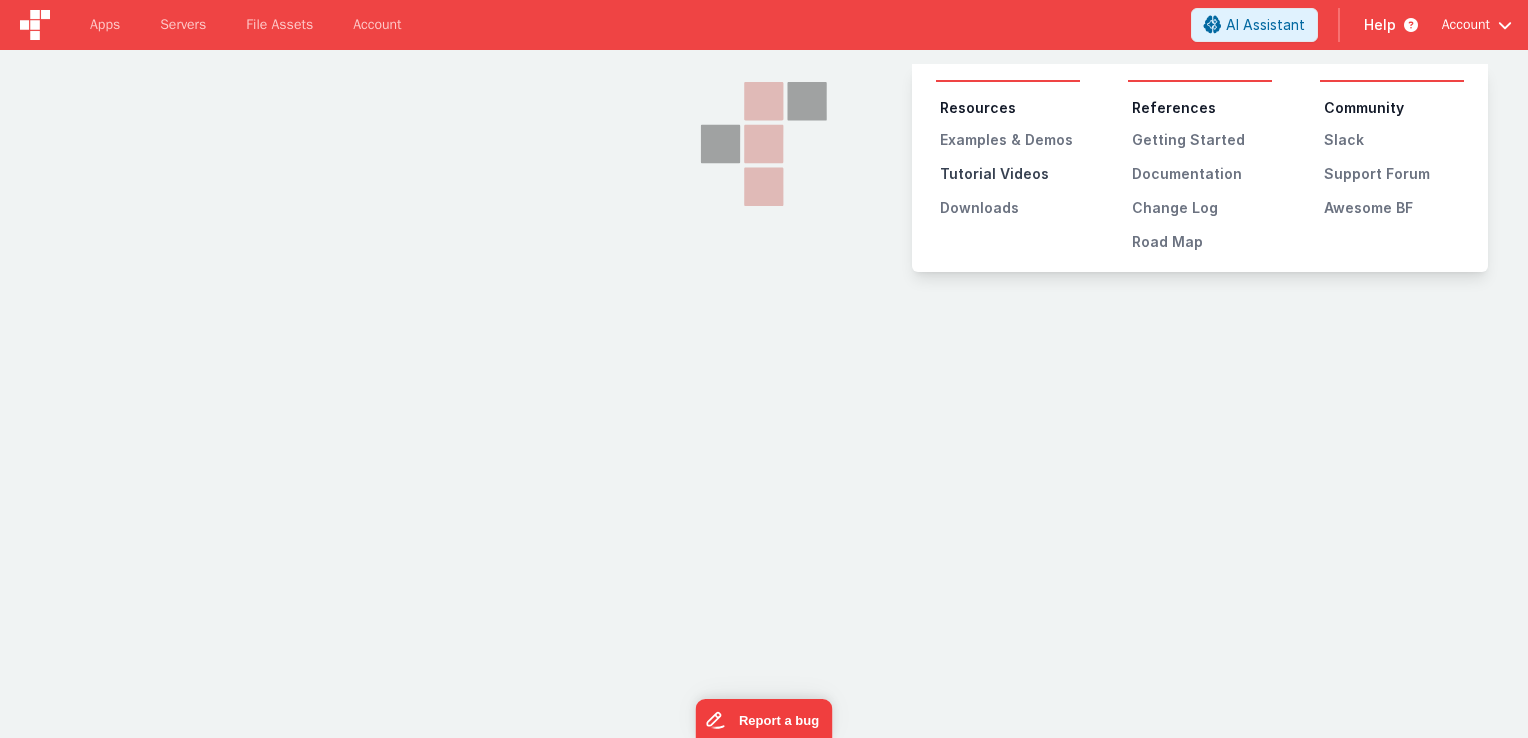 click on "Tutorial Videos" at bounding box center [1010, 174] 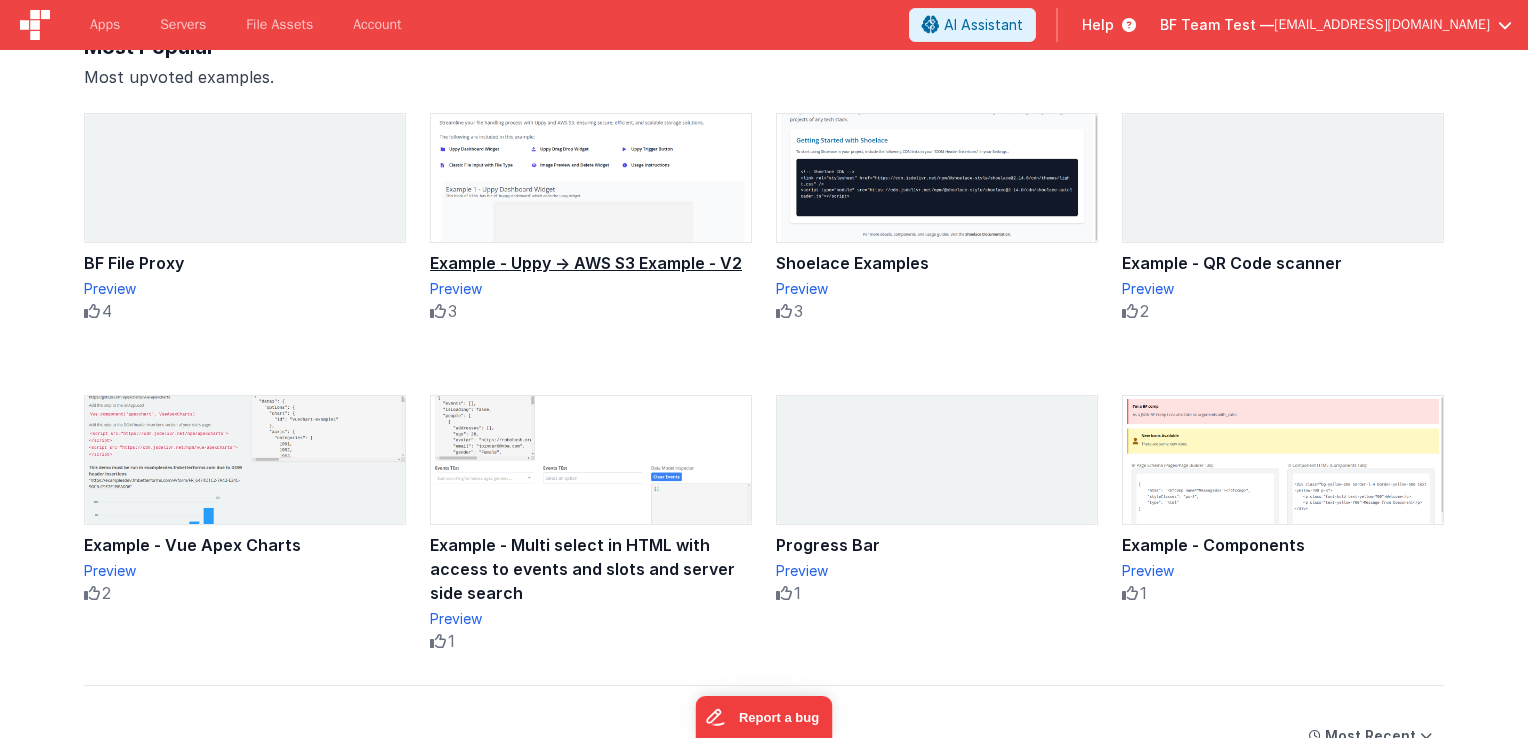 scroll, scrollTop: 200, scrollLeft: 0, axis: vertical 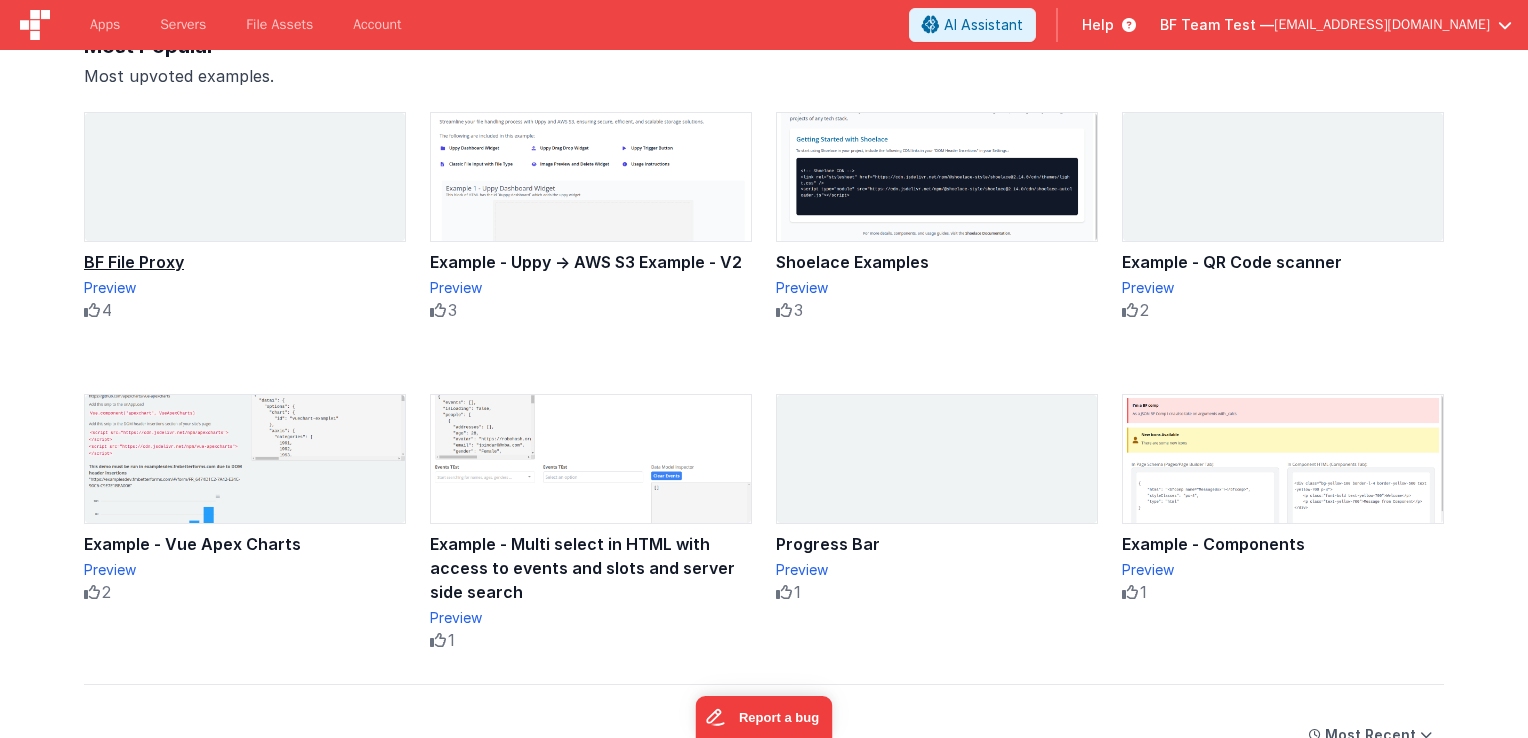 click at bounding box center [245, 177] 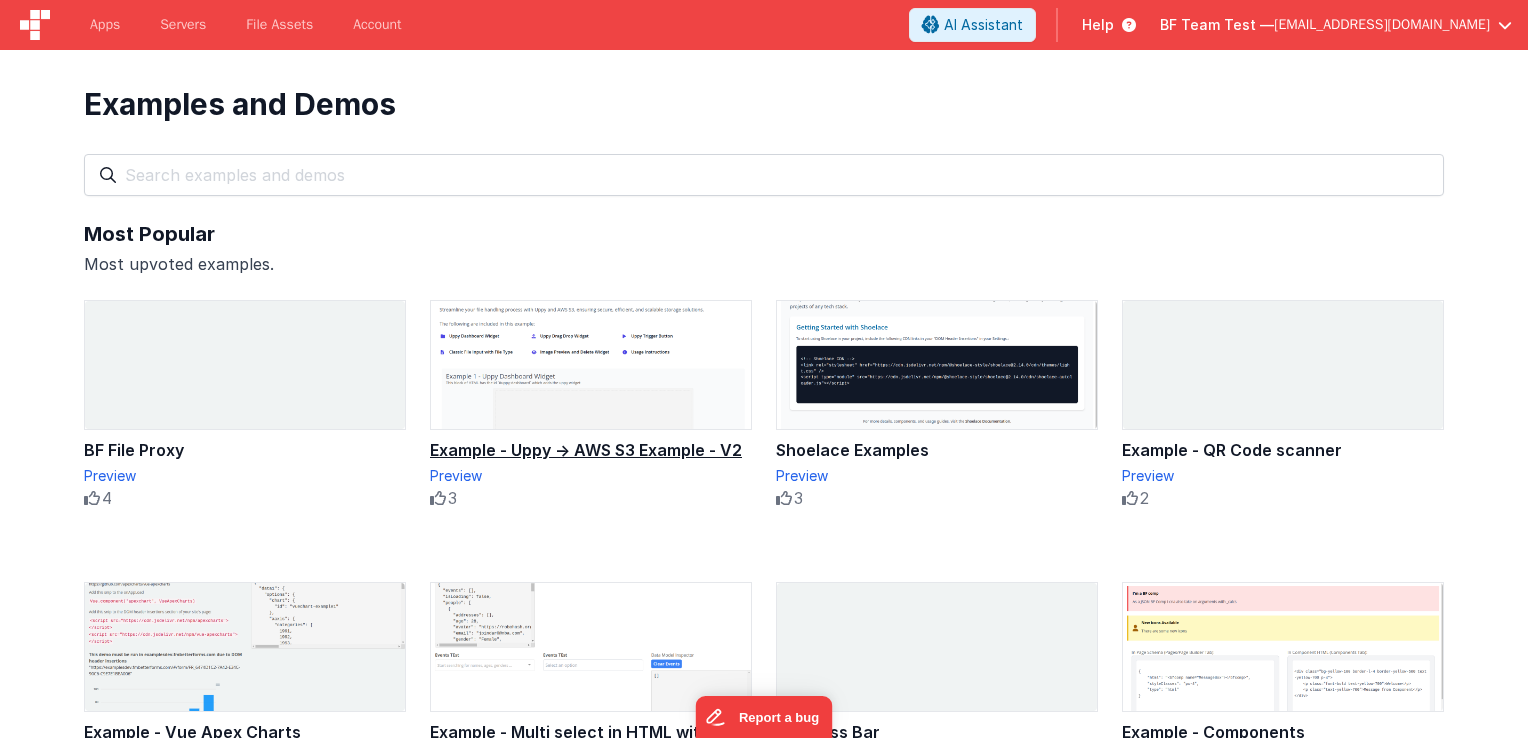 scroll, scrollTop: 0, scrollLeft: 0, axis: both 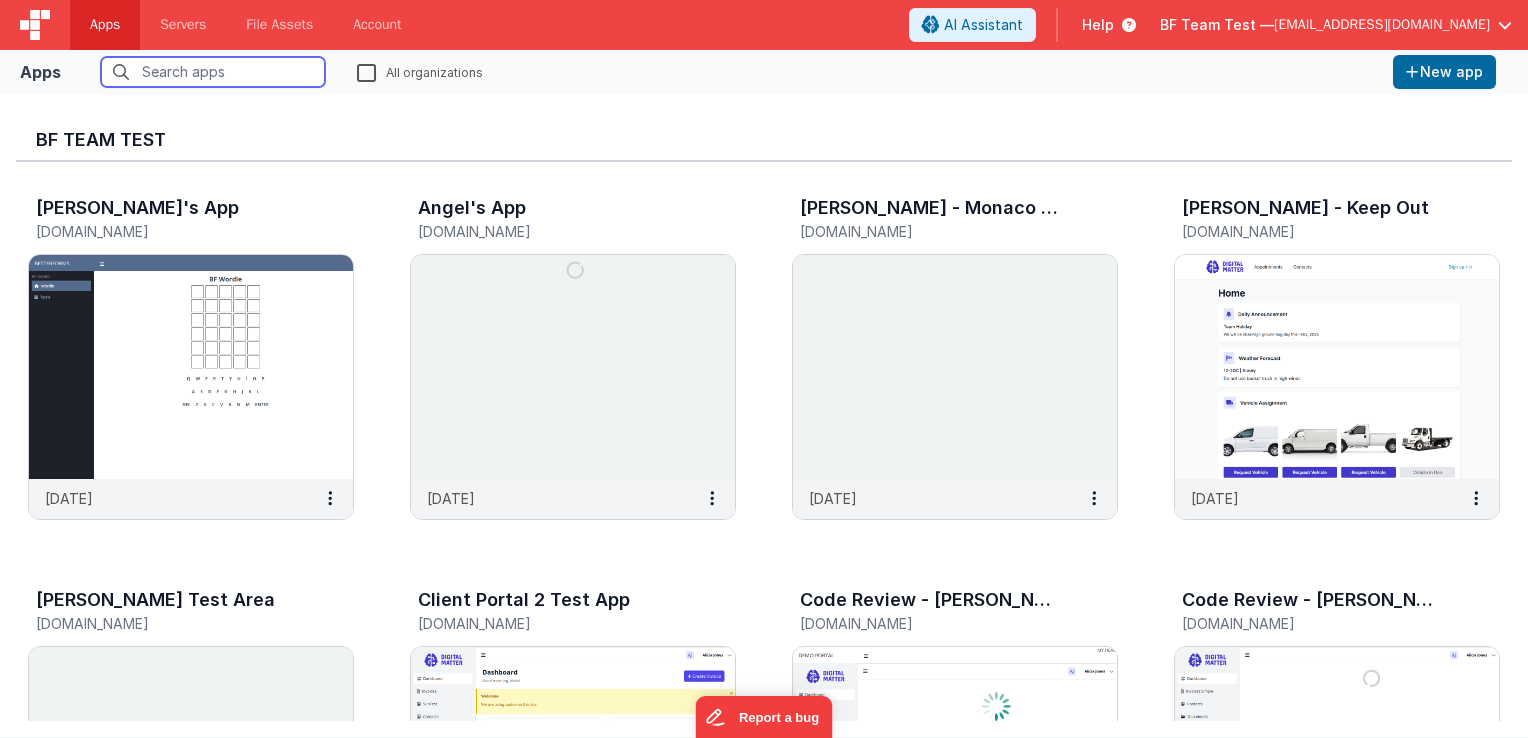 click at bounding box center (213, 72) 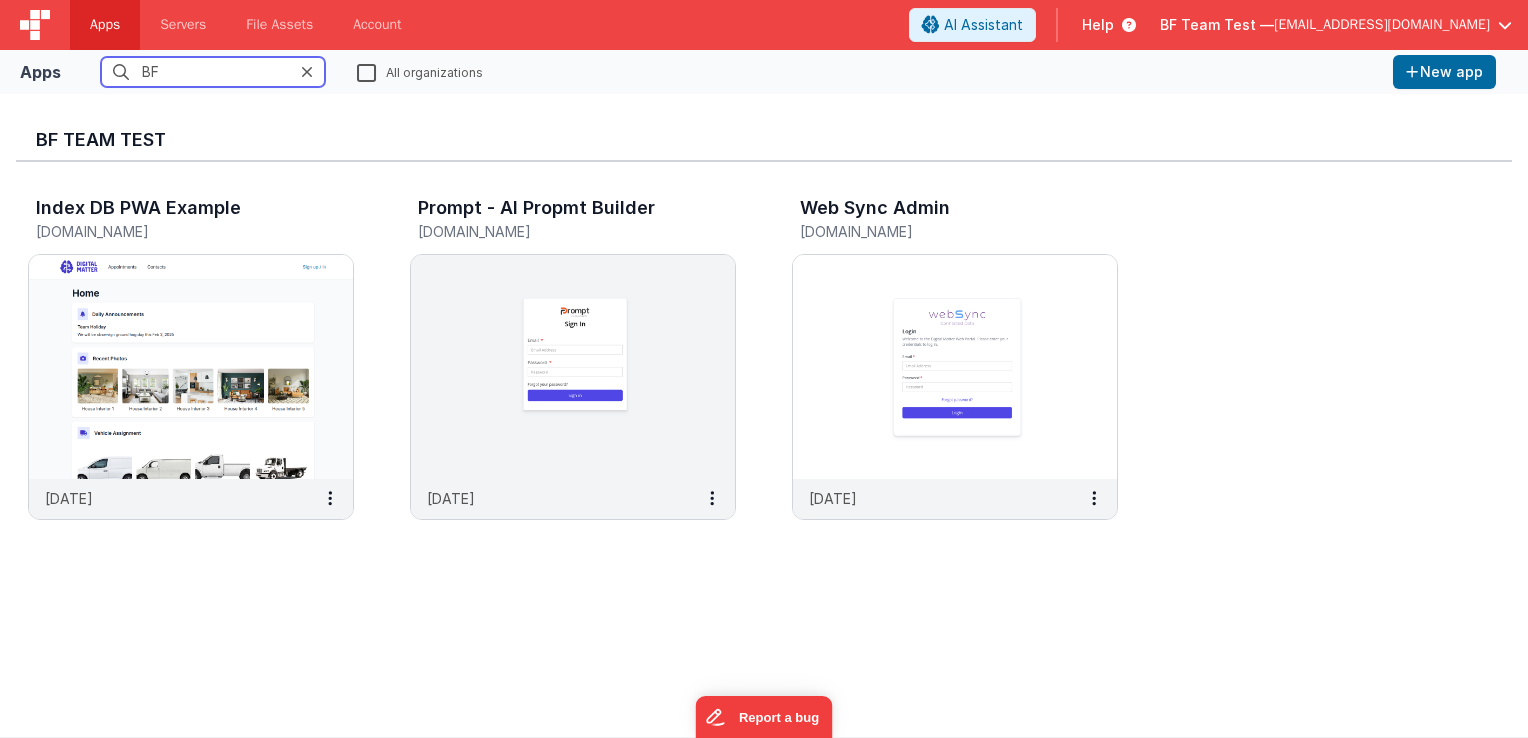 type on "BF" 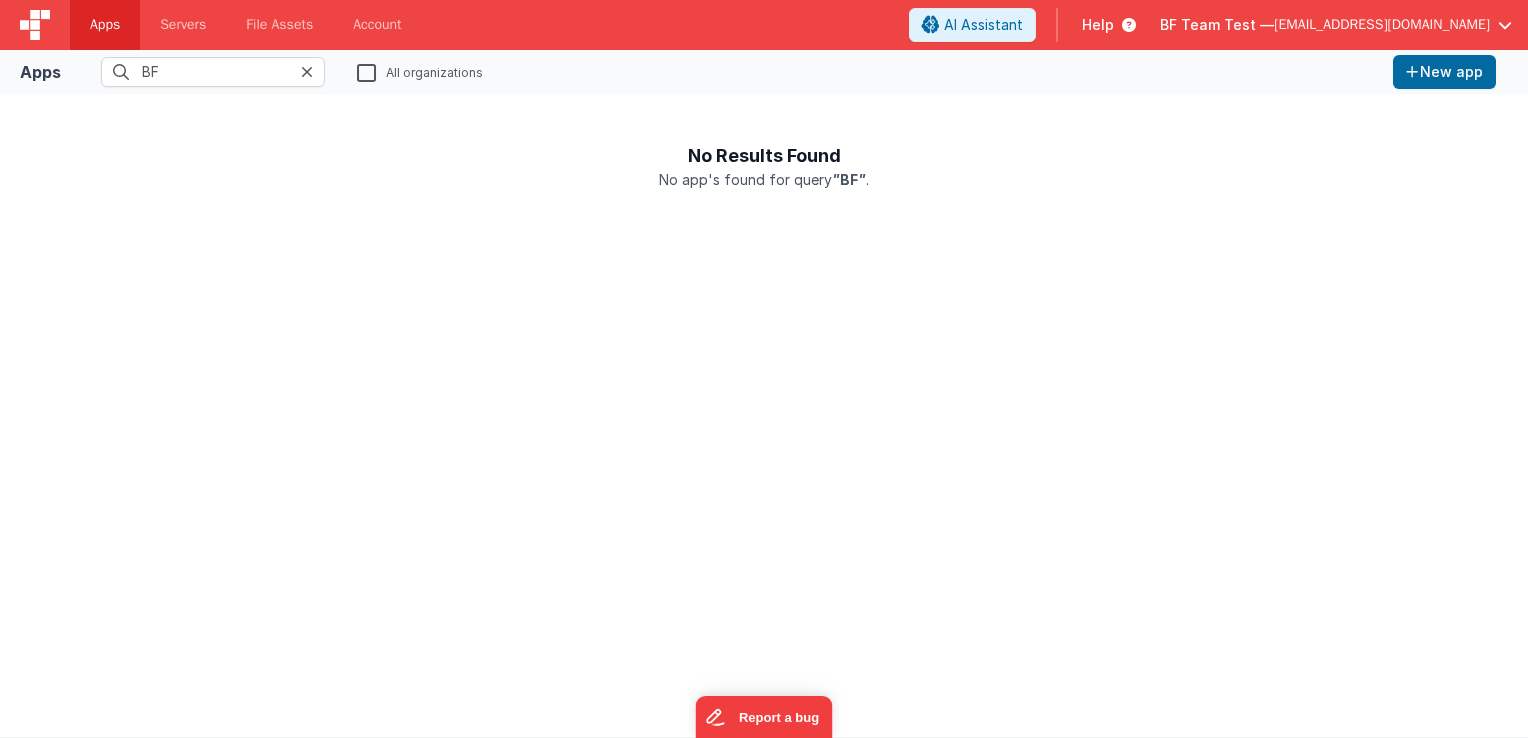 click at bounding box center (307, 72) 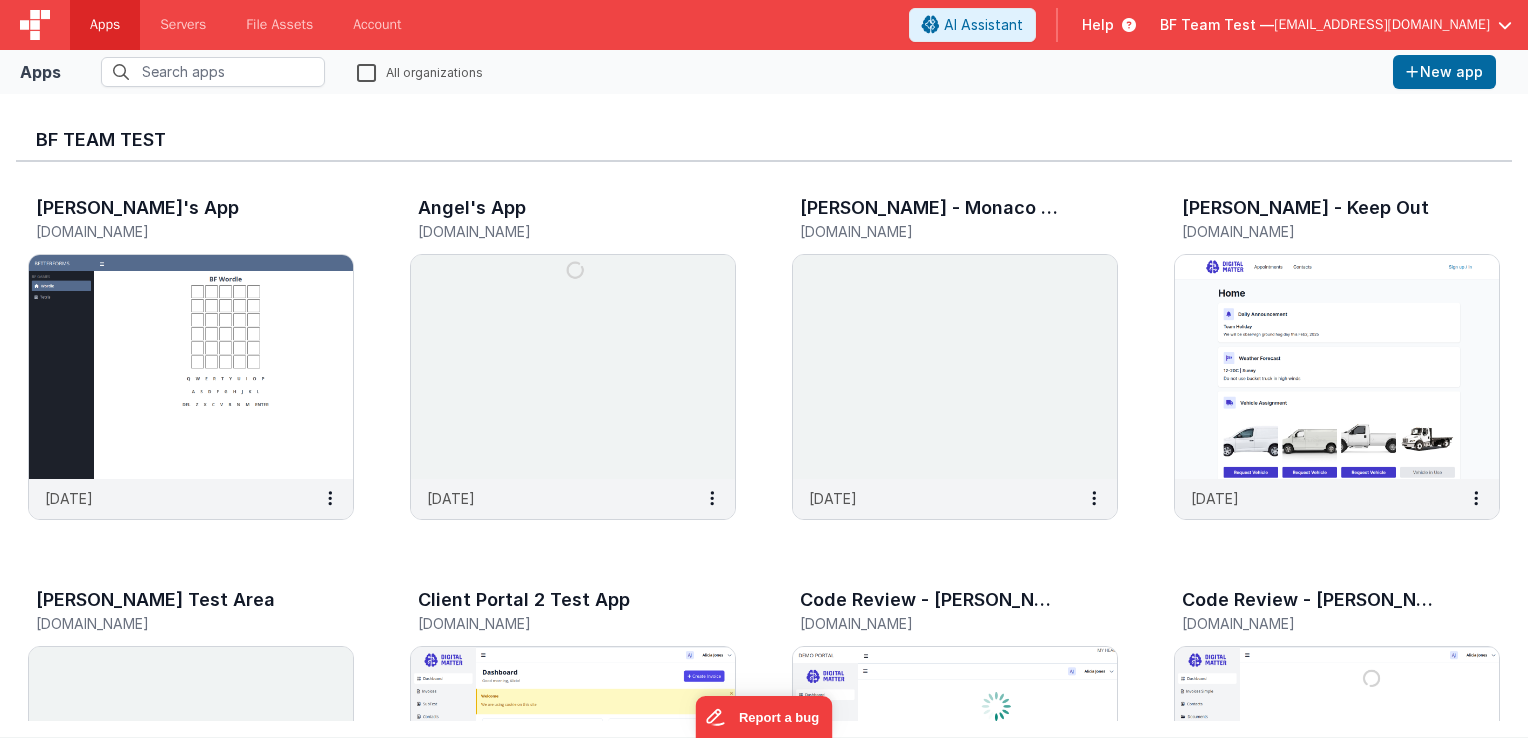 click at bounding box center (35, 25) 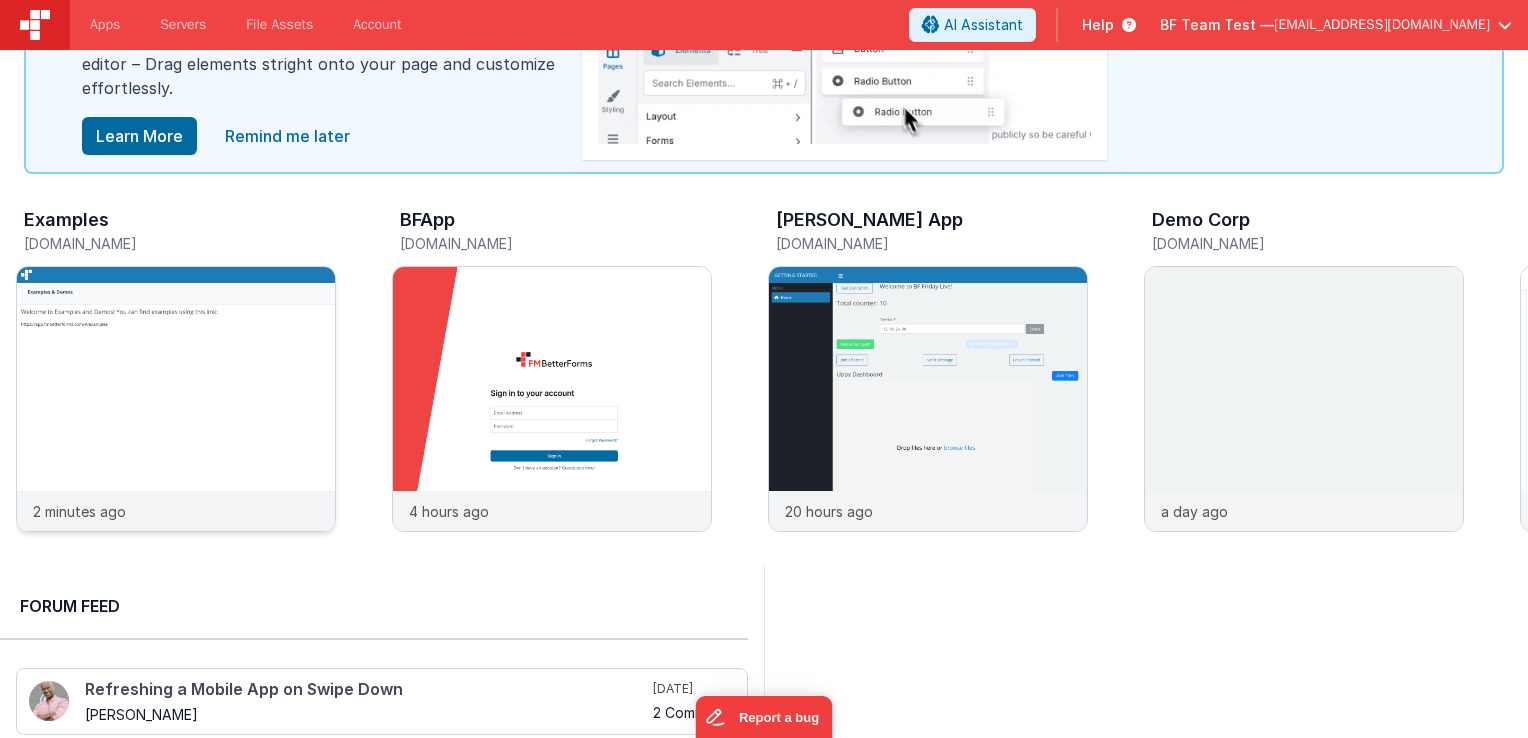 scroll, scrollTop: 100, scrollLeft: 0, axis: vertical 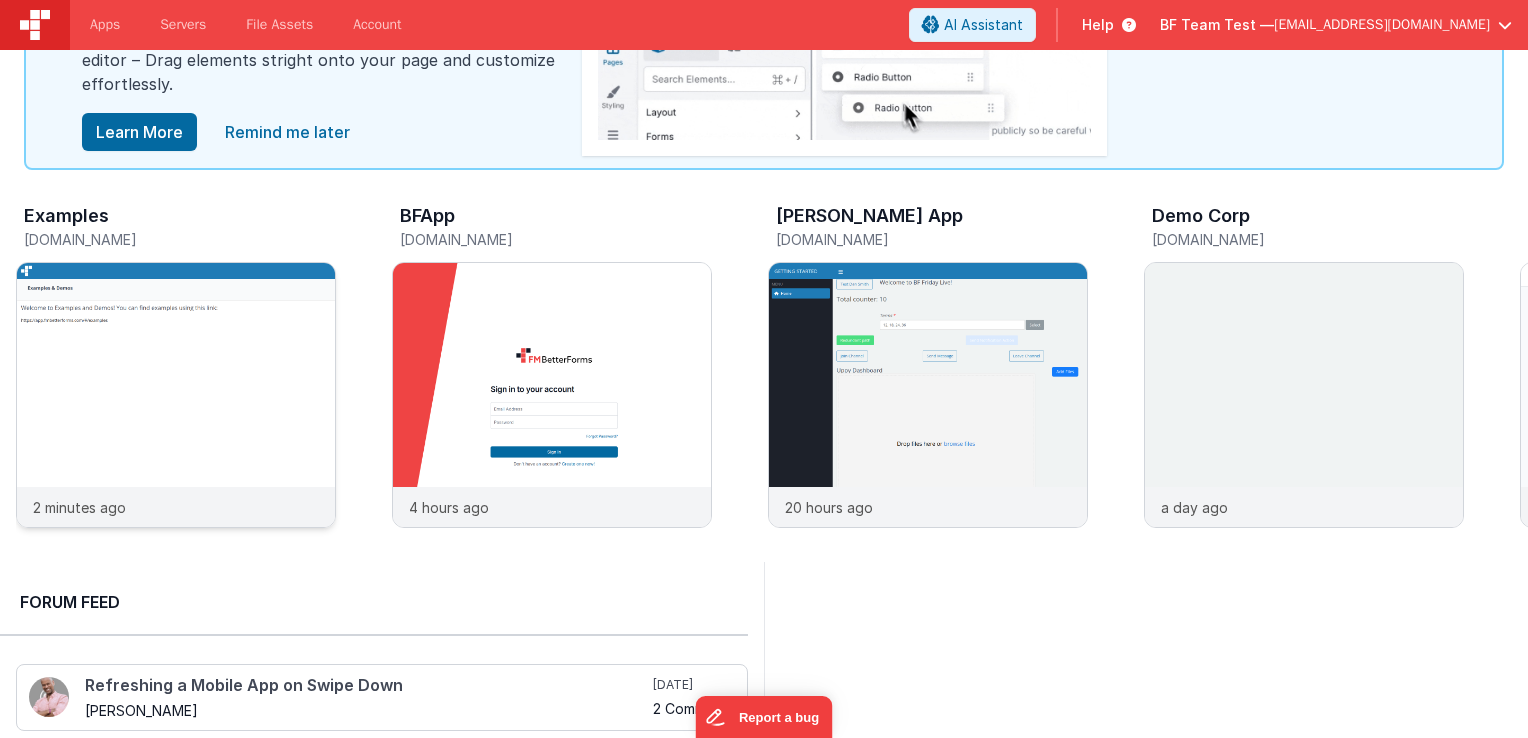 click at bounding box center (176, 422) 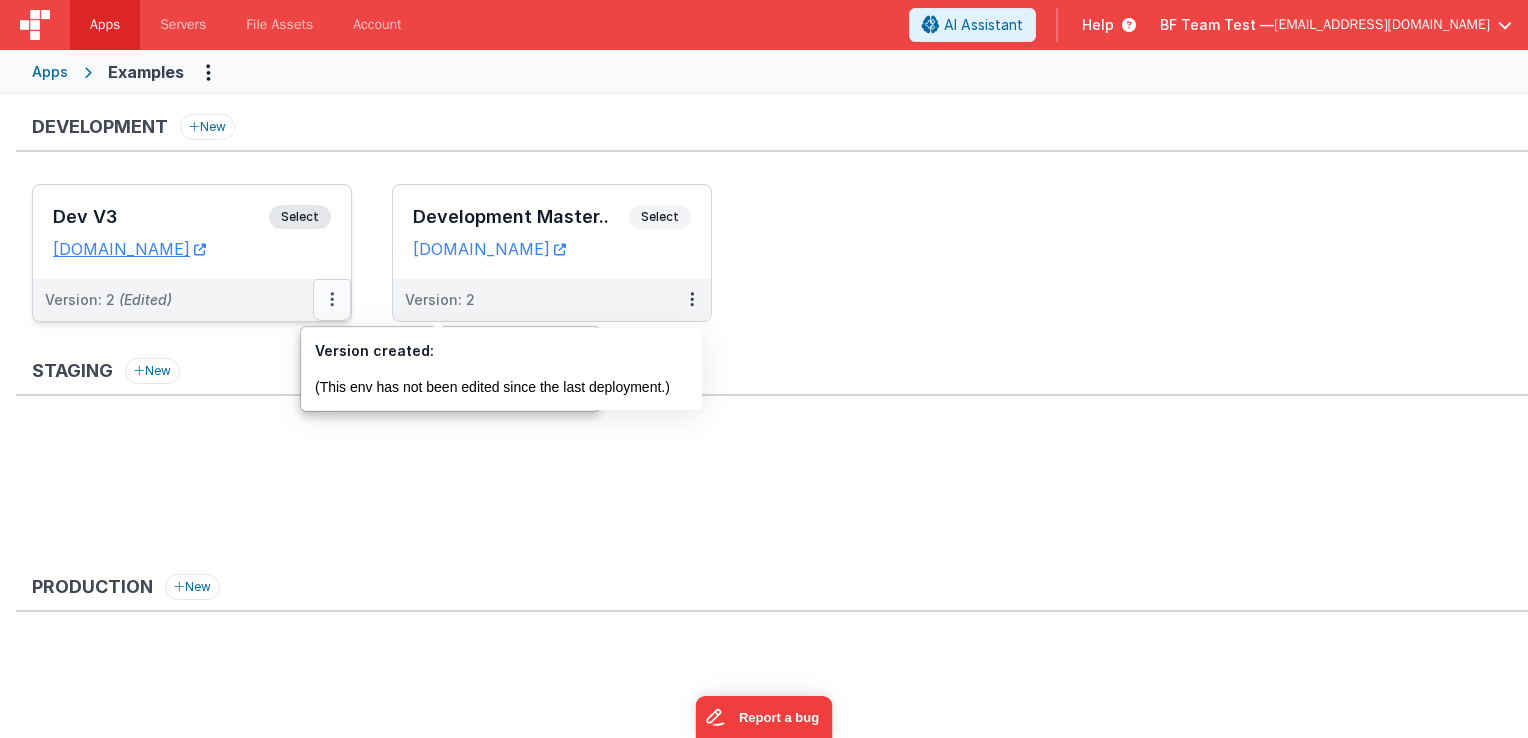 click at bounding box center [332, 300] 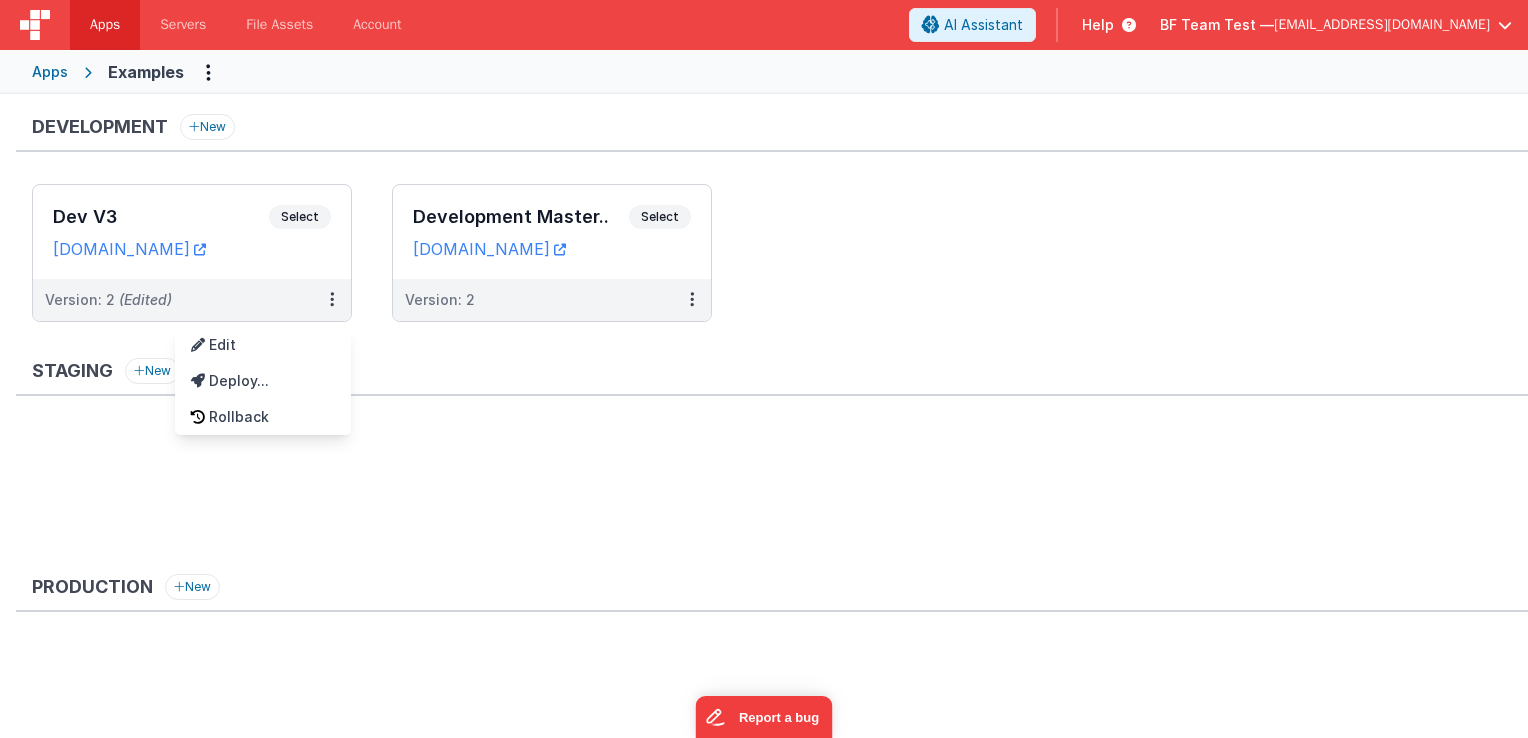 click at bounding box center (764, 369) 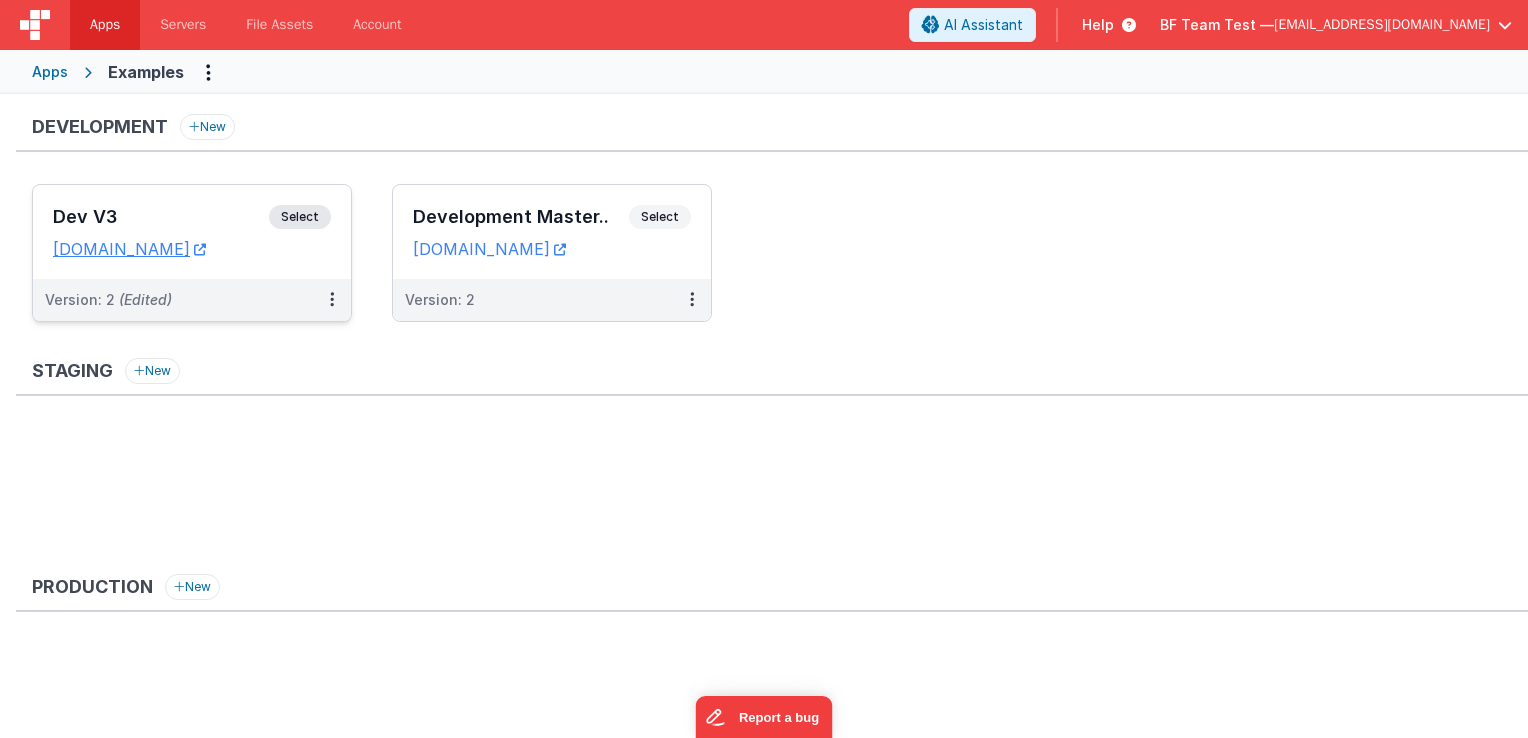 click on "Select" at bounding box center (300, 217) 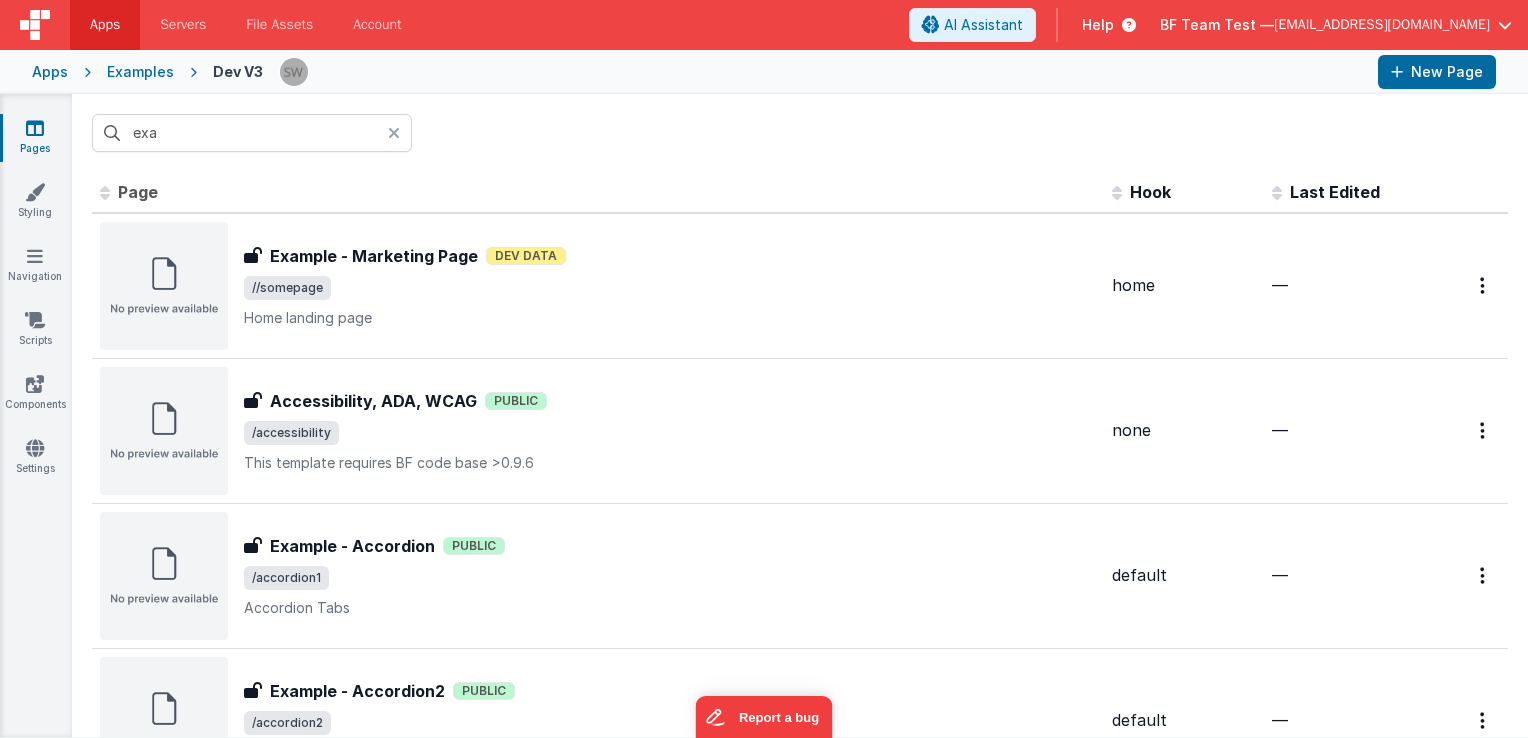 click at bounding box center (394, 133) 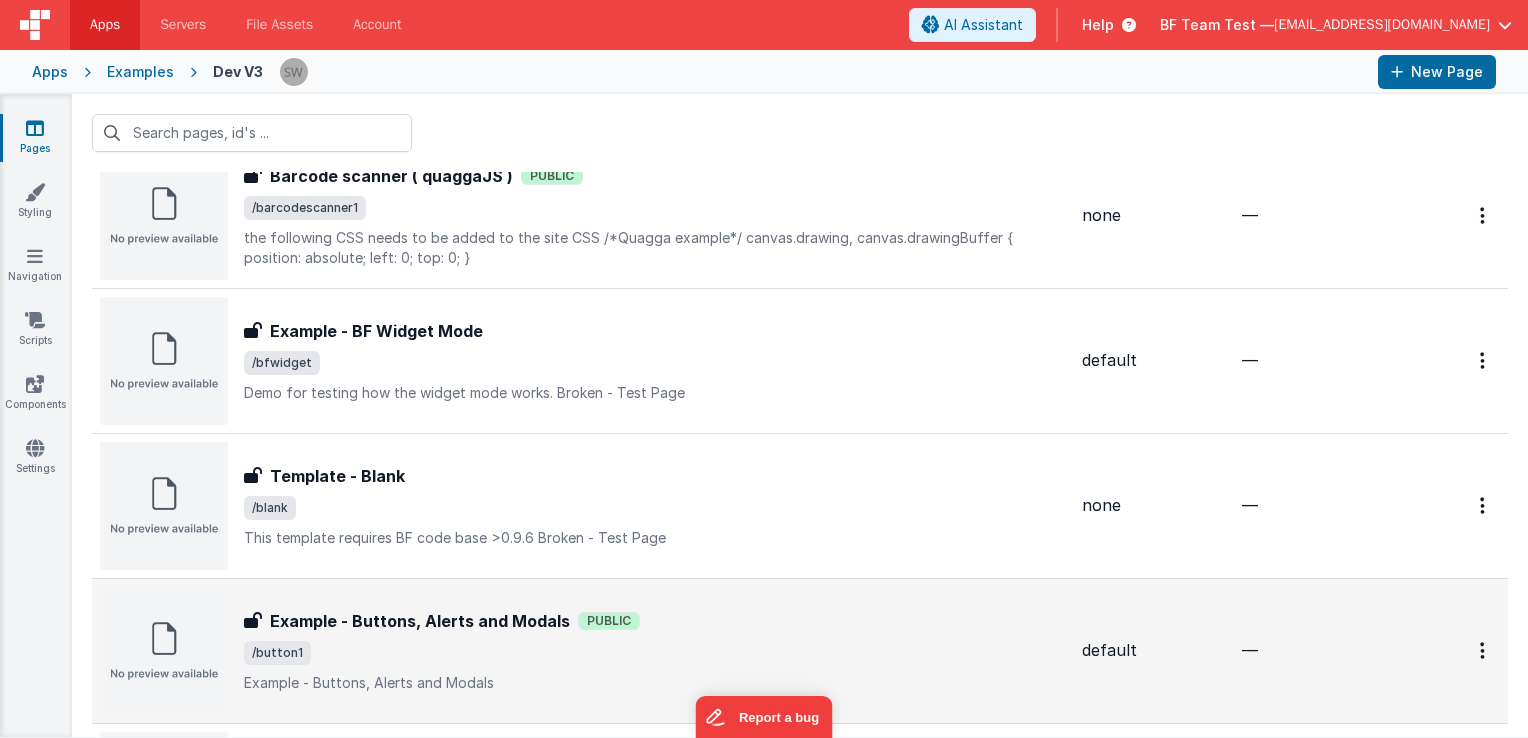scroll, scrollTop: 2200, scrollLeft: 0, axis: vertical 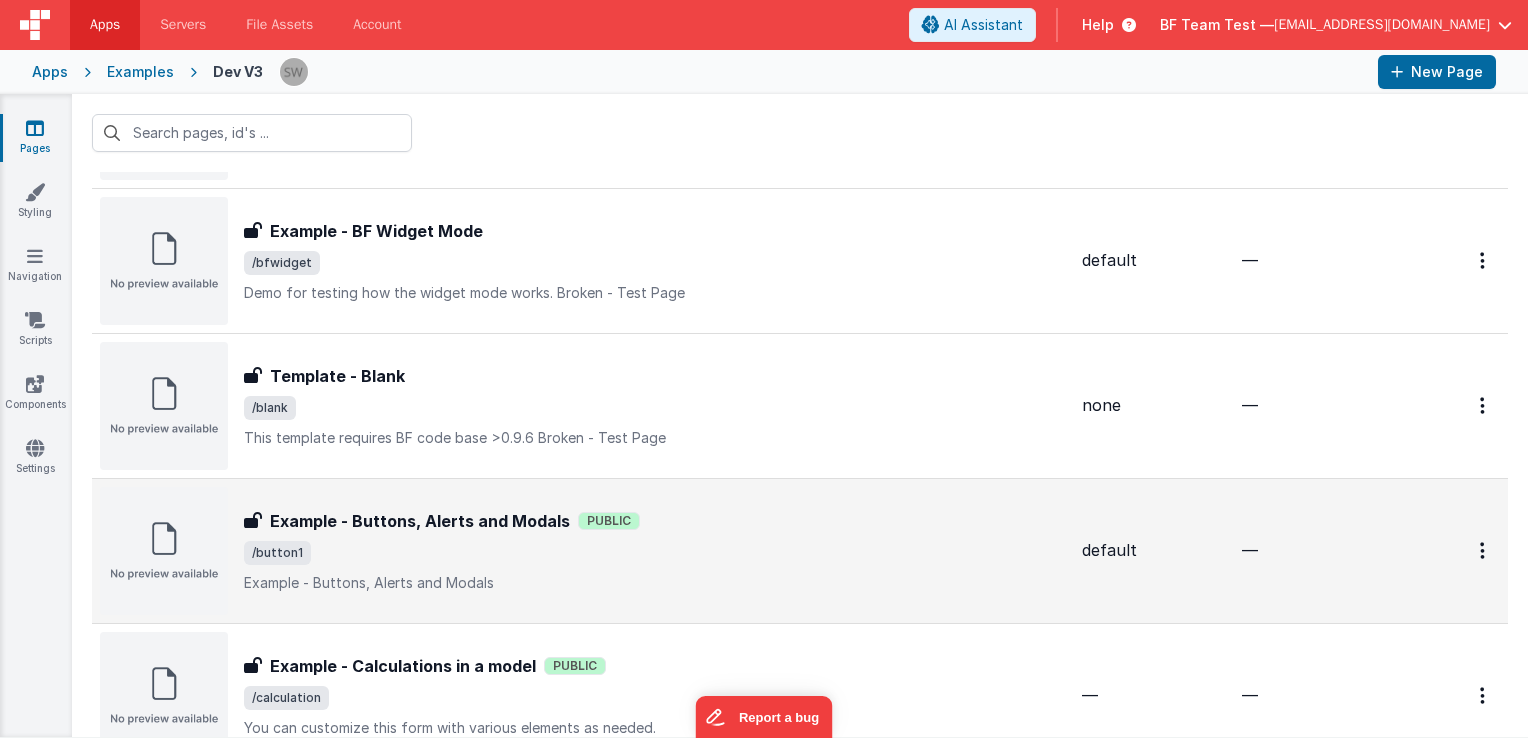 click on "Example - Buttons, Alerts and Modals
Example - Buttons, Alerts and Modals
Public
/button1   Example - Buttons, Alerts and Modals" at bounding box center [655, 551] 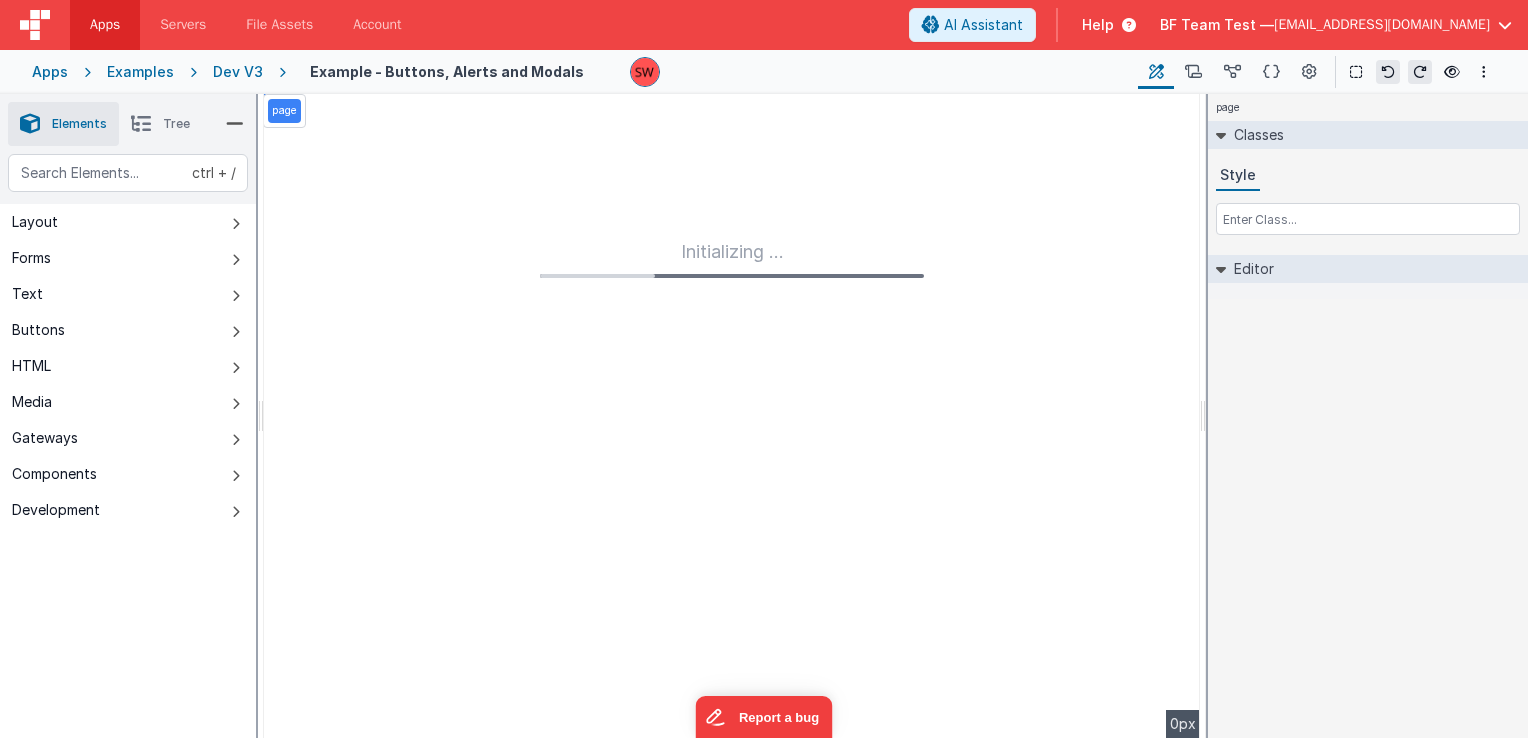 click on "Apps" at bounding box center (50, 72) 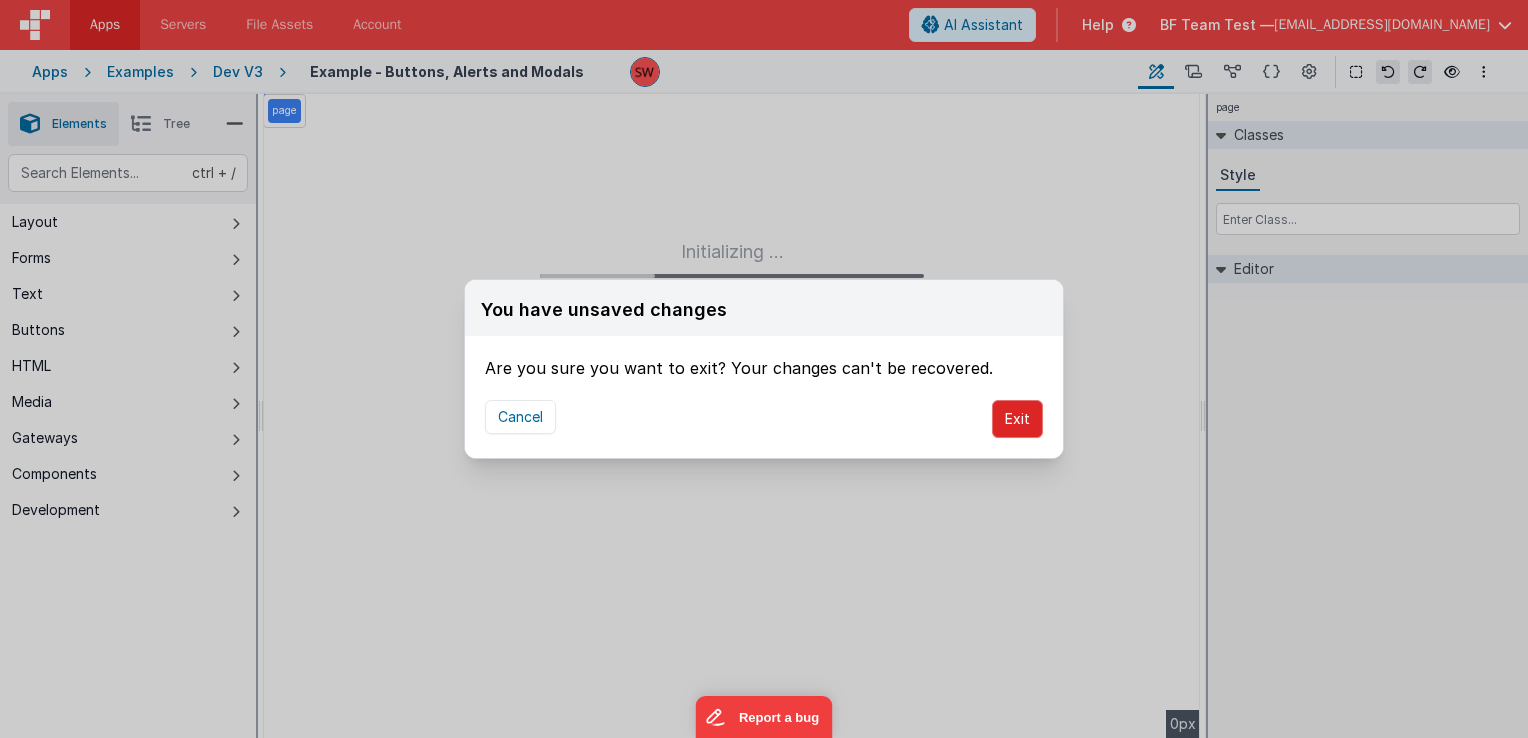 click on "Exit" at bounding box center (1017, 419) 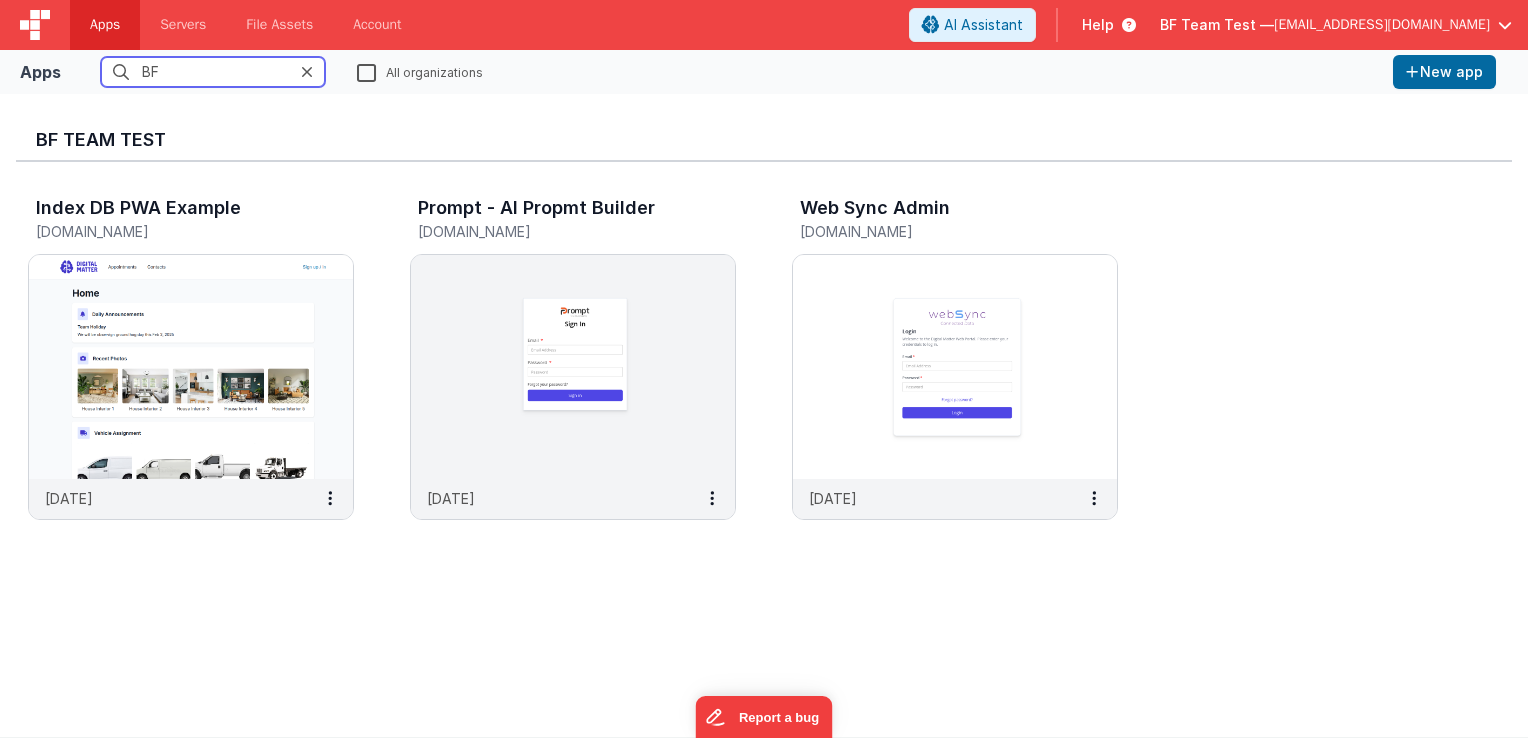 type on "BF" 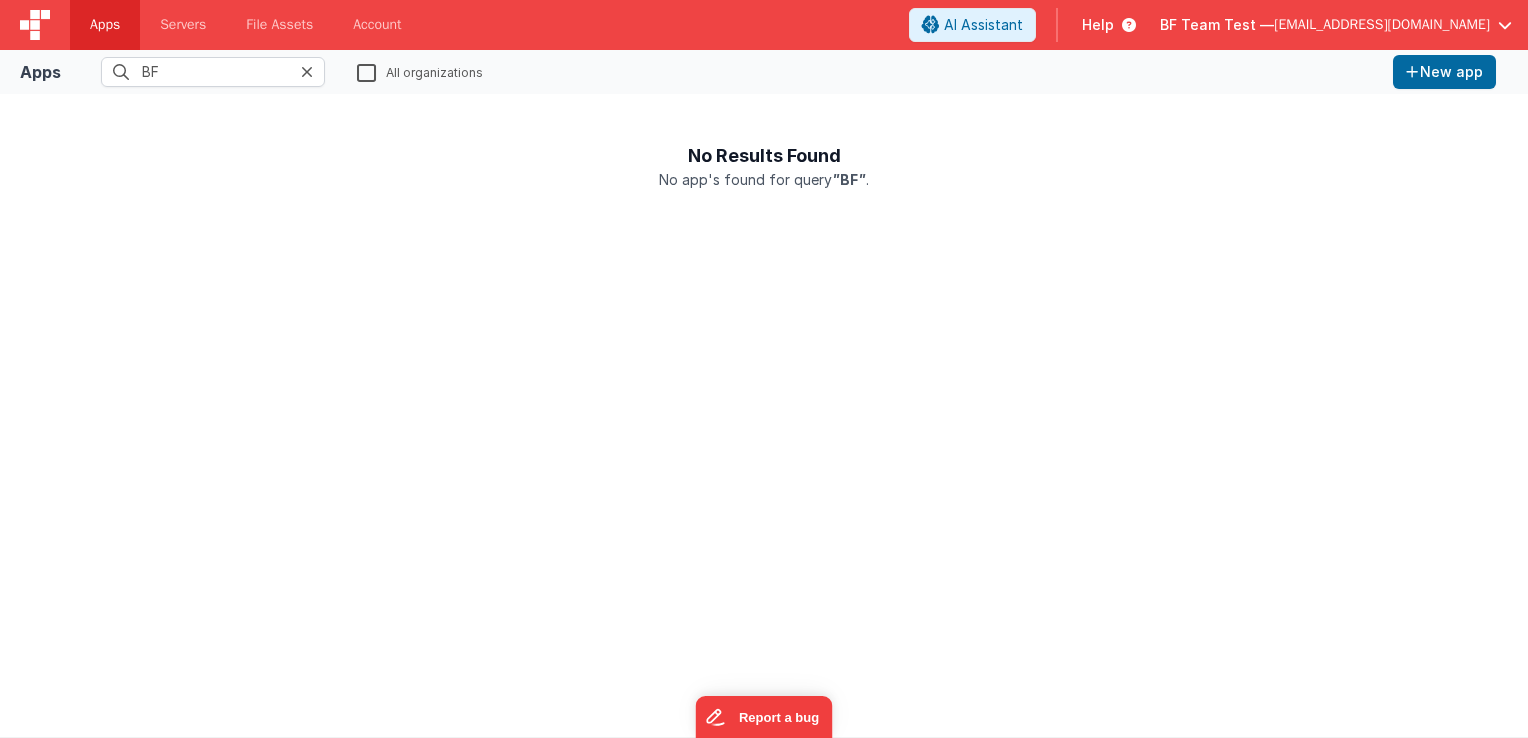 click on "Apps" at bounding box center [105, 25] 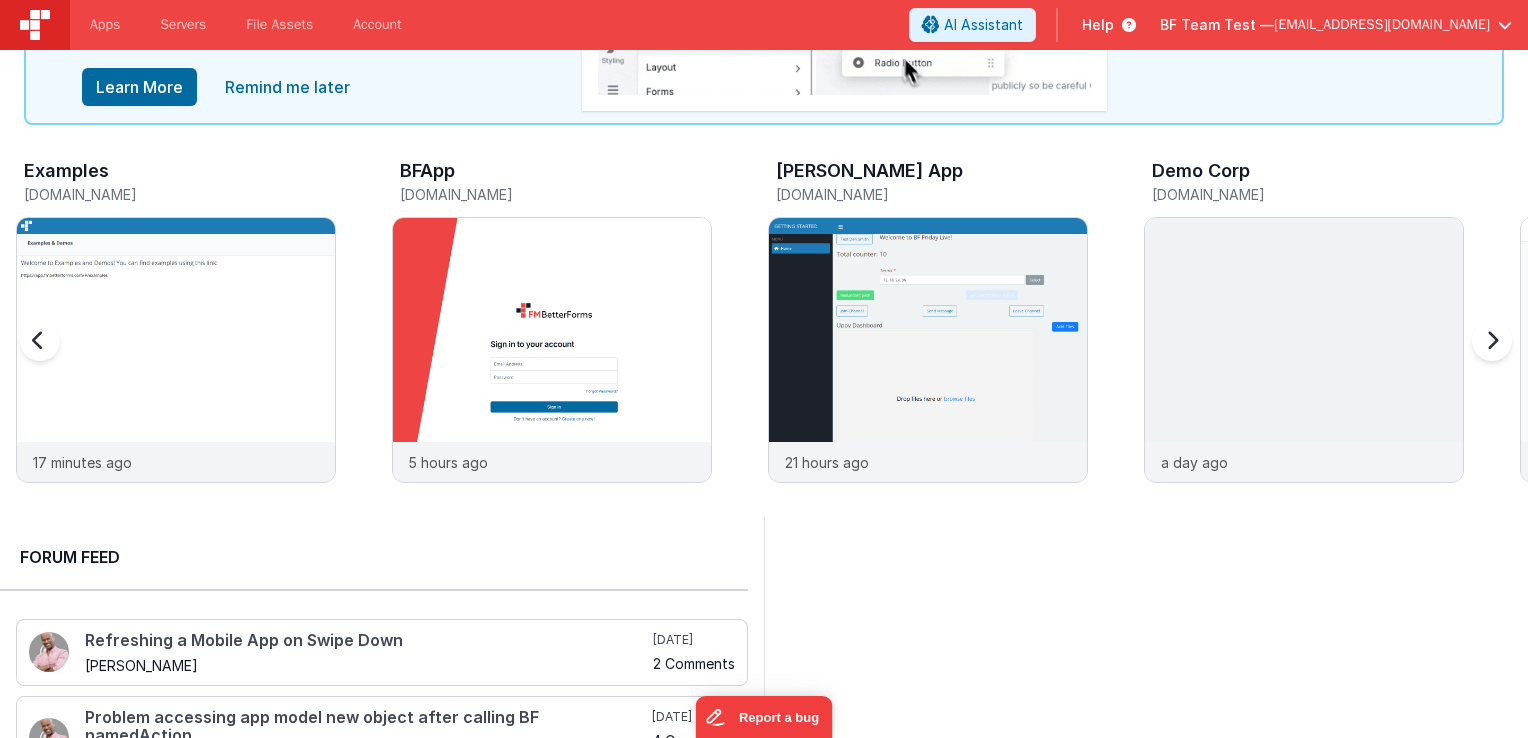 scroll, scrollTop: 100, scrollLeft: 0, axis: vertical 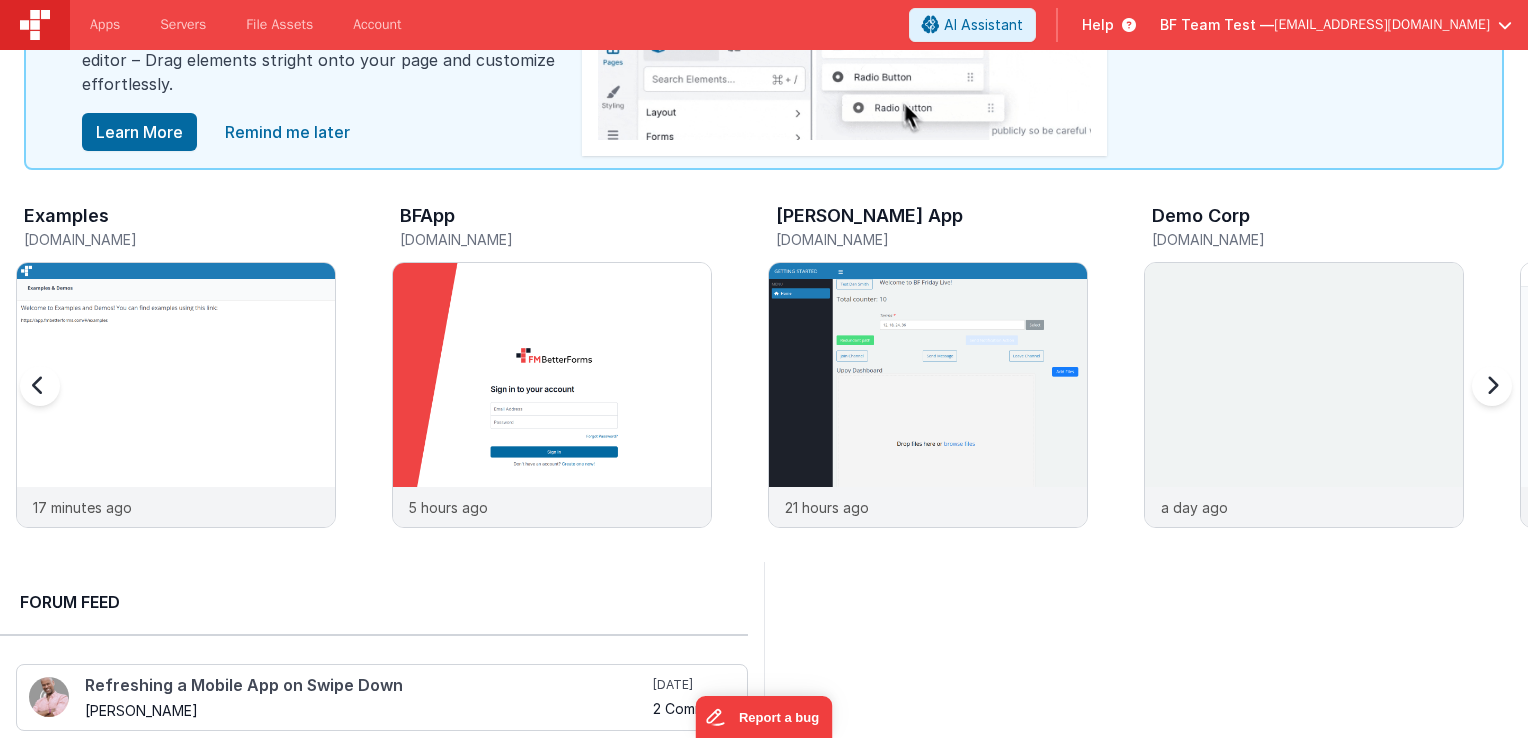 click on "Examples" at bounding box center (180, 219) 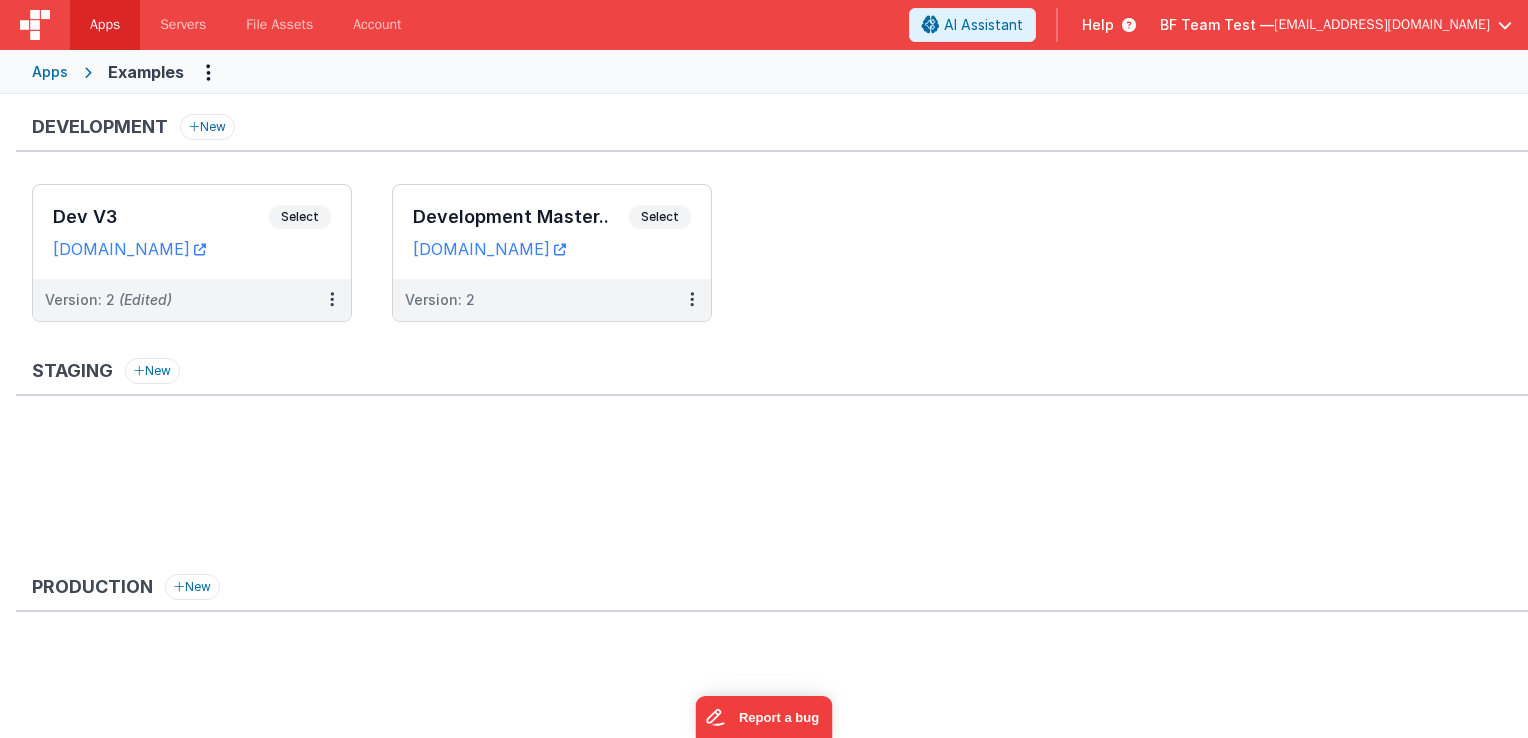 click on "Apps" at bounding box center (50, 72) 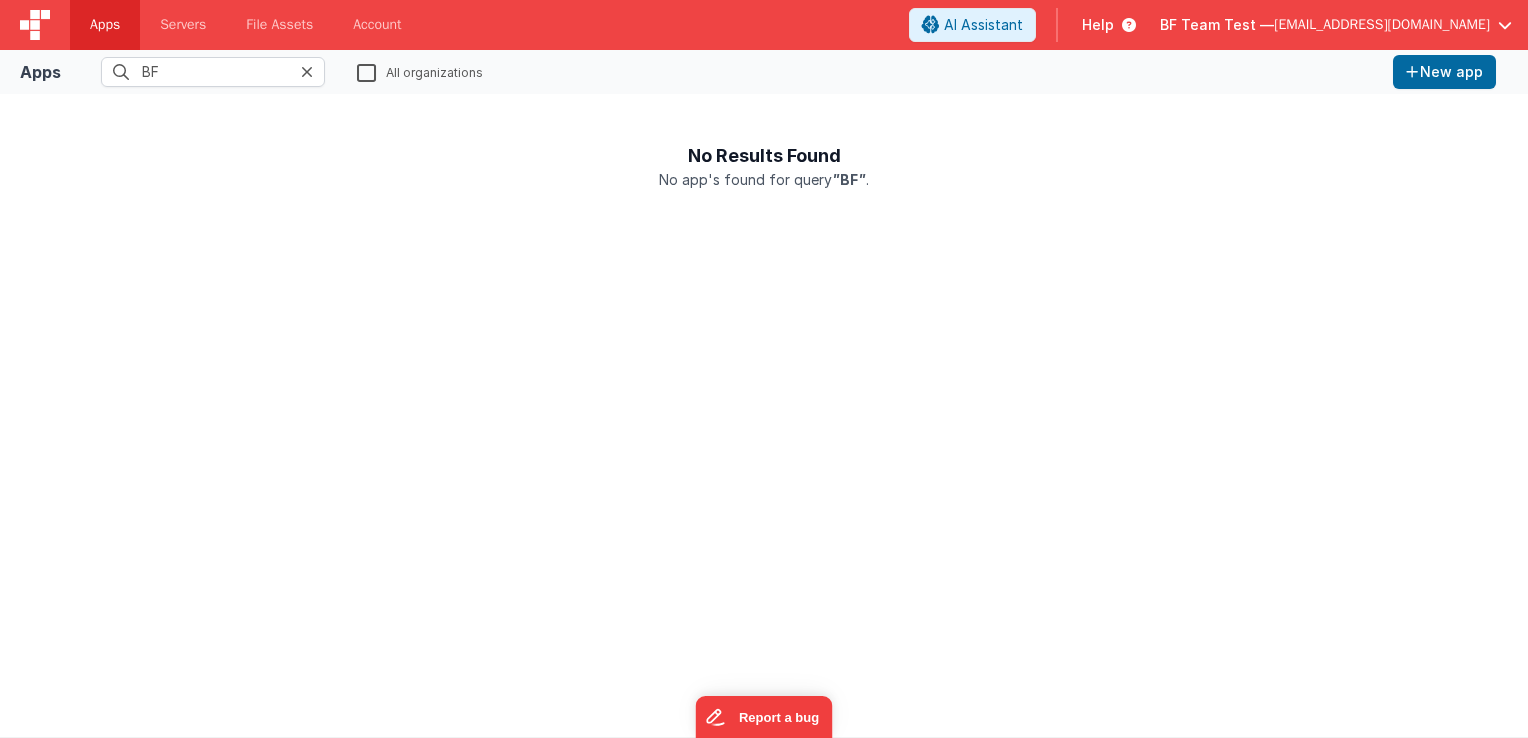 click at bounding box center [307, 72] 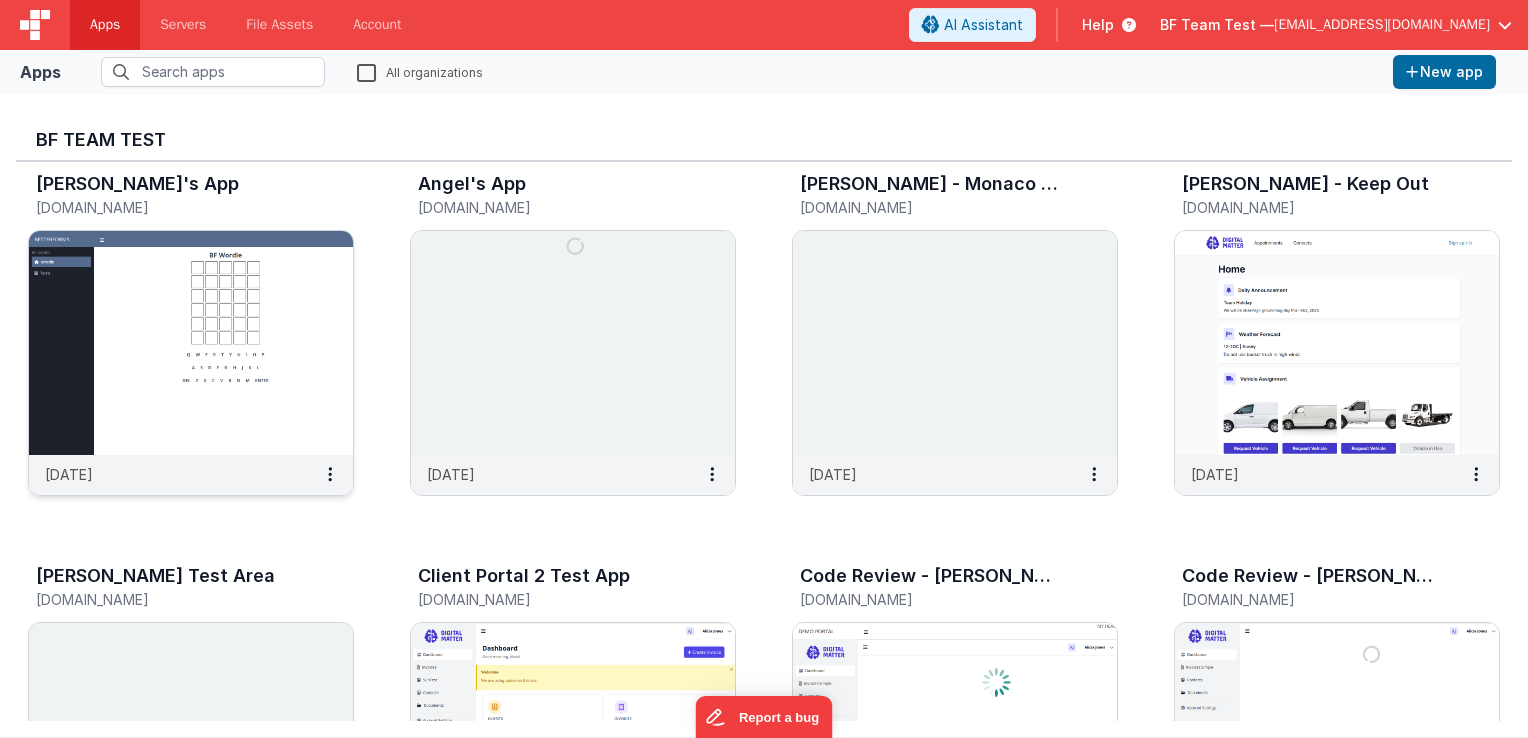 scroll, scrollTop: 0, scrollLeft: 0, axis: both 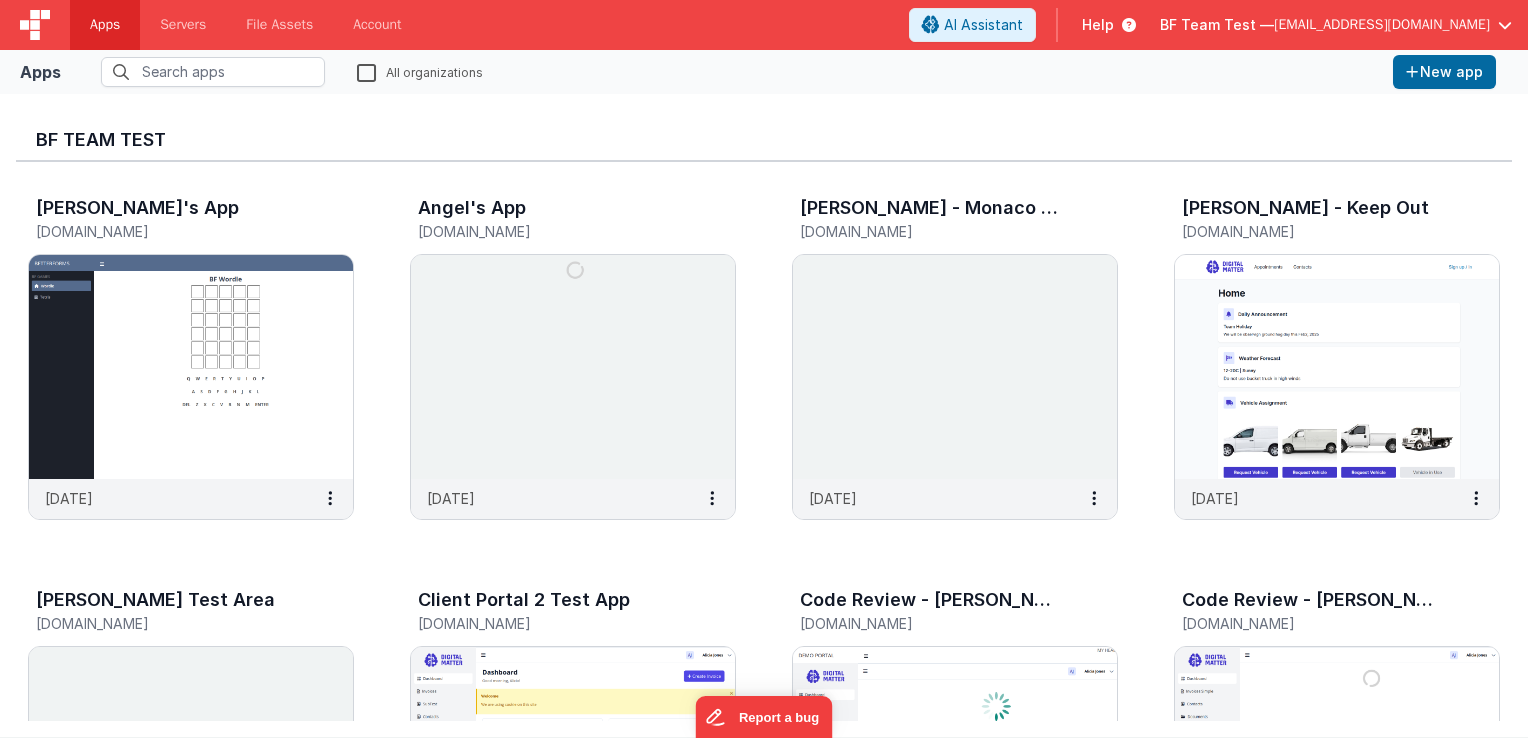 click at bounding box center [35, 25] 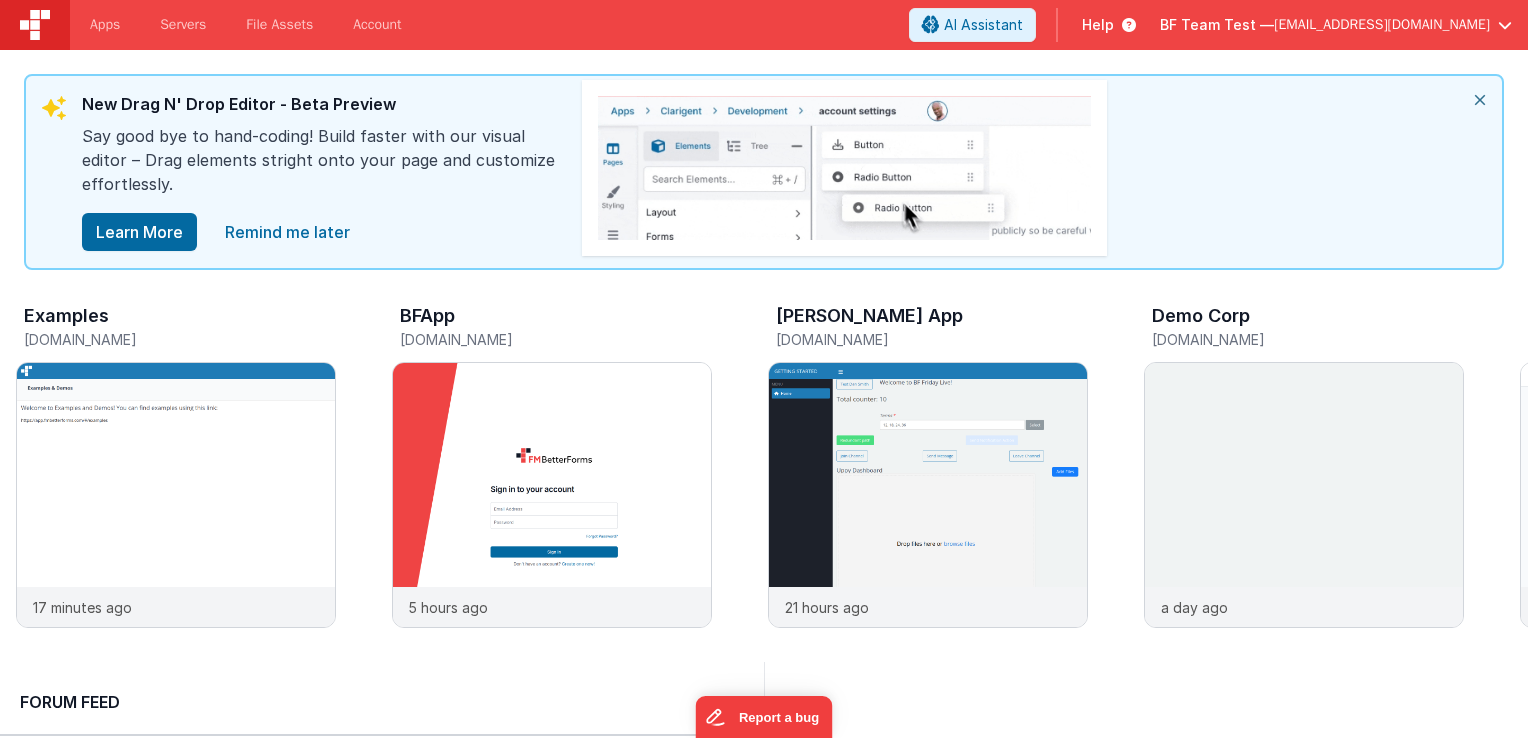 click on "Examples" at bounding box center (66, 316) 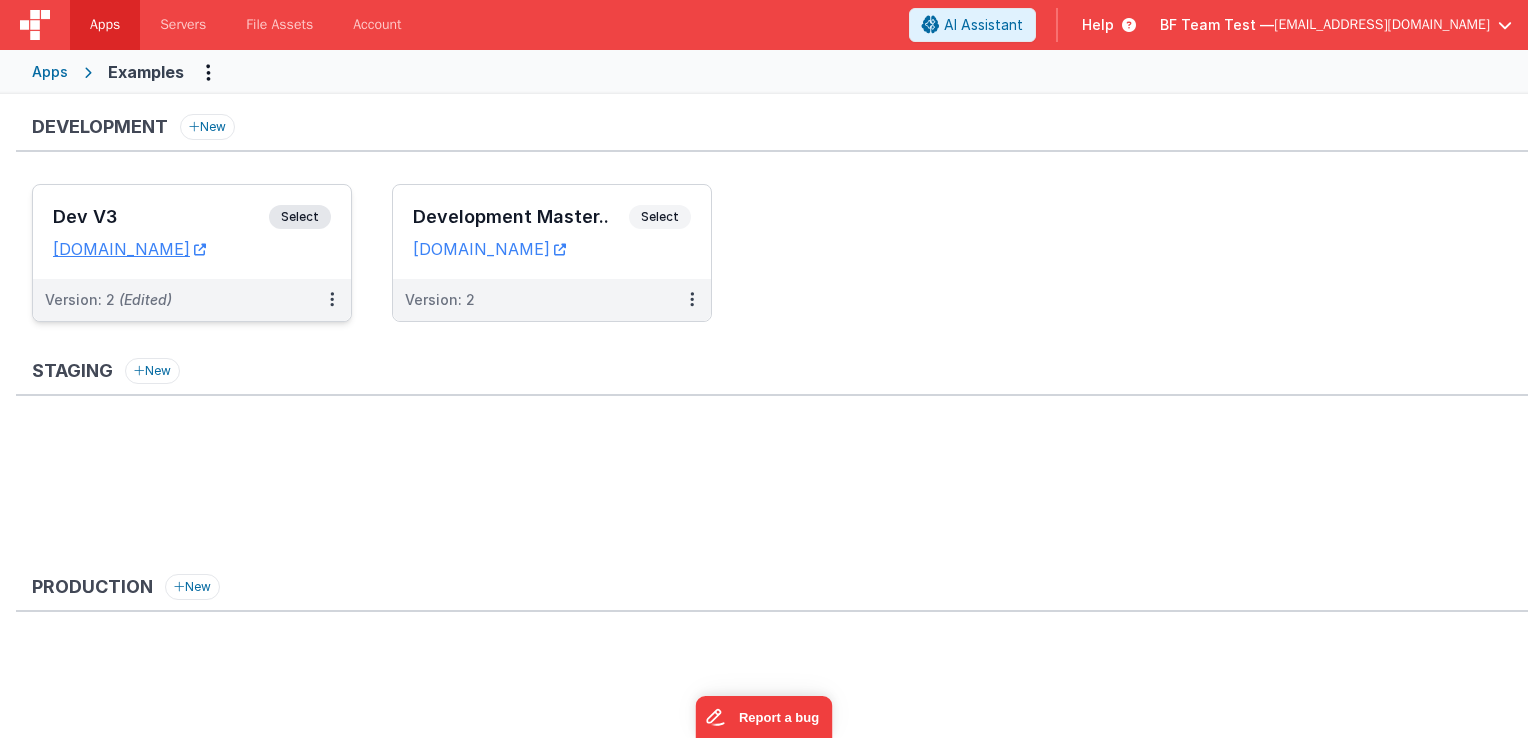 click on "Select" at bounding box center (300, 217) 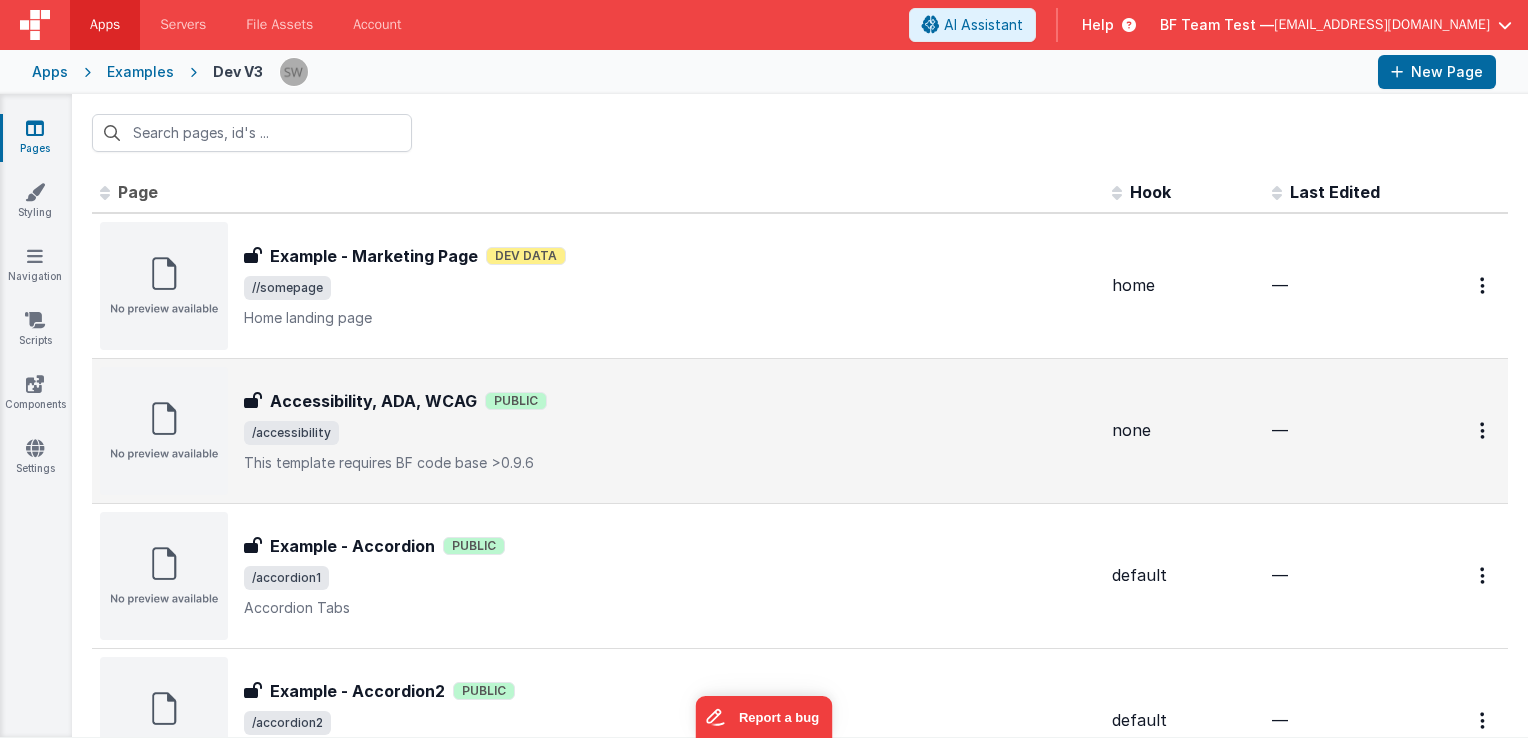 click on "Accessibility, ADA, WCAG" at bounding box center (373, 401) 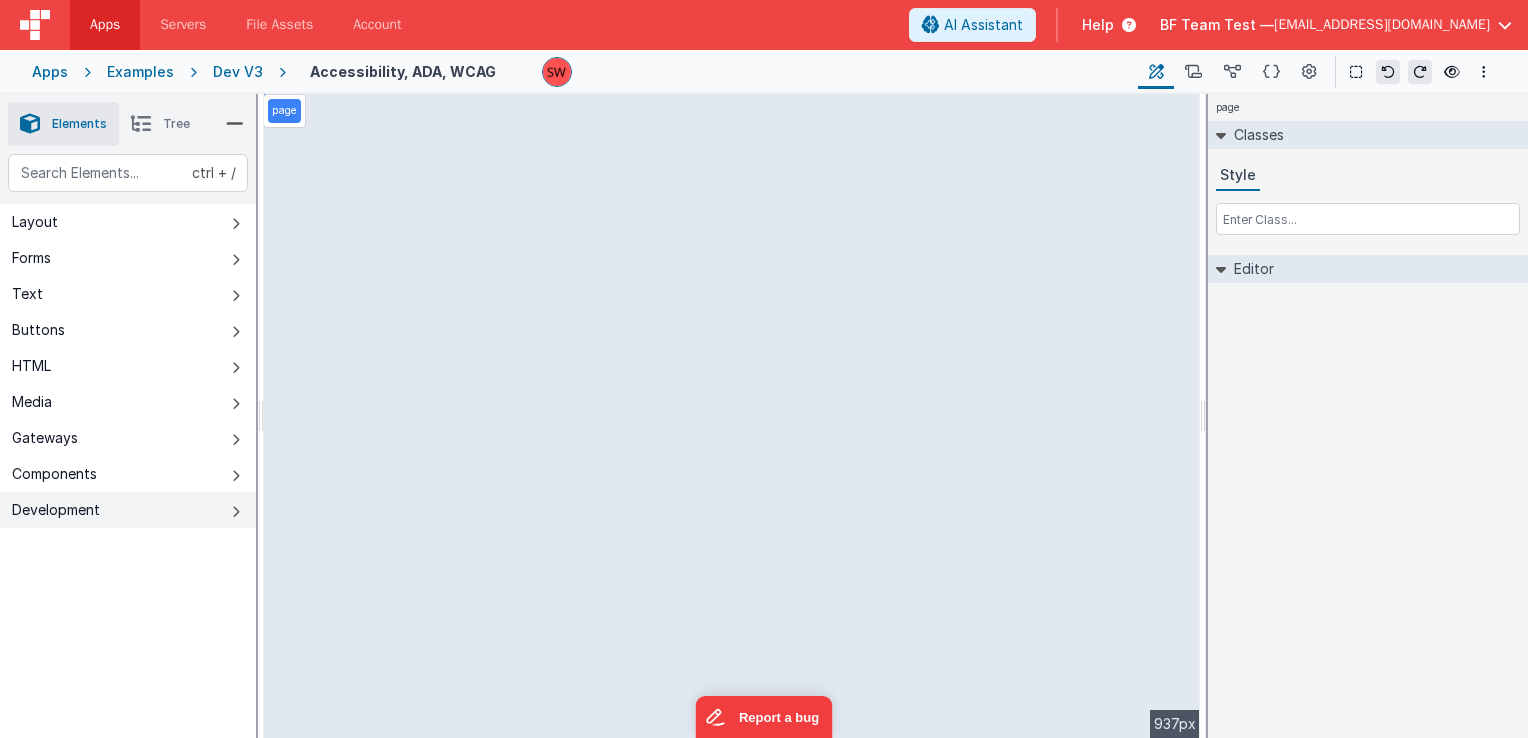 click on "Development" at bounding box center [128, 510] 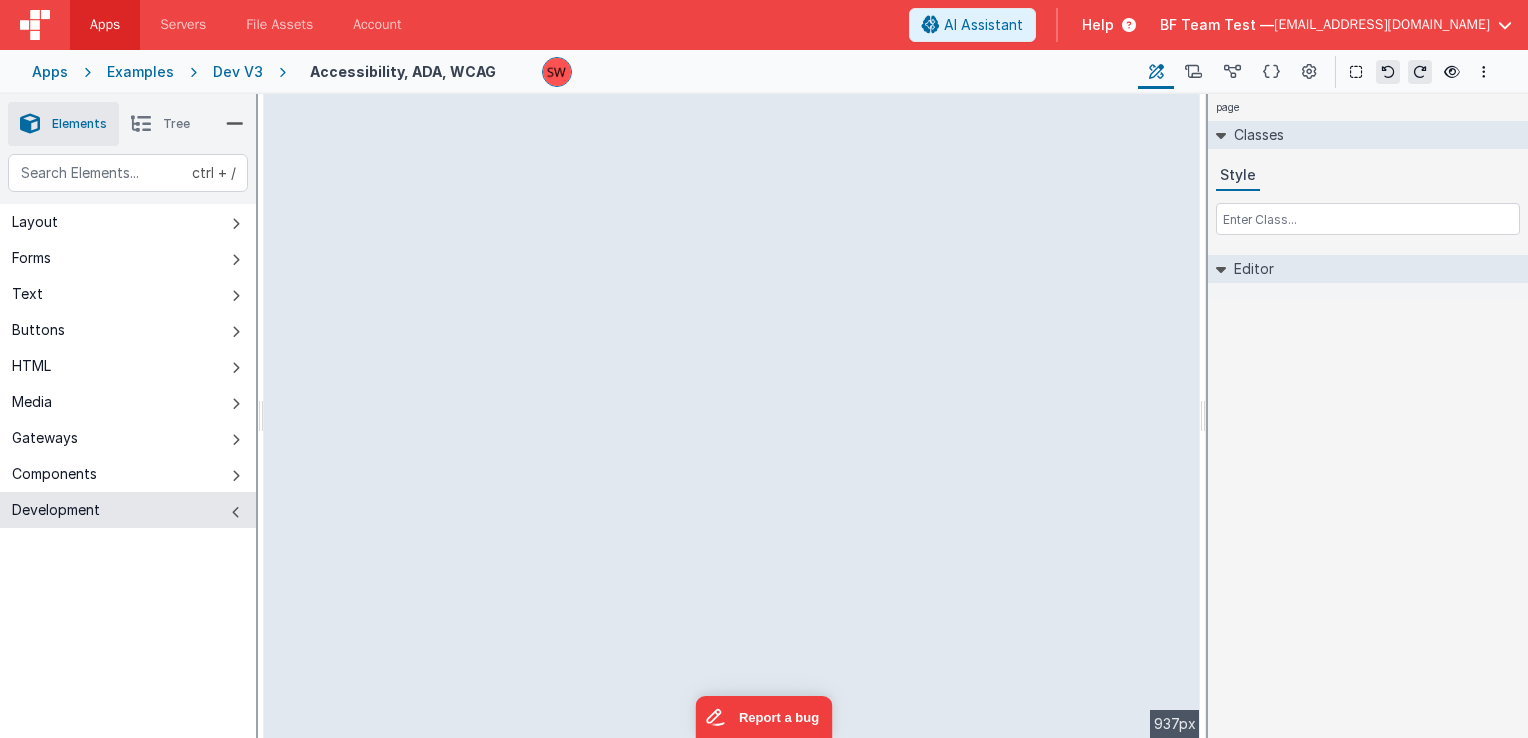 click on "Development" at bounding box center (128, 510) 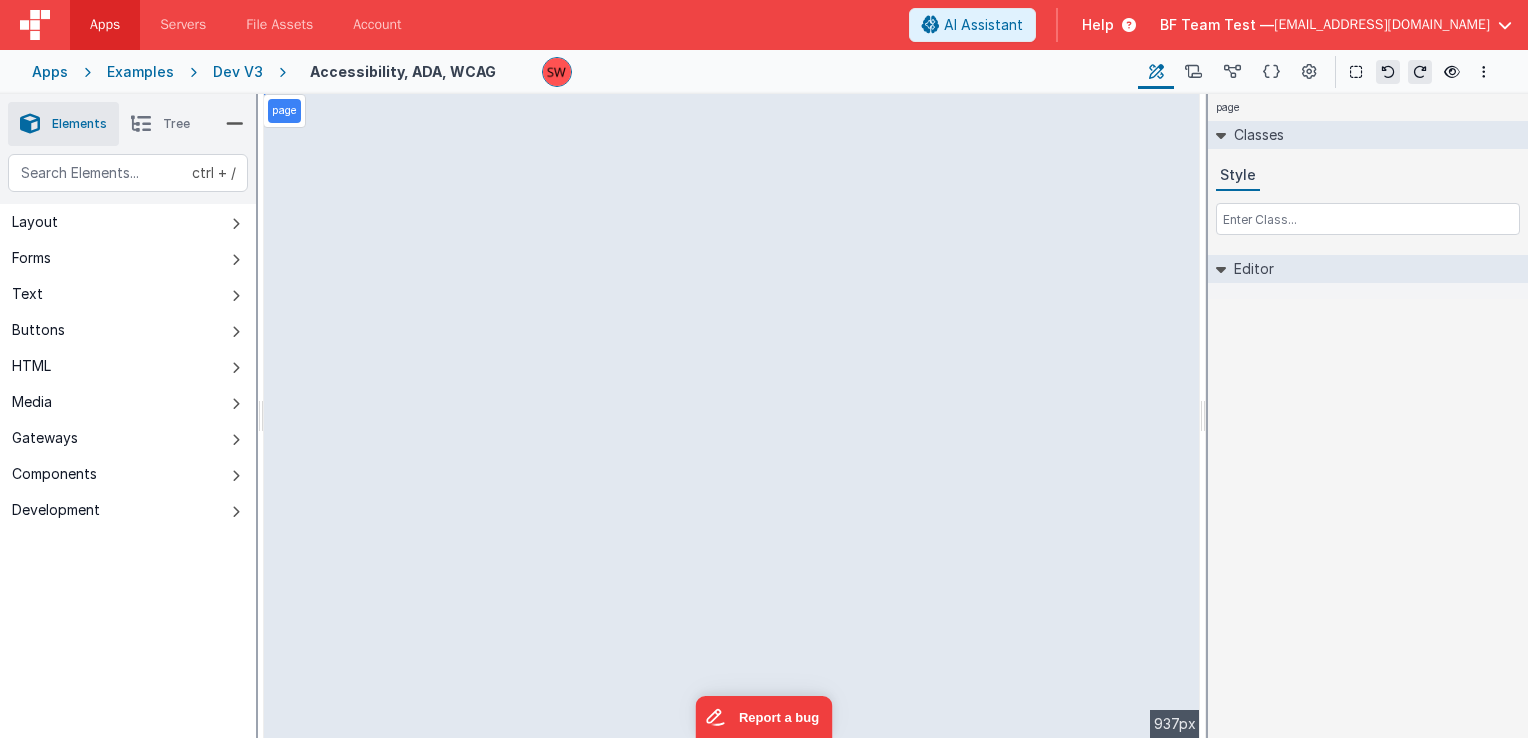 click on "Dev V3" at bounding box center (238, 72) 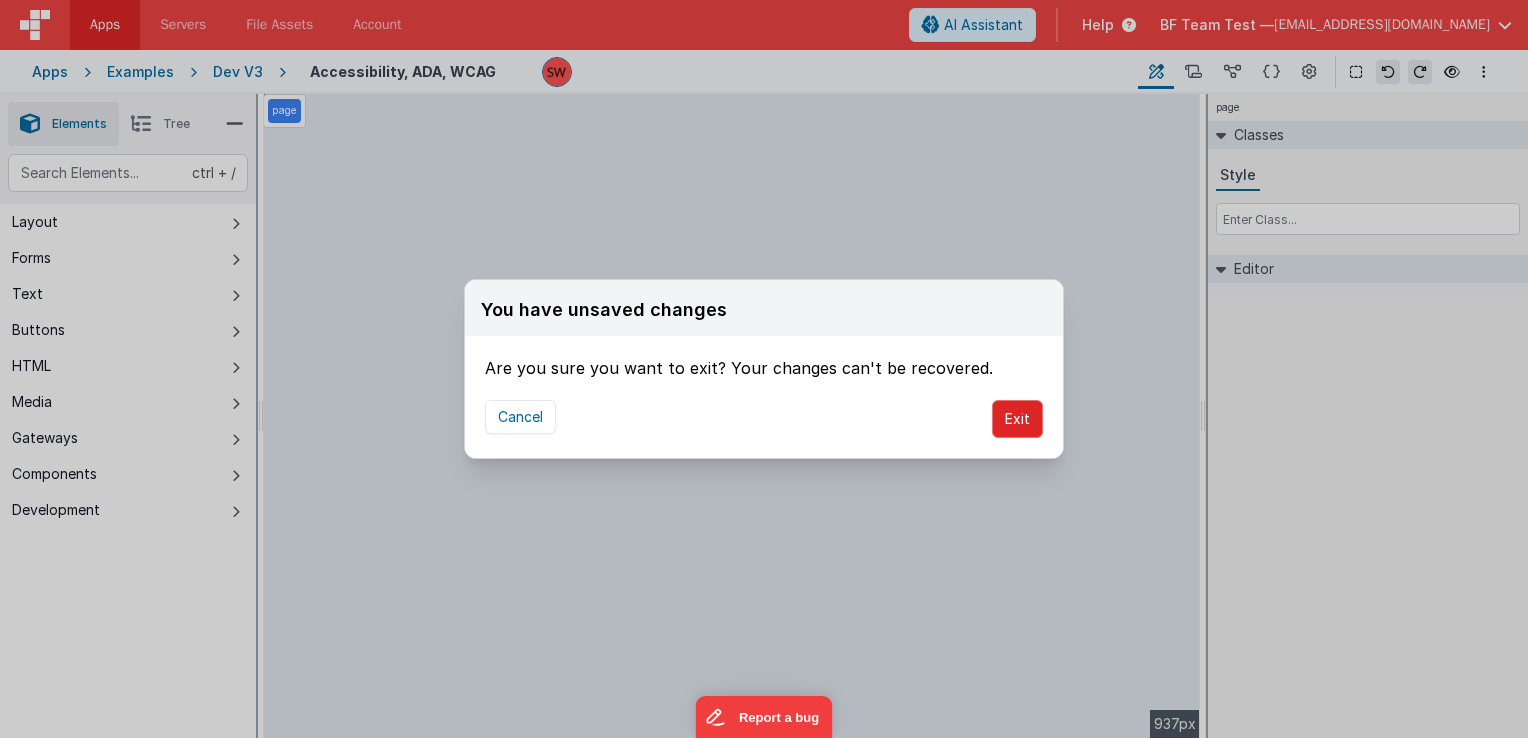 click on "Exit" at bounding box center [1017, 419] 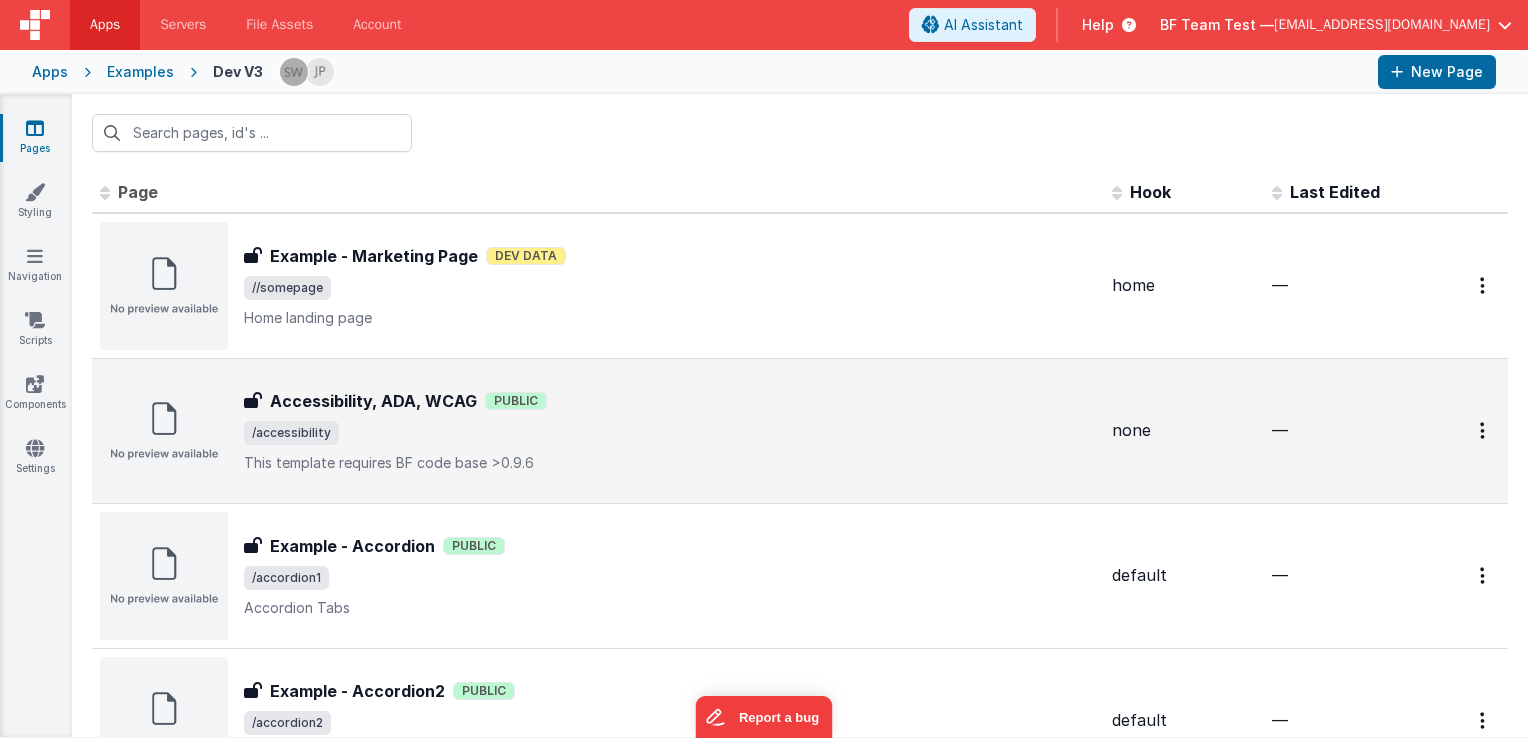 click on "Accessibility, ADA, WCAG
Accessibility, ADA, WCAG
Public
/accessibility   This template requires BF code base >0.9.6" at bounding box center (670, 431) 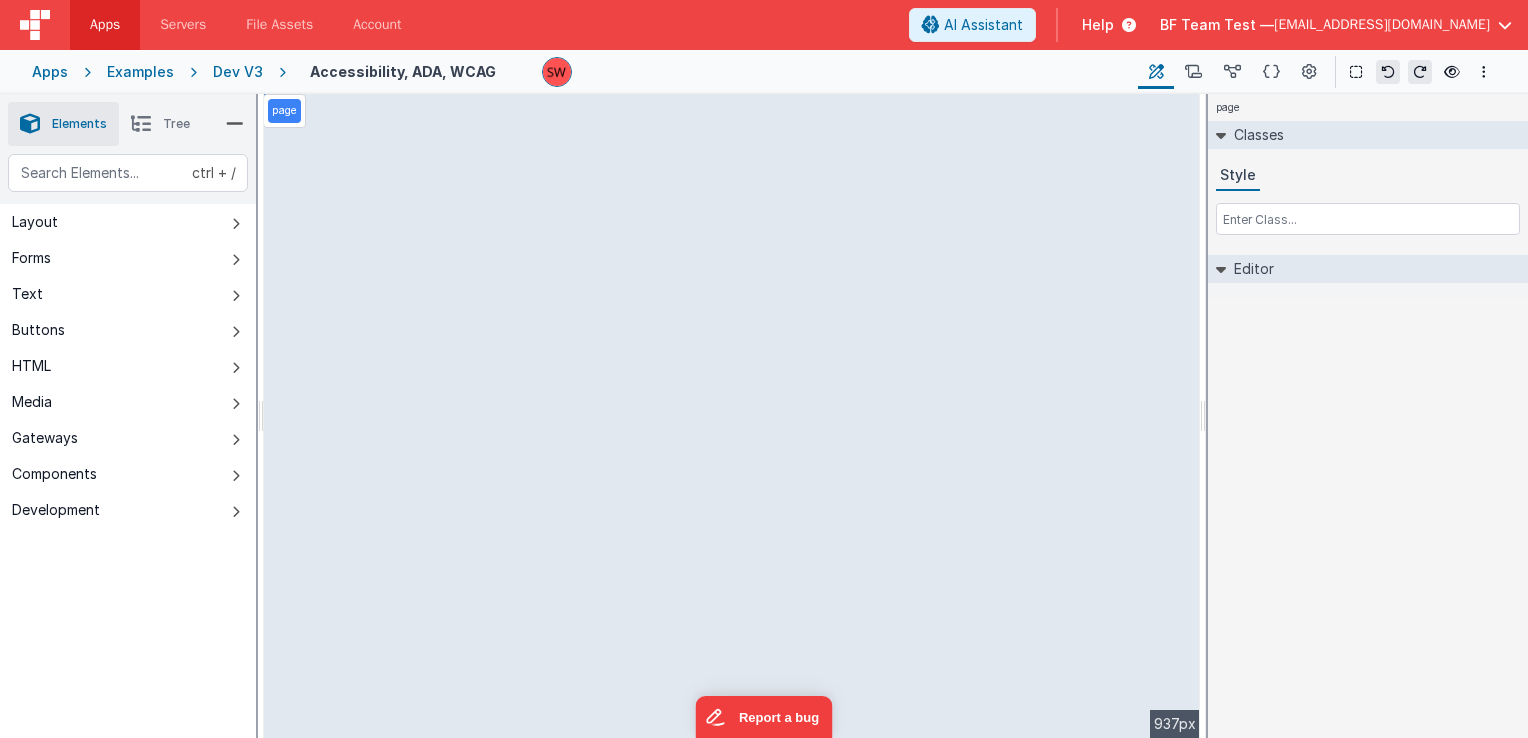 click on "Tree" at bounding box center (176, 124) 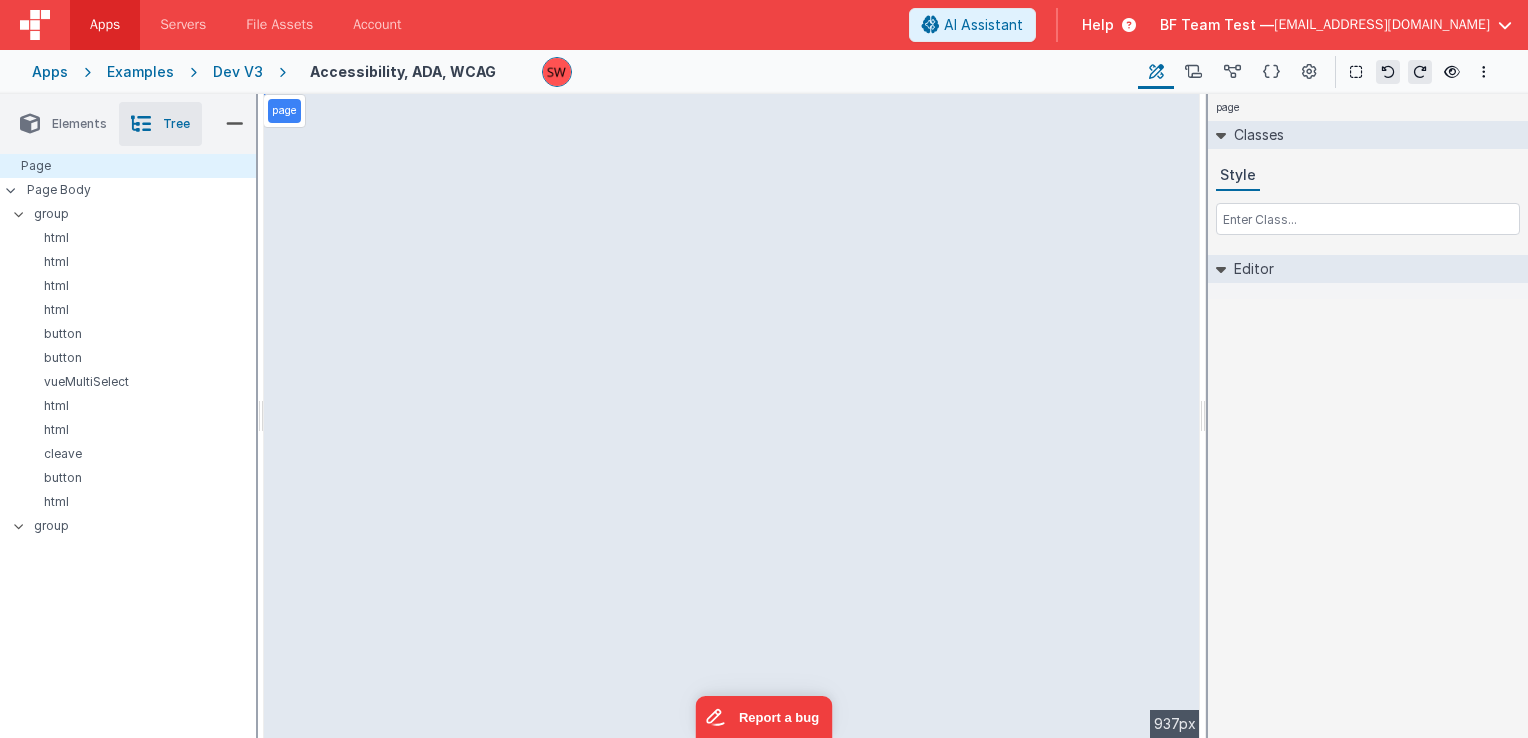 click on "Elements" at bounding box center (63, 124) 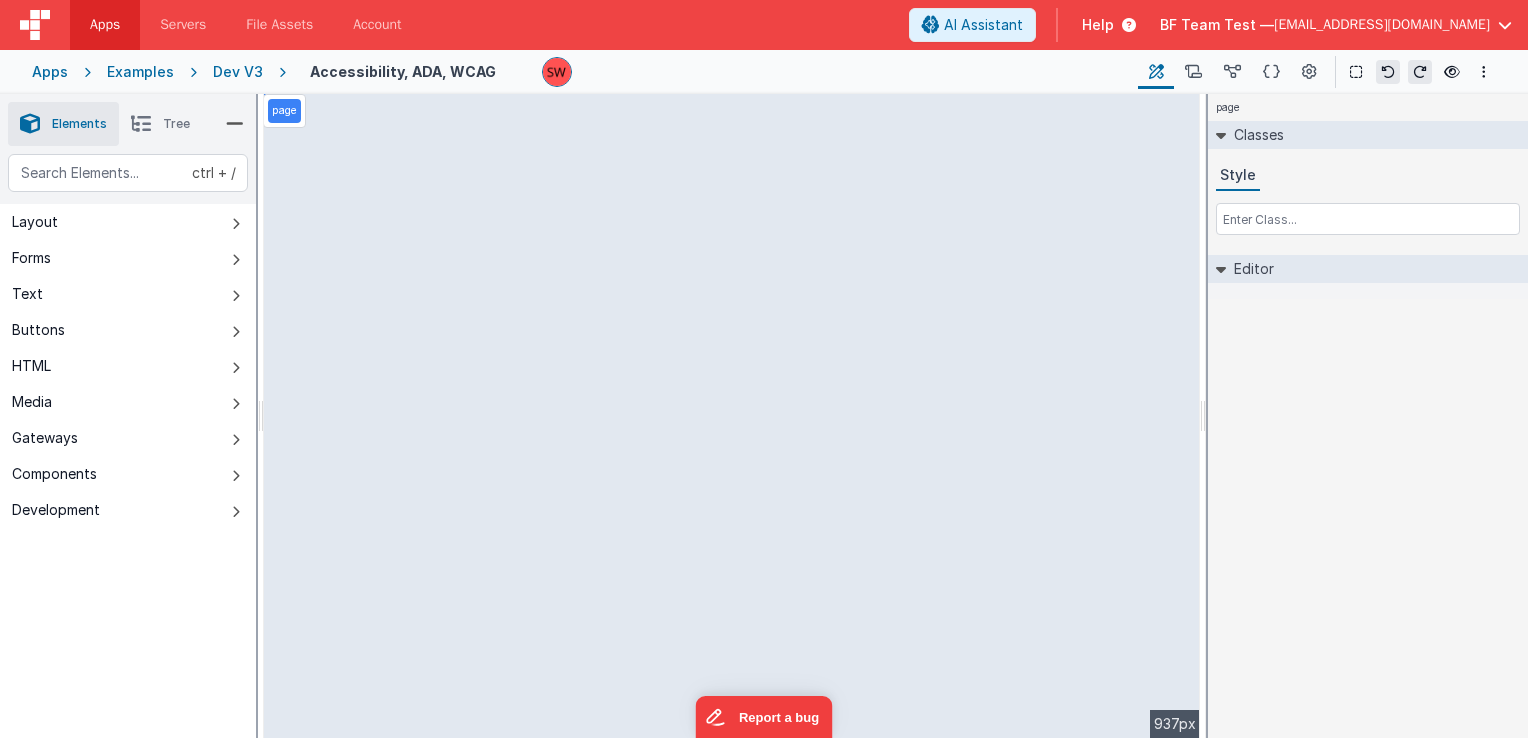 click on "Dev V3" at bounding box center (238, 72) 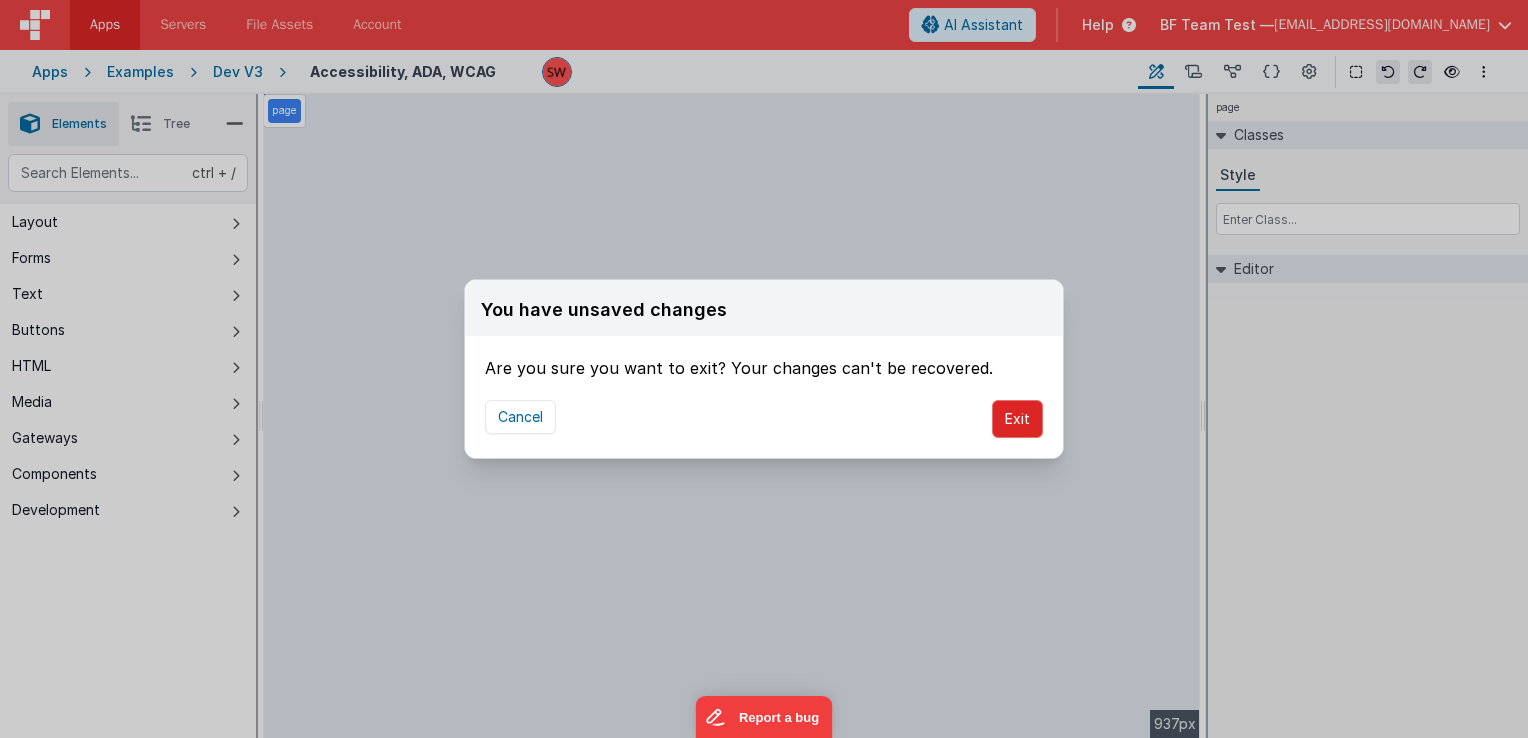 click on "Exit" at bounding box center (1017, 419) 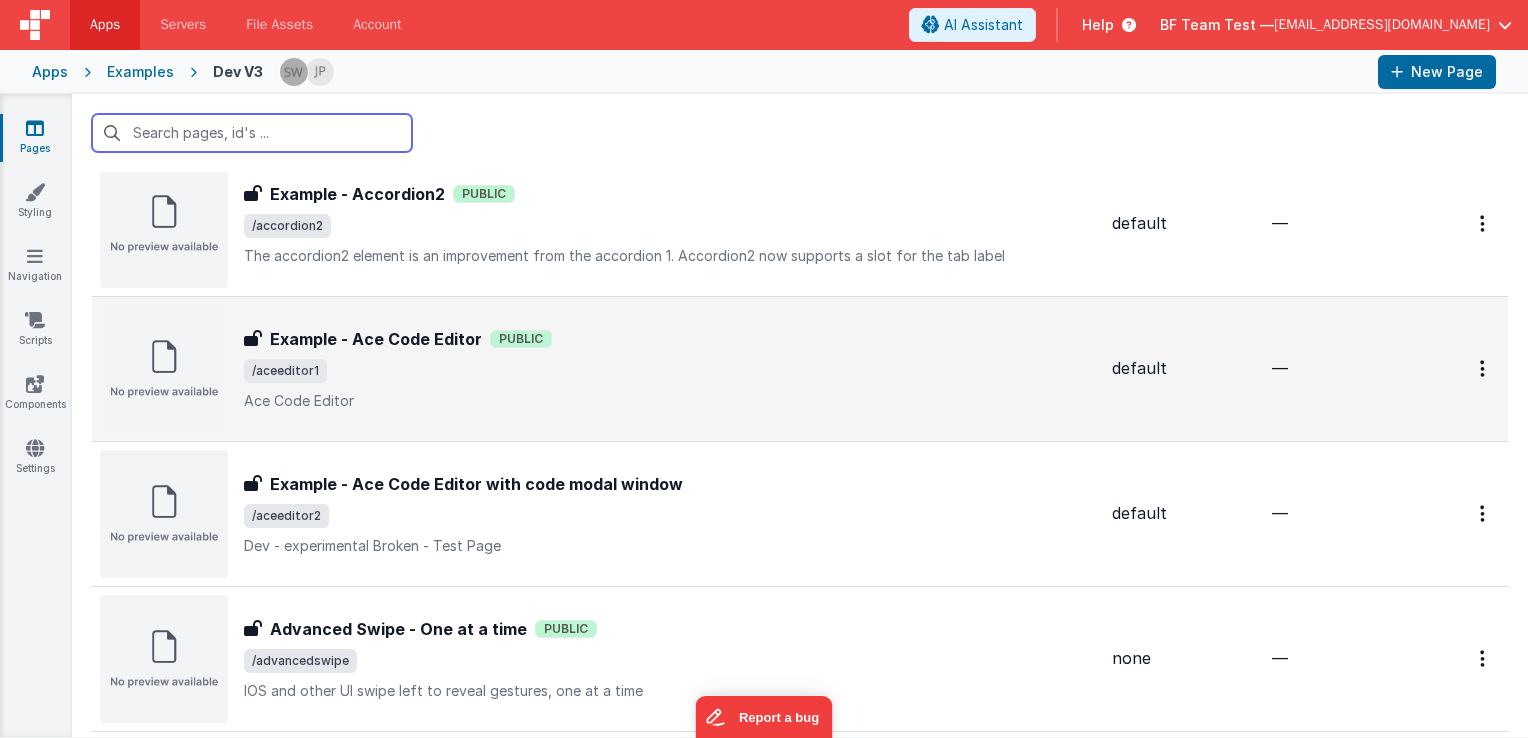 scroll, scrollTop: 500, scrollLeft: 0, axis: vertical 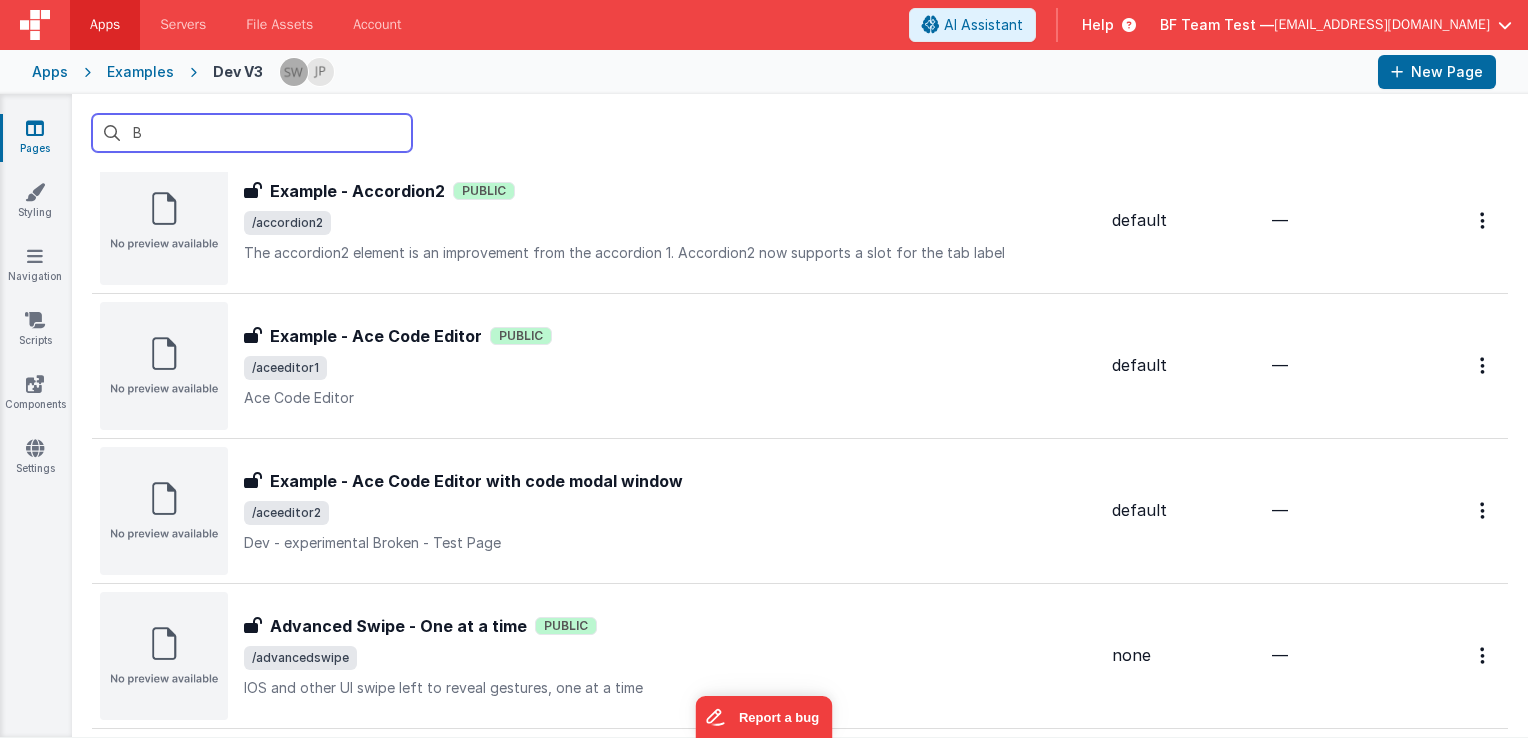 click on "B" at bounding box center [252, 133] 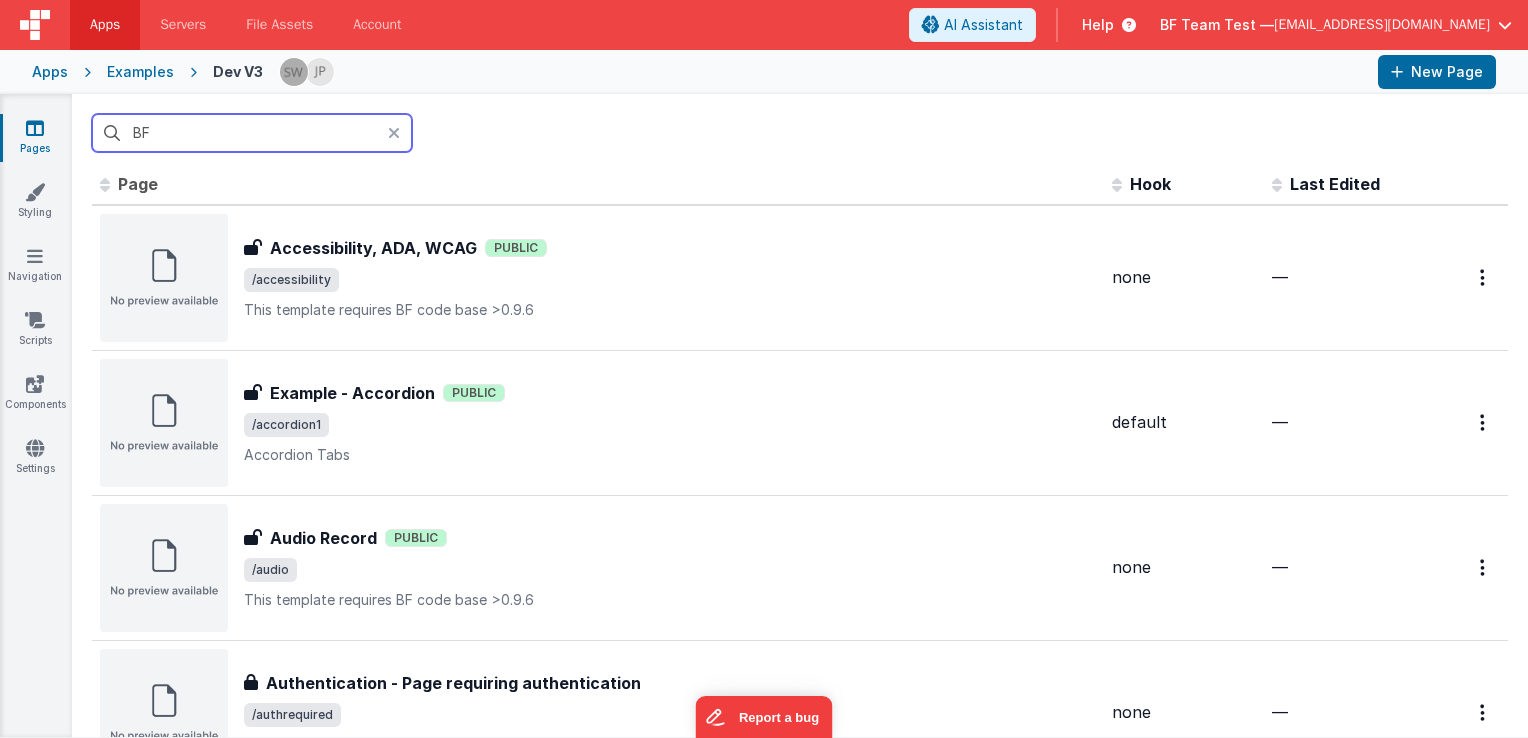 scroll, scrollTop: 0, scrollLeft: 0, axis: both 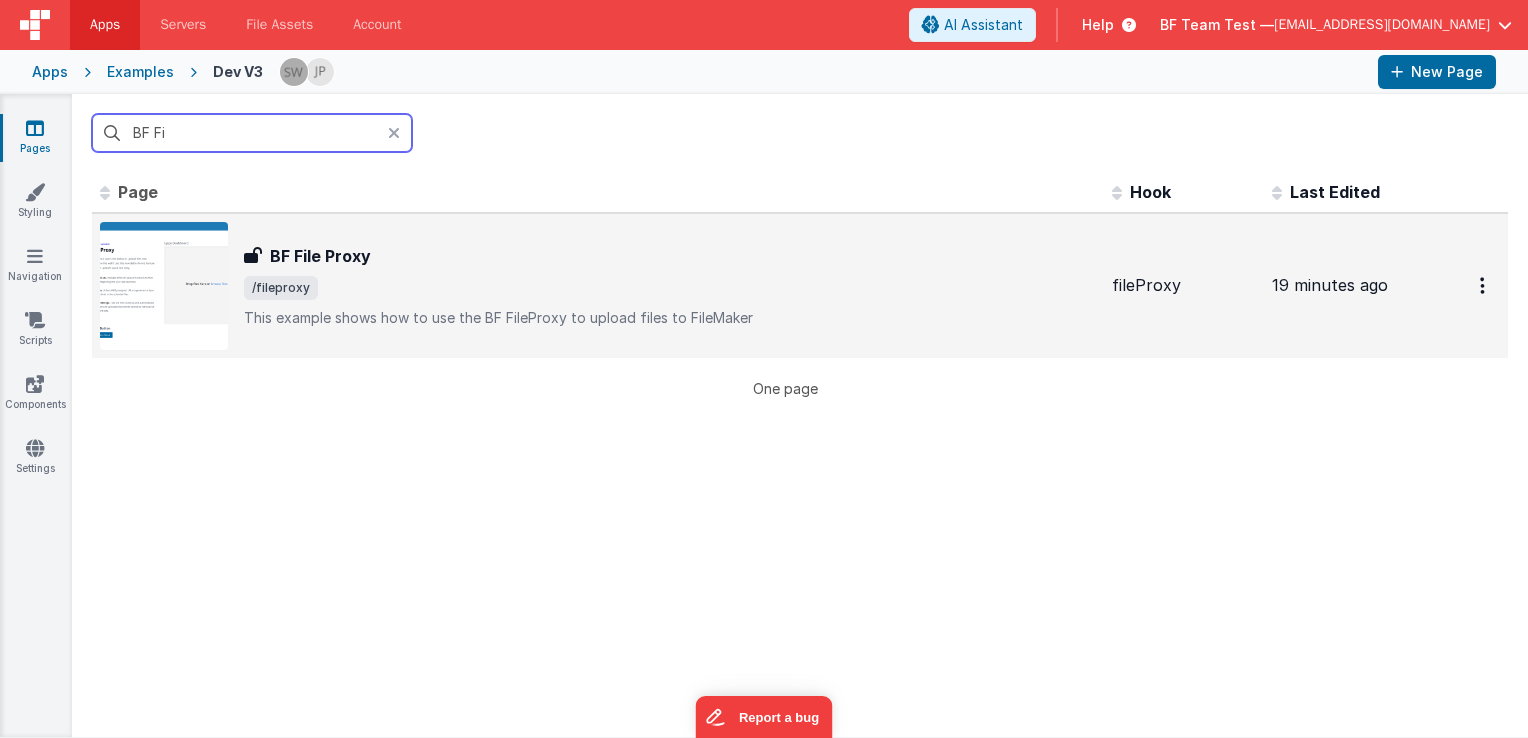 type on "BF Fi" 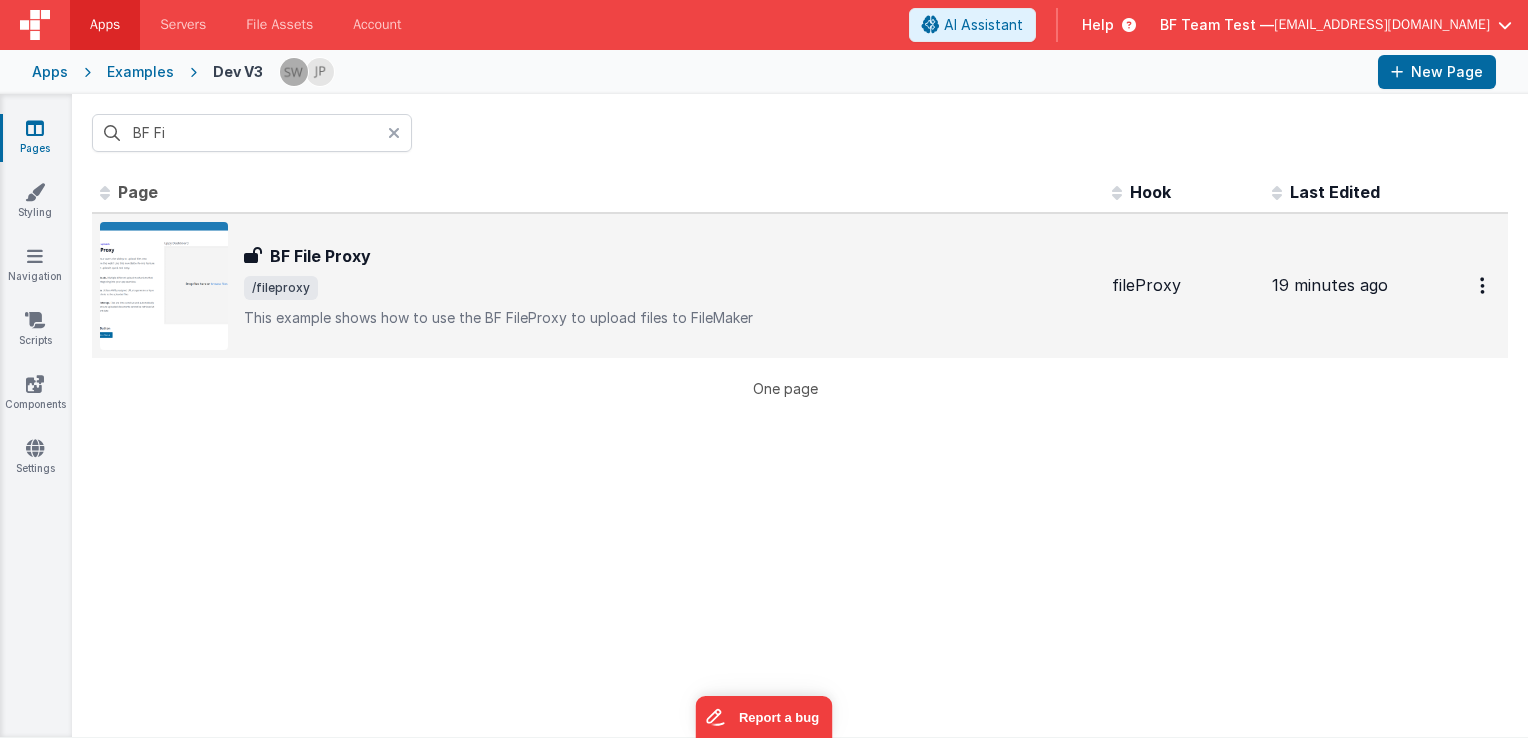 click on "BF File Proxy" at bounding box center [320, 256] 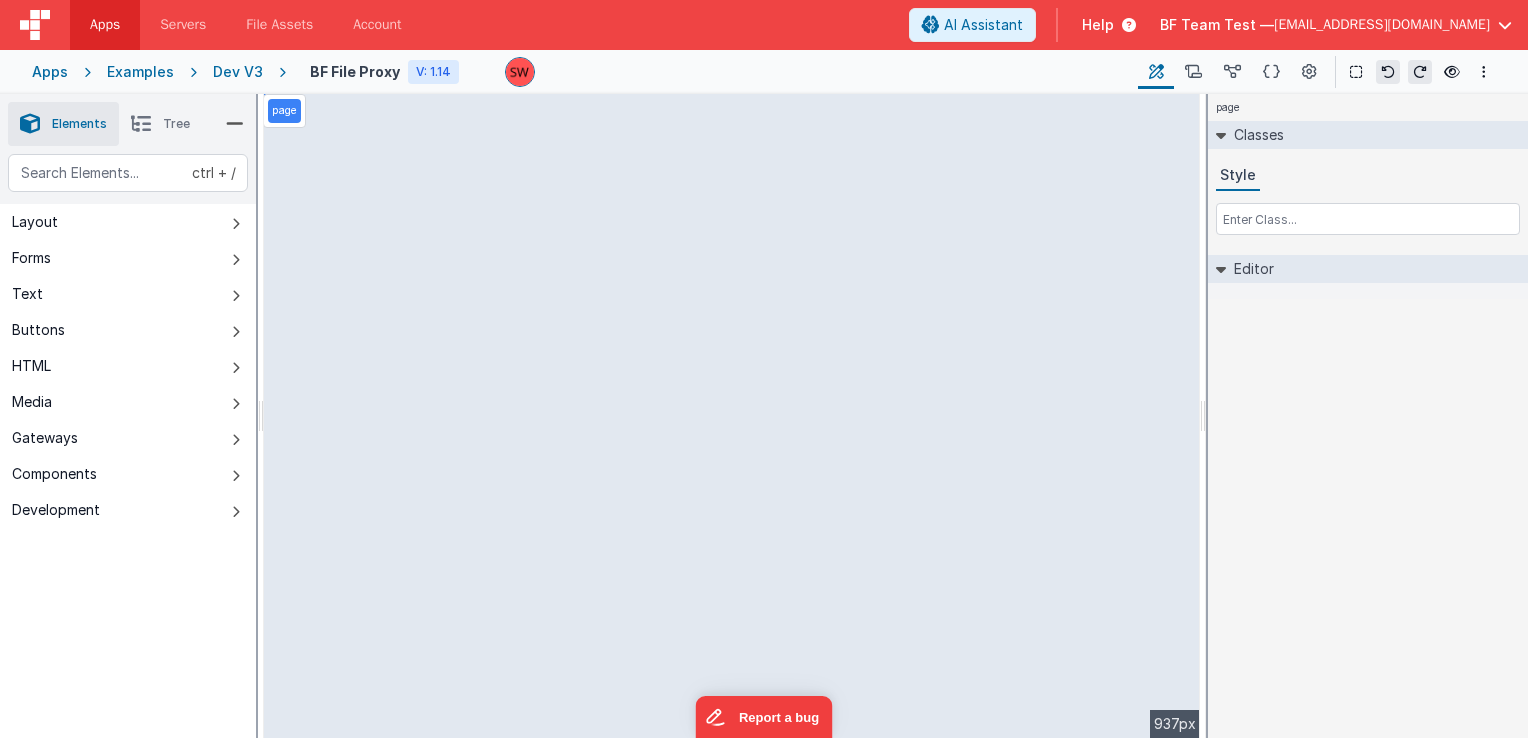 click at bounding box center (235, 124) 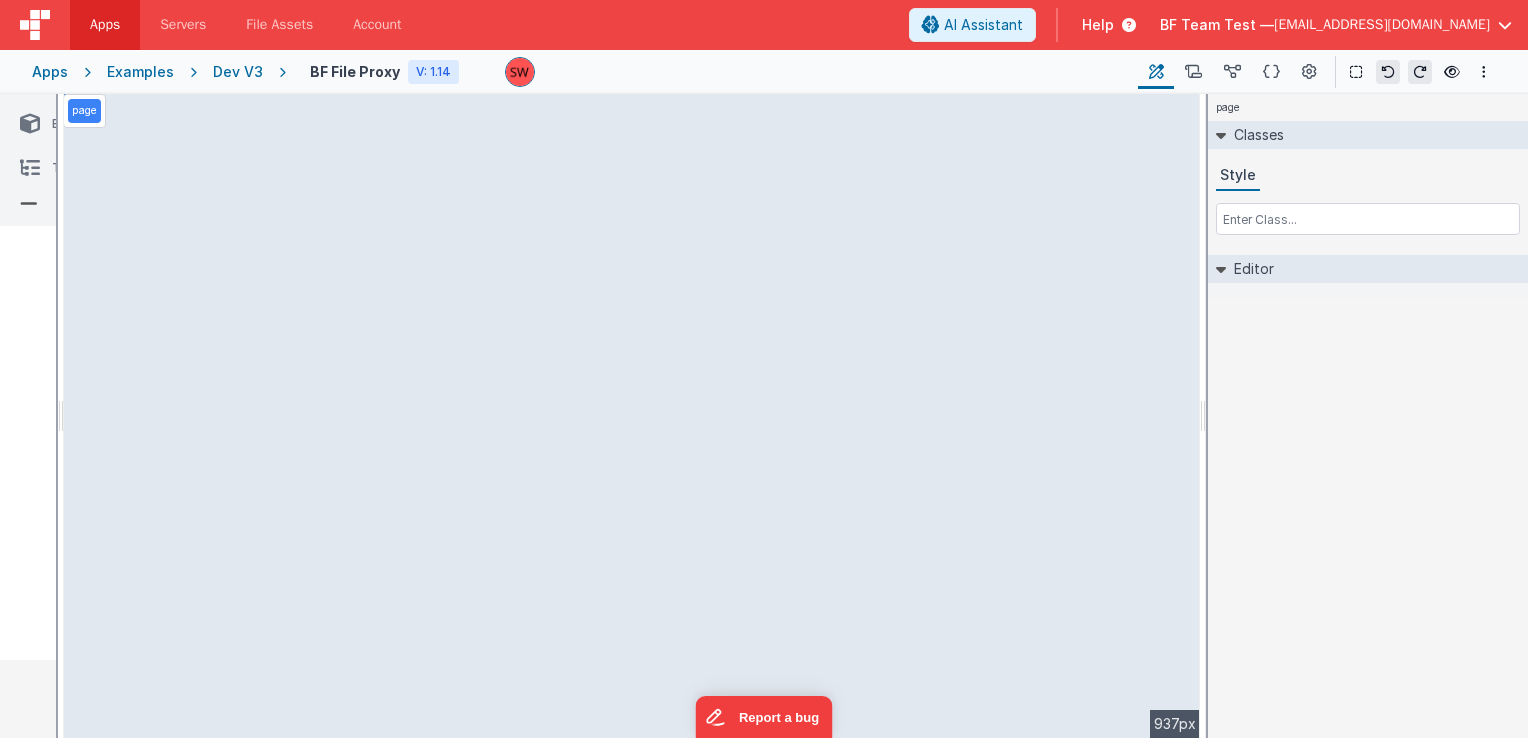 click at bounding box center [30, 124] 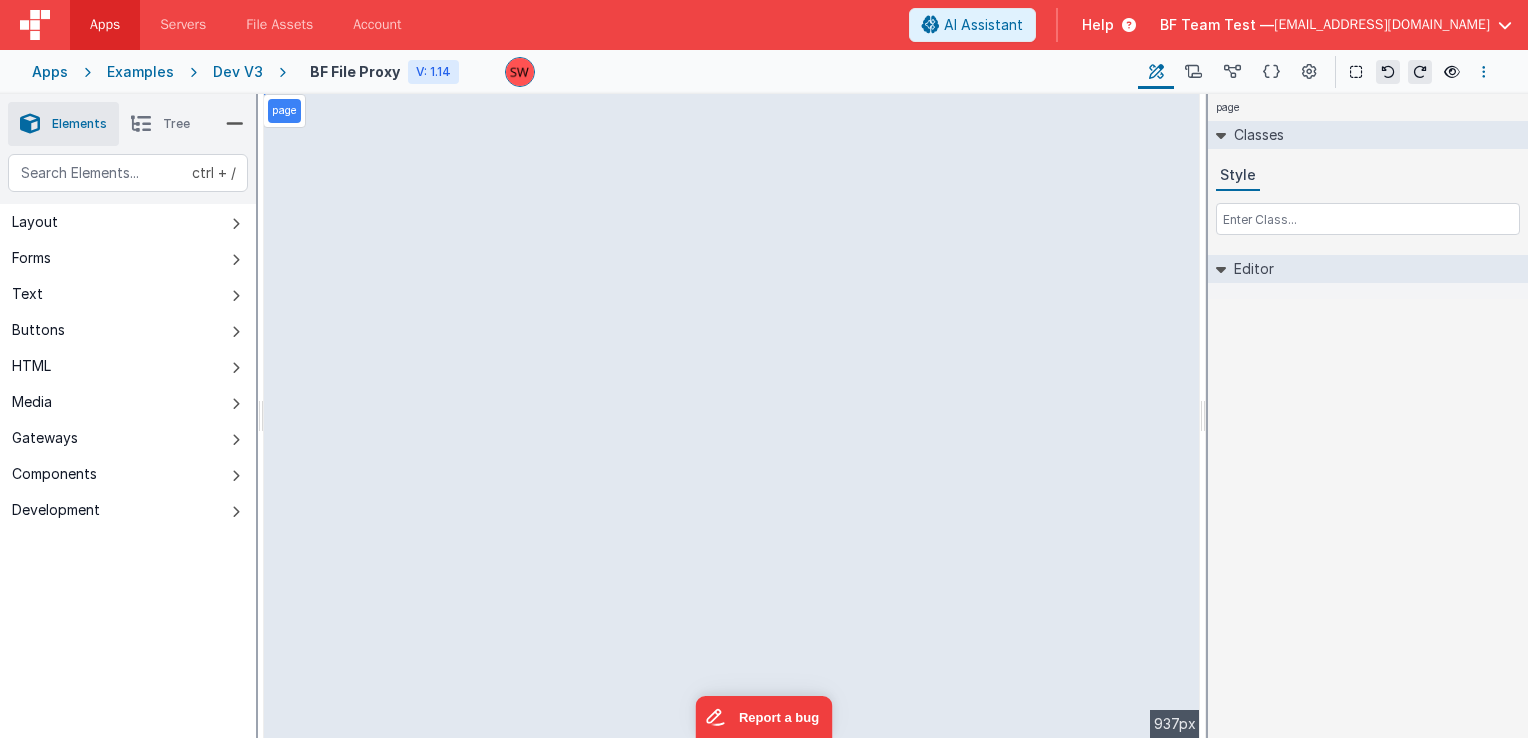 click at bounding box center (1484, 72) 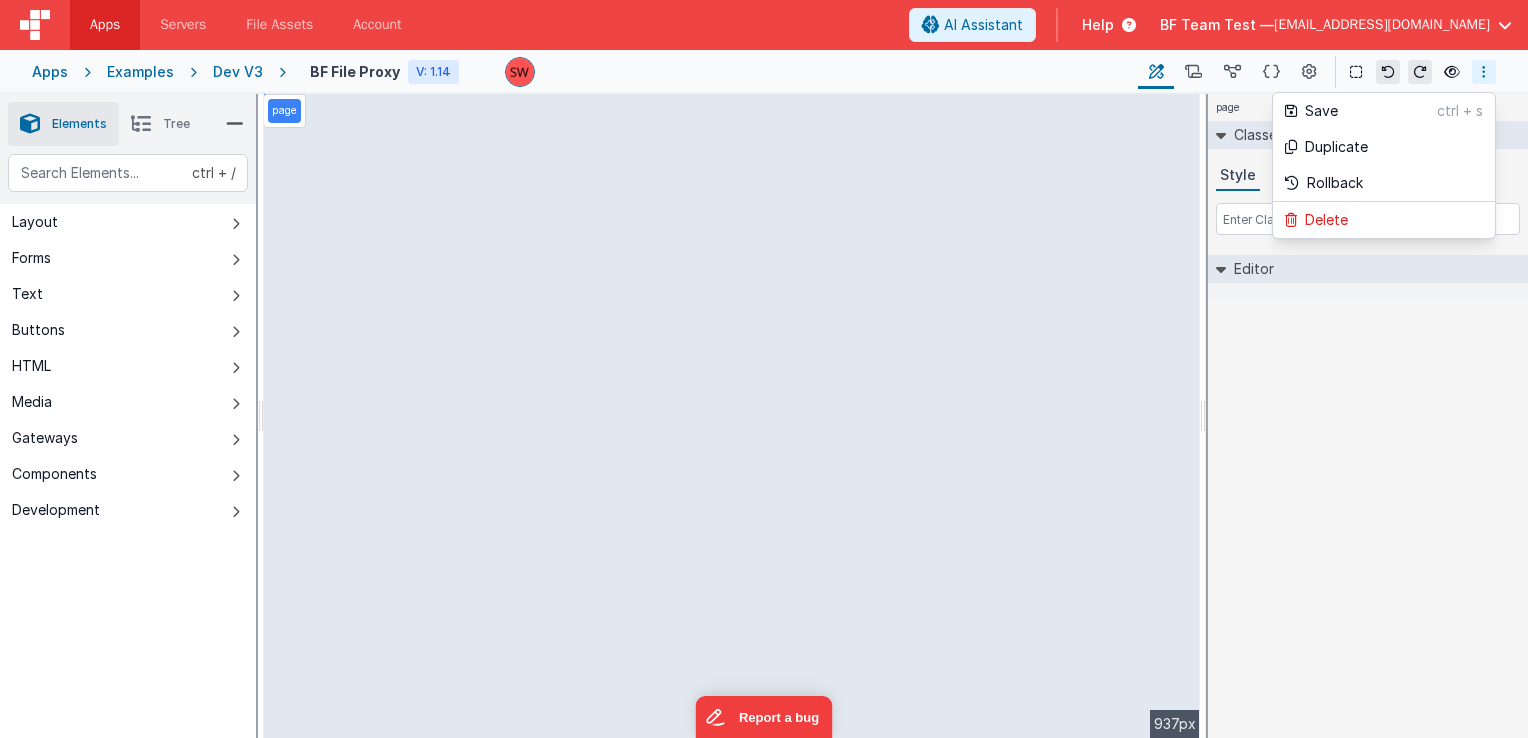 click at bounding box center (764, 369) 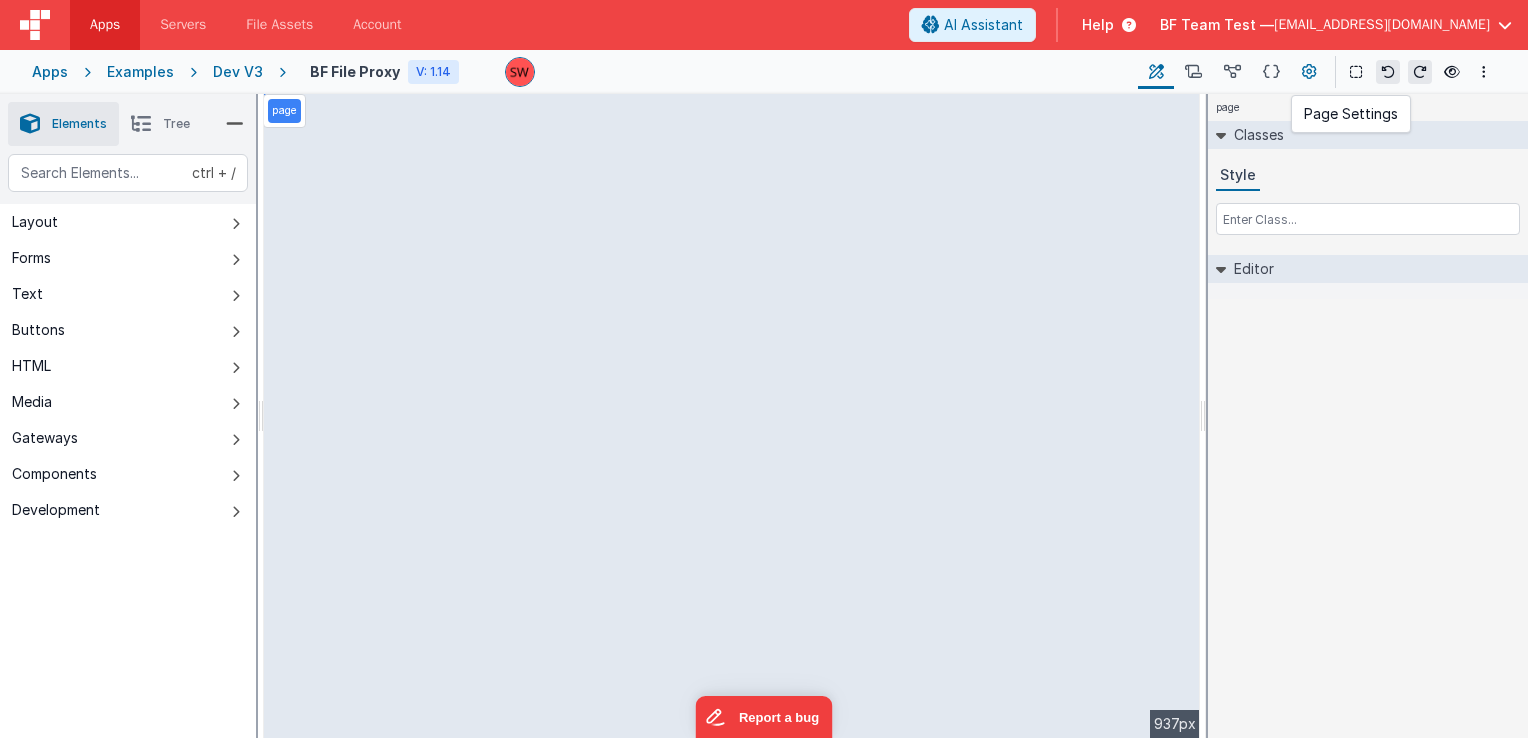 click at bounding box center [1309, 72] 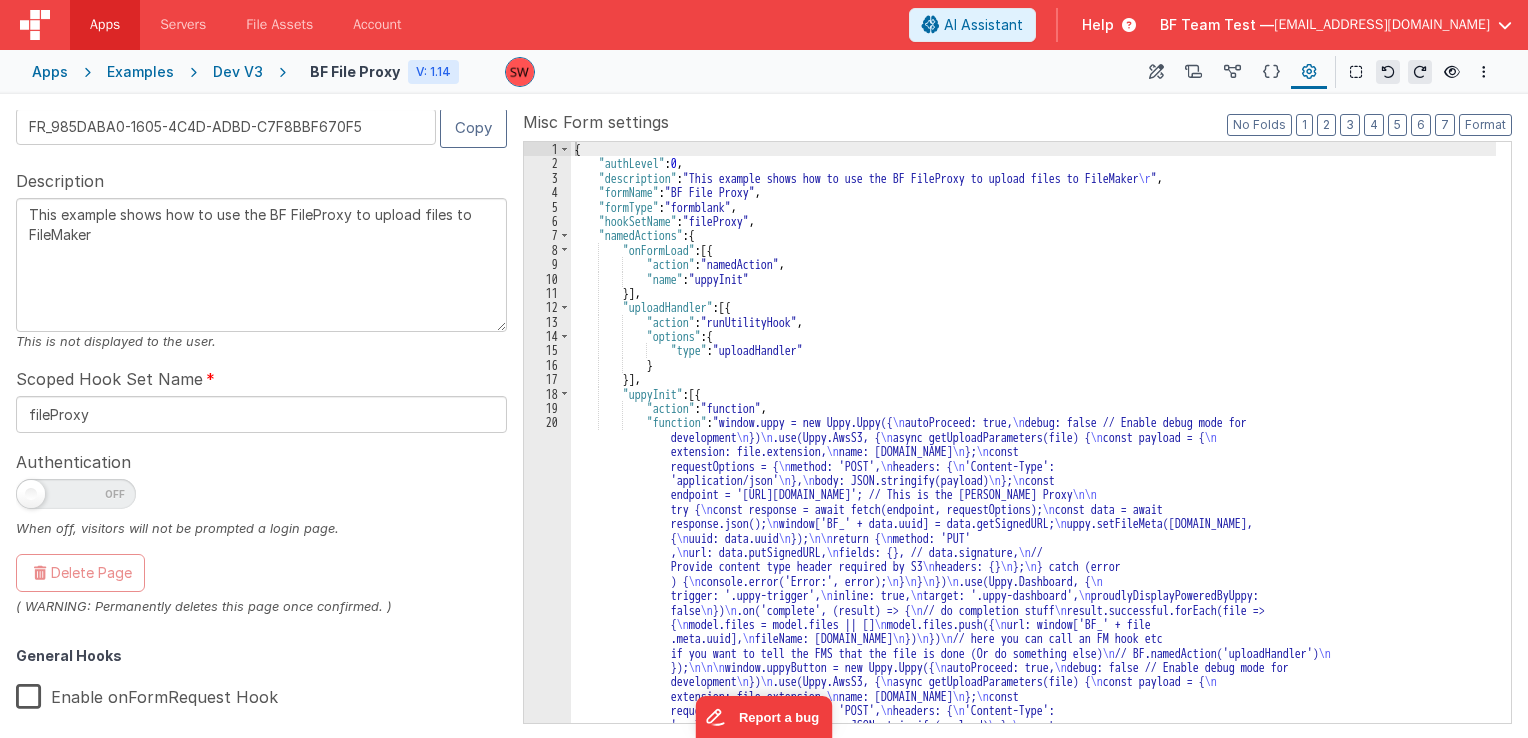 scroll, scrollTop: 0, scrollLeft: 0, axis: both 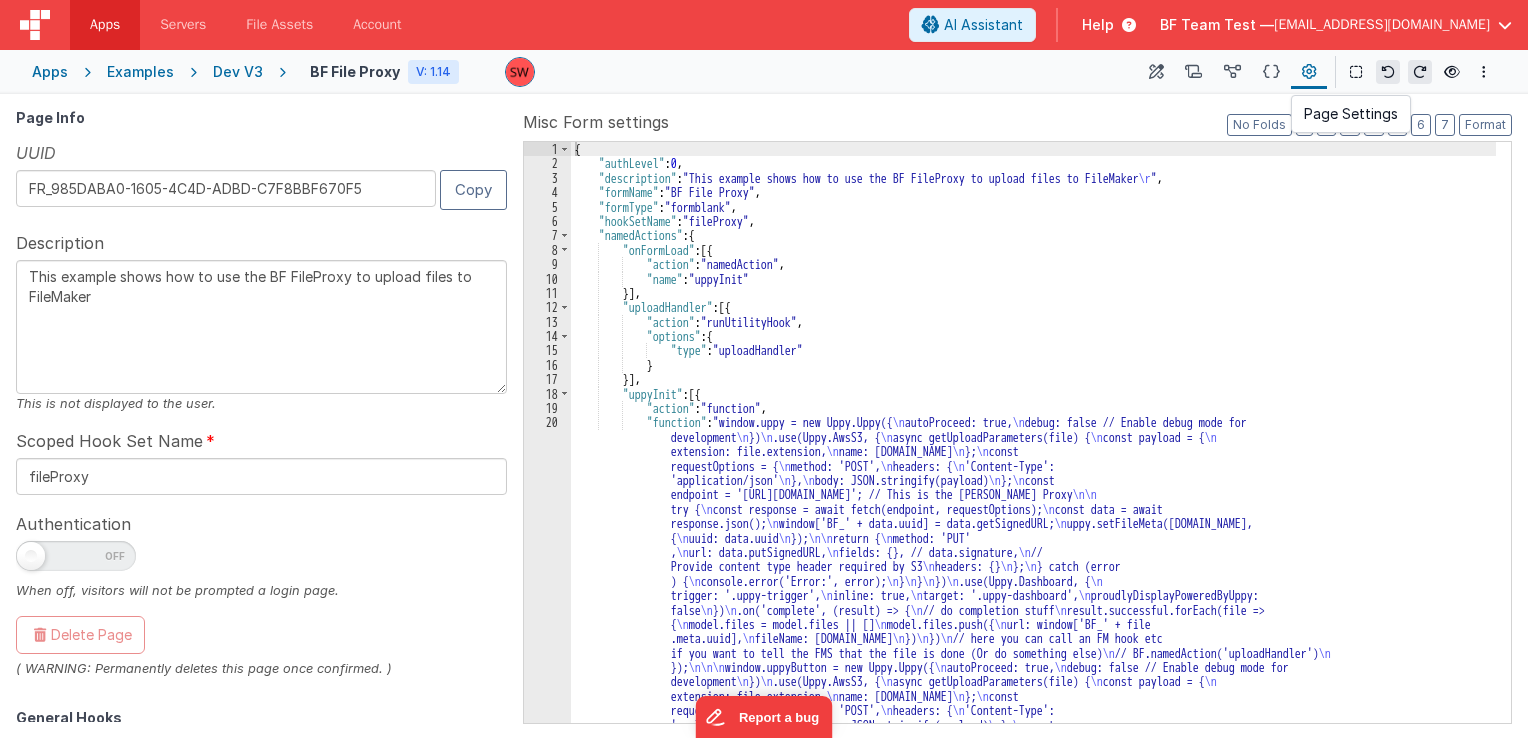 click at bounding box center (1309, 72) 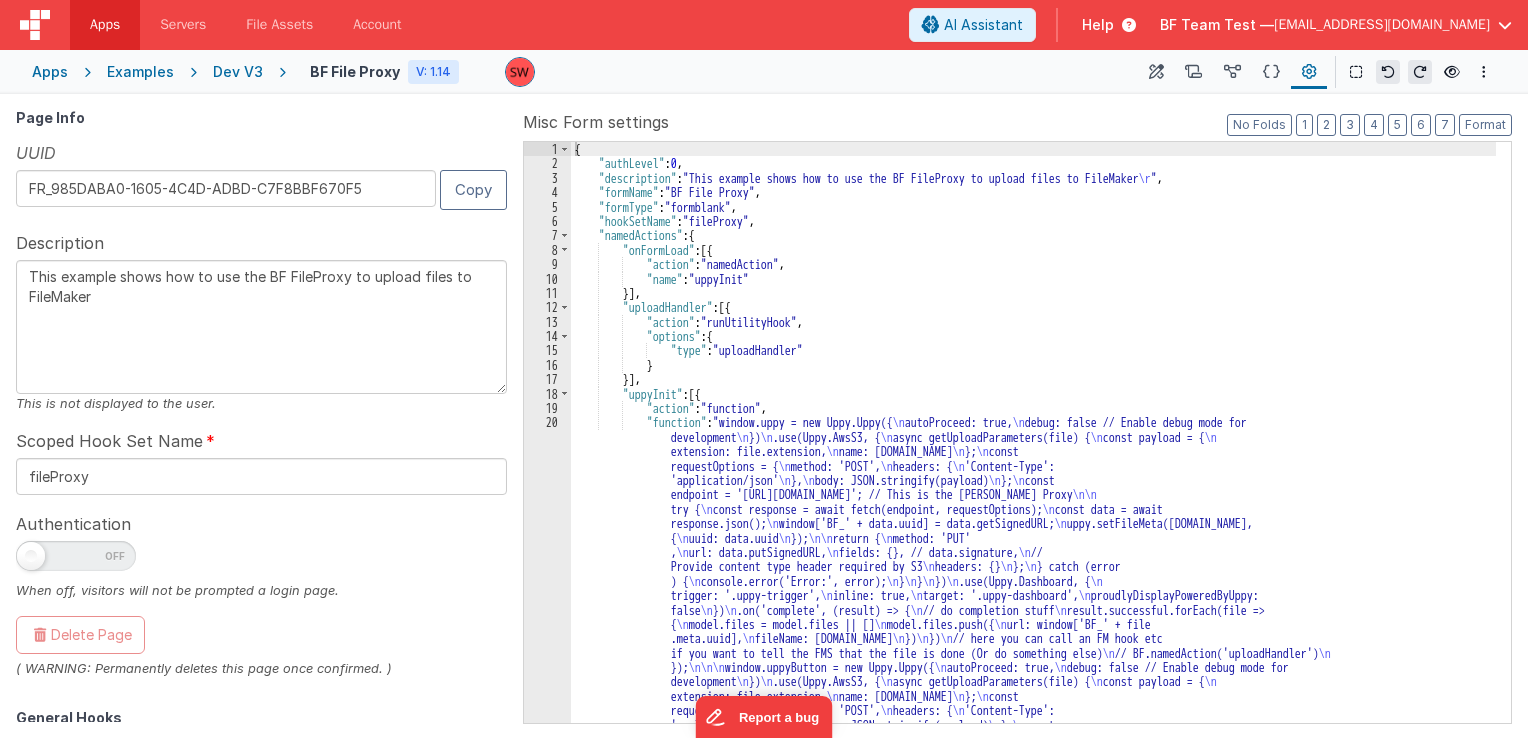 click on "Dev V3" at bounding box center (238, 72) 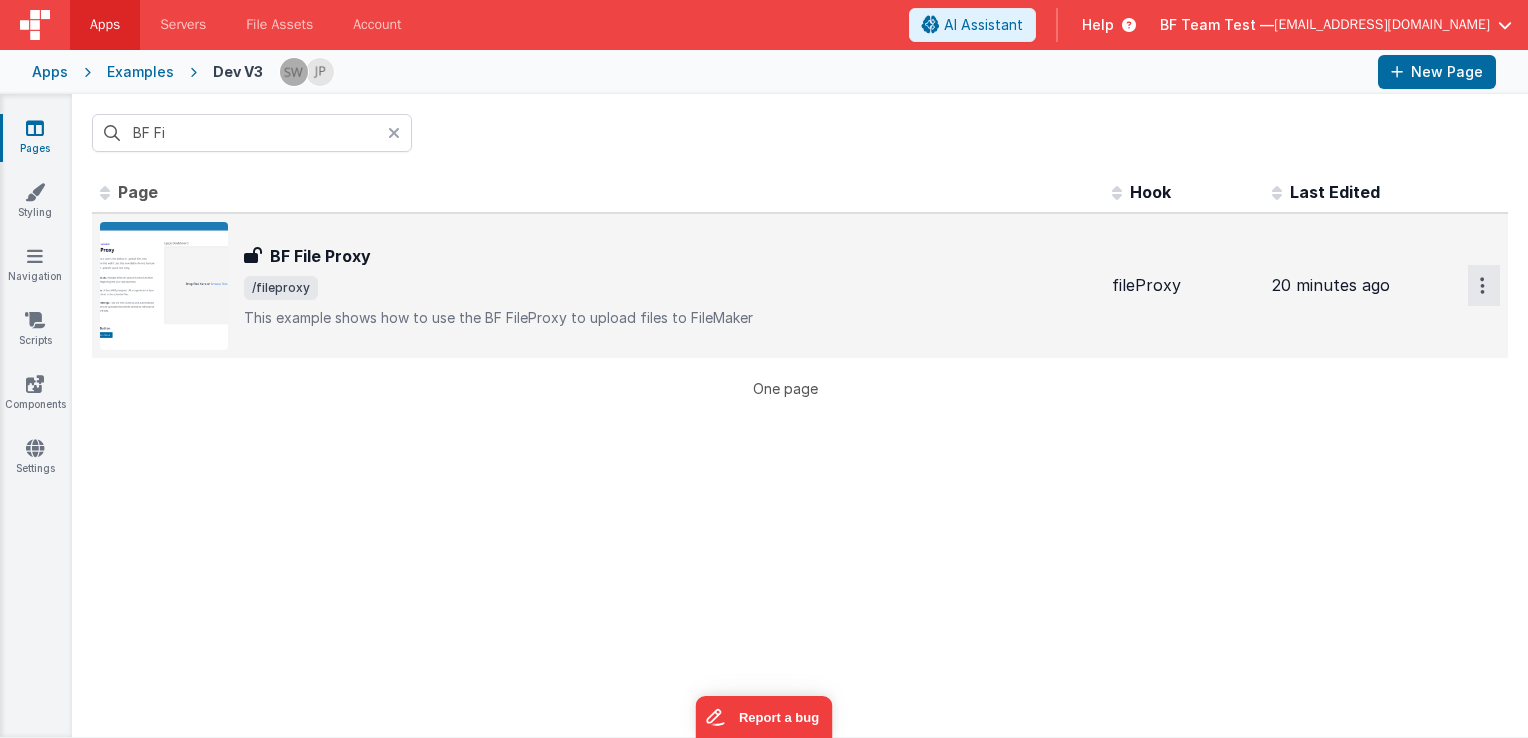 click at bounding box center (1482, 285) 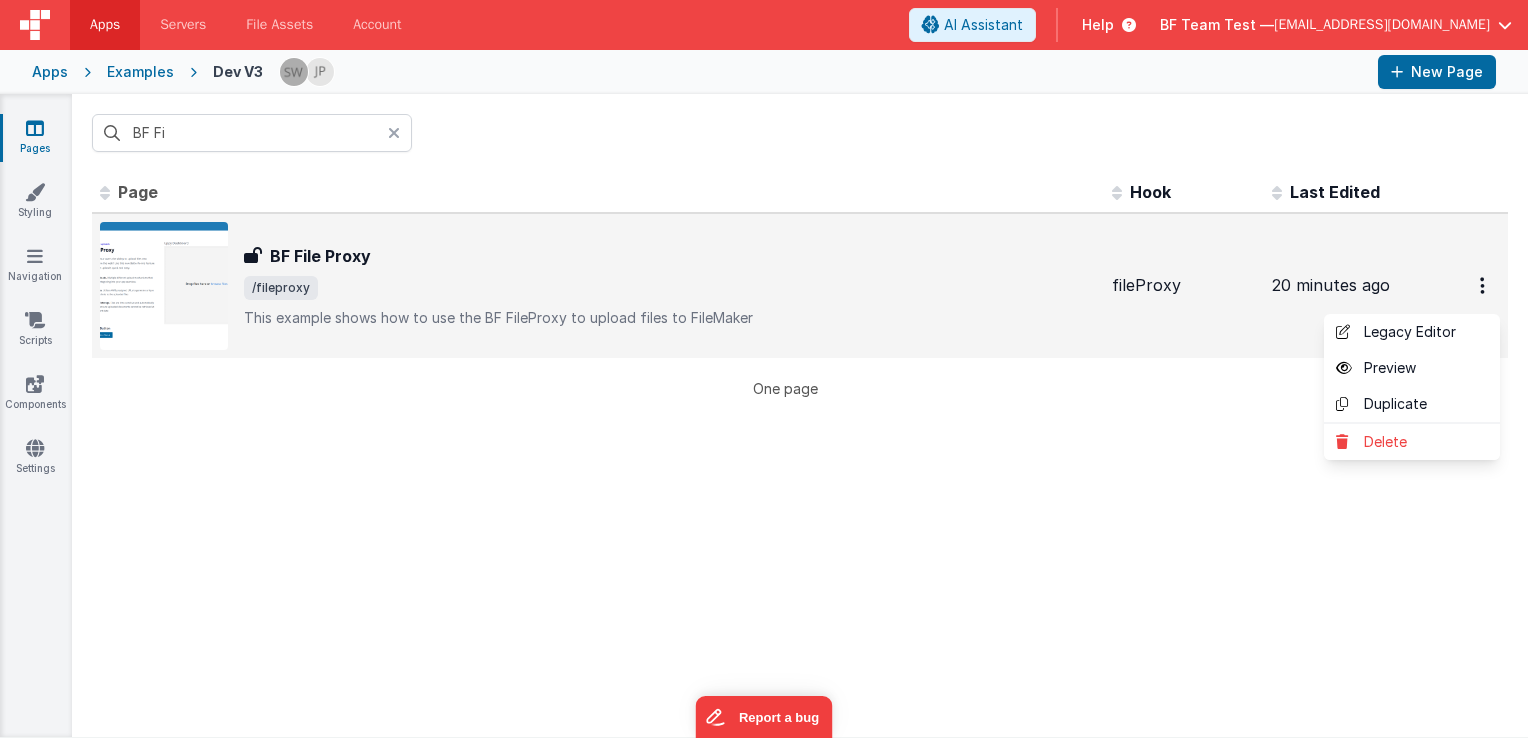 click at bounding box center (764, 369) 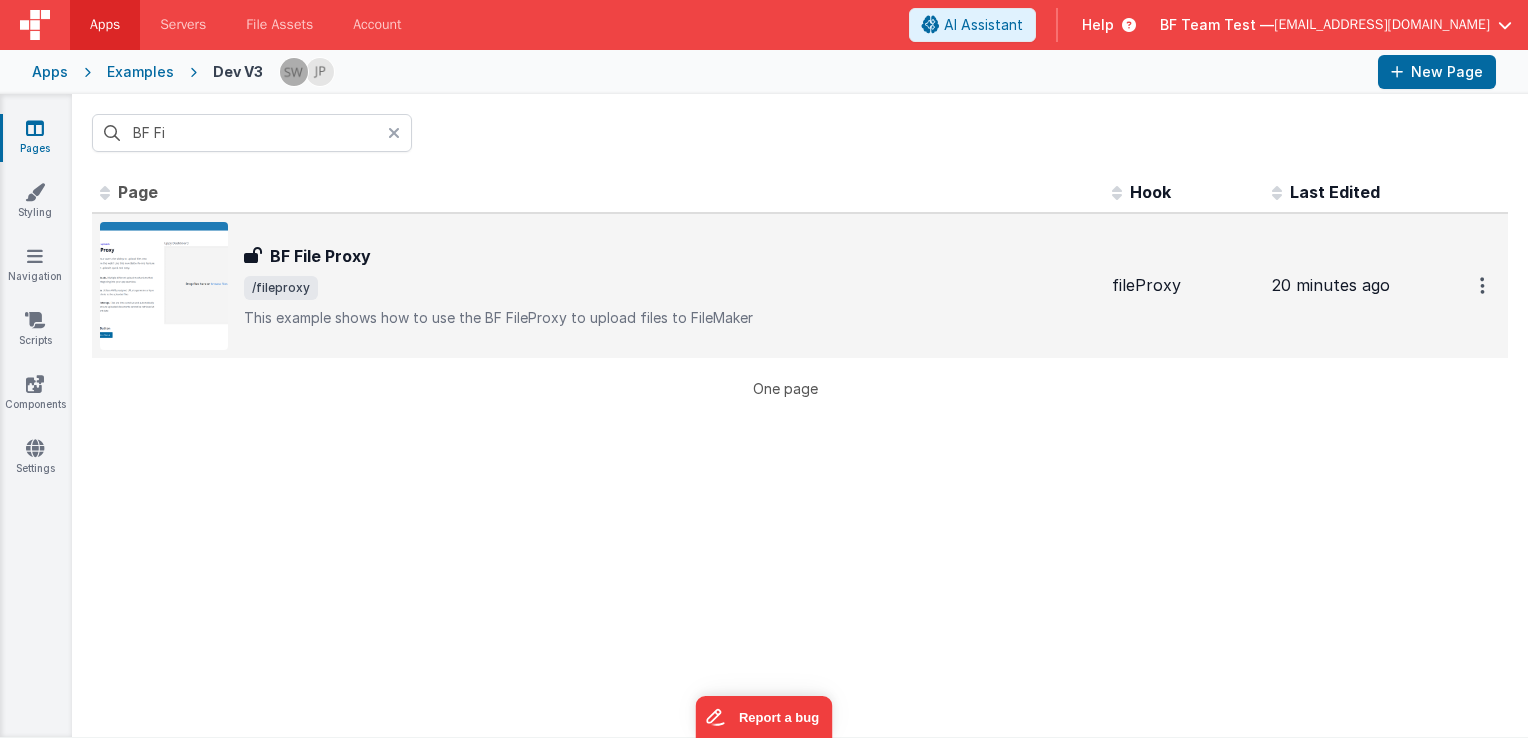 click at bounding box center [1484, 285] 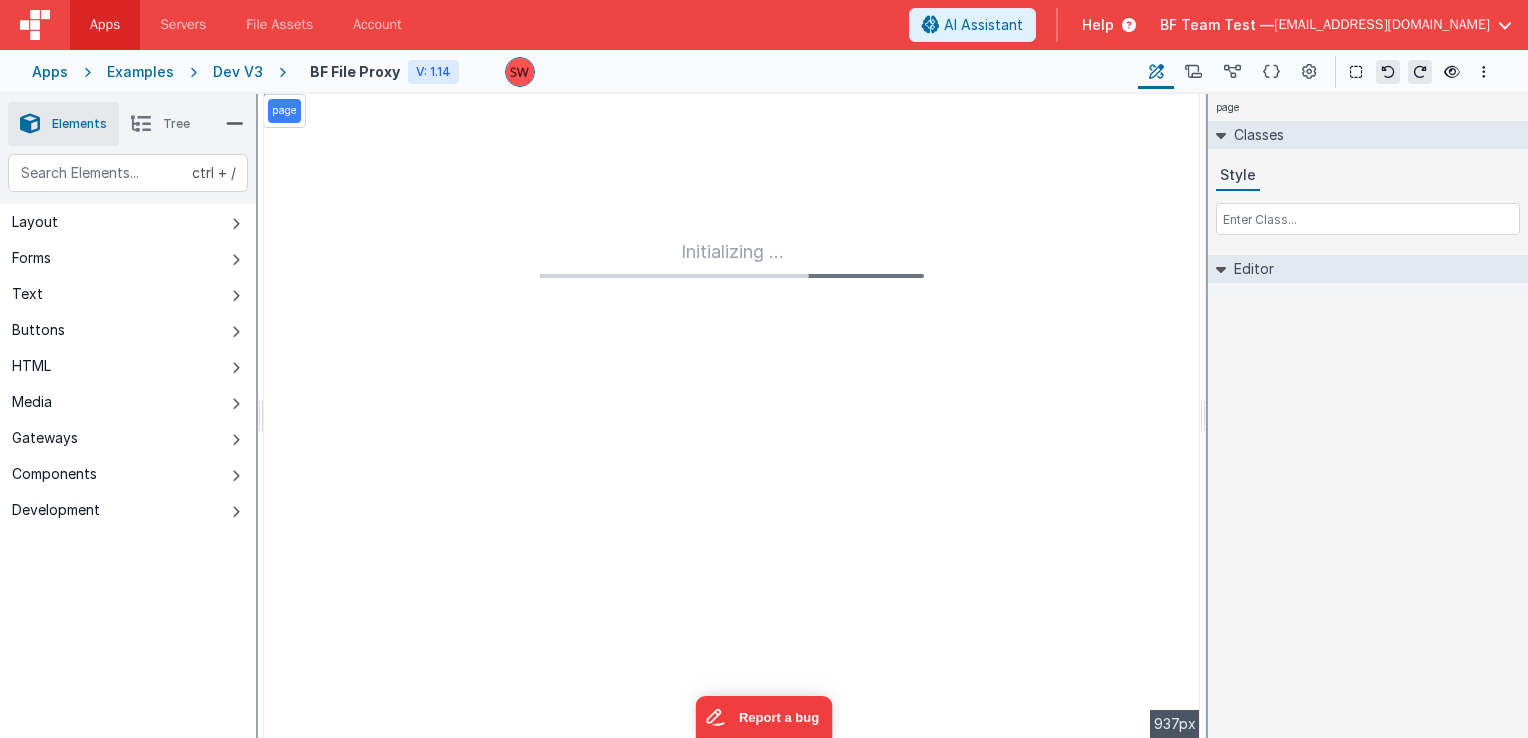 click on "Dev V3" at bounding box center [238, 72] 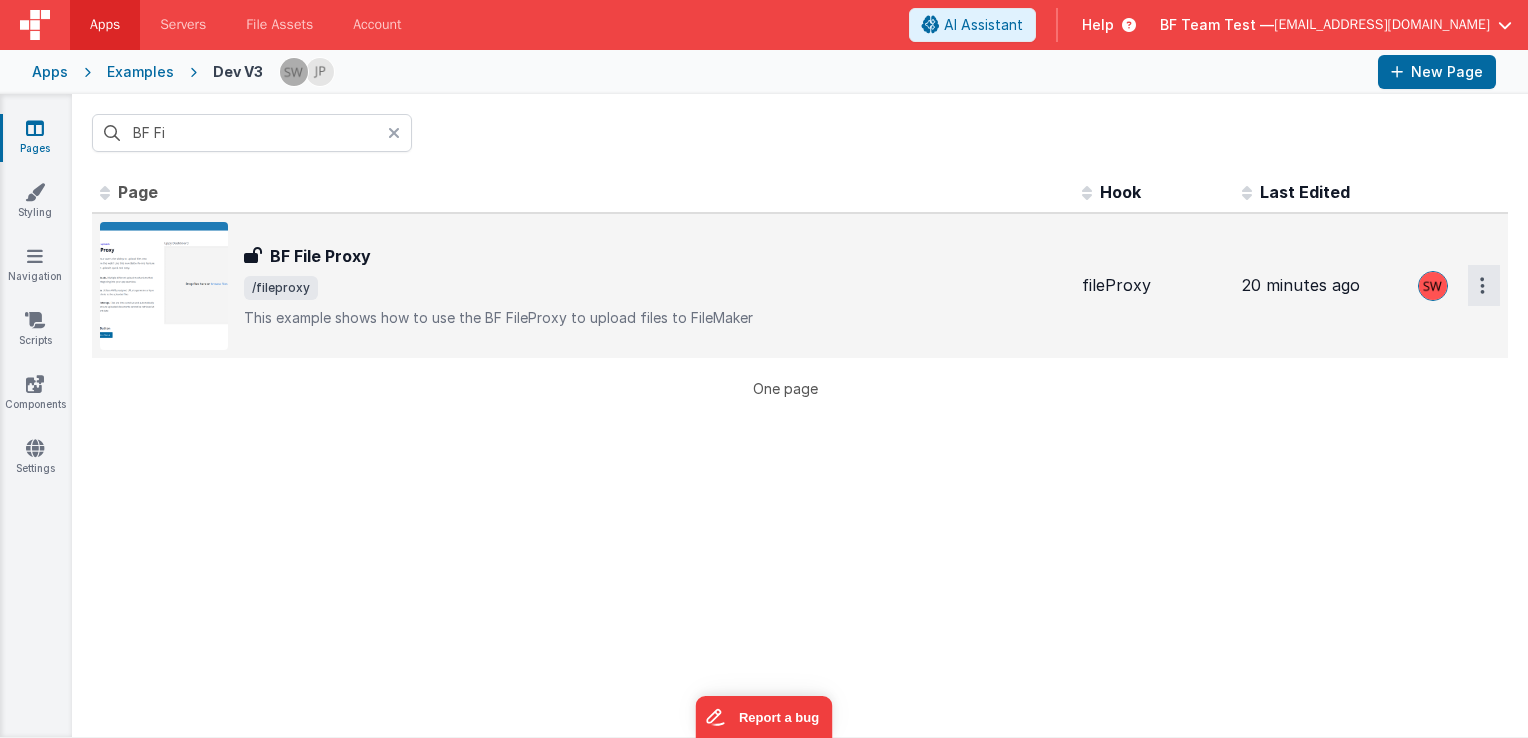 click at bounding box center (1484, 285) 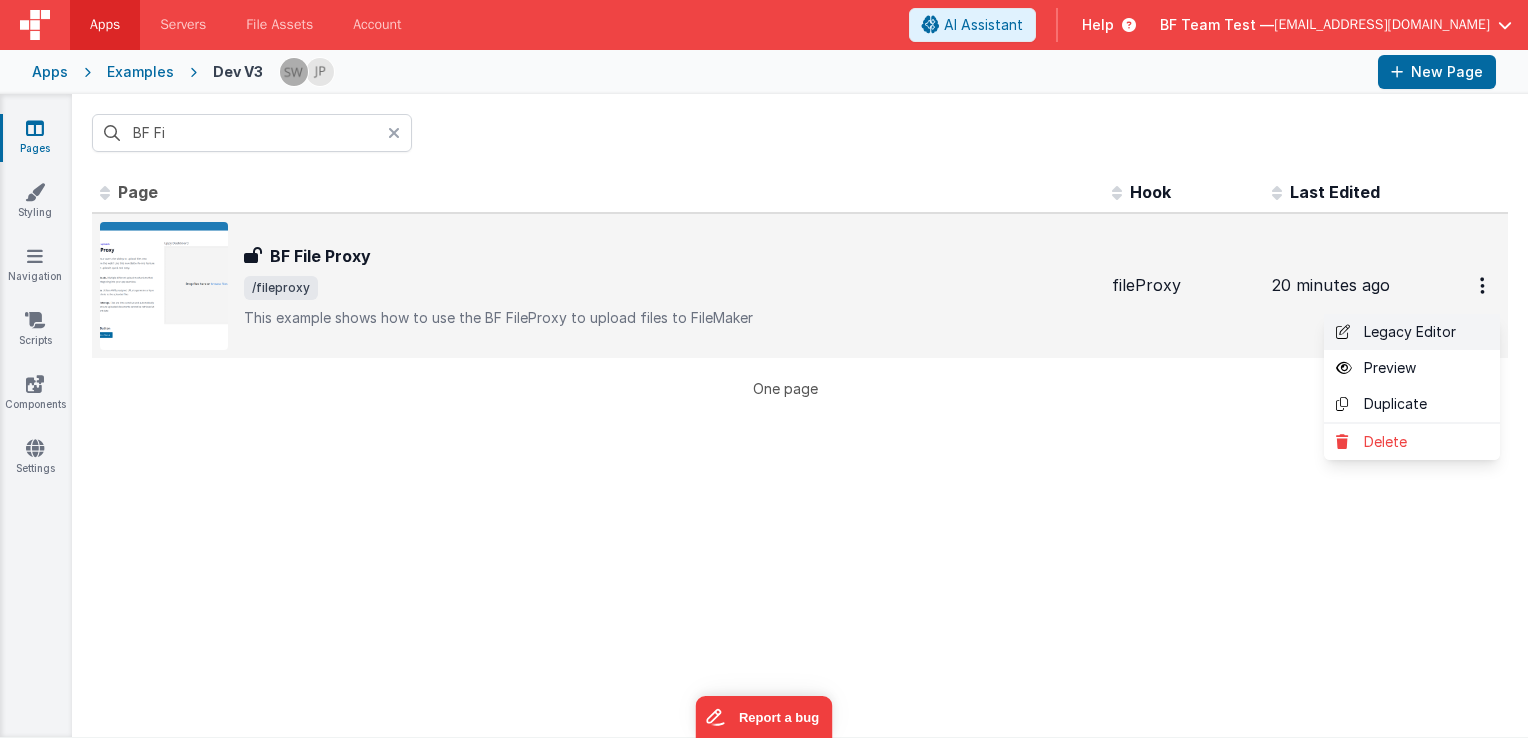 click on "Legacy Editor" at bounding box center [1412, 332] 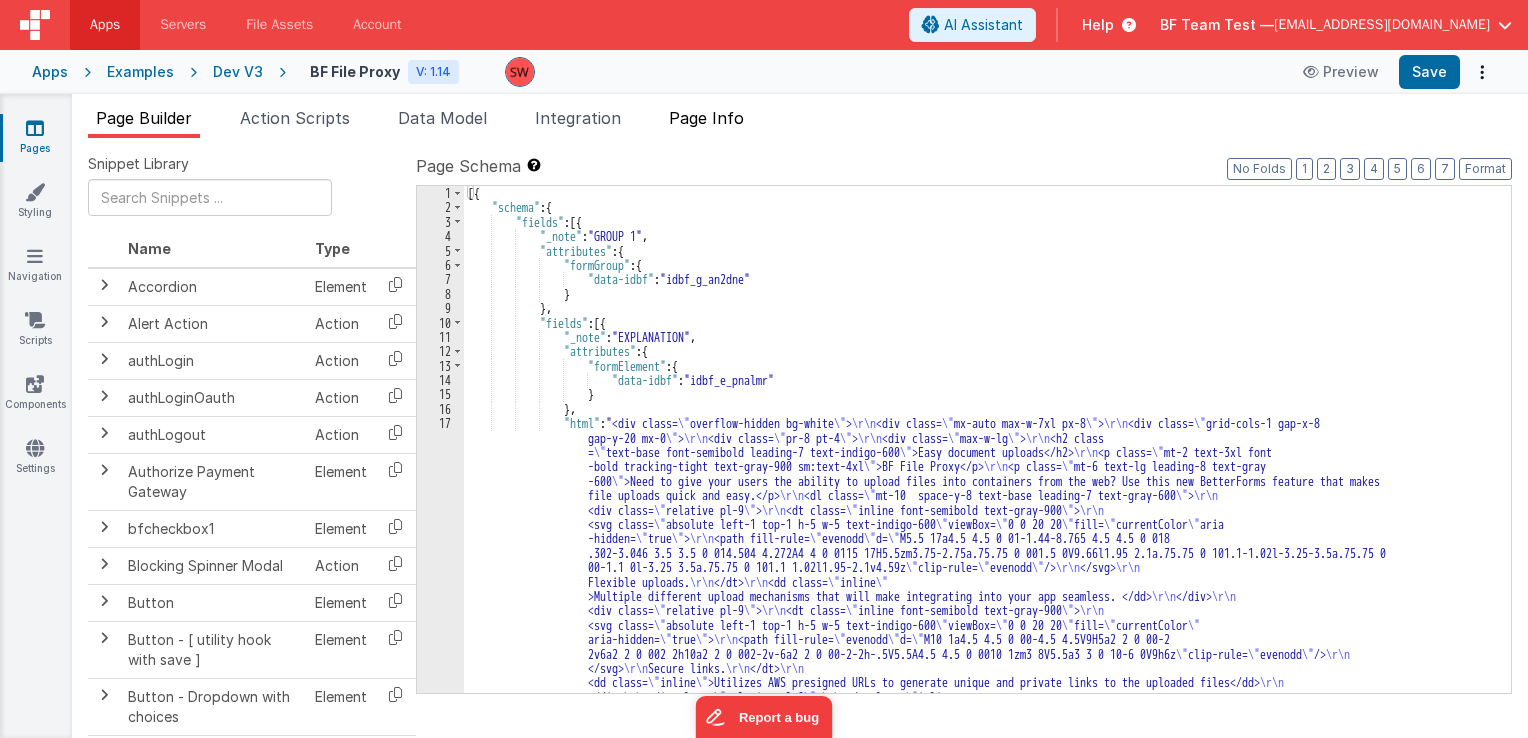 click on "Page Info" at bounding box center [706, 118] 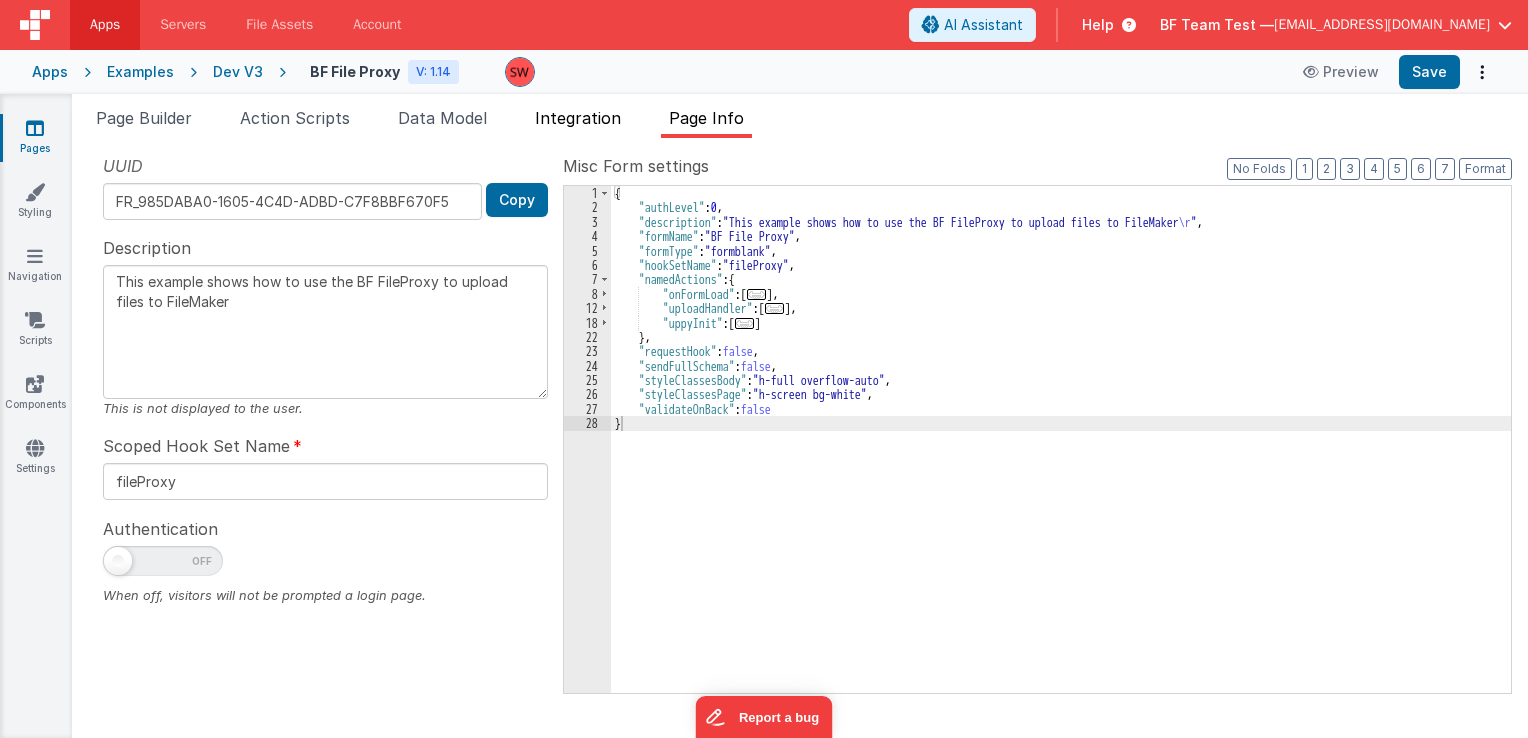 click on "Integration" at bounding box center [578, 118] 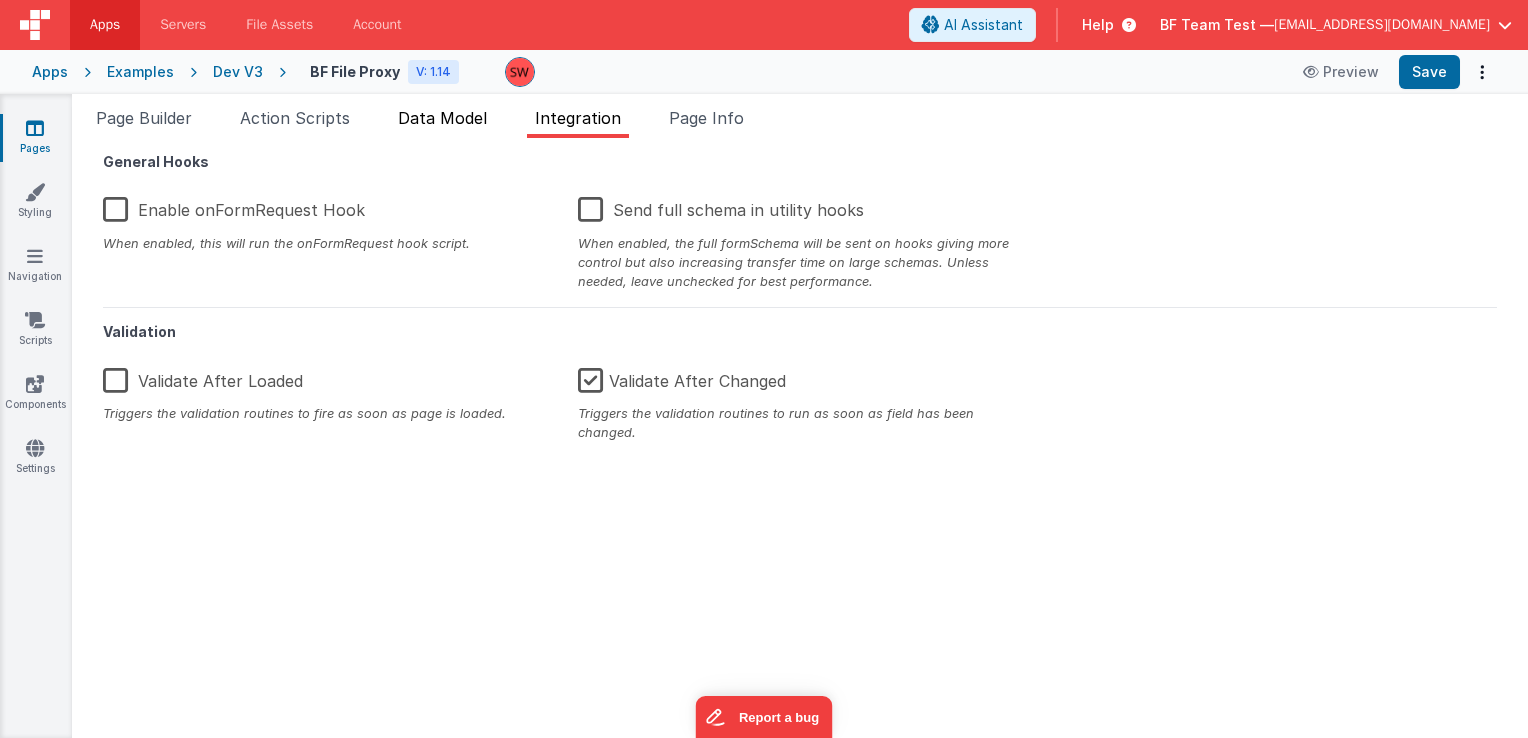 click on "Data Model" at bounding box center [442, 118] 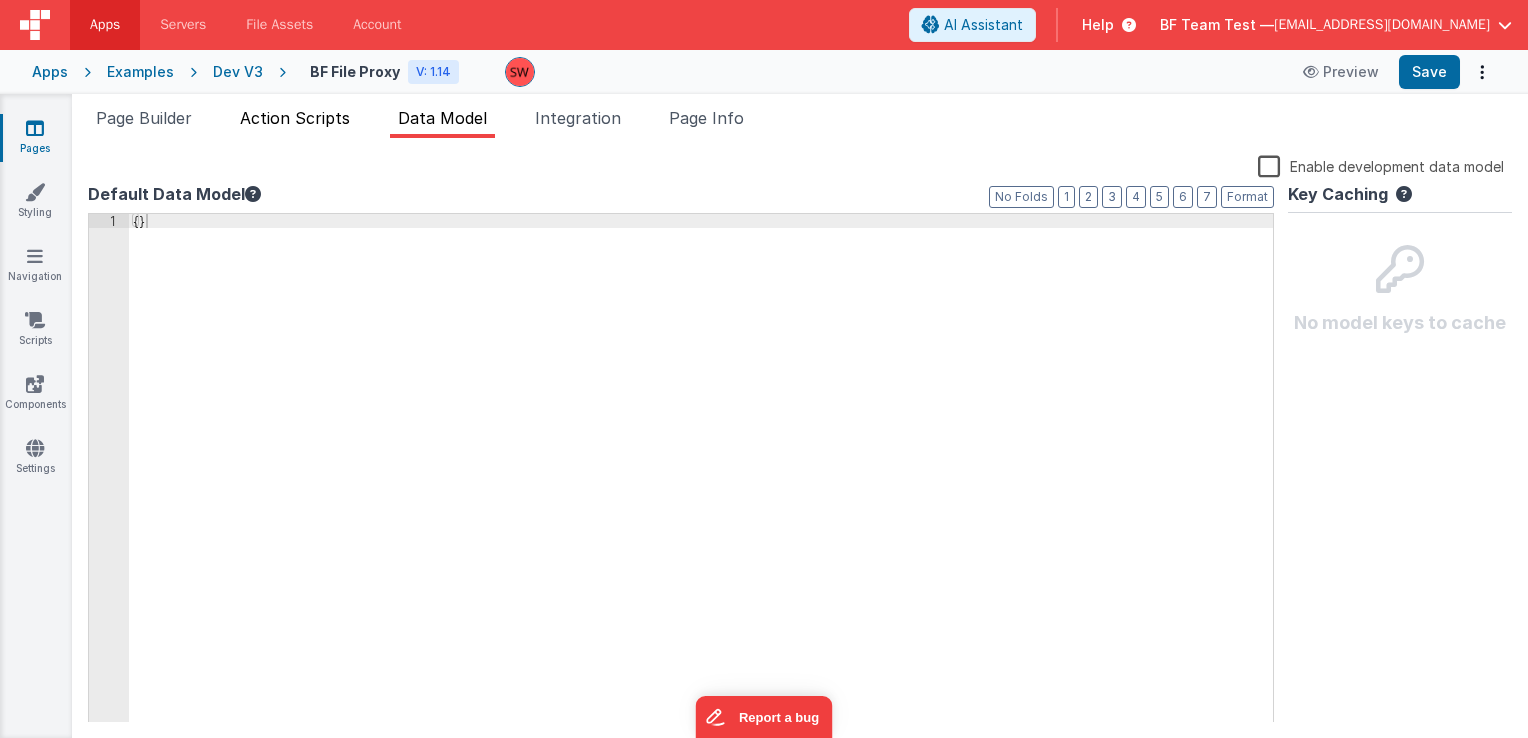 click on "Action Scripts" at bounding box center (295, 118) 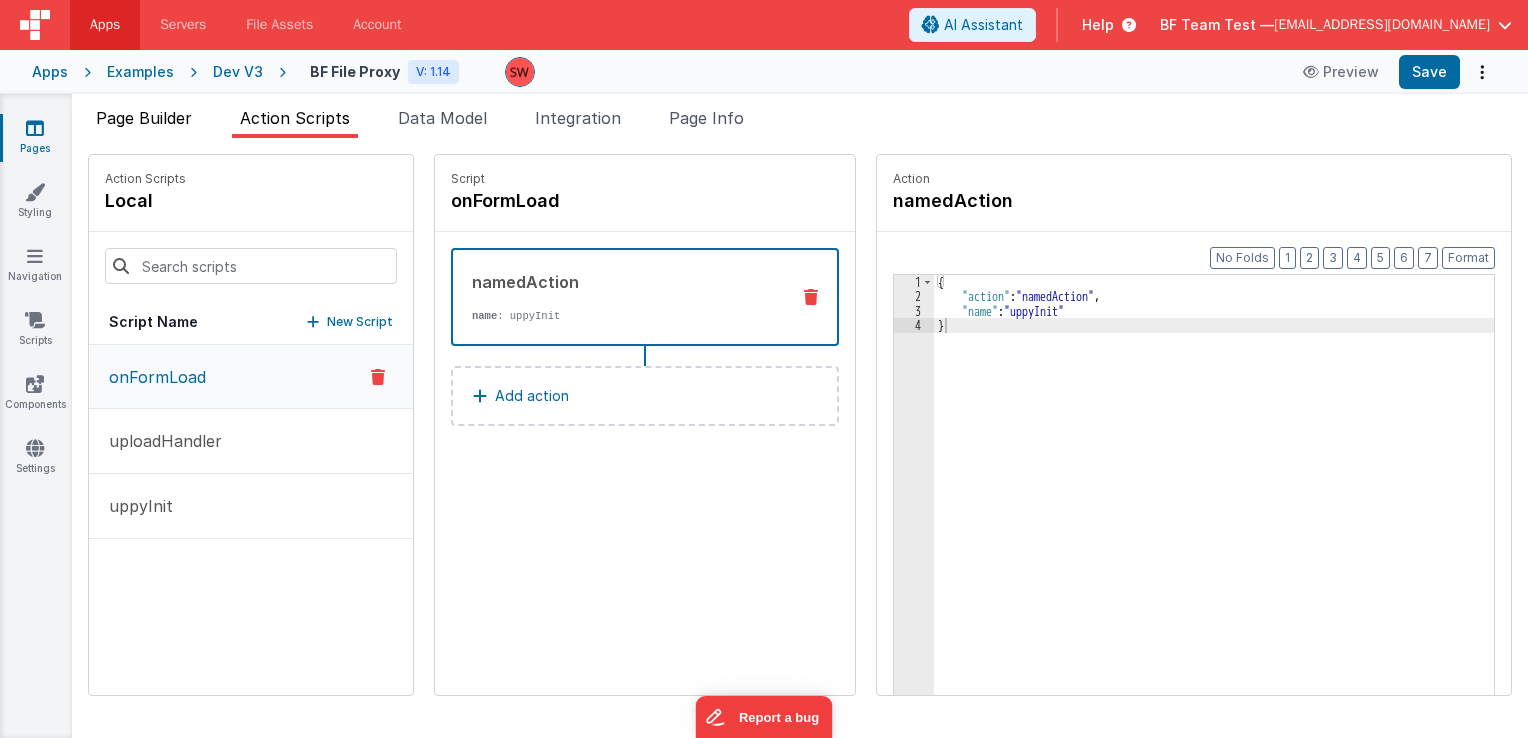 click on "Page Builder" at bounding box center (144, 118) 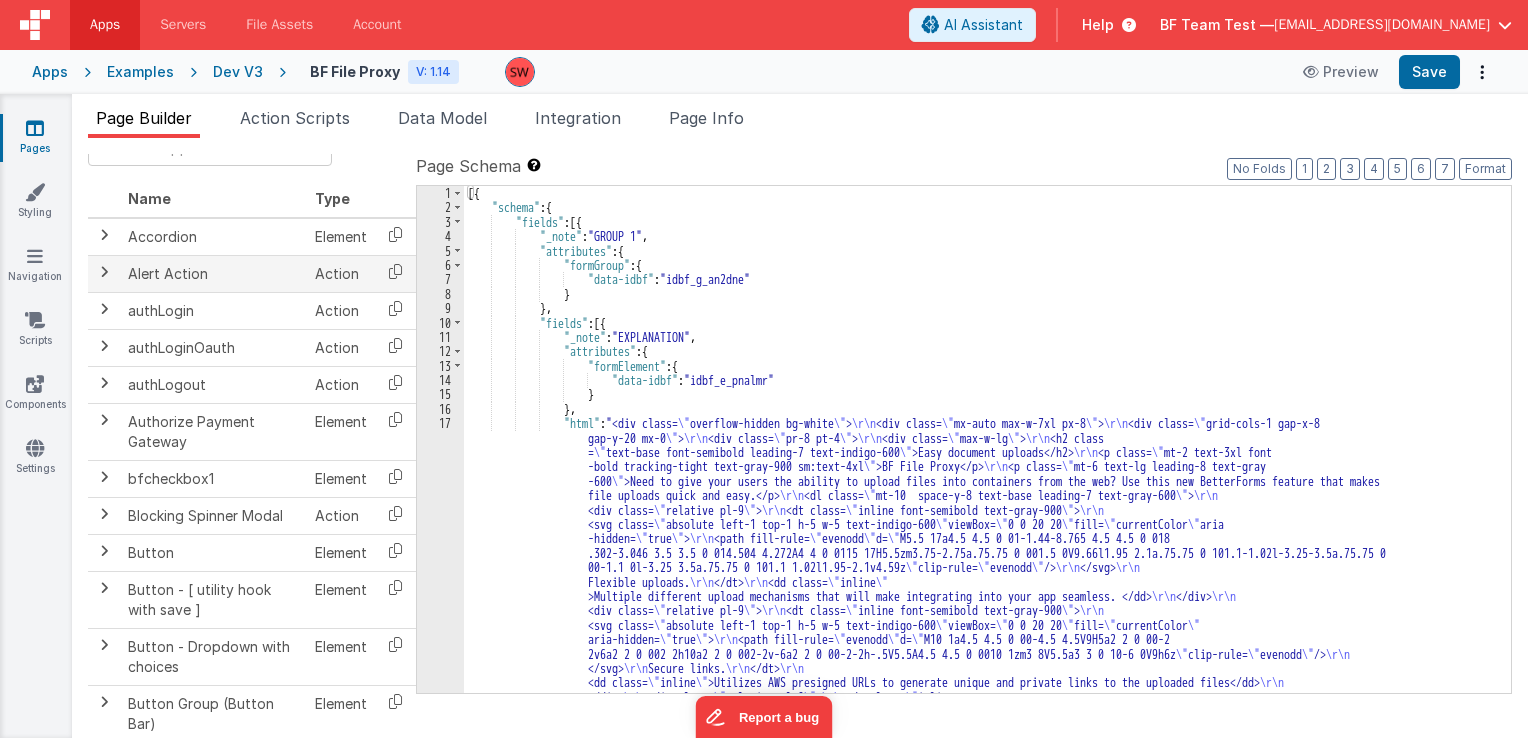 scroll, scrollTop: 0, scrollLeft: 0, axis: both 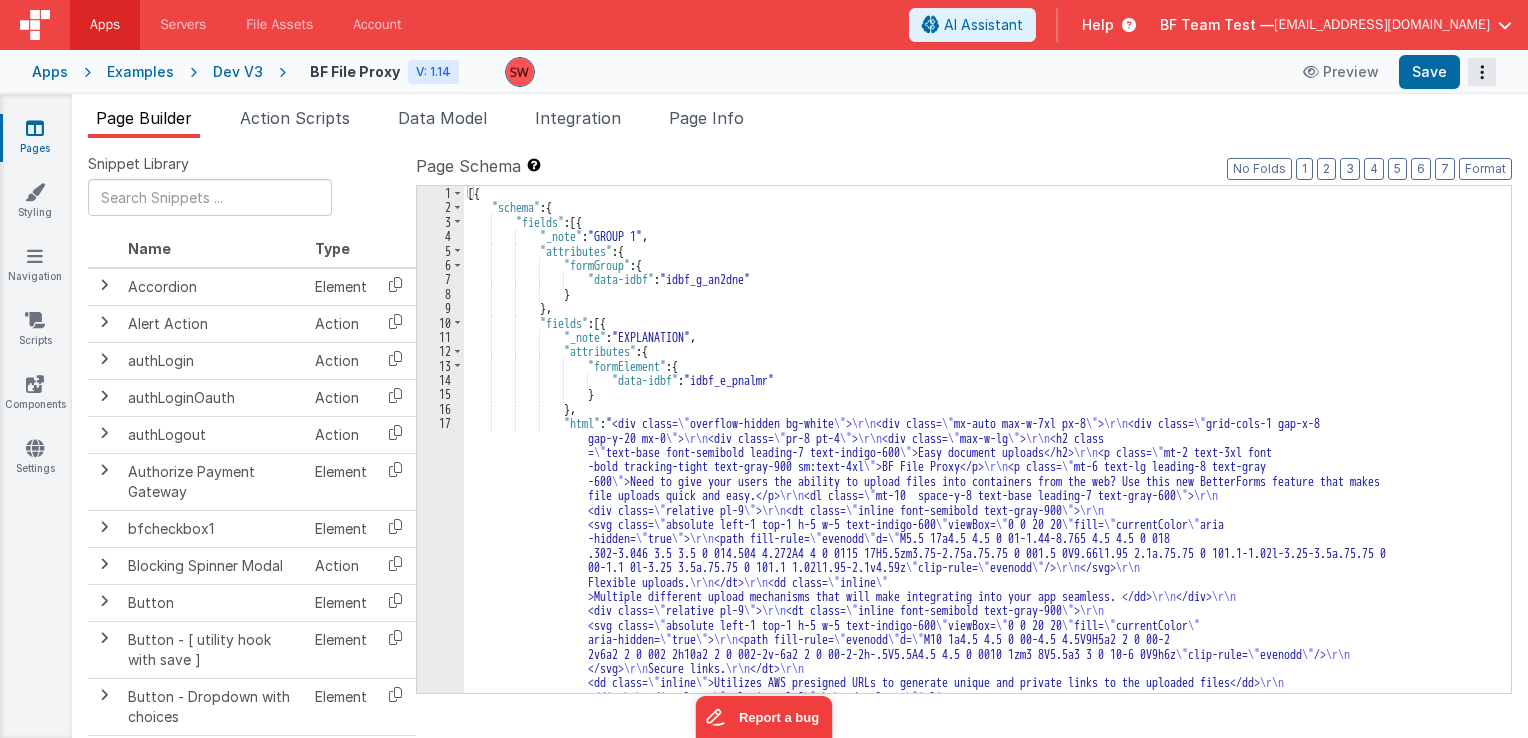click at bounding box center [1482, 72] 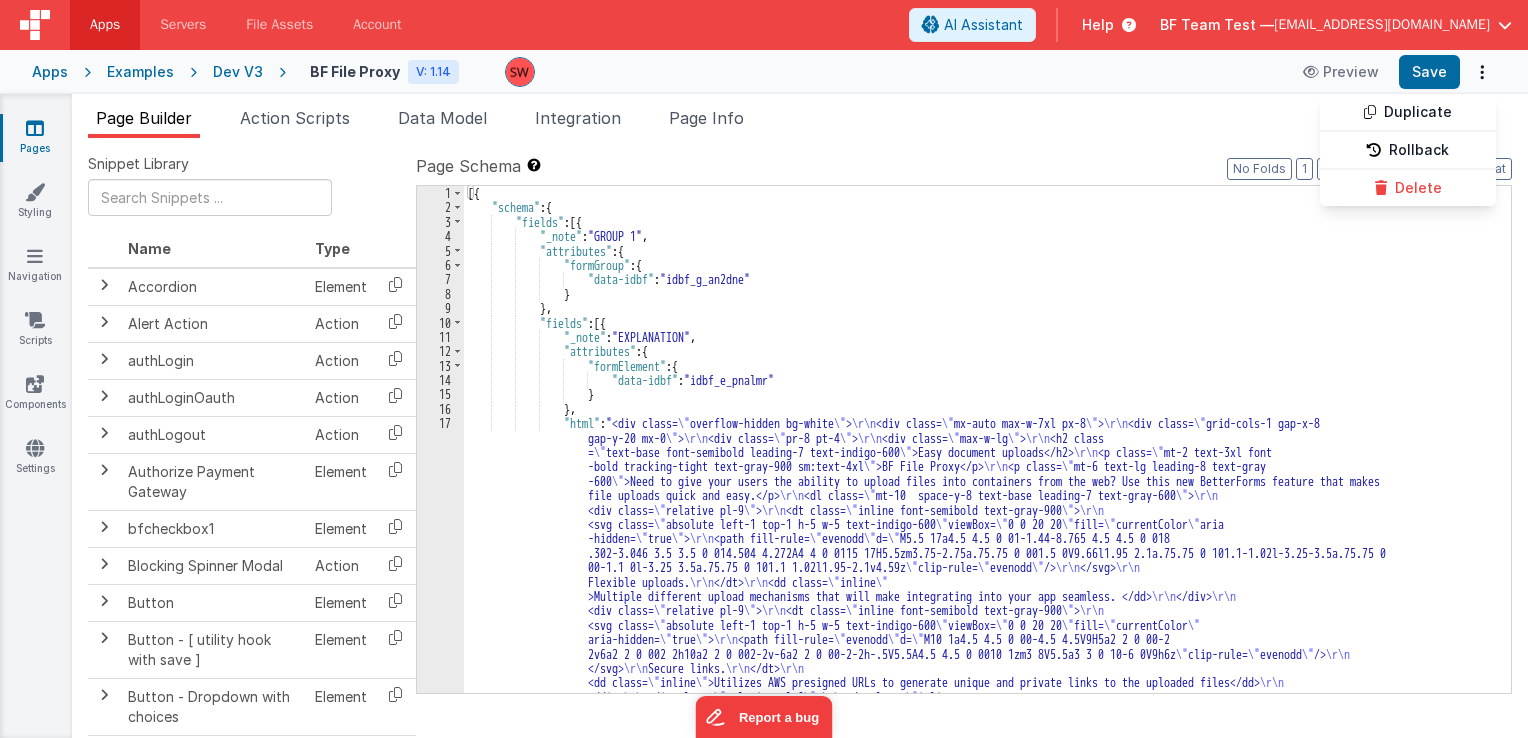 click at bounding box center [764, 369] 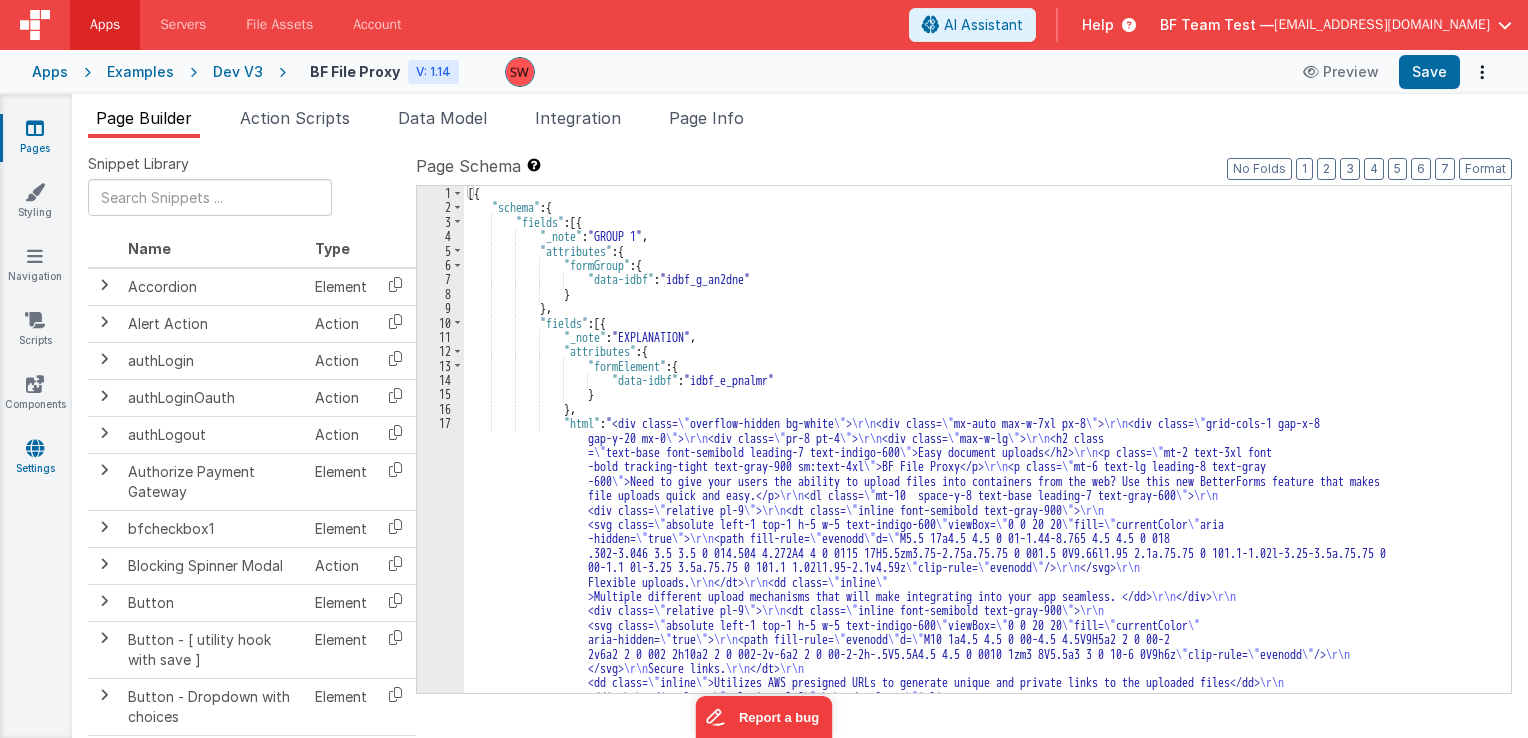 click on "Settings" at bounding box center [35, 458] 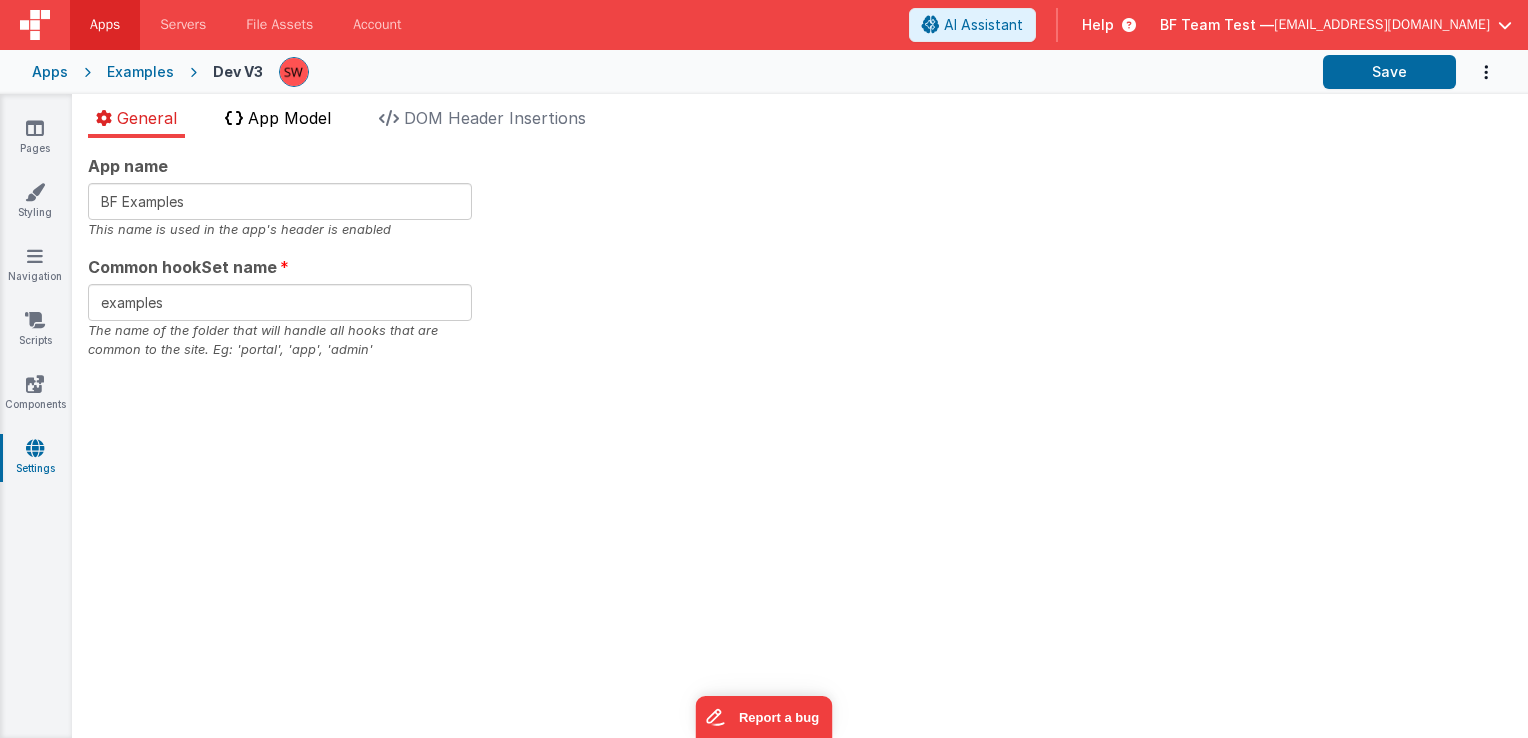 click on "App Model" at bounding box center [278, 122] 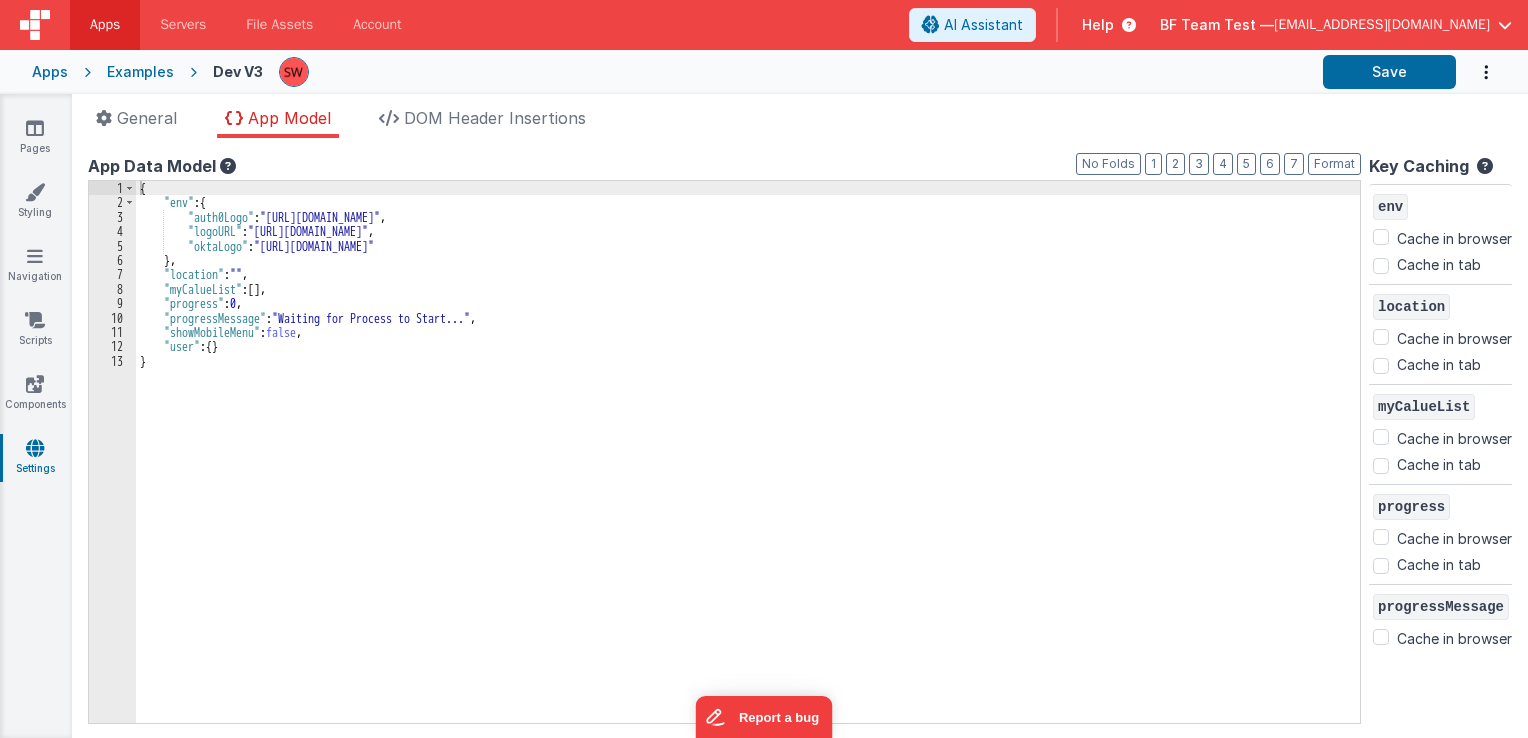 click on "App name BF Examples   This name is used in the app's header is enabled Common hookSet name examples   The name of the folder that will handle all hooks that are common to the site. Eg: 'portal', 'app', 'admin'  App Data Model  Format
7
6
5
4
3
2
1
No Folds
1 2 3 4 5 6 7 8 9 10 11 12 13 {      "env" :  {           "auth0Logo" :  "https://identicons.dev/static/icons/mono/png/icon-auth0-logo-light.png" ,           "logoURL" :  "https://ucarecdn.com/184284d7-0d9b-4bb0-abb5-598829198b2b/" ,           "oktaLogo" :  "https://www.okta.com/sites/default/files/Dev_Logo-02_Large.png"      } ,      "location" :  "" ,      "myCalueList" :  [ ] ,      "progress" :  0 ,      "progressMessage" :  "Waiting for Process to Start..." ,      "showMobileMenu" :  false ,      "user" :  { } } Key Caching
env" at bounding box center (800, 438) 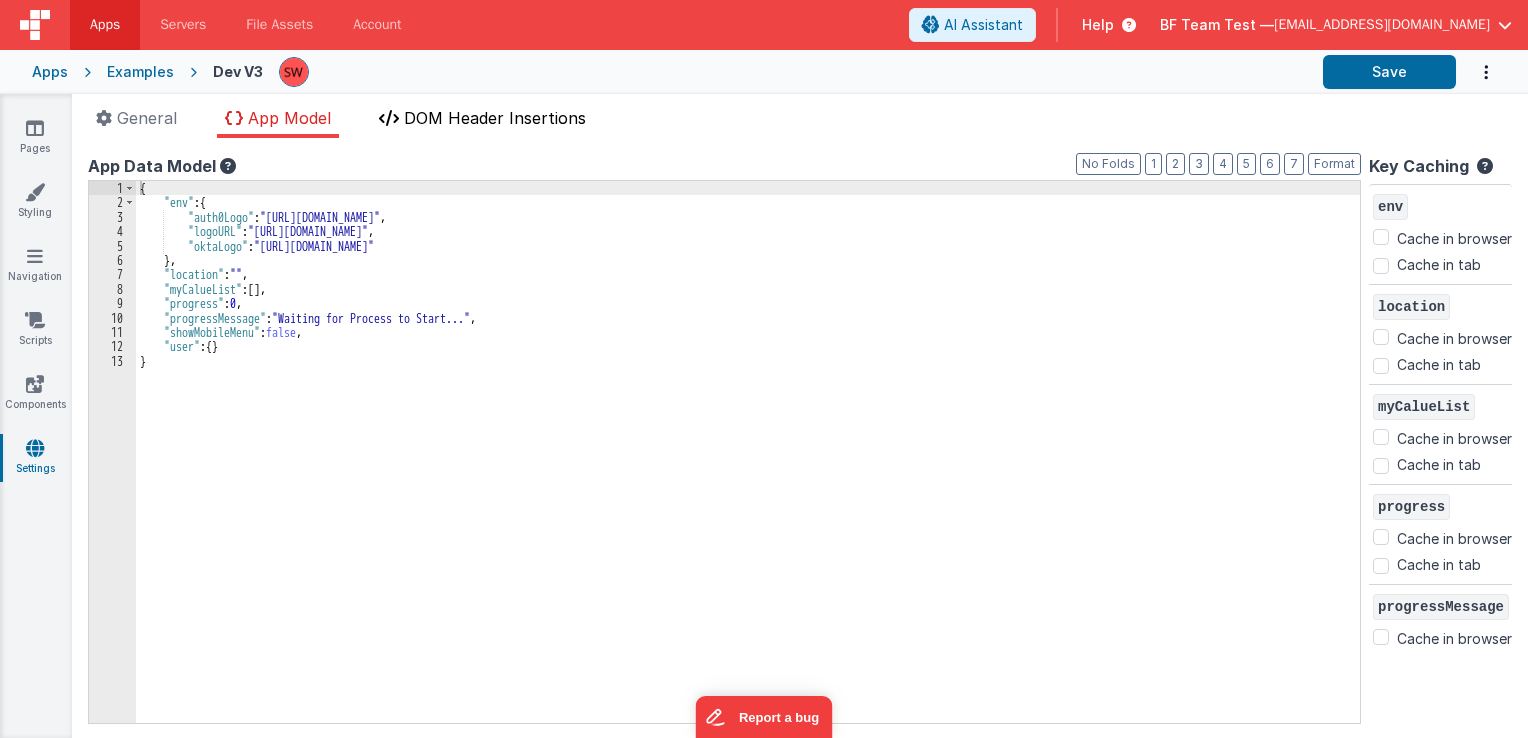 click on "DOM Header Insertions" at bounding box center [495, 118] 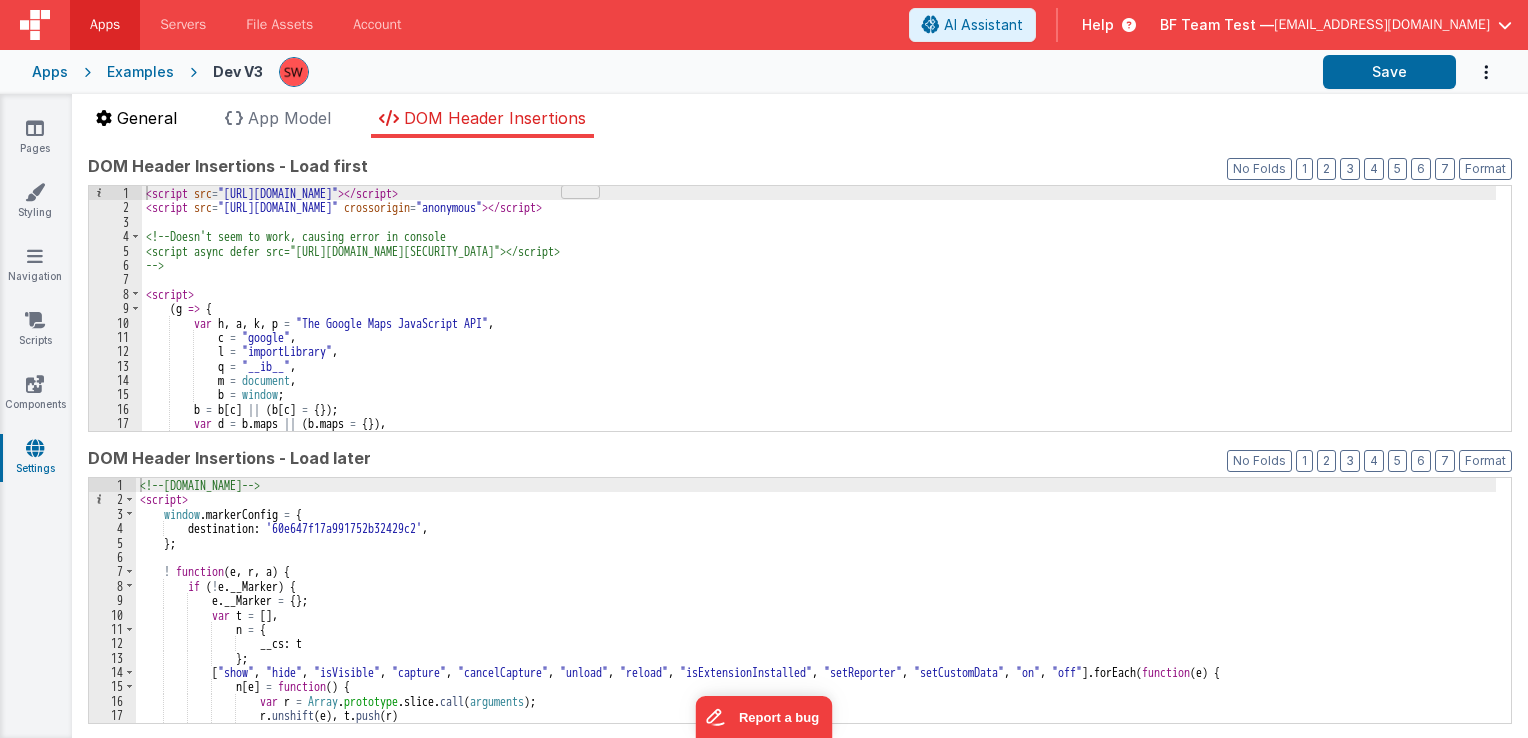 click on "General" at bounding box center (147, 118) 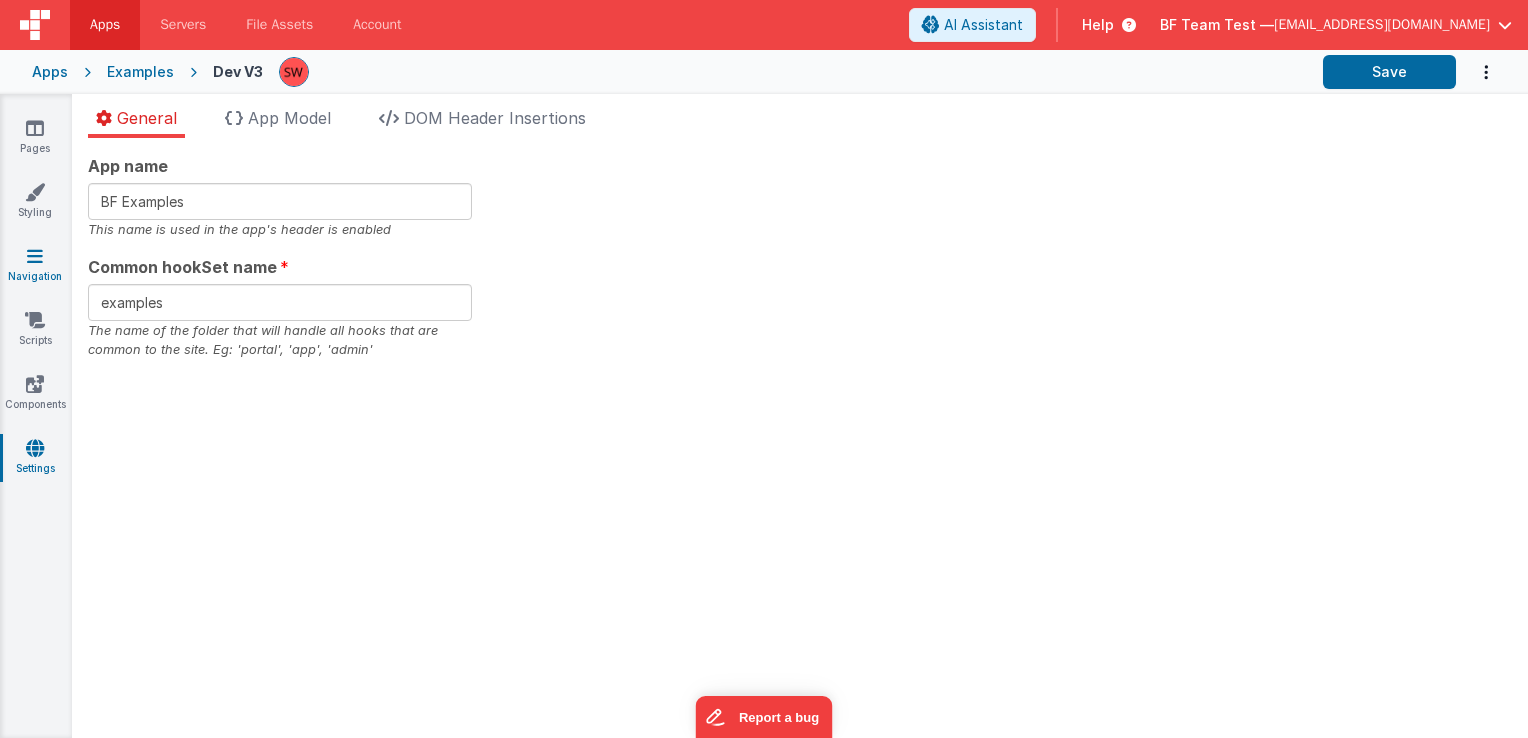 click on "Navigation" at bounding box center (35, 266) 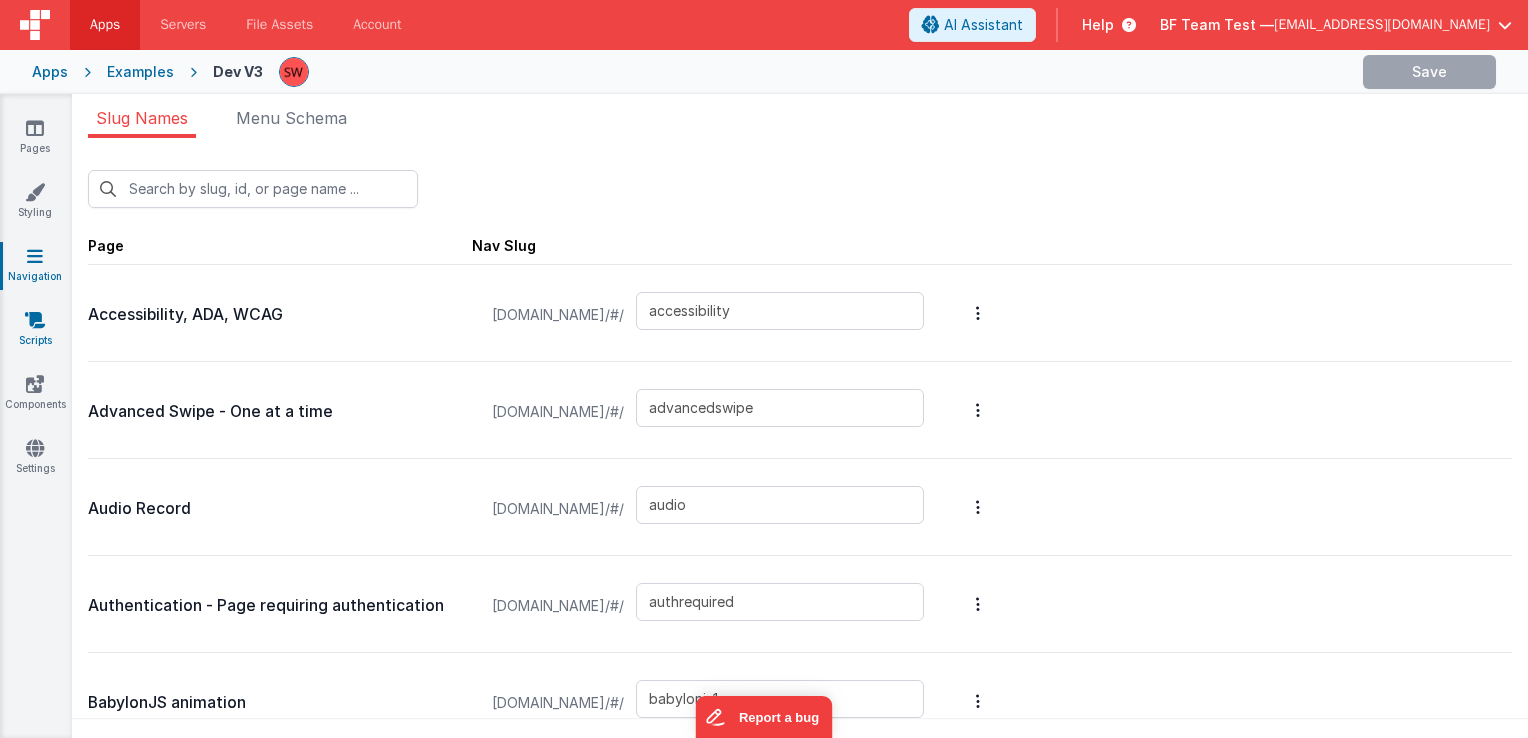 click at bounding box center [35, 320] 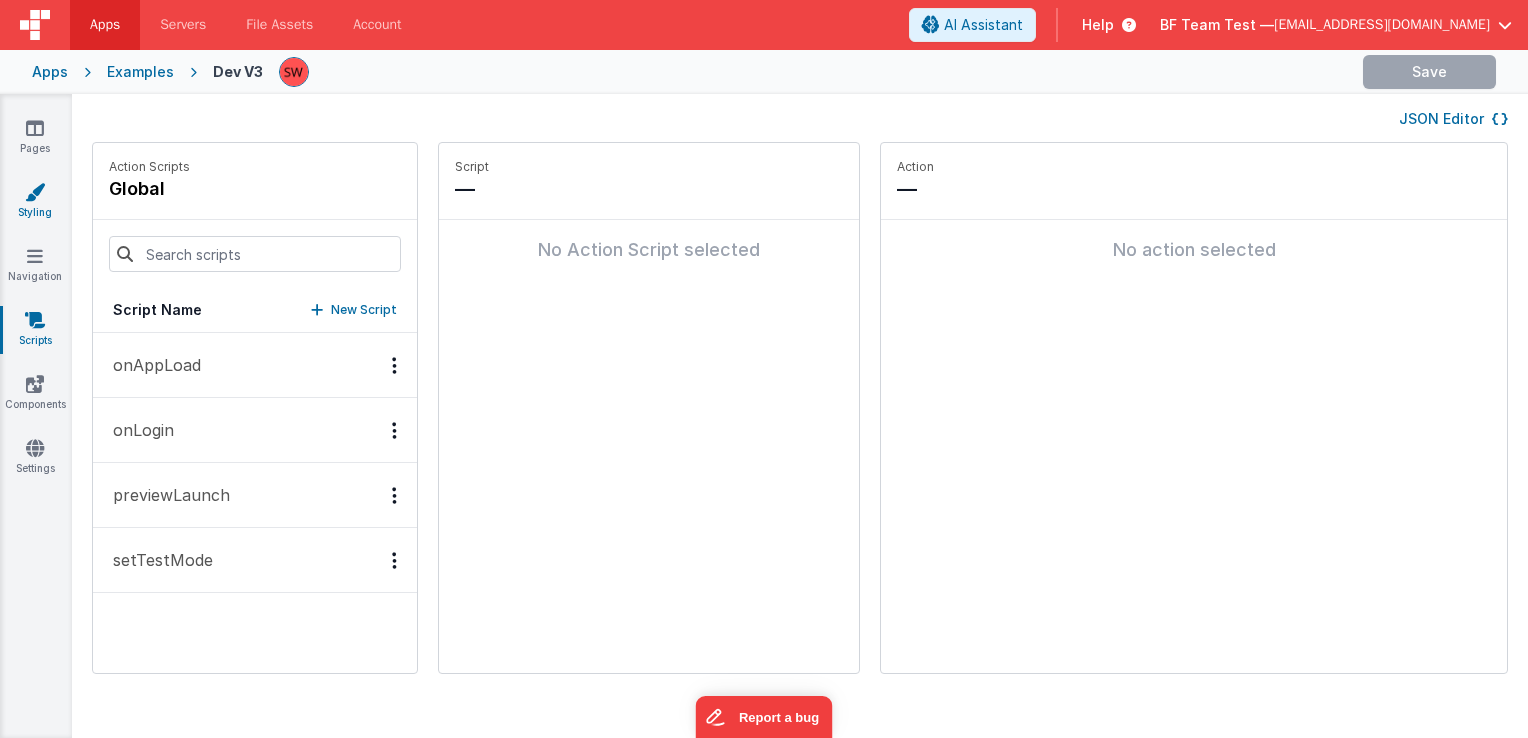 click on "Styling" at bounding box center (35, 202) 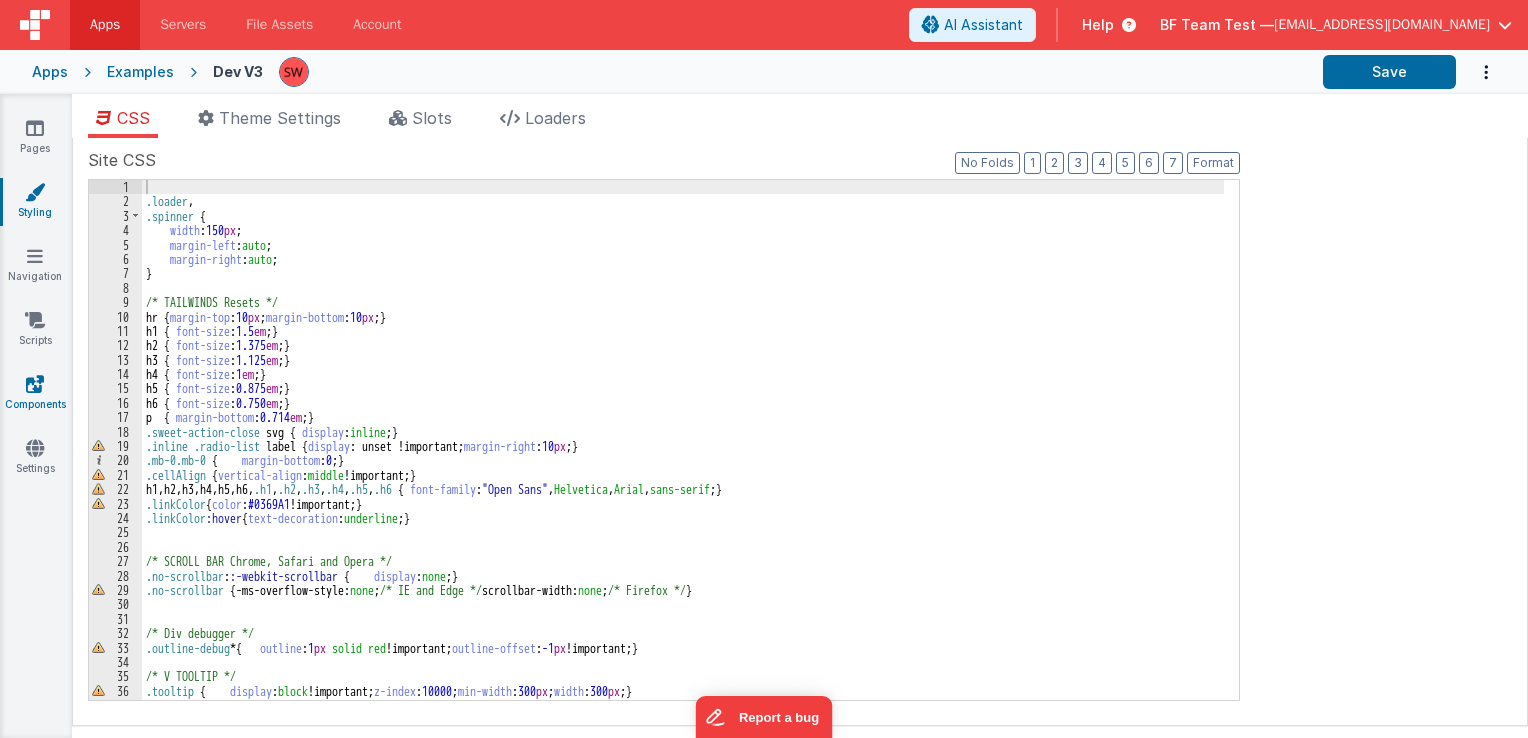 click at bounding box center (35, 384) 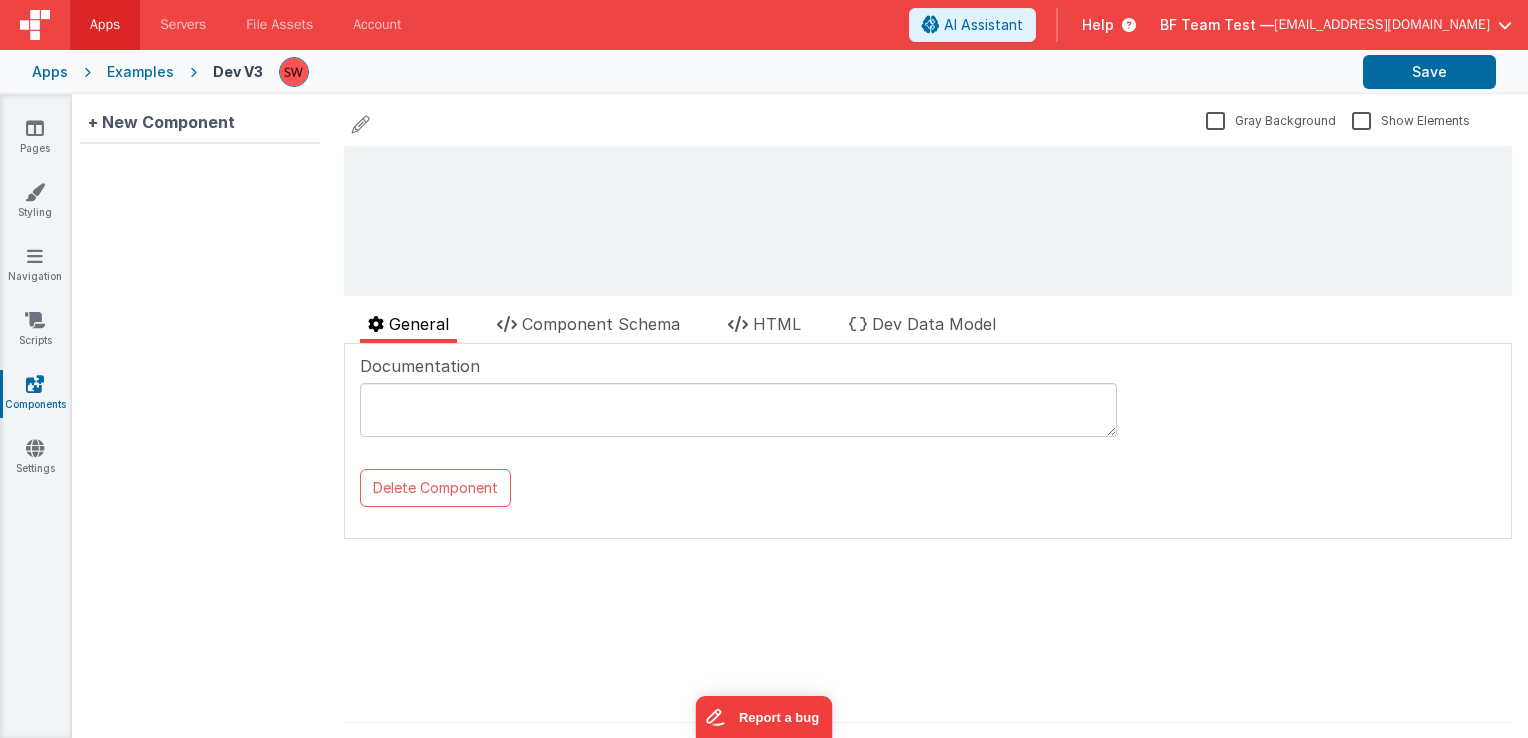 scroll, scrollTop: 0, scrollLeft: 0, axis: both 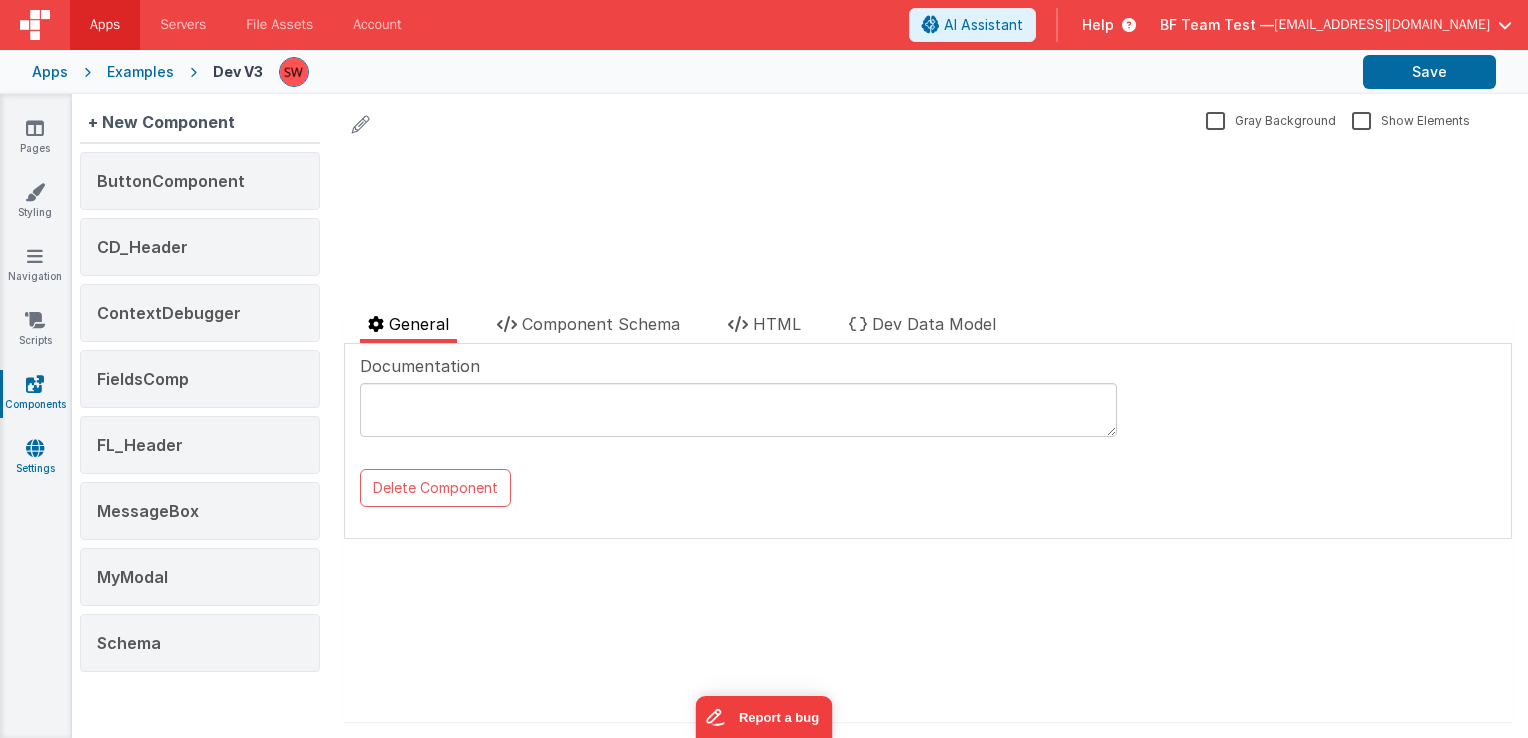 click on "Settings" at bounding box center (35, 458) 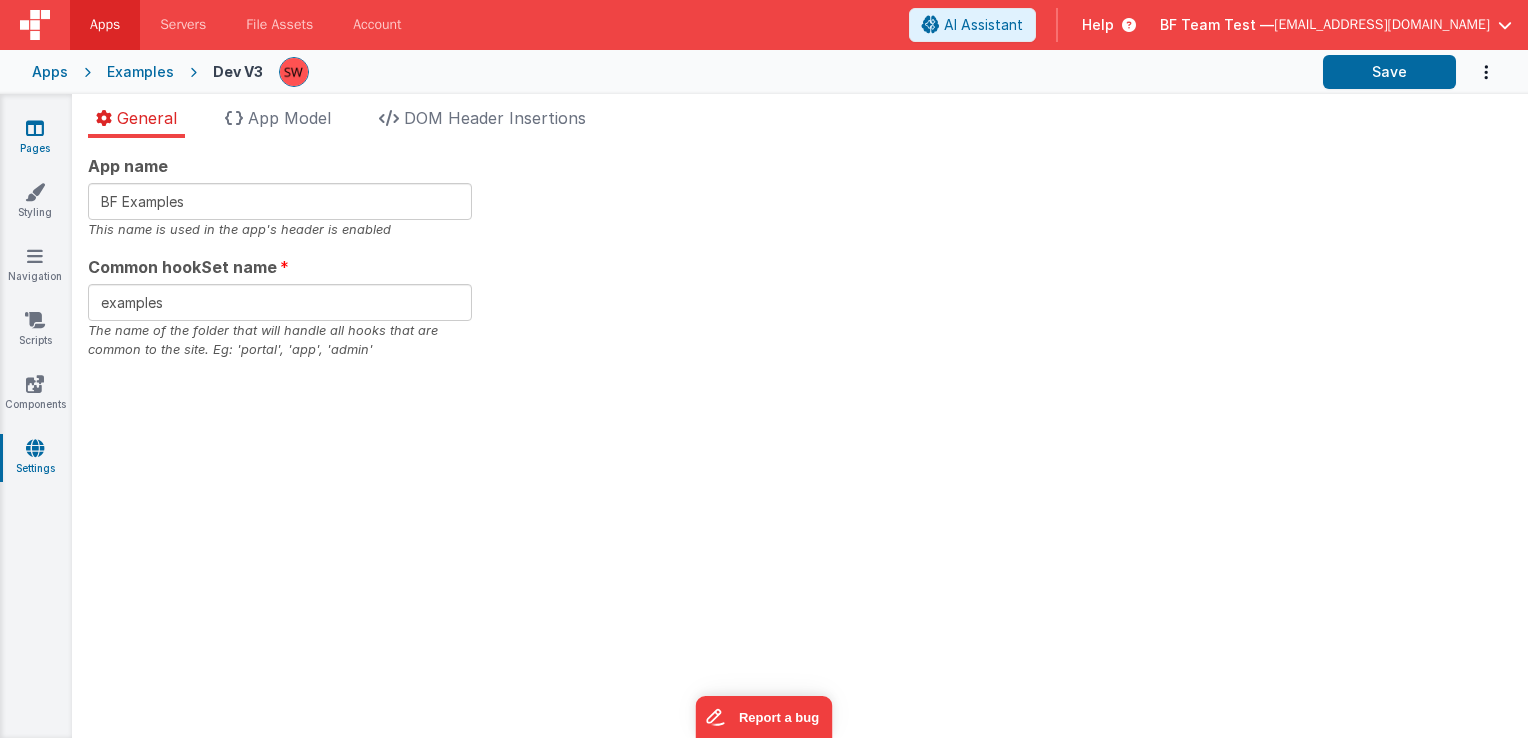 click on "Pages" at bounding box center (35, 138) 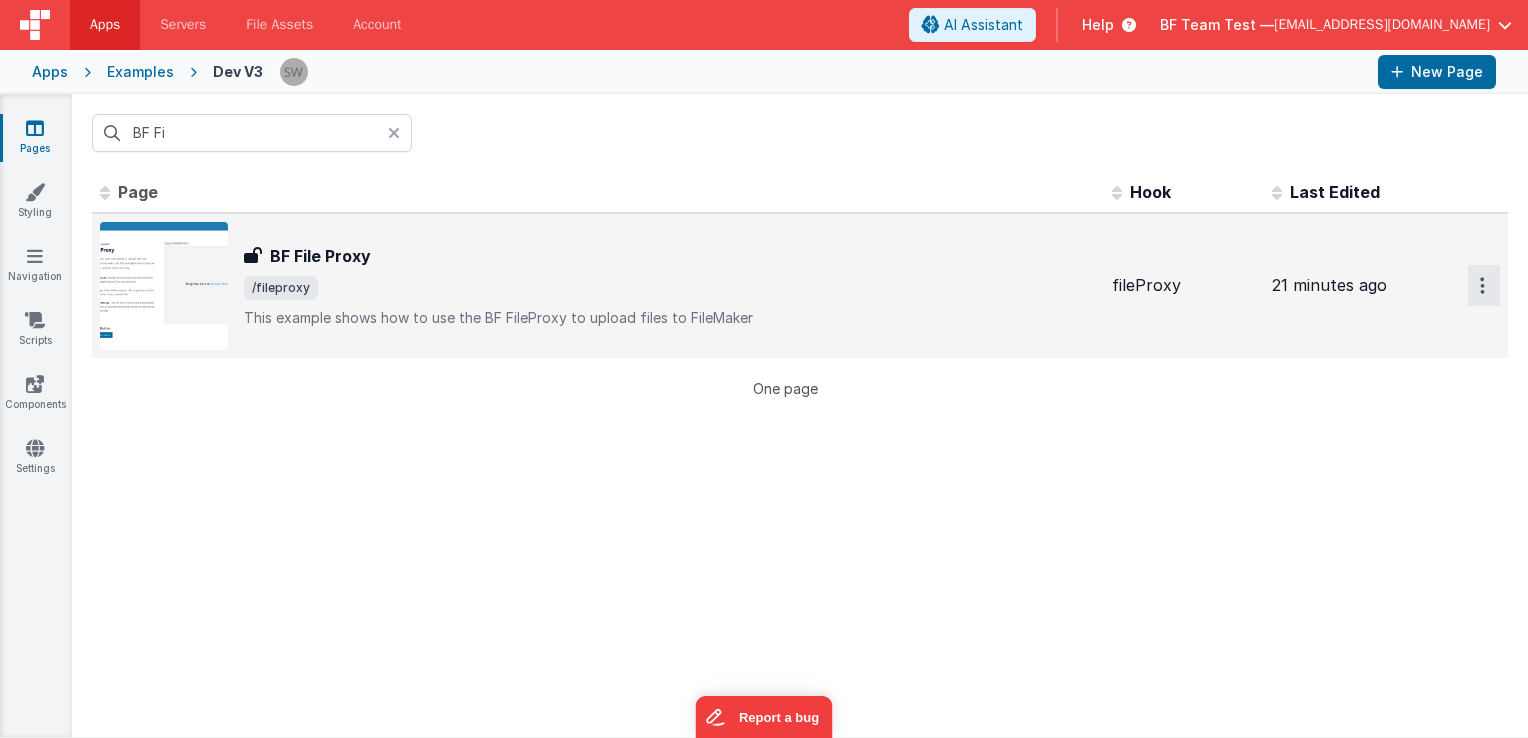 click at bounding box center (1484, 285) 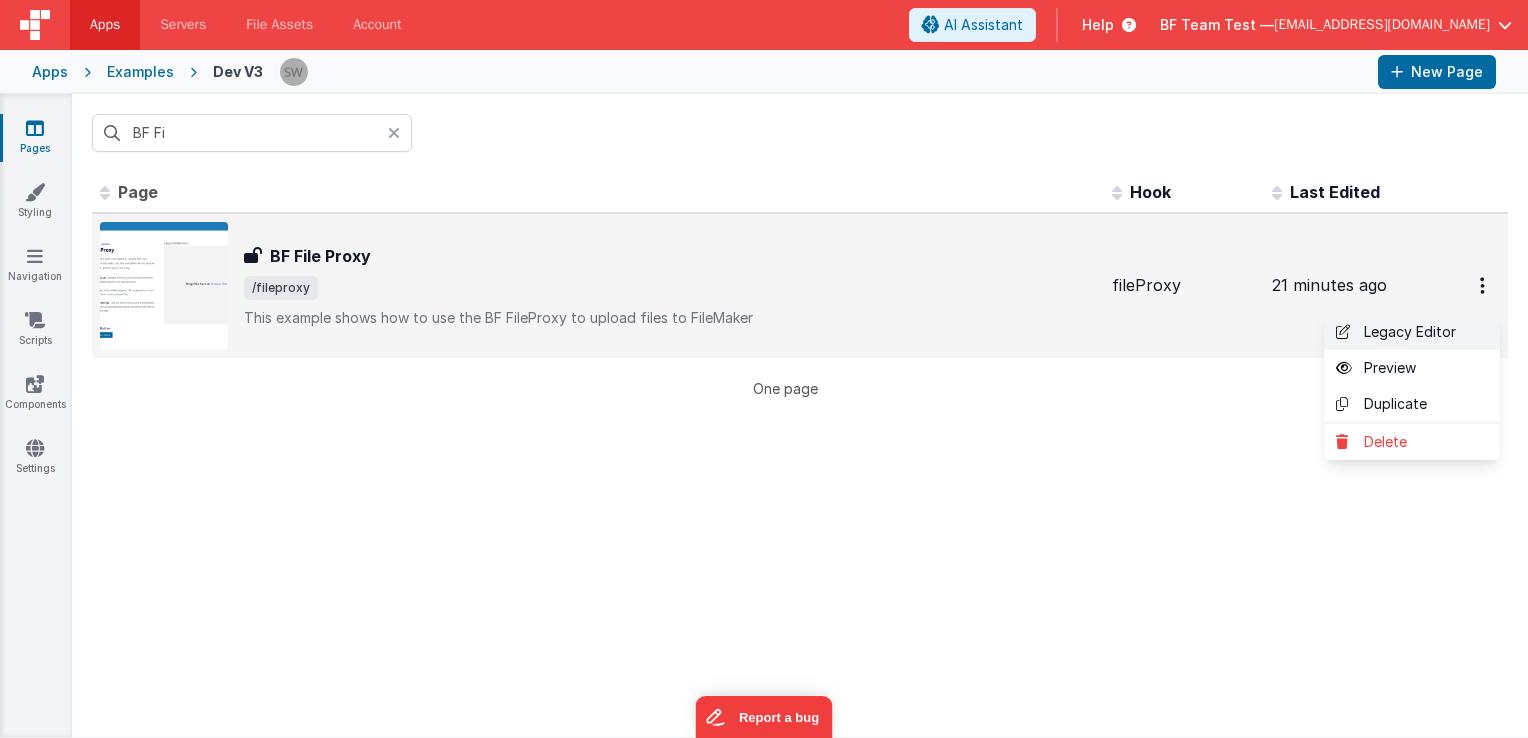 click on "Legacy Editor" at bounding box center [1412, 332] 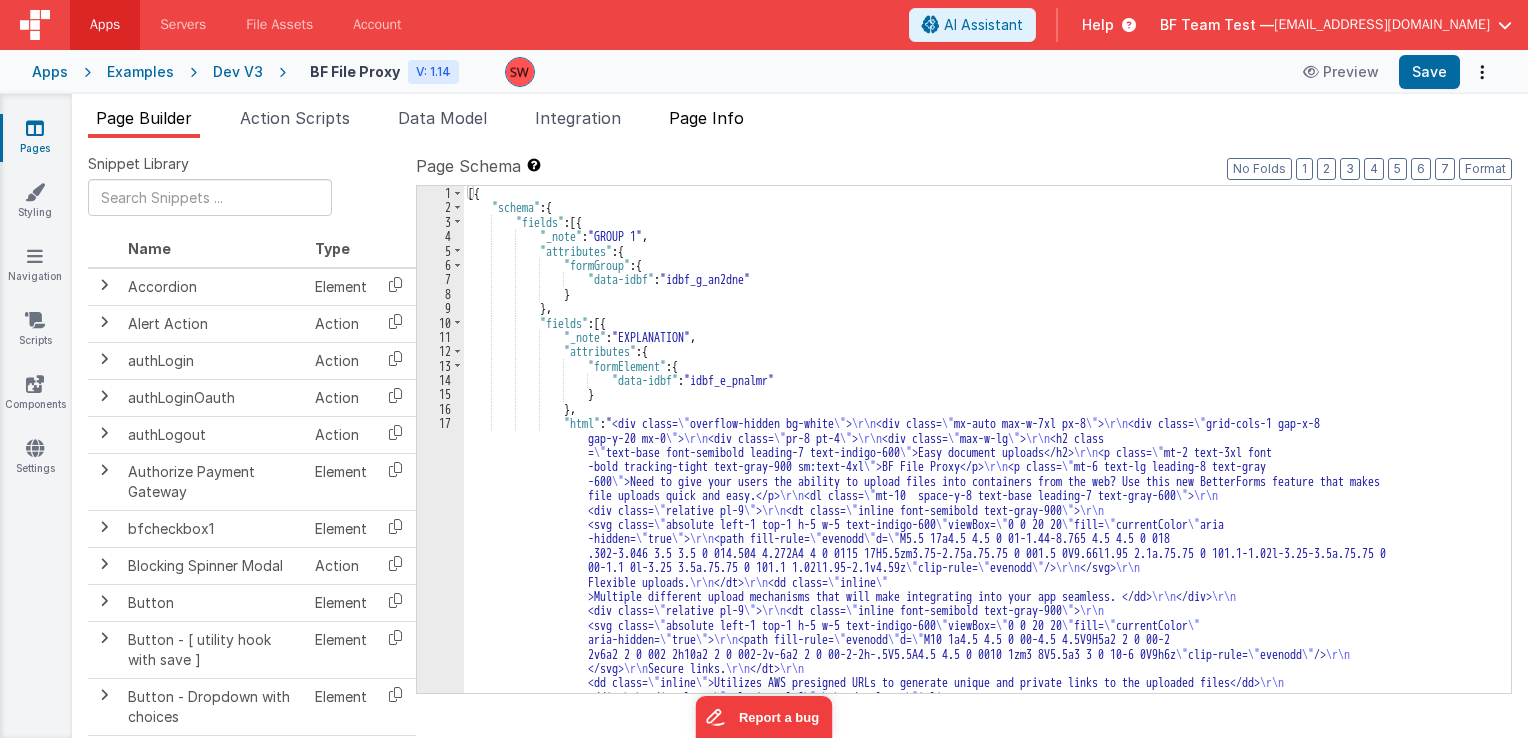 click on "Page Info" at bounding box center (706, 118) 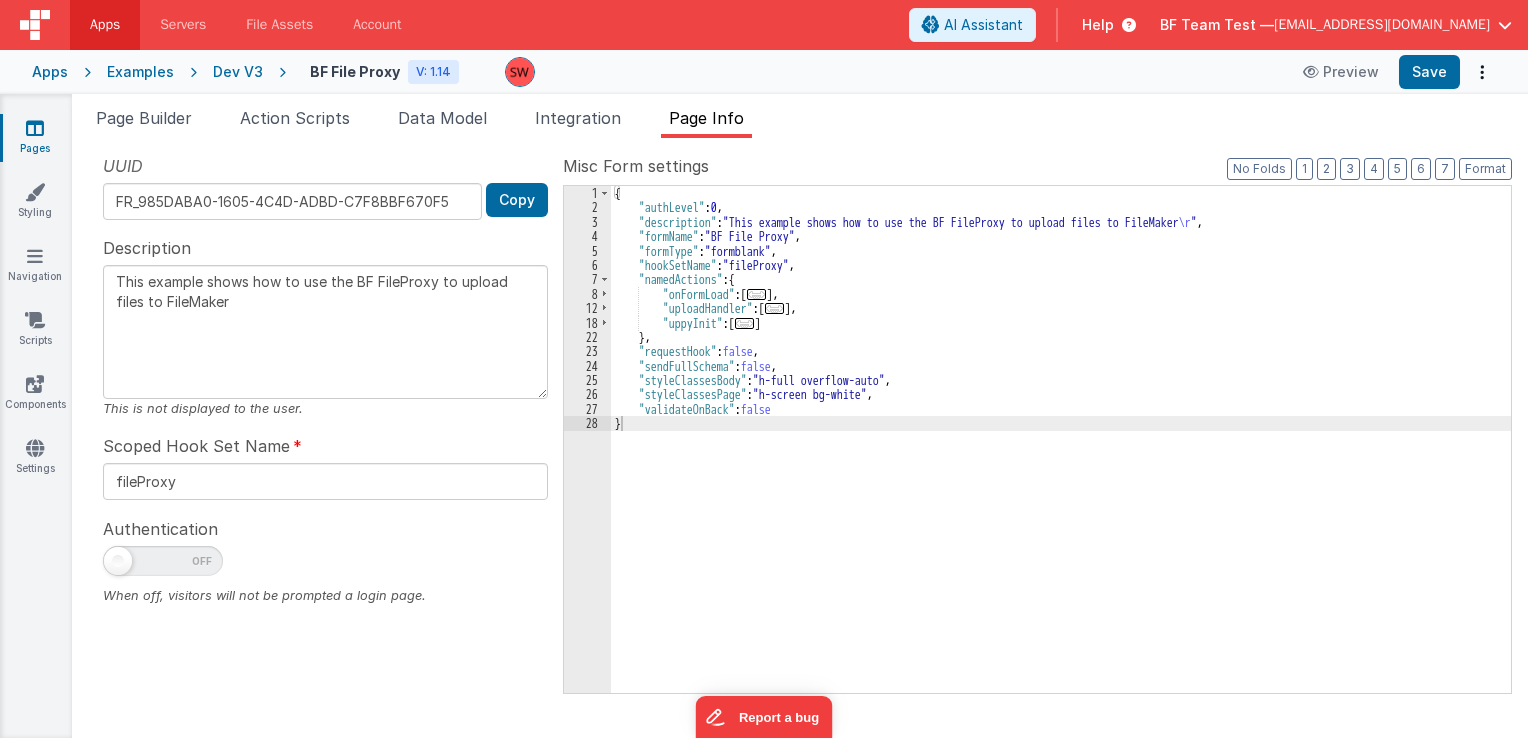 click on "Page Builder
Action Scripts
Data Model
Integration
Page Info
Snippet Library Name Type Accordion Element Alert Action Action authLogin Action authLoginOauth Action authLogout Action Authorize Payment Gateway Element bfcheckbox1 Element Blocking Spinner Modal Action Button Element Button - [ utility hook with save ] Element Button - Dropdown with choices Element Button Group (Button Bar) Element channelJoinAnonymous Action checklist Element ClearFix Element Cleave - Credit Card Element Cleave Phone input Element Clipboard - copy model field Action Code Editor Element Component - HTML Element Component BF Element cookie - set Action Date Time Picker Element debounce Action DropZone File Upload Element Focus Action Action Function - Runs JavaScript  Action Action <" at bounding box center (800, 416) 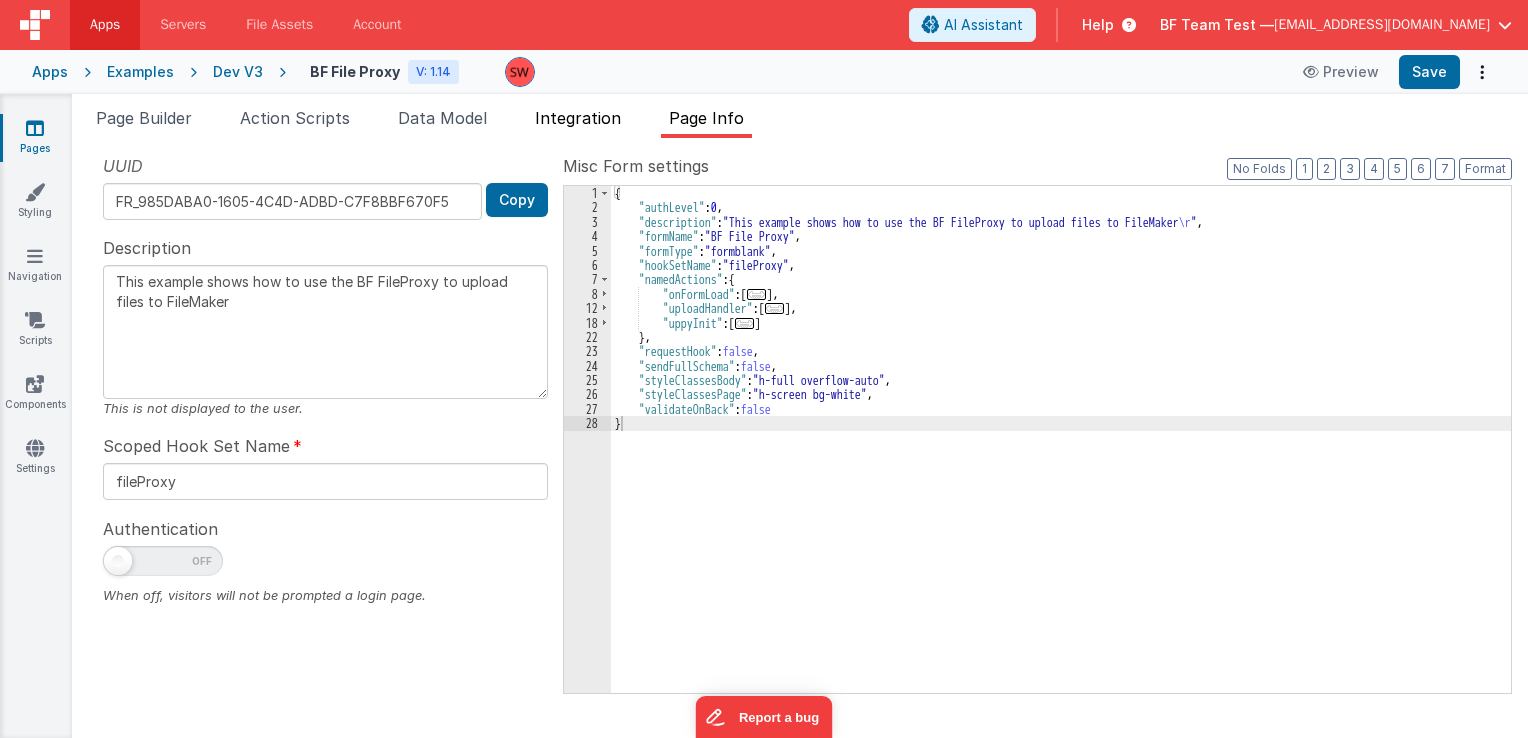 click on "Integration" at bounding box center [578, 118] 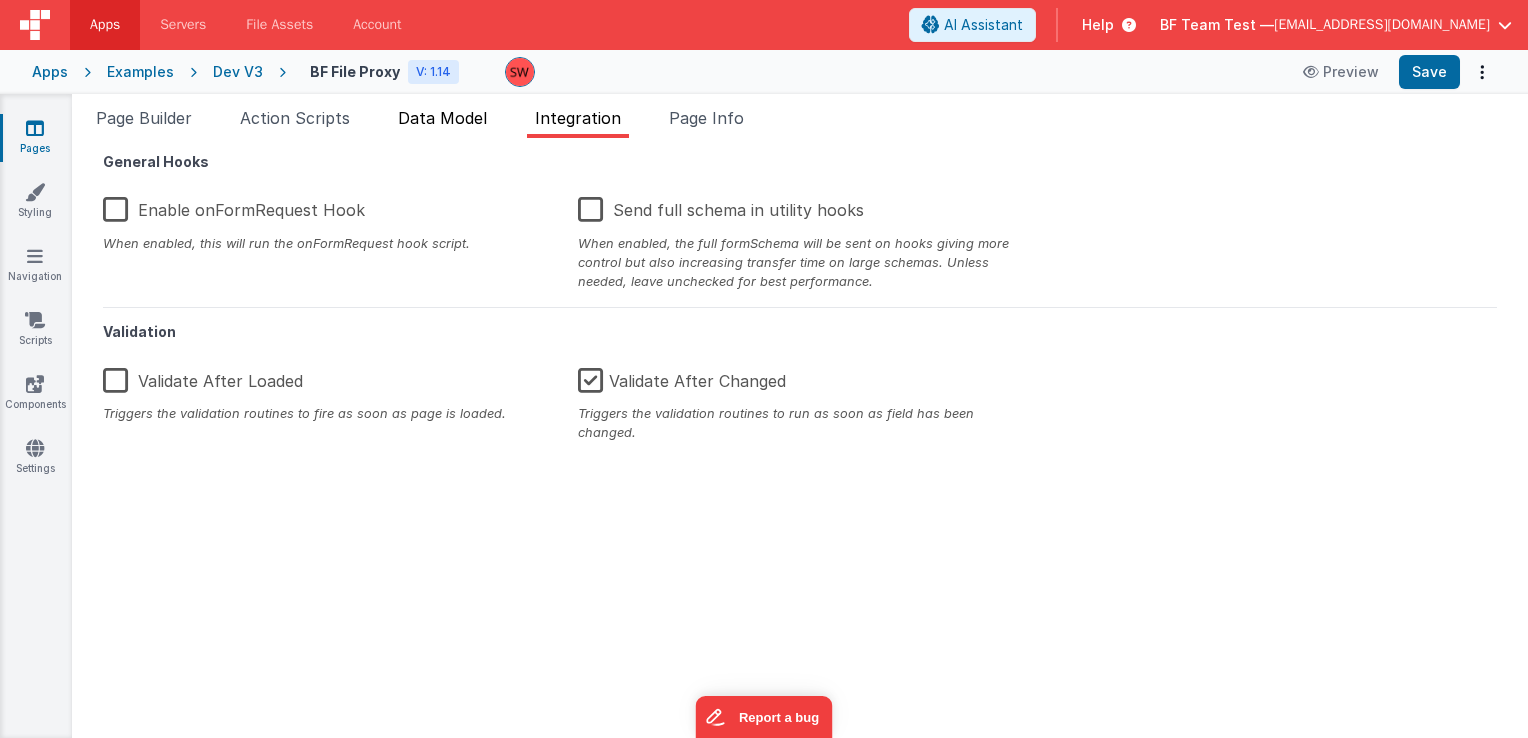 click on "Data Model" at bounding box center (442, 122) 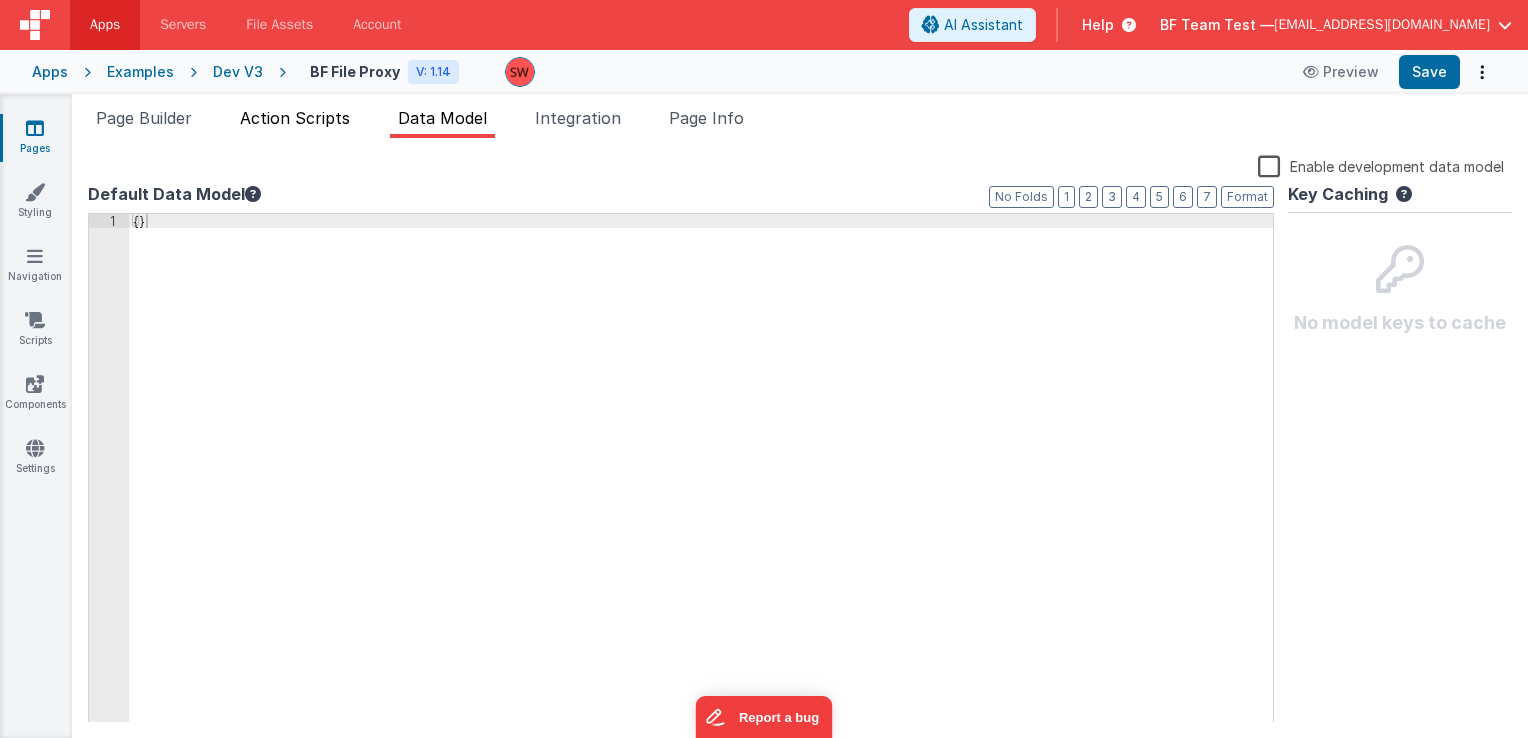 click on "Action Scripts" at bounding box center [295, 122] 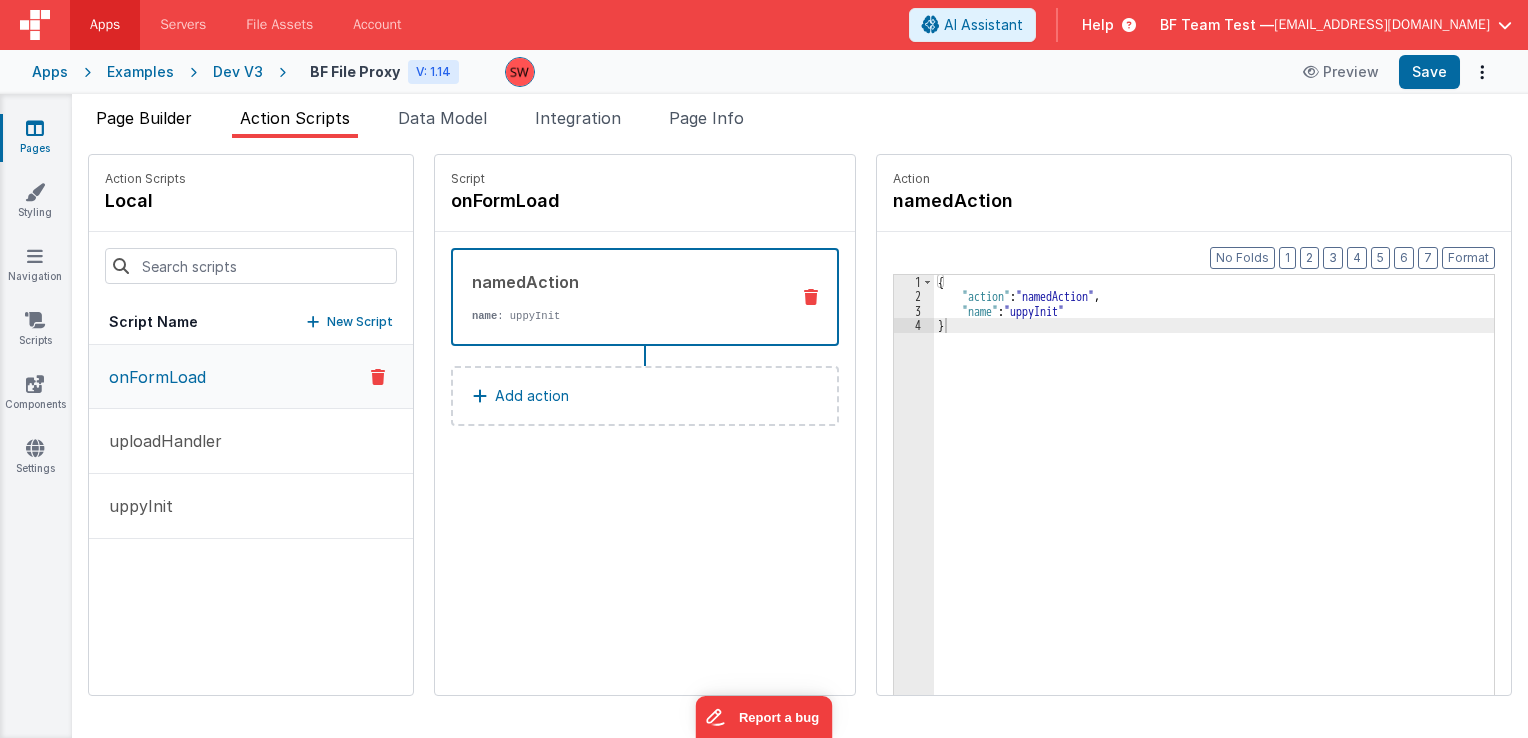 click on "Page Builder" at bounding box center (144, 118) 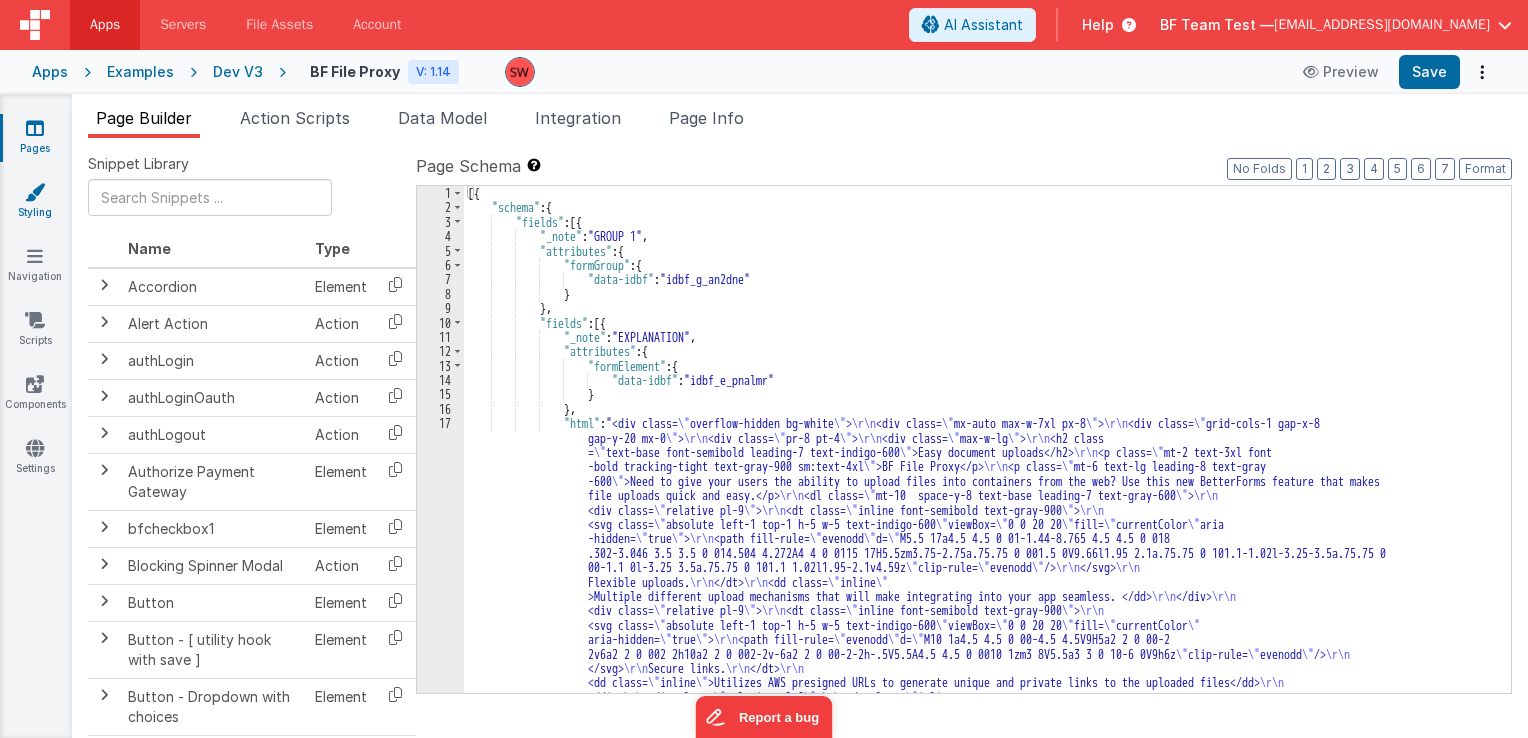 click on "Styling" at bounding box center [35, 202] 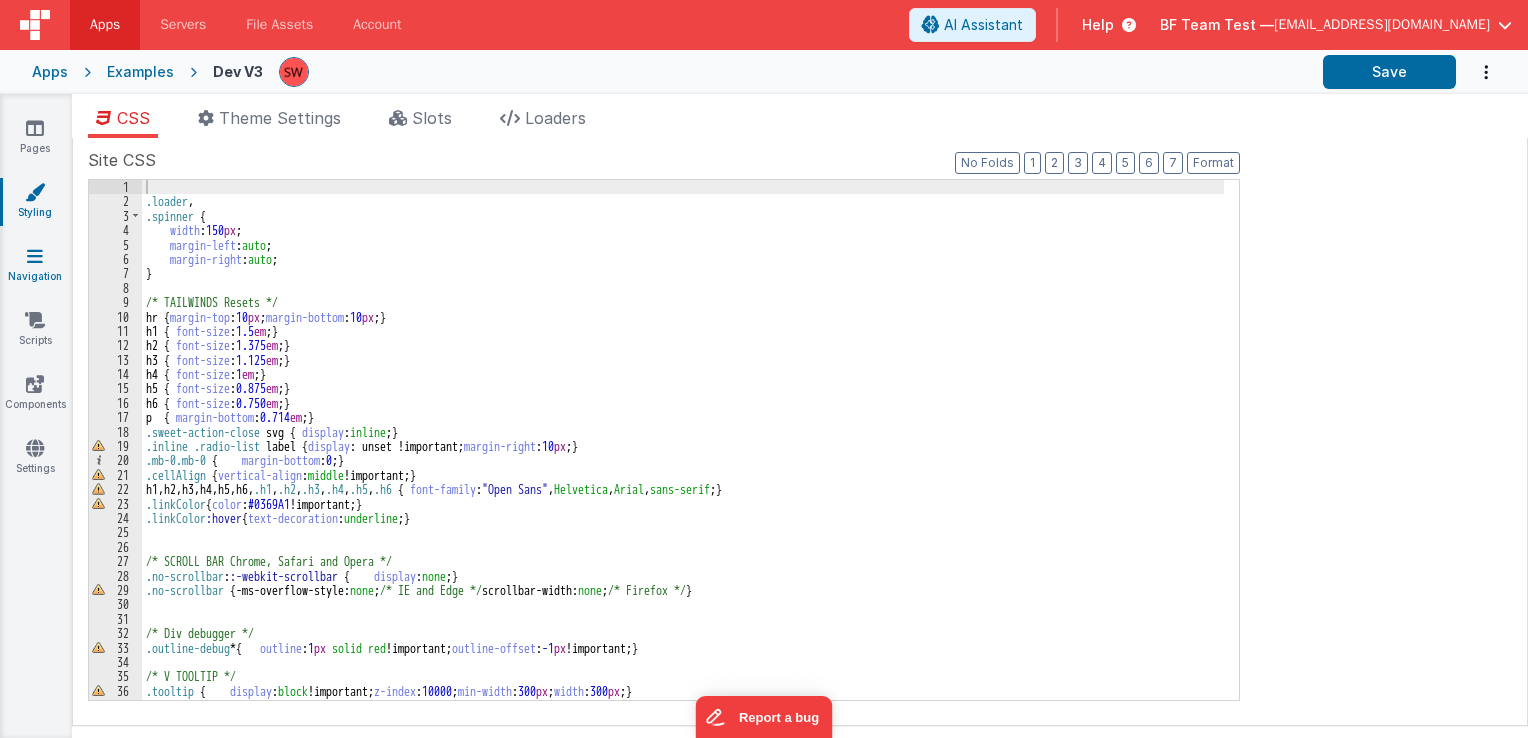 click on "Navigation" at bounding box center [35, 266] 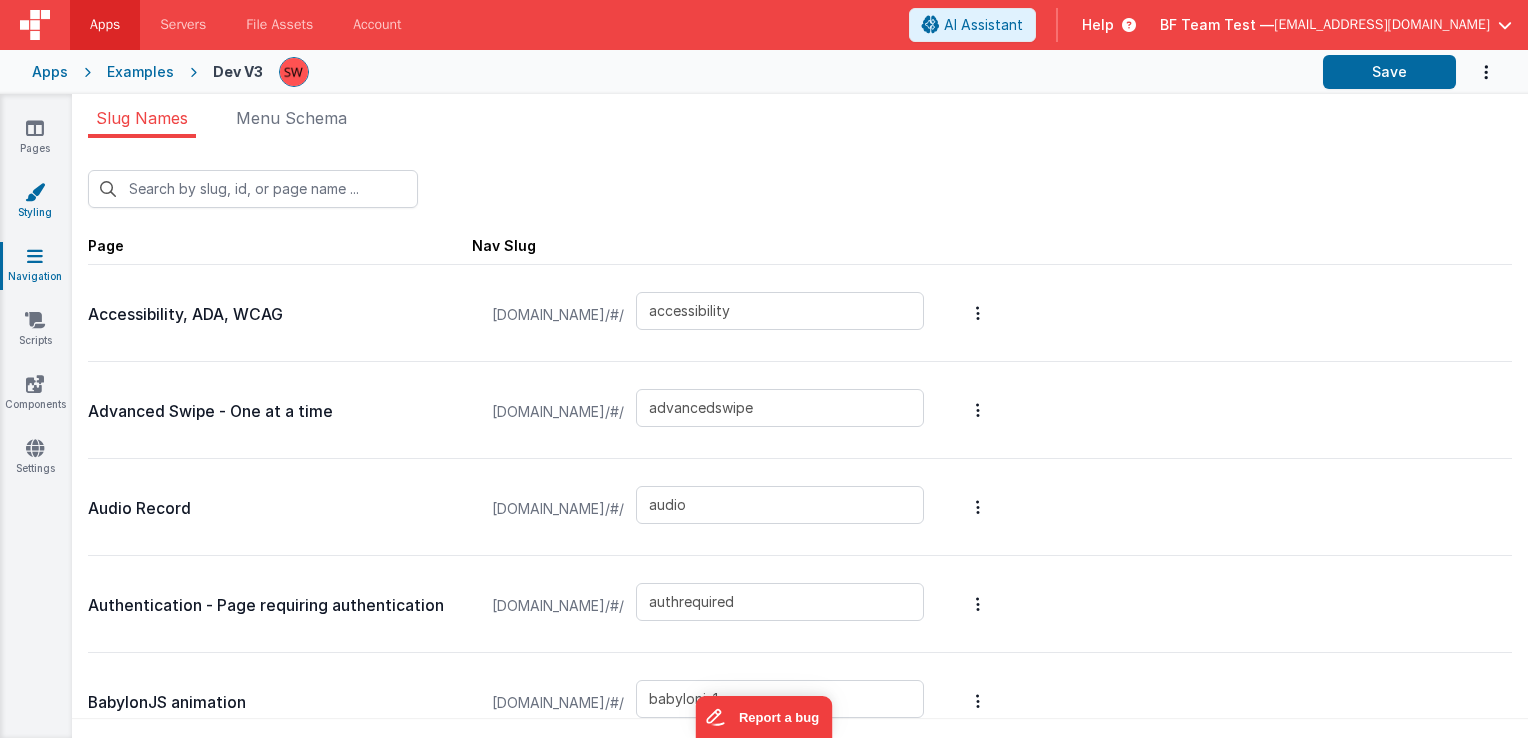 click on "Styling" at bounding box center (35, 202) 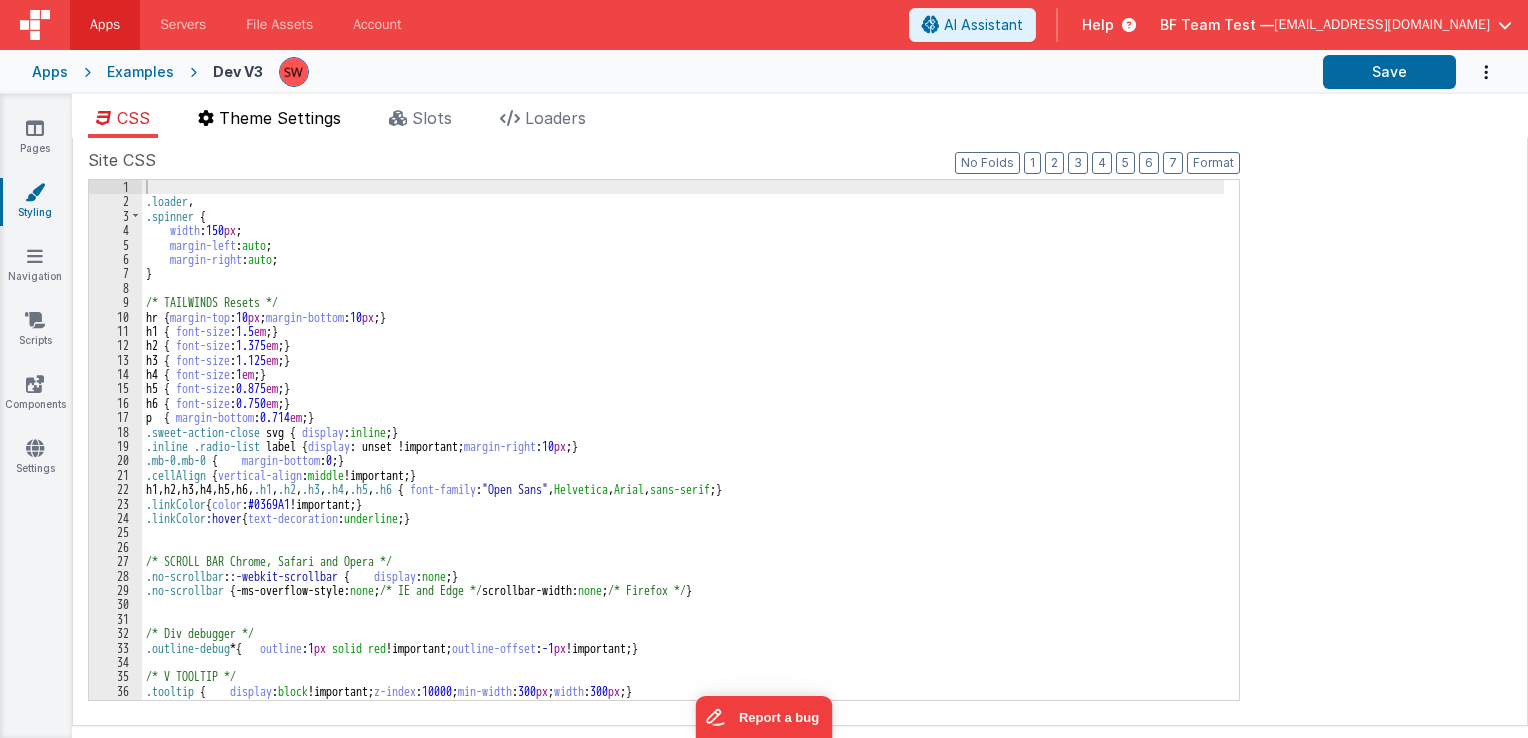 click on "Theme Settings" at bounding box center (269, 122) 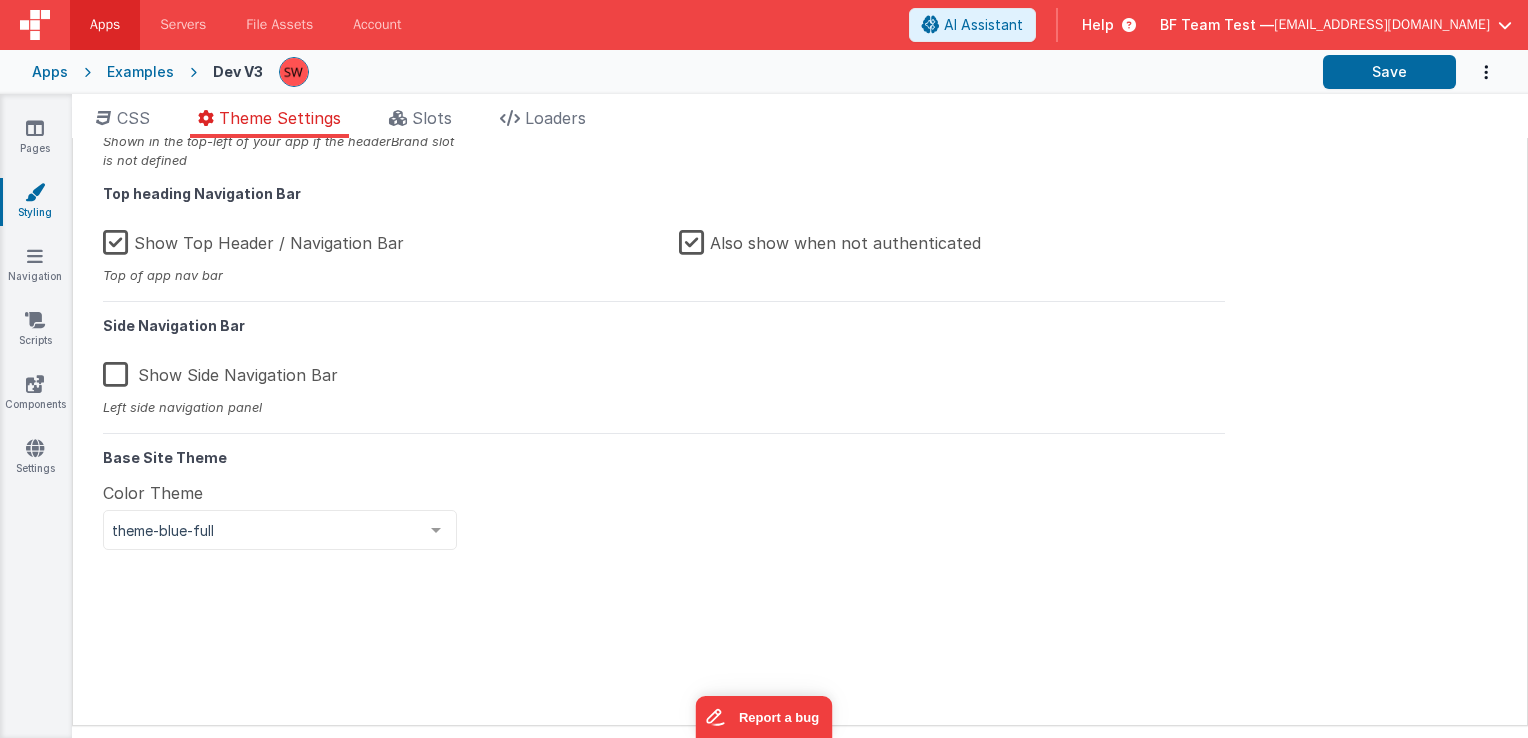 scroll, scrollTop: 0, scrollLeft: 0, axis: both 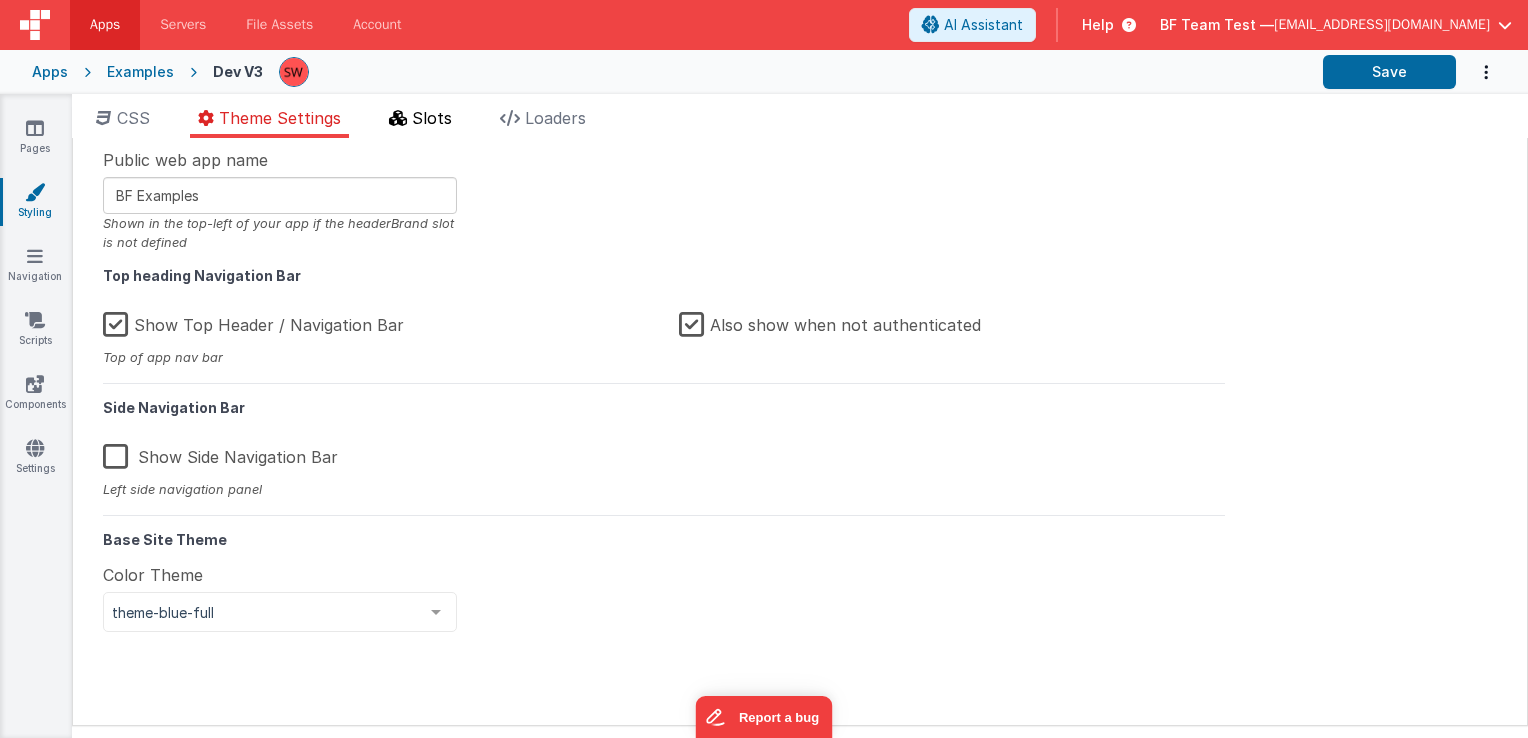 click on "Slots" at bounding box center (432, 118) 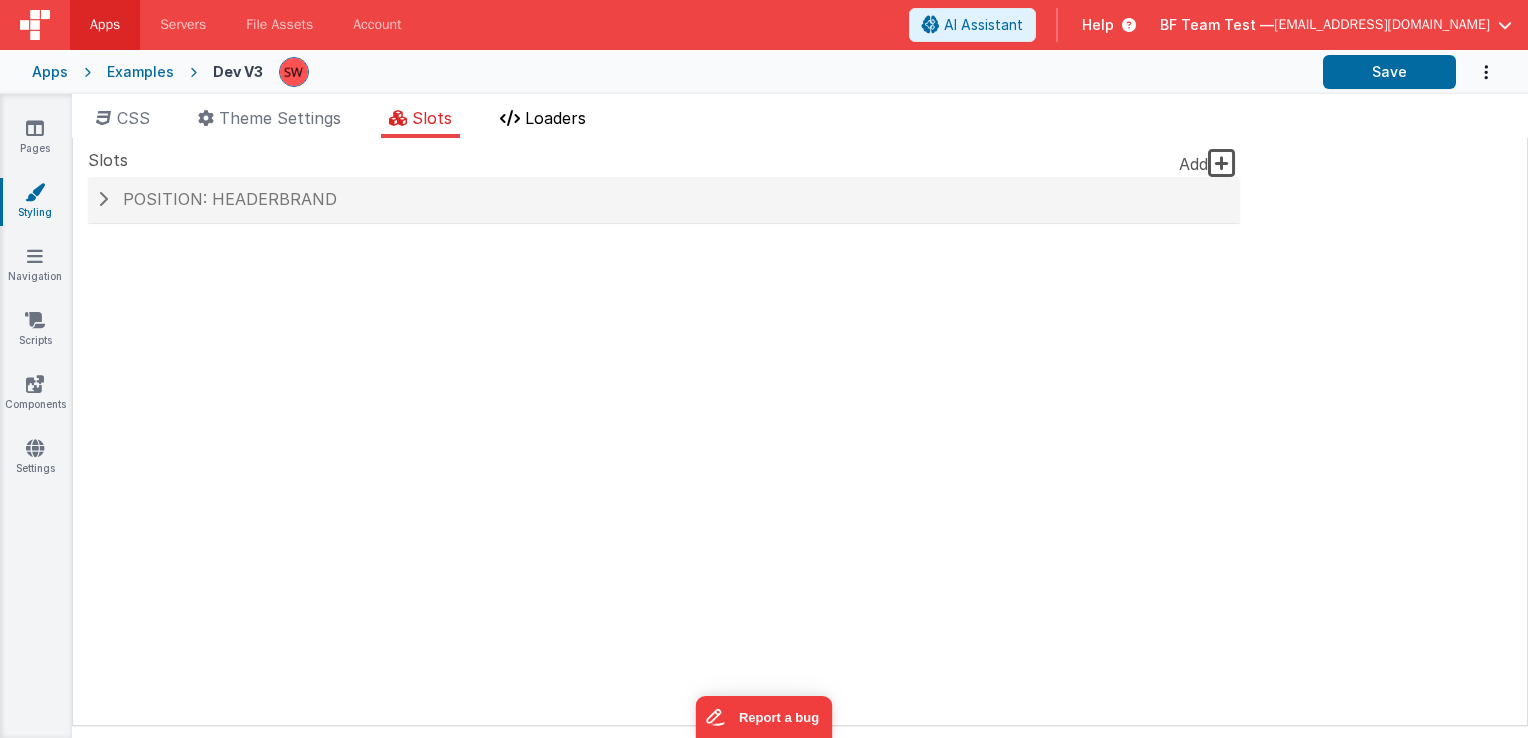 click on "Loaders" at bounding box center [555, 118] 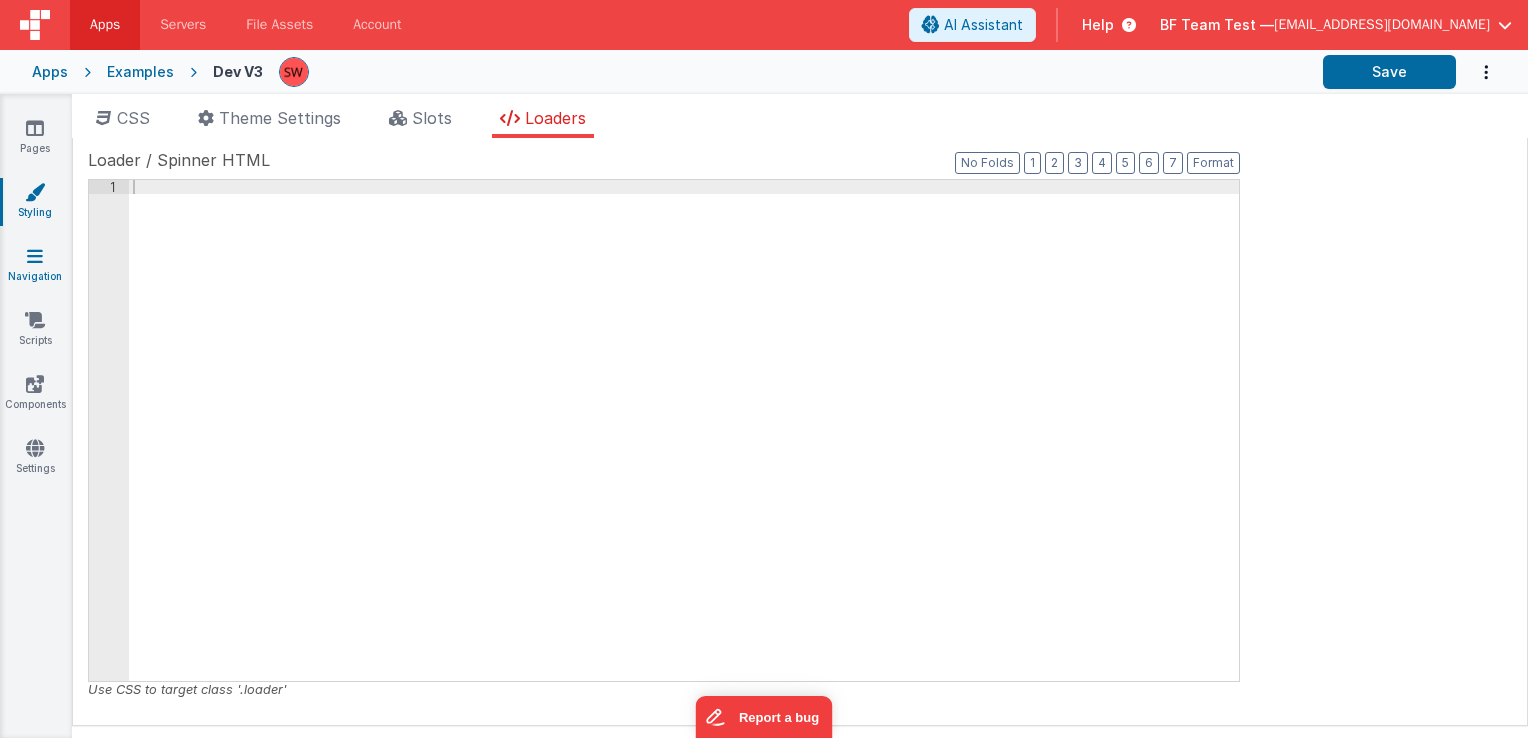 click on "Navigation" at bounding box center (35, 266) 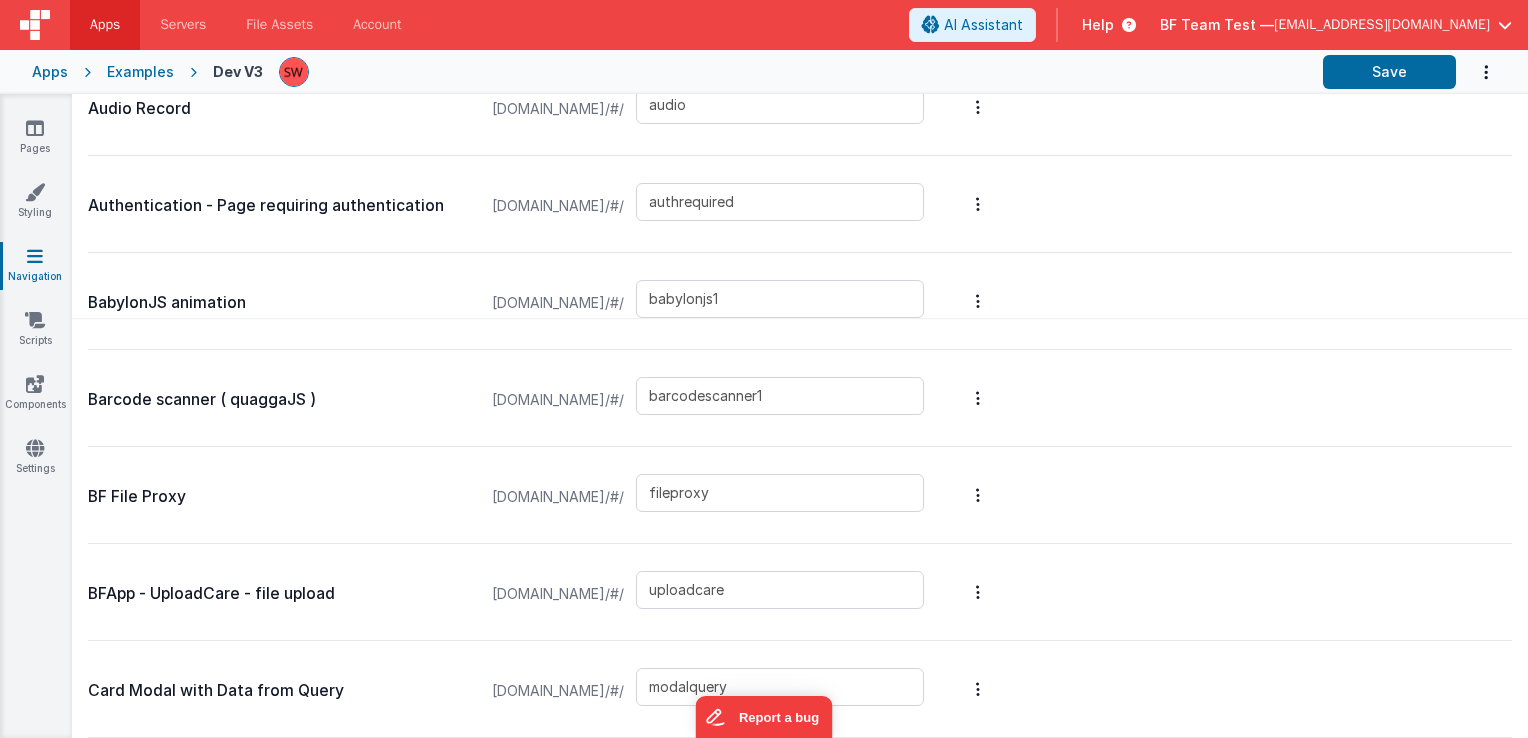 scroll, scrollTop: 0, scrollLeft: 0, axis: both 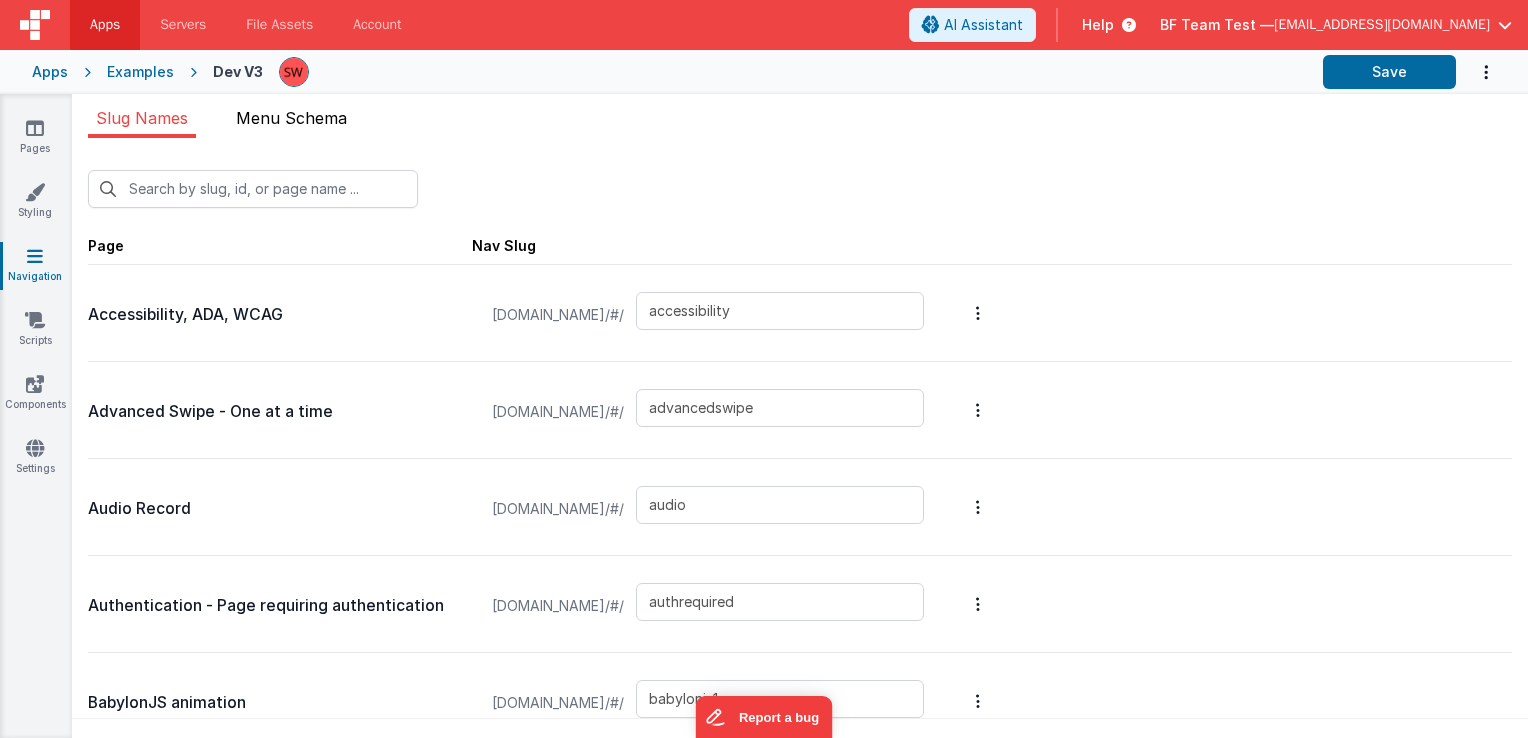 click on "Menu Schema" at bounding box center (291, 118) 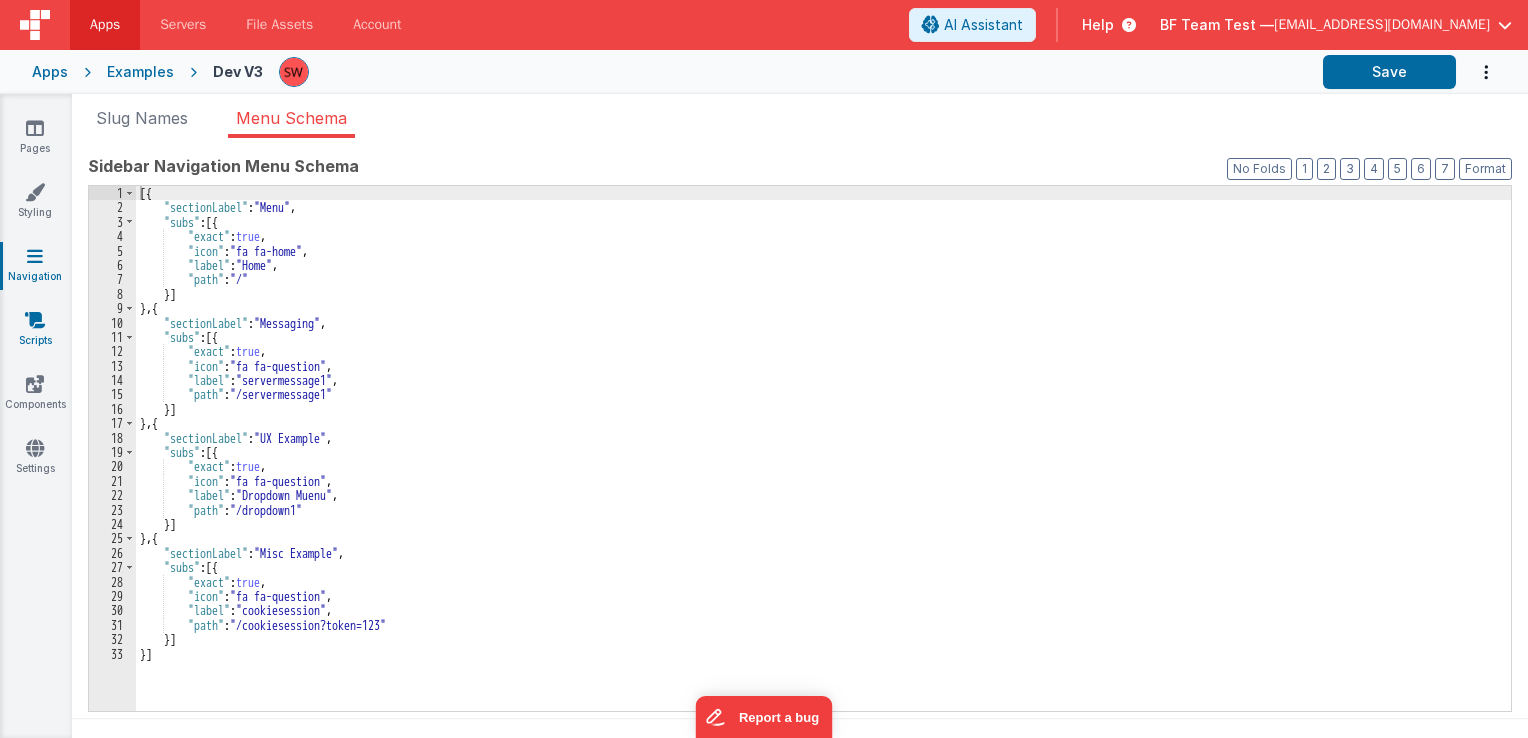 click at bounding box center [35, 320] 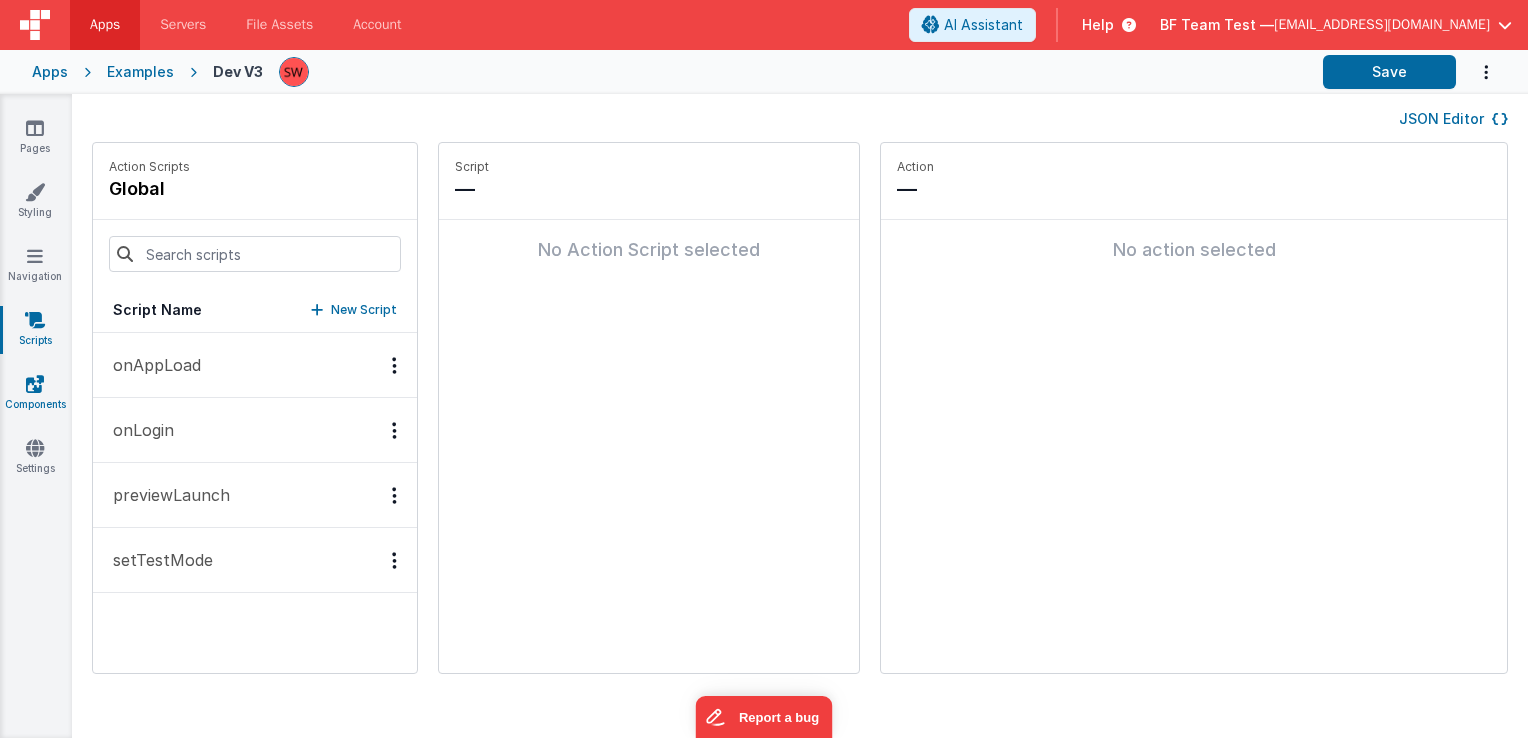 click on "Components" at bounding box center (35, 394) 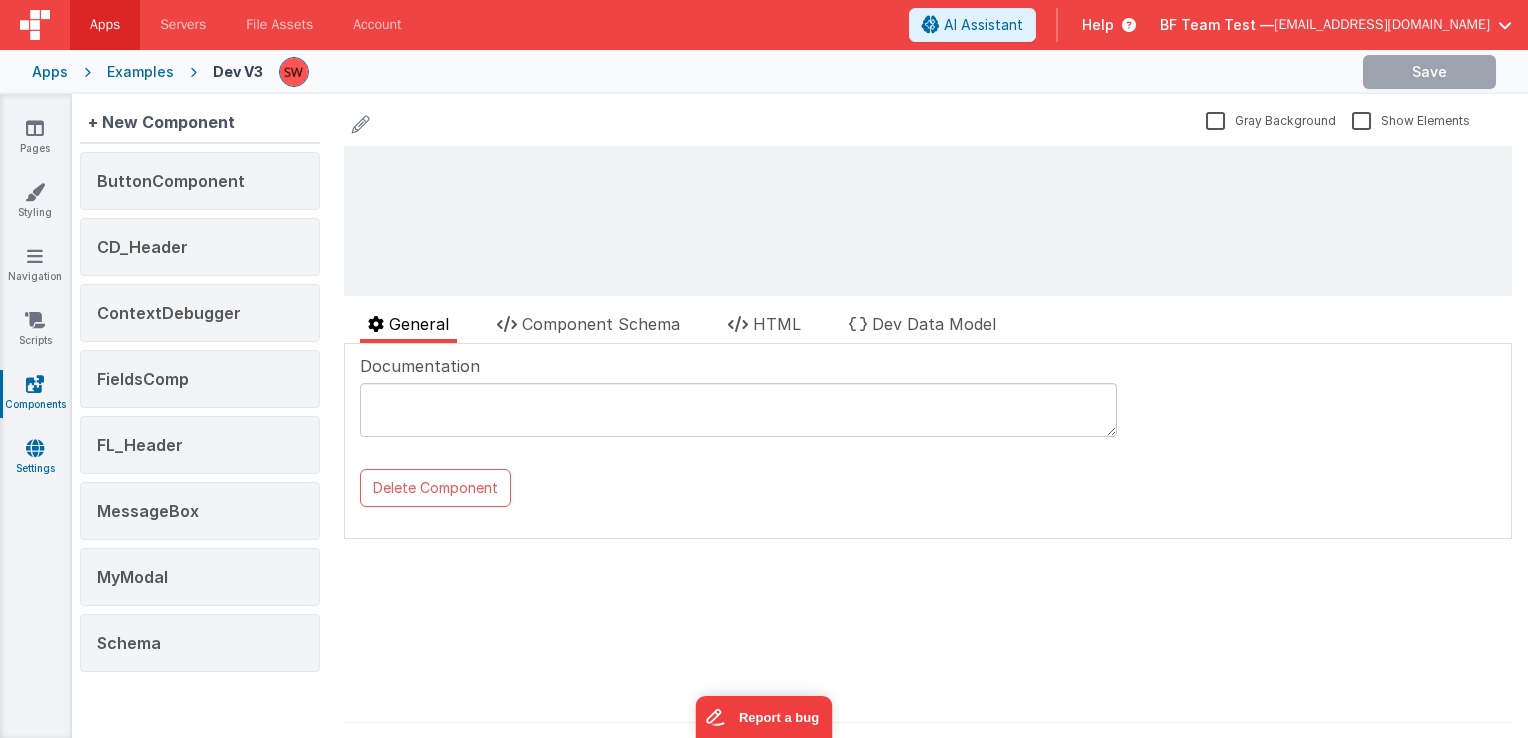 scroll, scrollTop: 0, scrollLeft: 0, axis: both 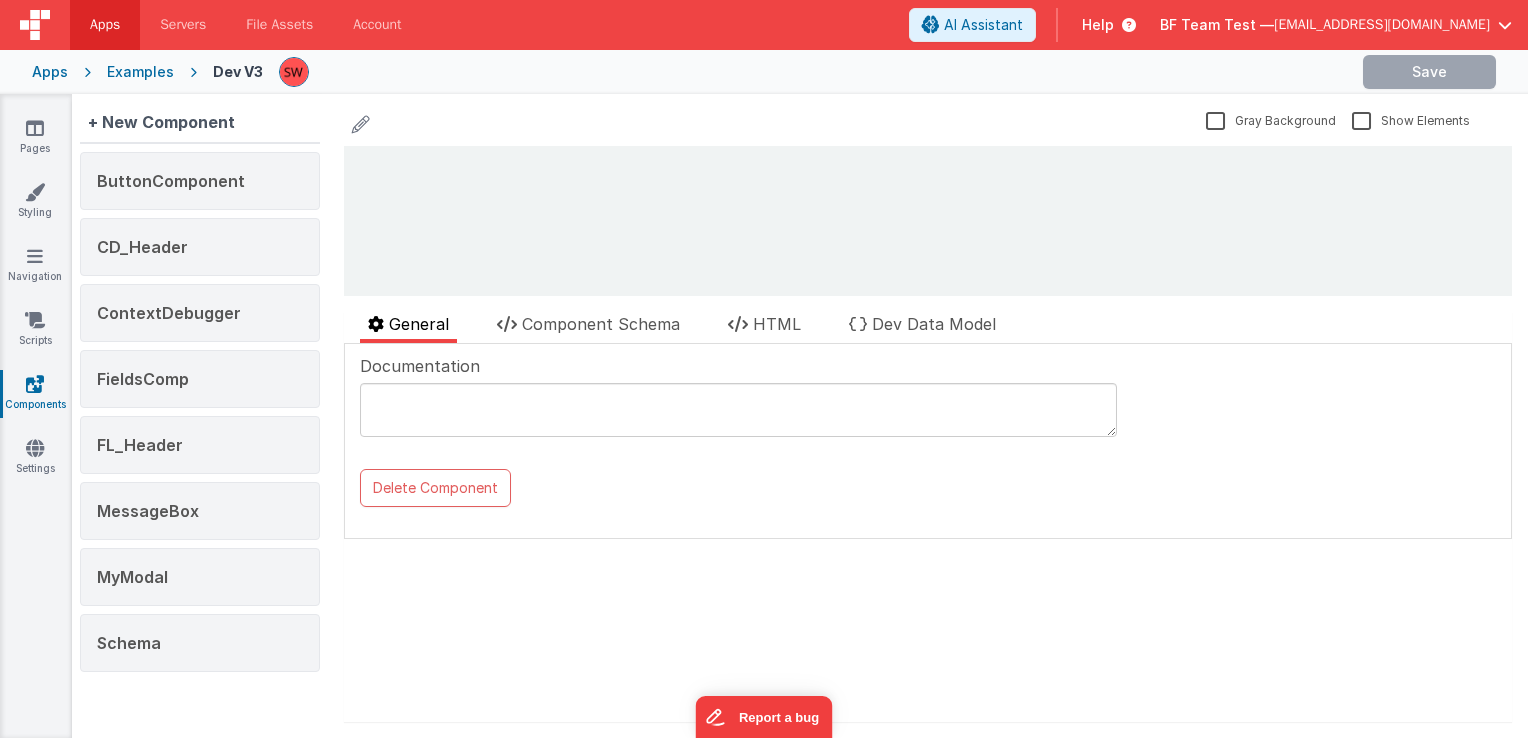 click on "Pages
Styling
Navigation
Scripts
Components
Settings" at bounding box center (36, 416) 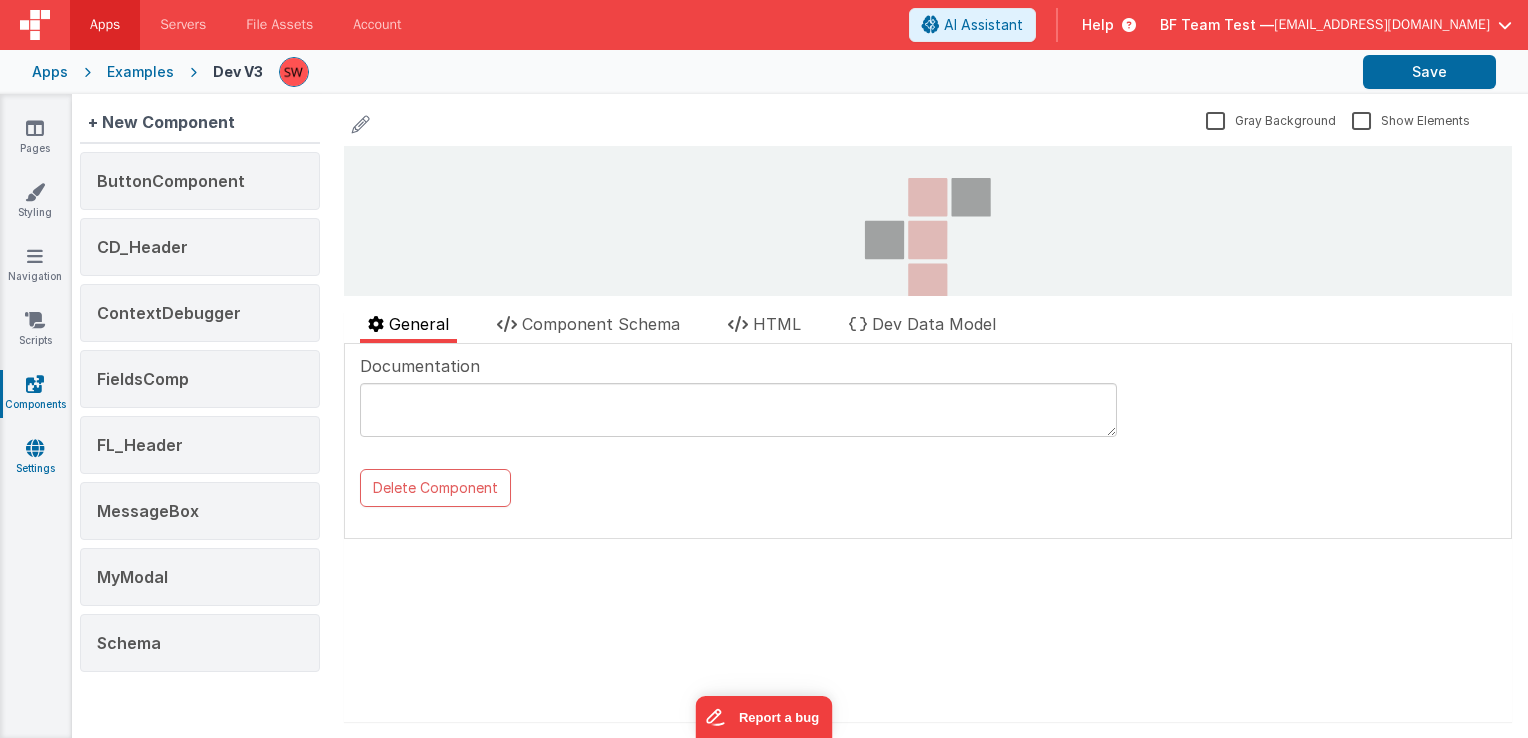 scroll, scrollTop: 0, scrollLeft: 0, axis: both 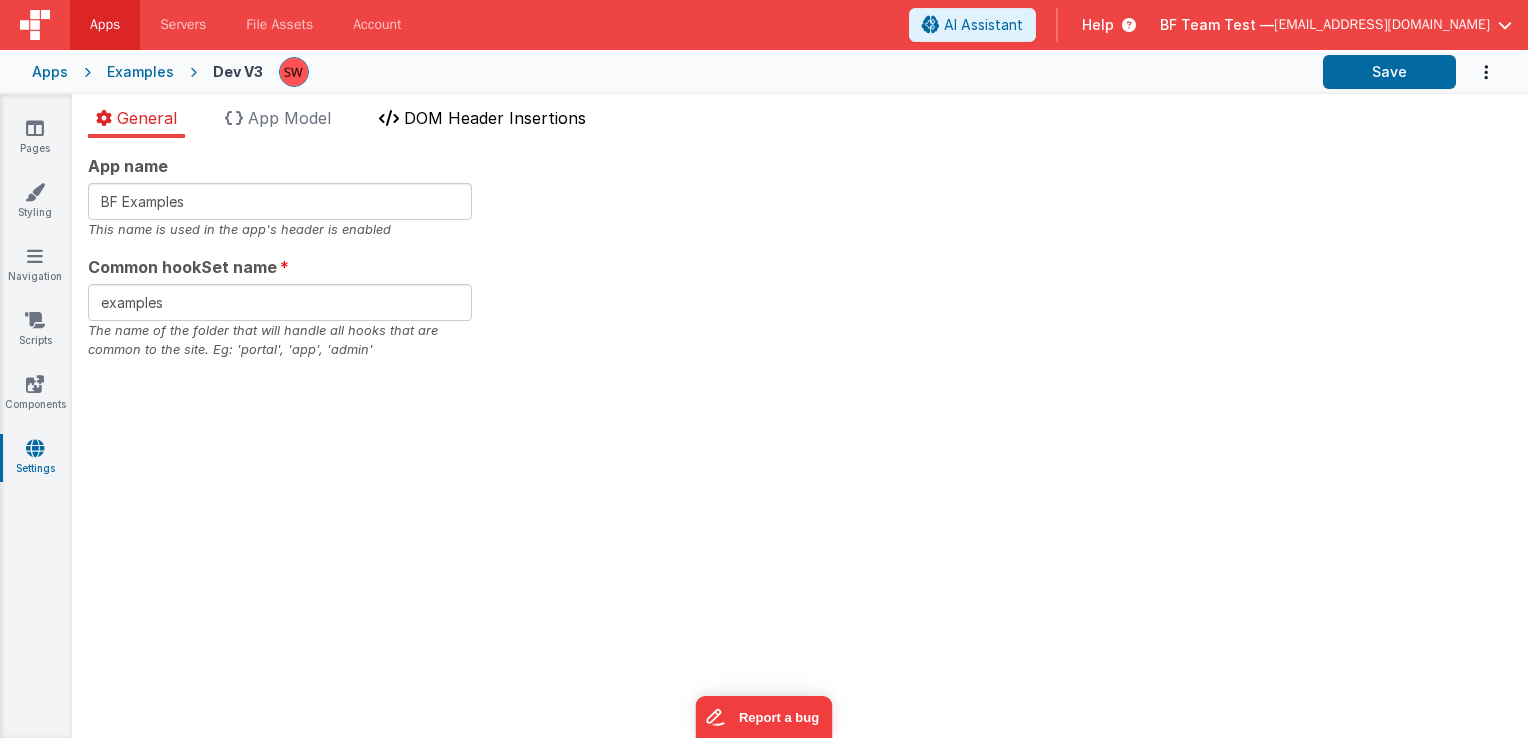 click on "DOM Header Insertions" at bounding box center (495, 118) 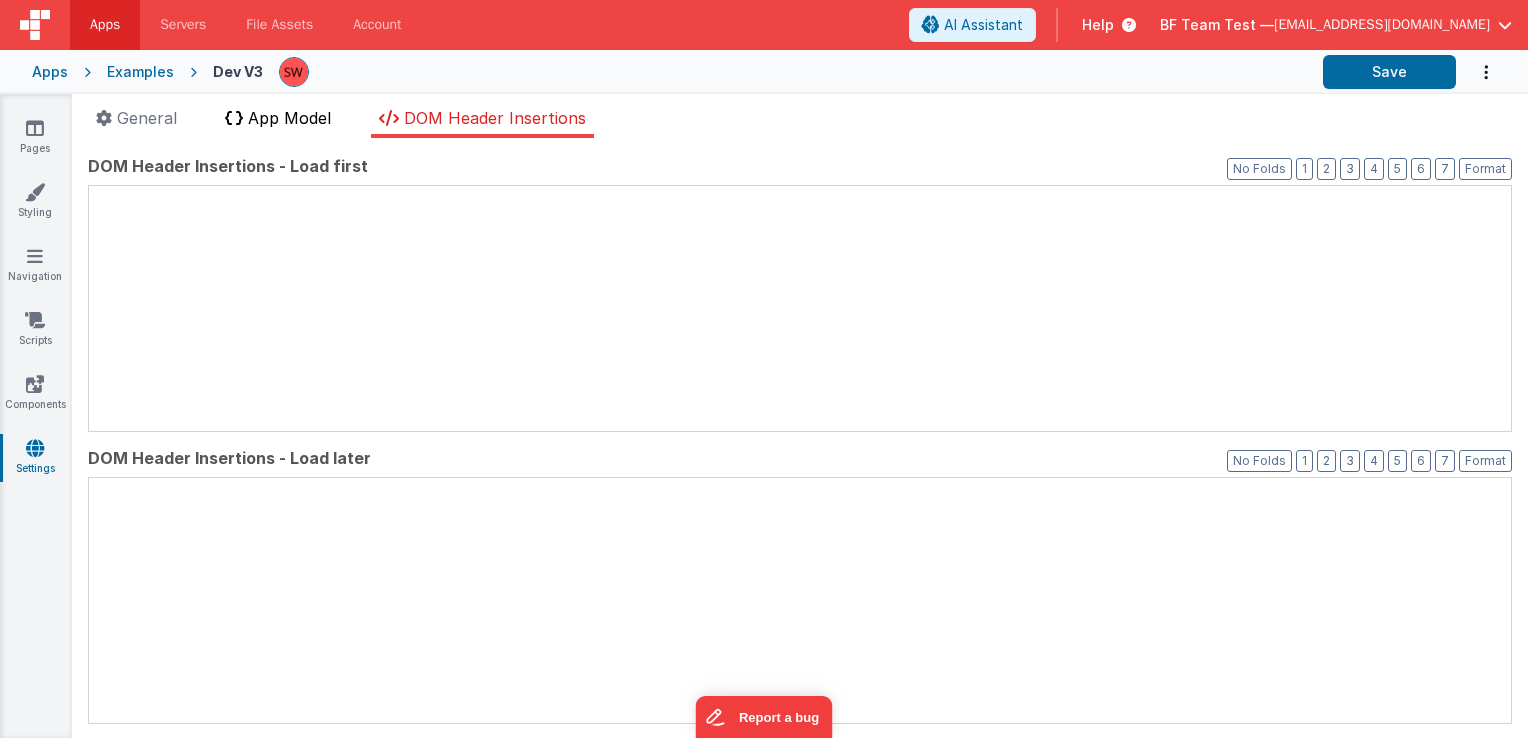 click on "App Model" at bounding box center [289, 118] 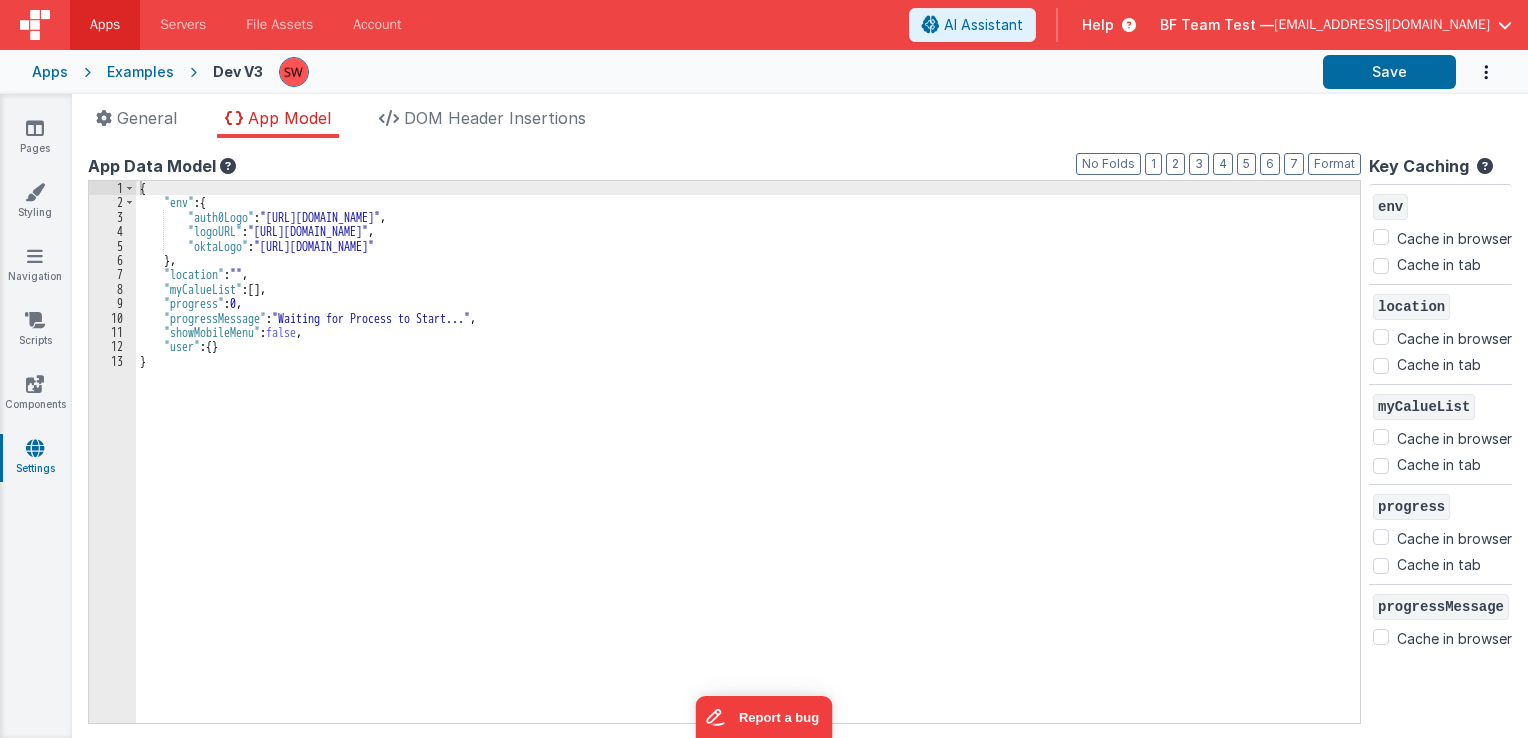 click on "App name BF Examples   This name is used in the app's header is enabled Common hookSet name examples   The name of the folder that will handle all hooks that are common to the site. Eg: 'portal', 'app', 'admin'  App Data Model  Format
7
6
5
4
3
2
1
No Folds
1 2 3 4 5 6 7 8 9 10 11 12 13 {      "env" :  {           "auth0Logo" :  "https://identicons.dev/static/icons/mono/png/icon-auth0-logo-light.png" ,           "logoURL" :  "https://ucarecdn.com/184284d7-0d9b-4bb0-abb5-598829198b2b/" ,           "oktaLogo" :  "https://www.okta.com/sites/default/files/Dev_Logo-02_Large.png"      } ,      "location" :  "" ,      "myCalueList" :  [ ] ,      "progress" :  0 ,      "progressMessage" :  "Waiting for Process to Start..." ,      "showMobileMenu" :  false ,      "user" :  { } } Key Caching
env" at bounding box center [800, 438] 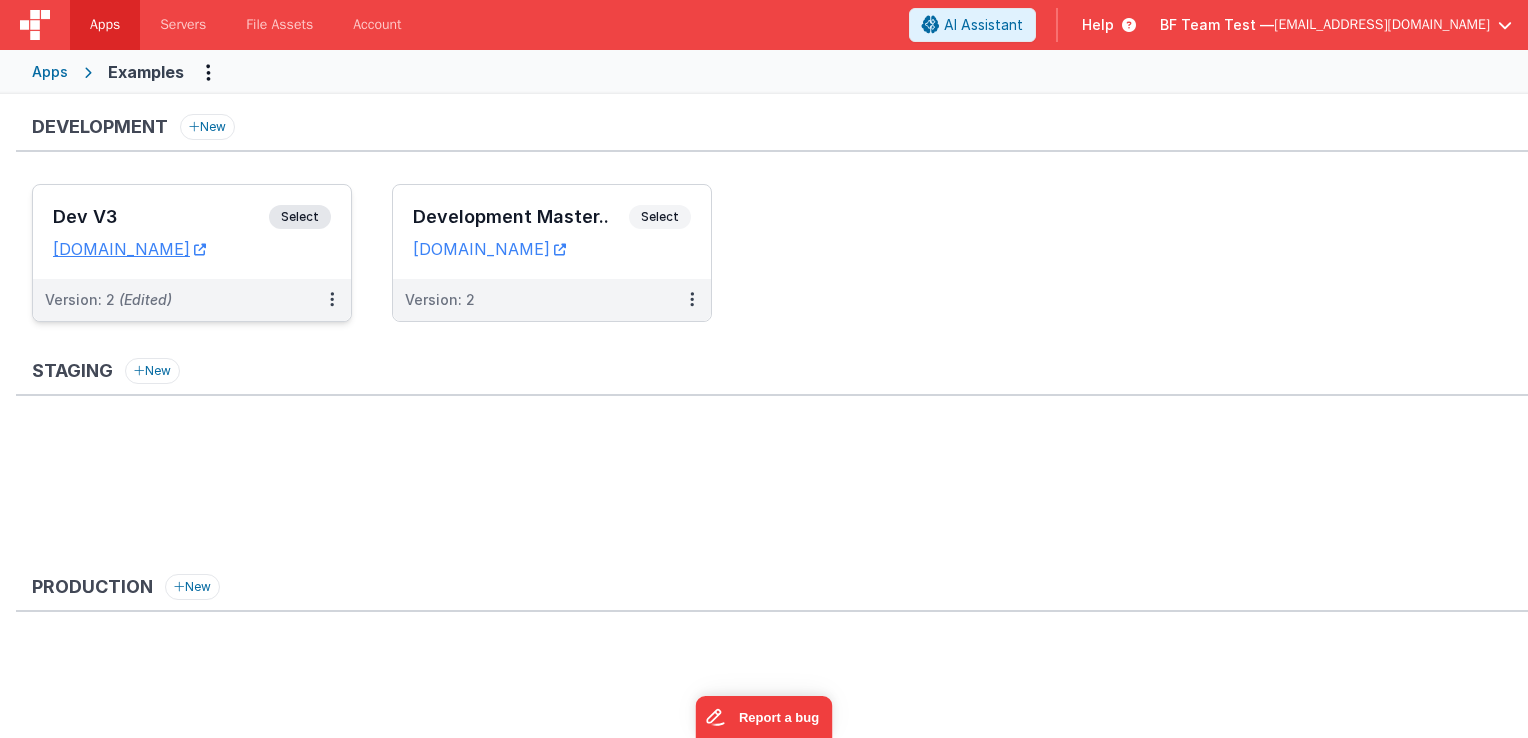 click on "Select" at bounding box center [300, 217] 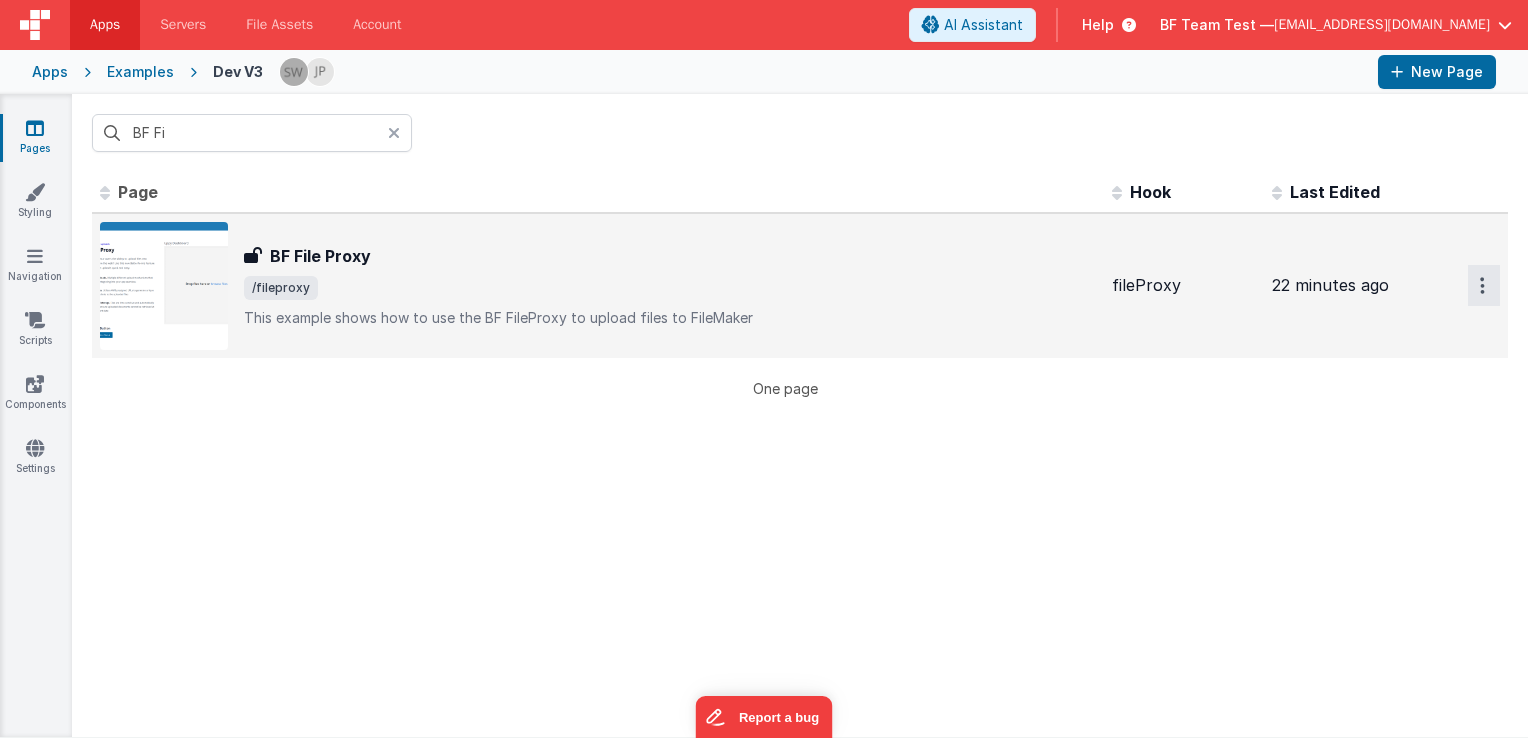 click at bounding box center [1484, 285] 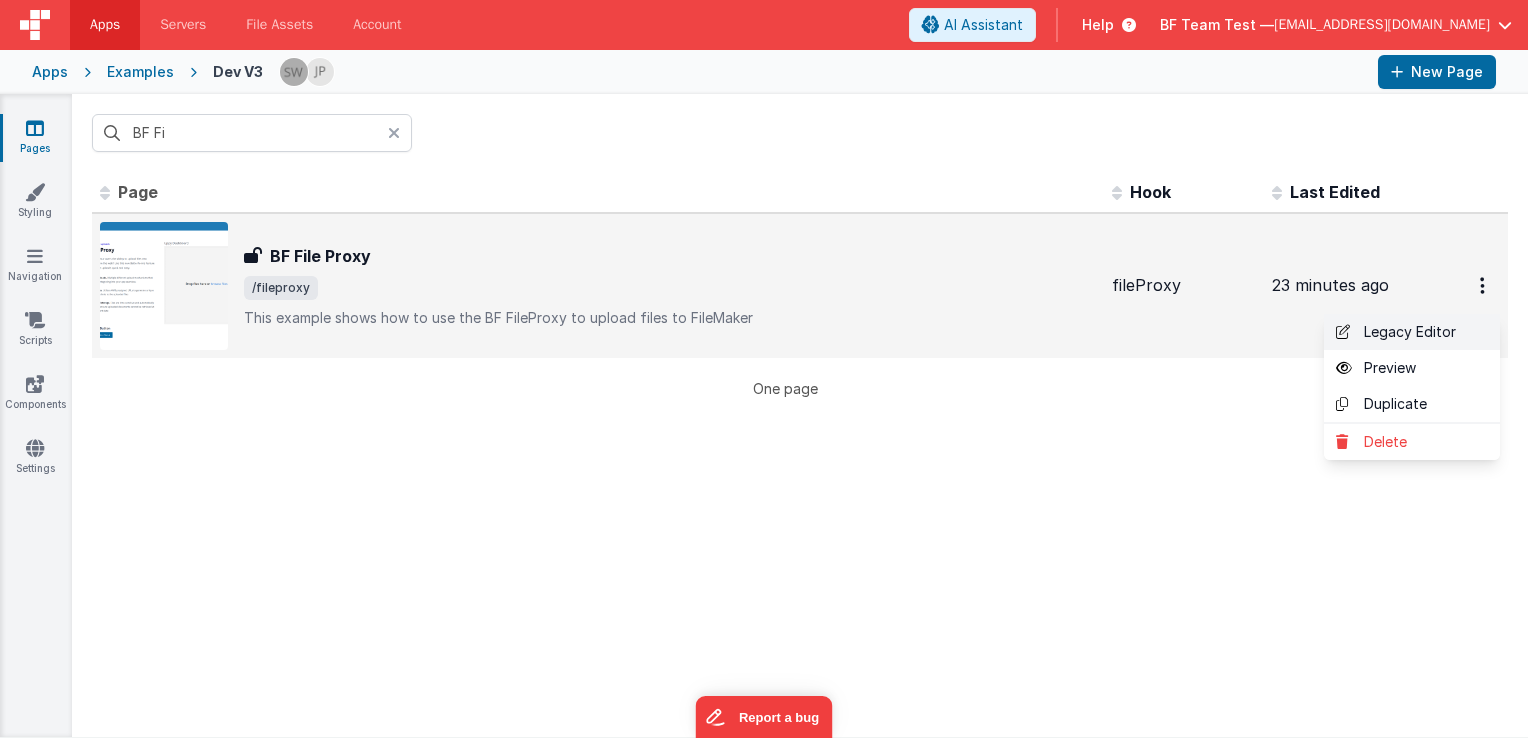click on "Legacy Editor" at bounding box center [1412, 332] 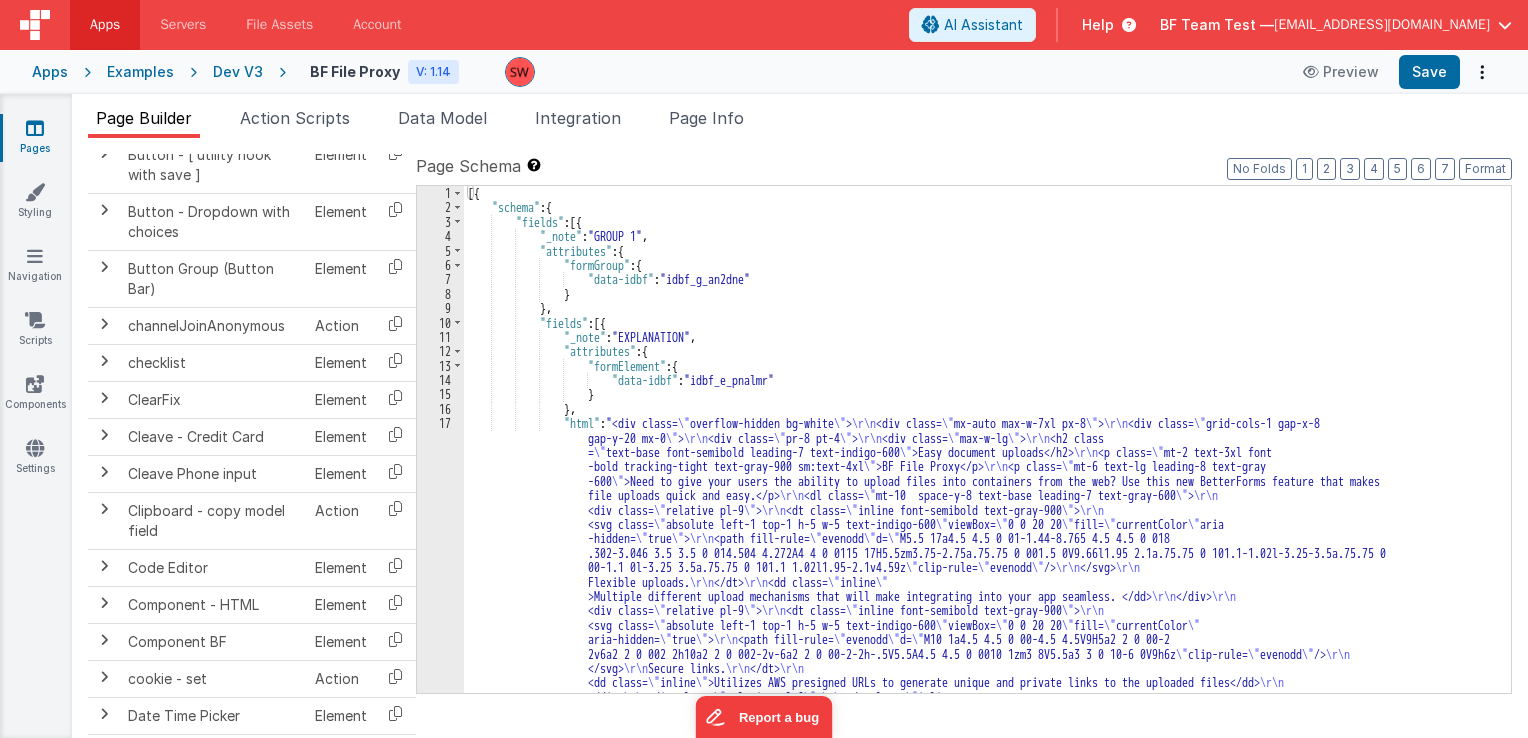 scroll, scrollTop: 500, scrollLeft: 0, axis: vertical 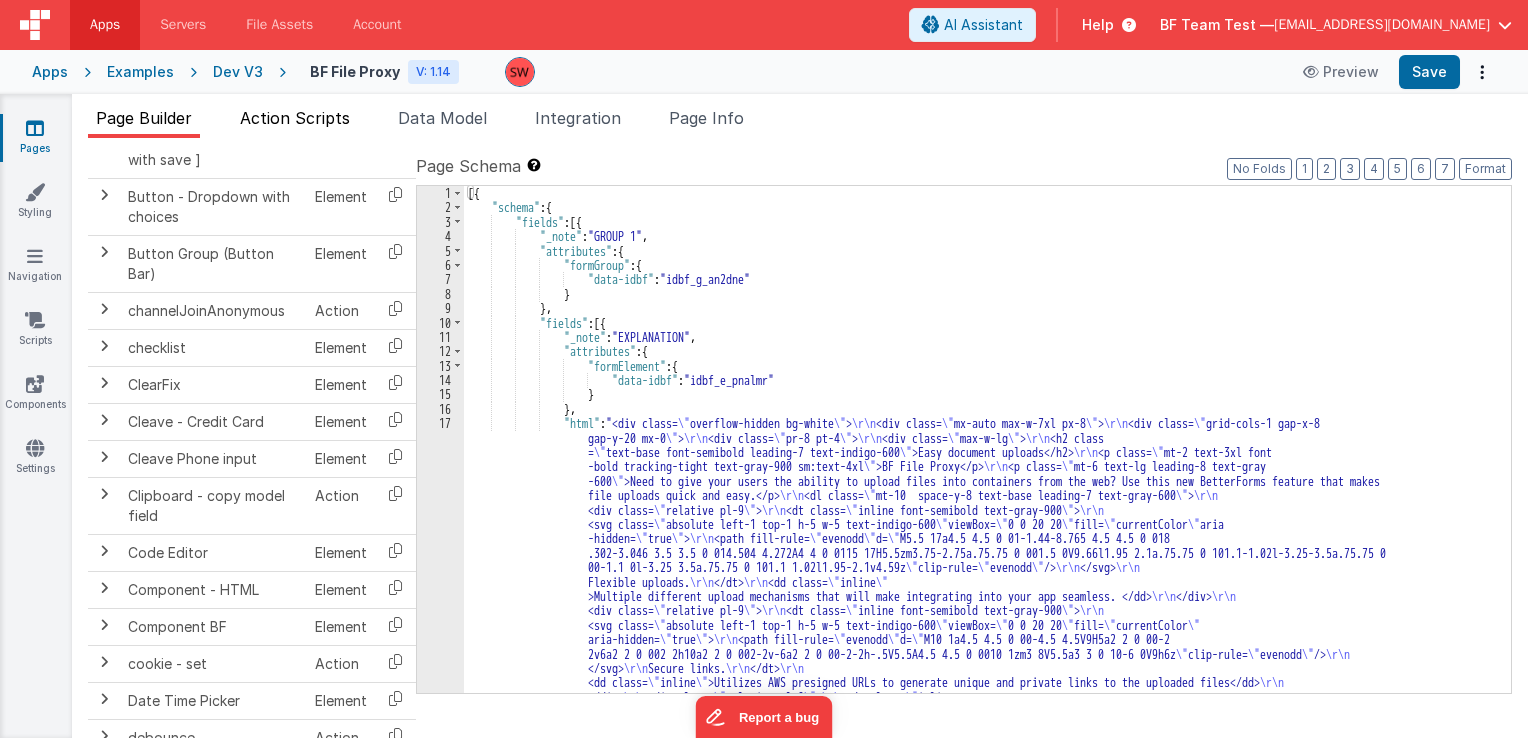 click on "Action Scripts" at bounding box center [295, 118] 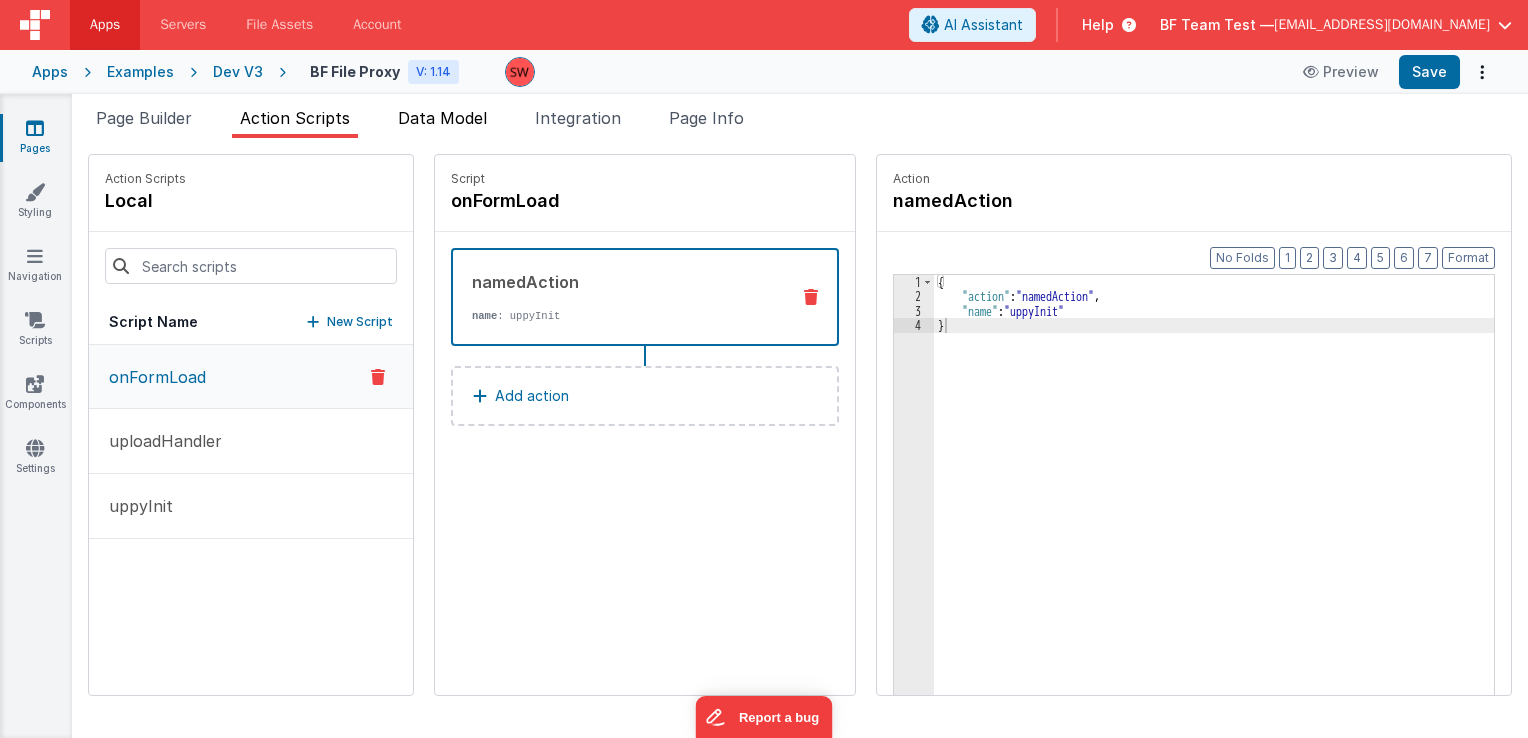 click on "Data Model" at bounding box center [442, 118] 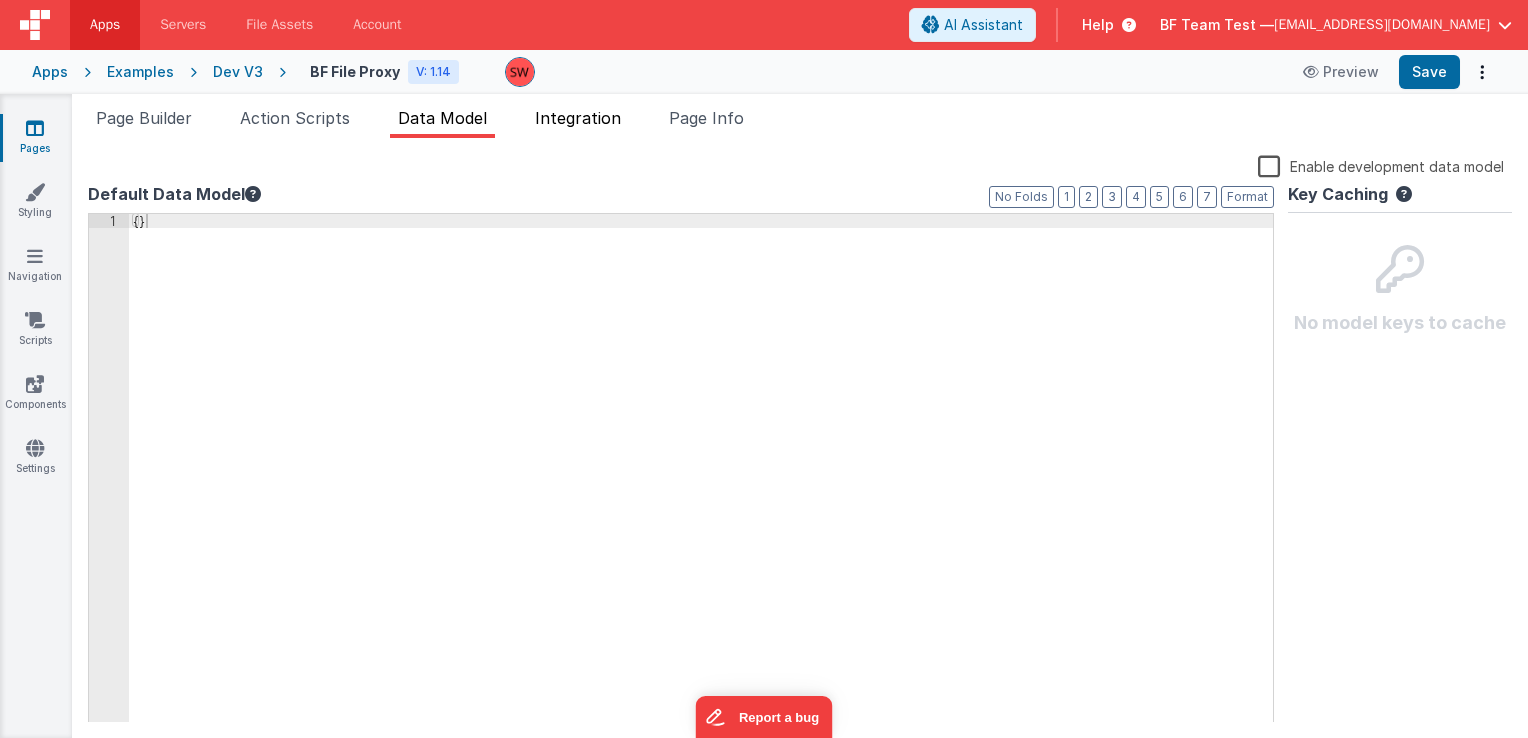 click on "Integration" at bounding box center (578, 118) 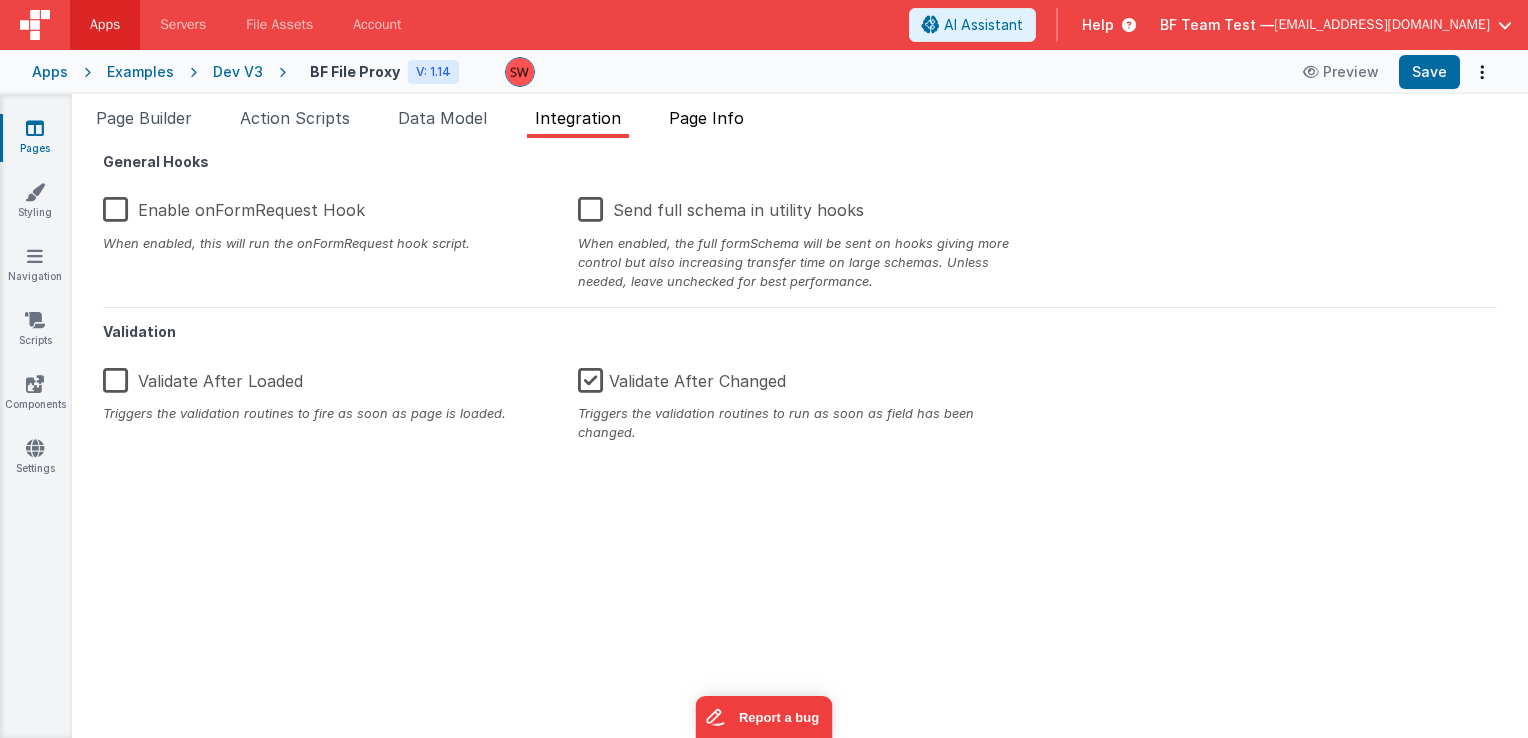 click on "Page Info" at bounding box center (706, 118) 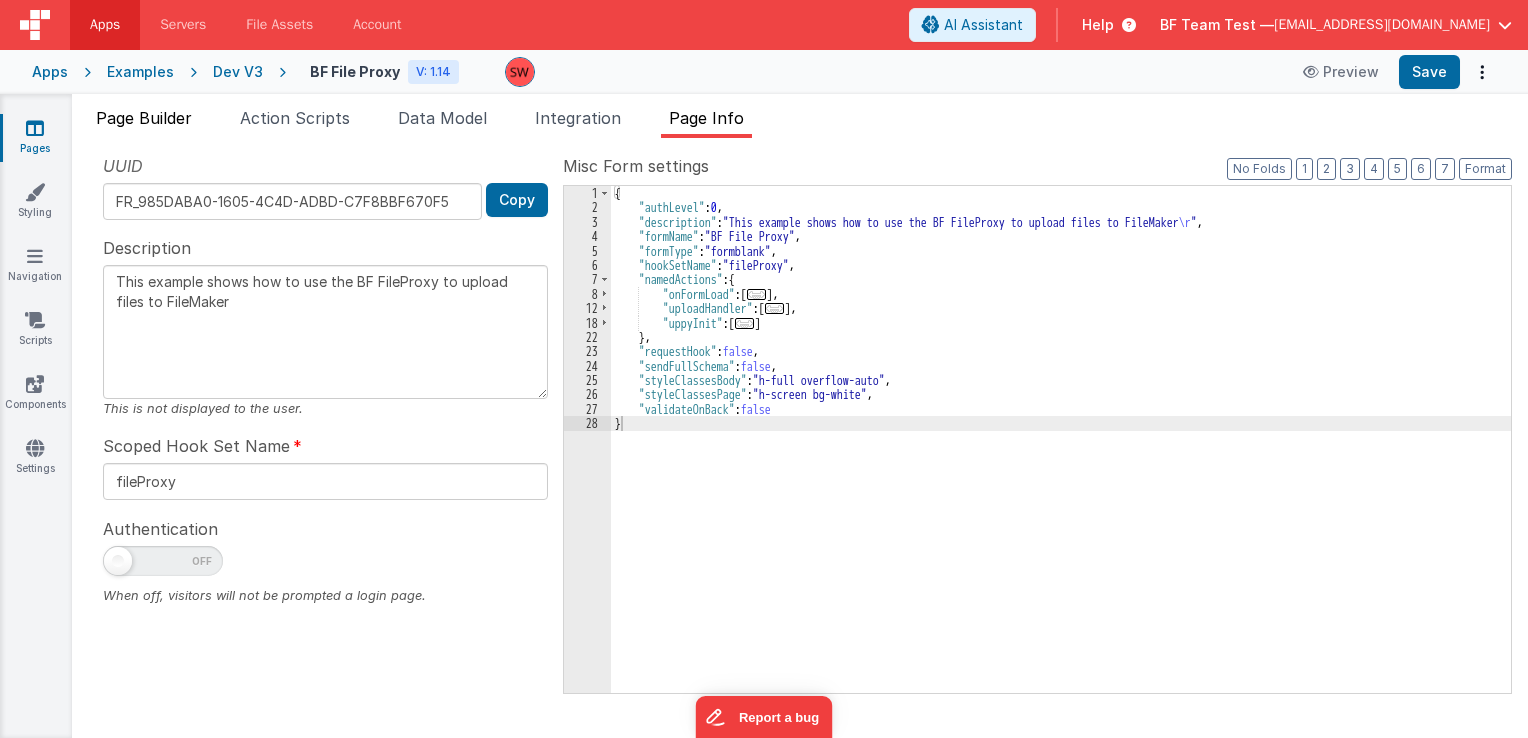 click on "Page Builder" at bounding box center [144, 118] 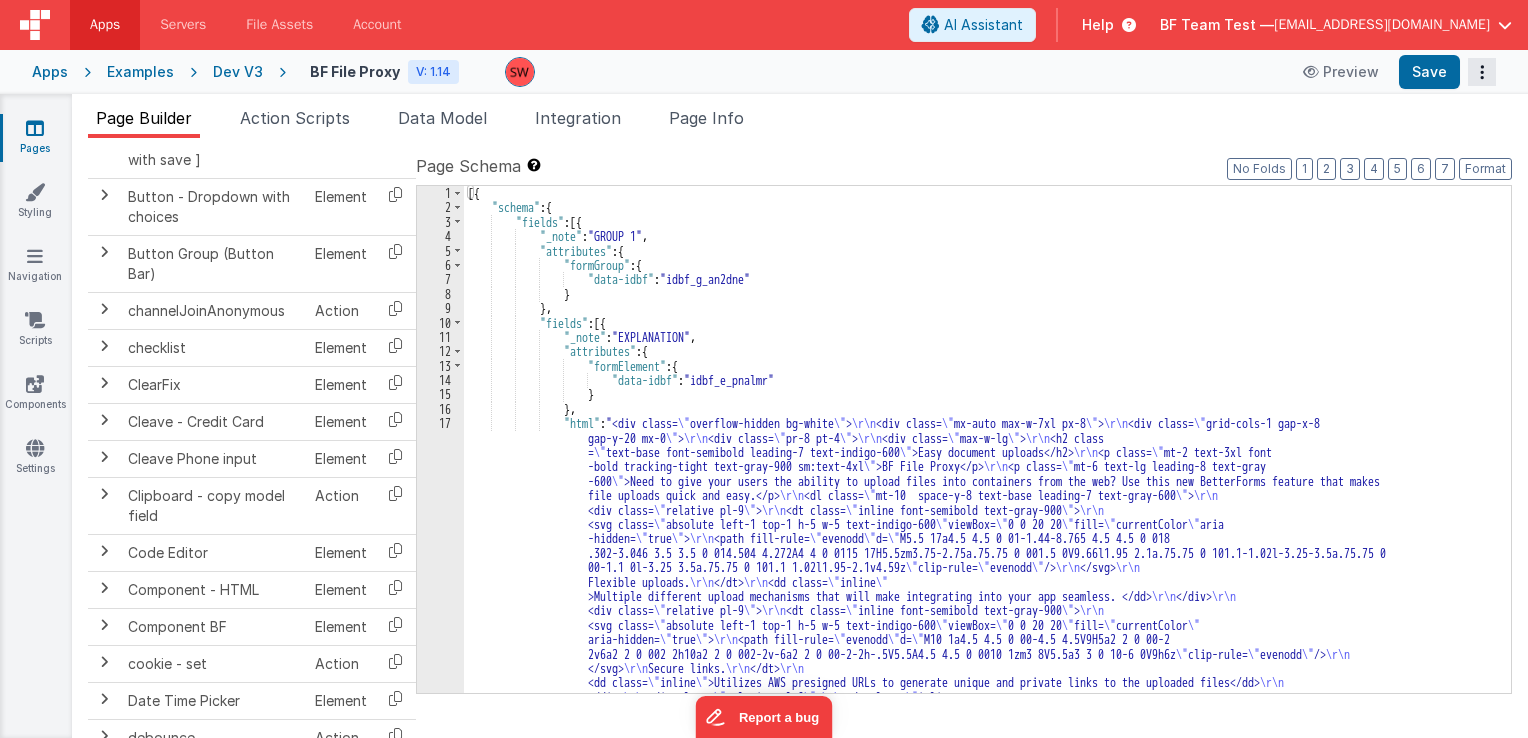 click at bounding box center (1482, 72) 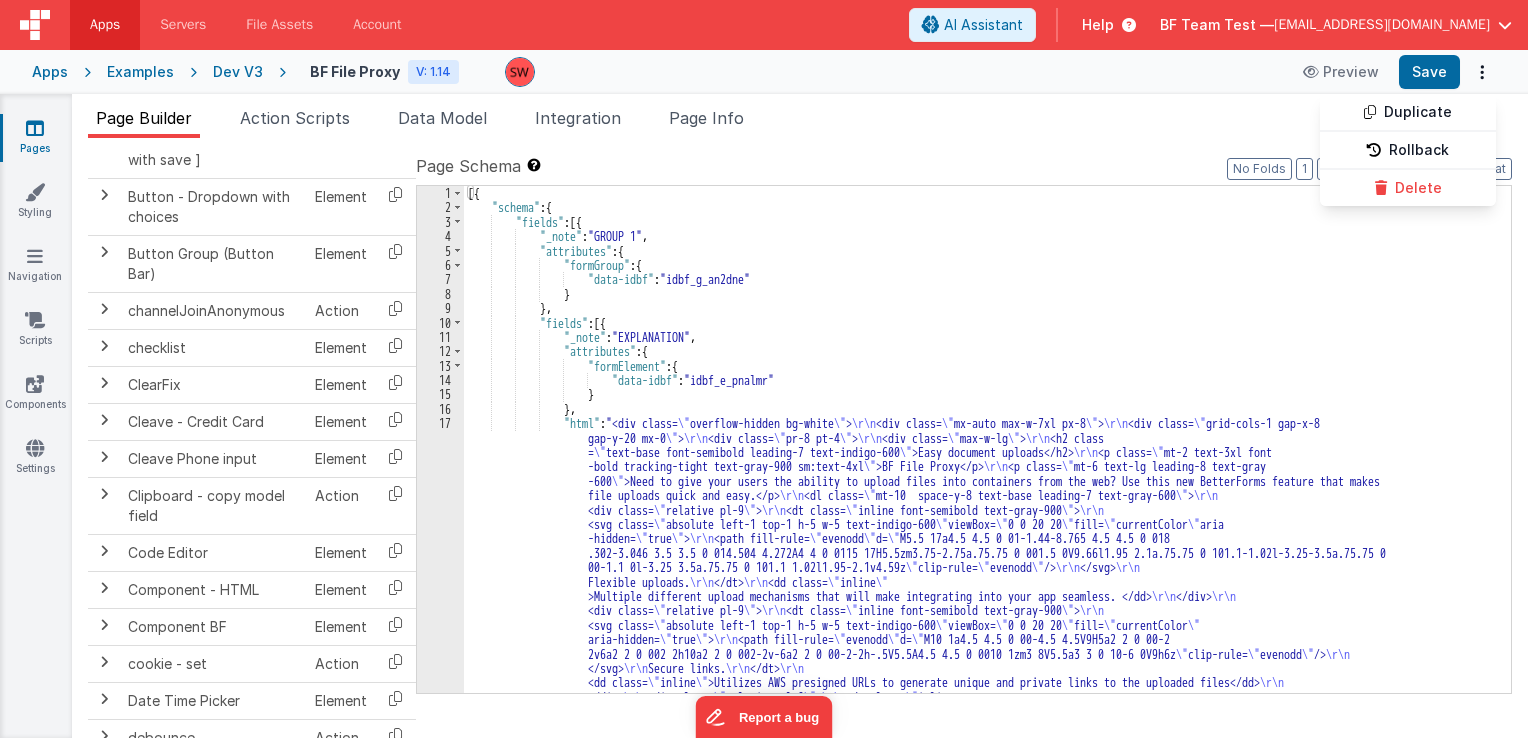 click at bounding box center (764, 369) 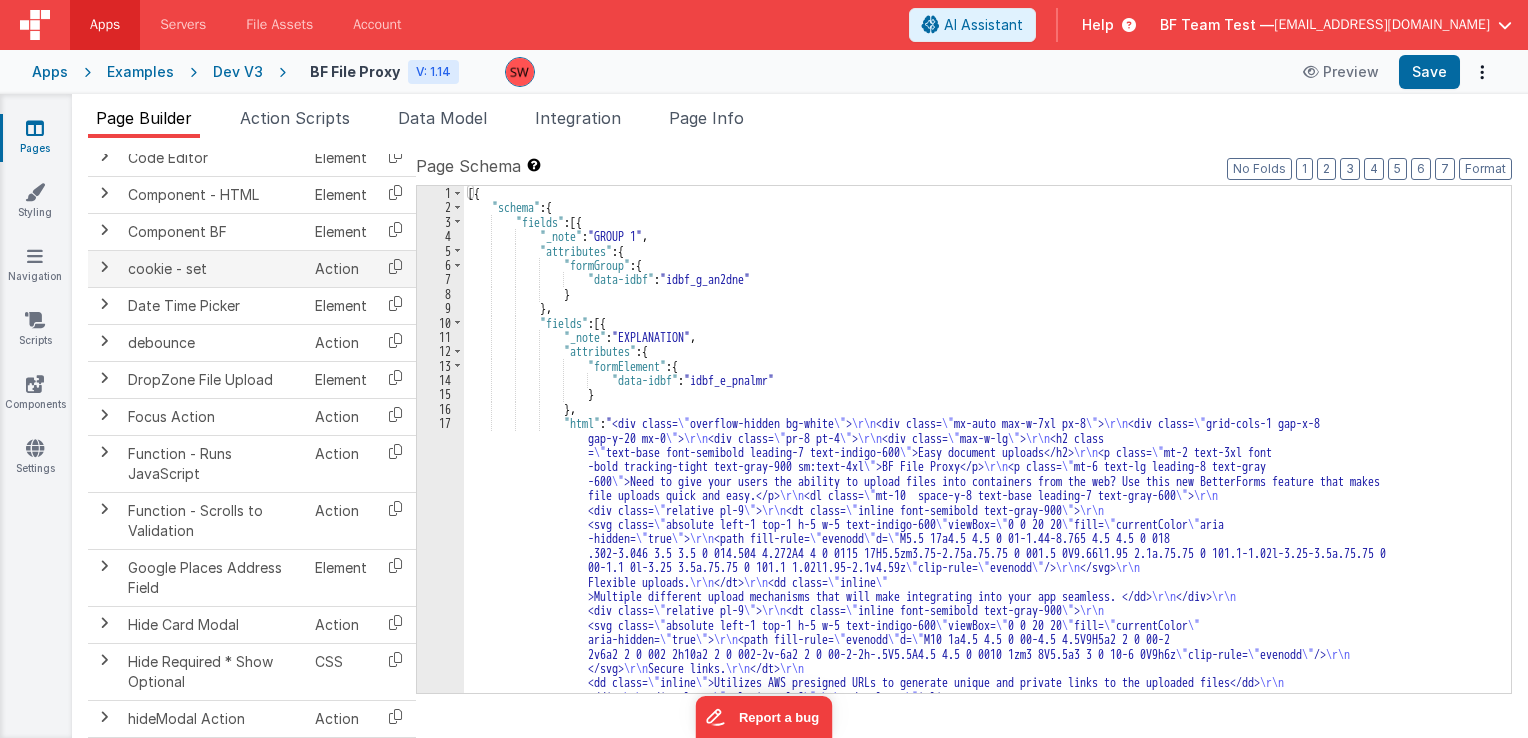 scroll, scrollTop: 900, scrollLeft: 0, axis: vertical 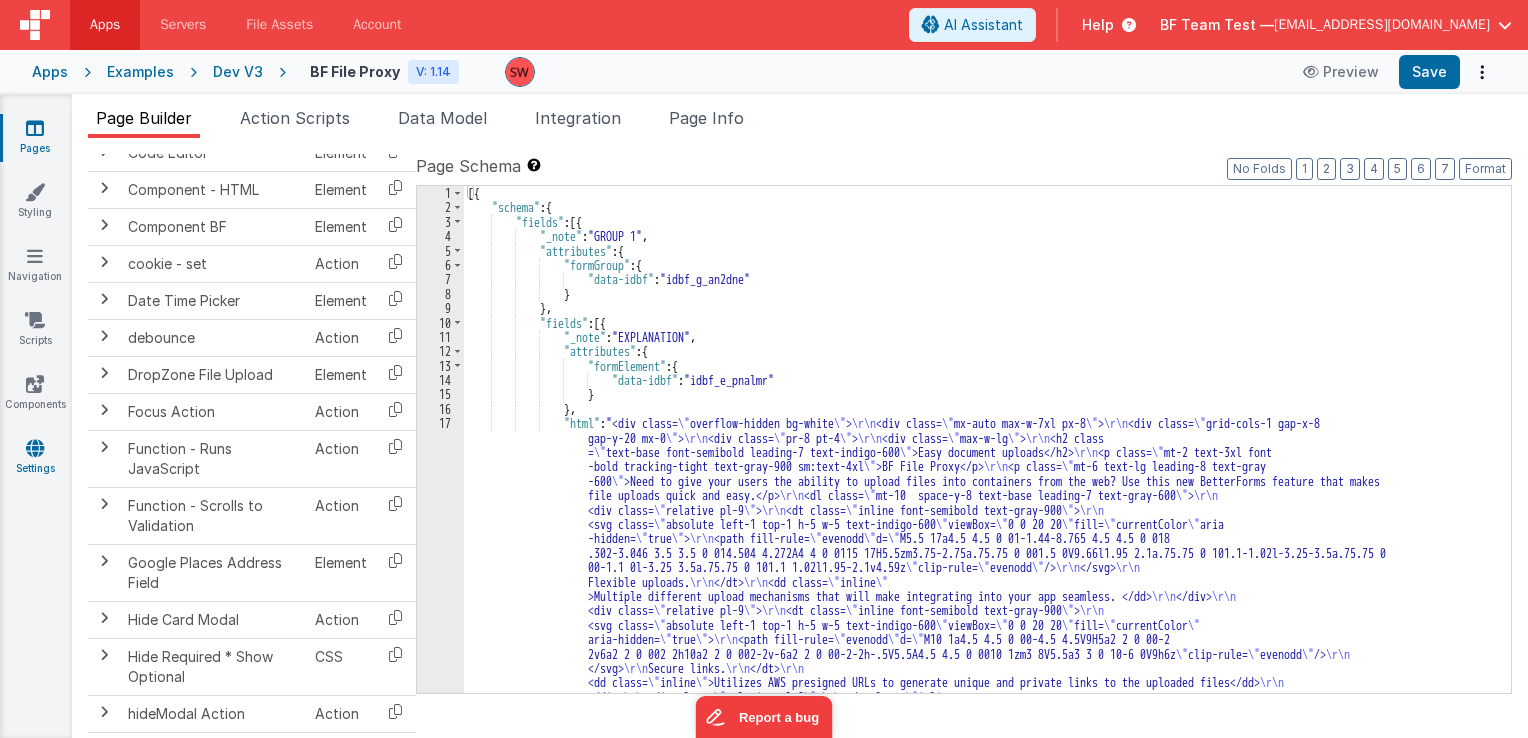 click at bounding box center [35, 448] 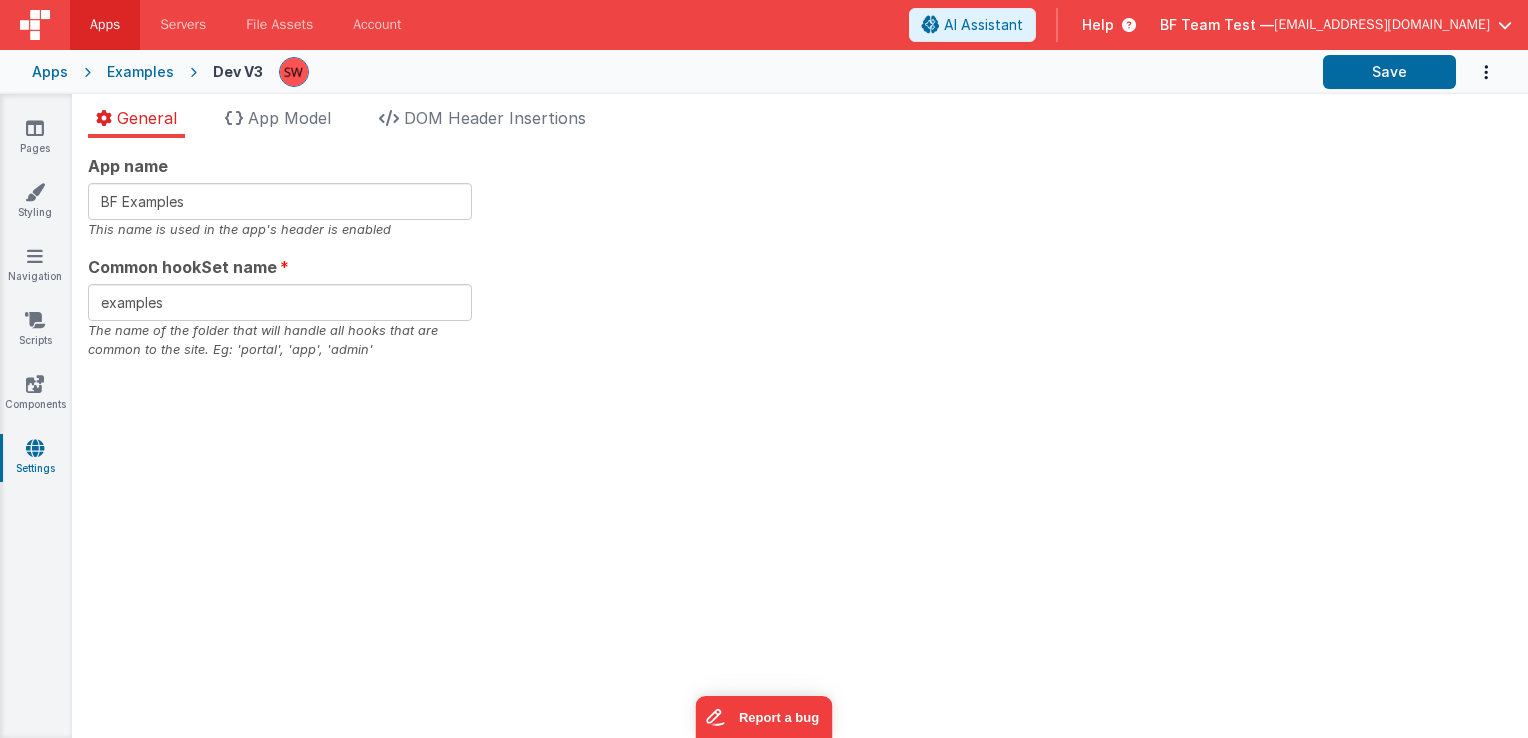 click on "Examples" at bounding box center (140, 72) 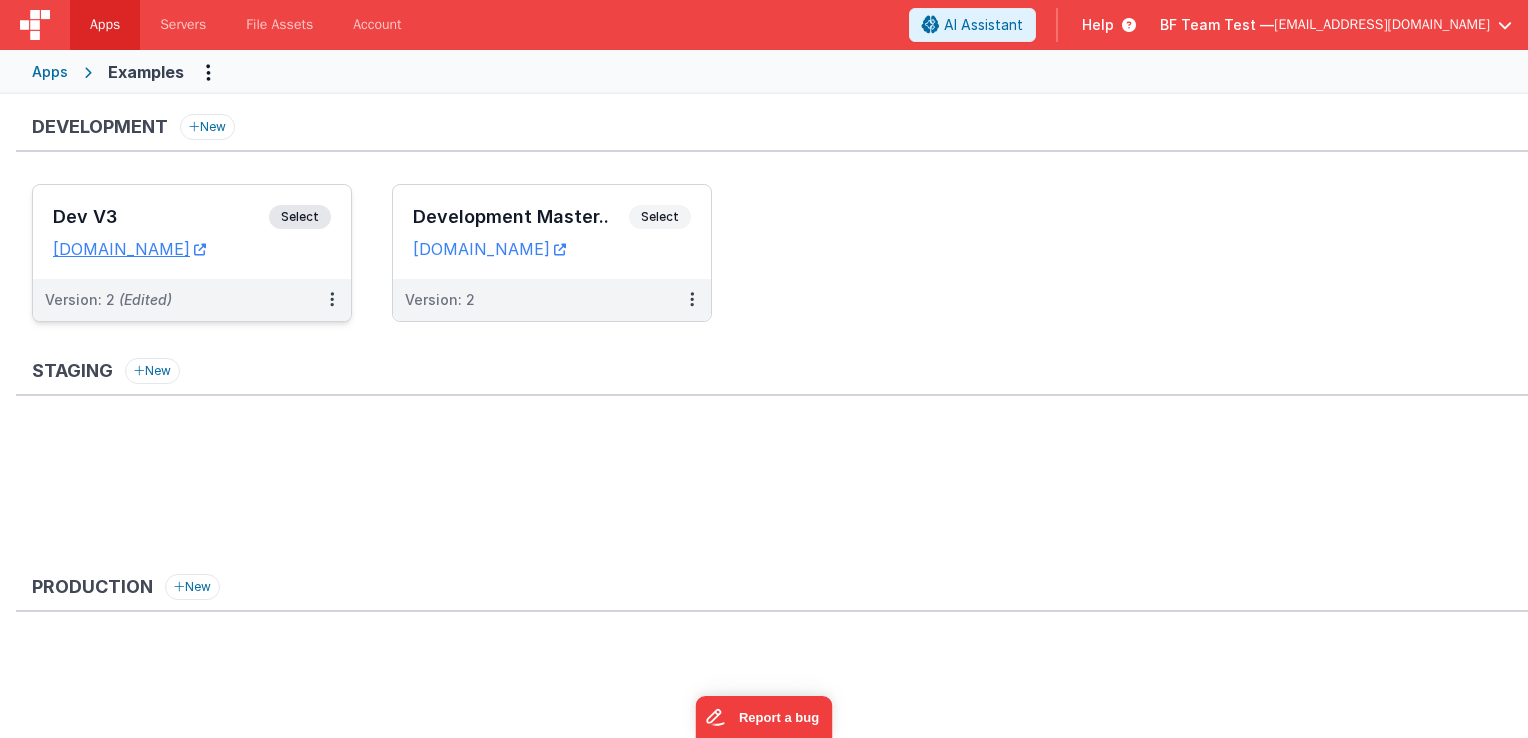 click on "Select" at bounding box center [300, 217] 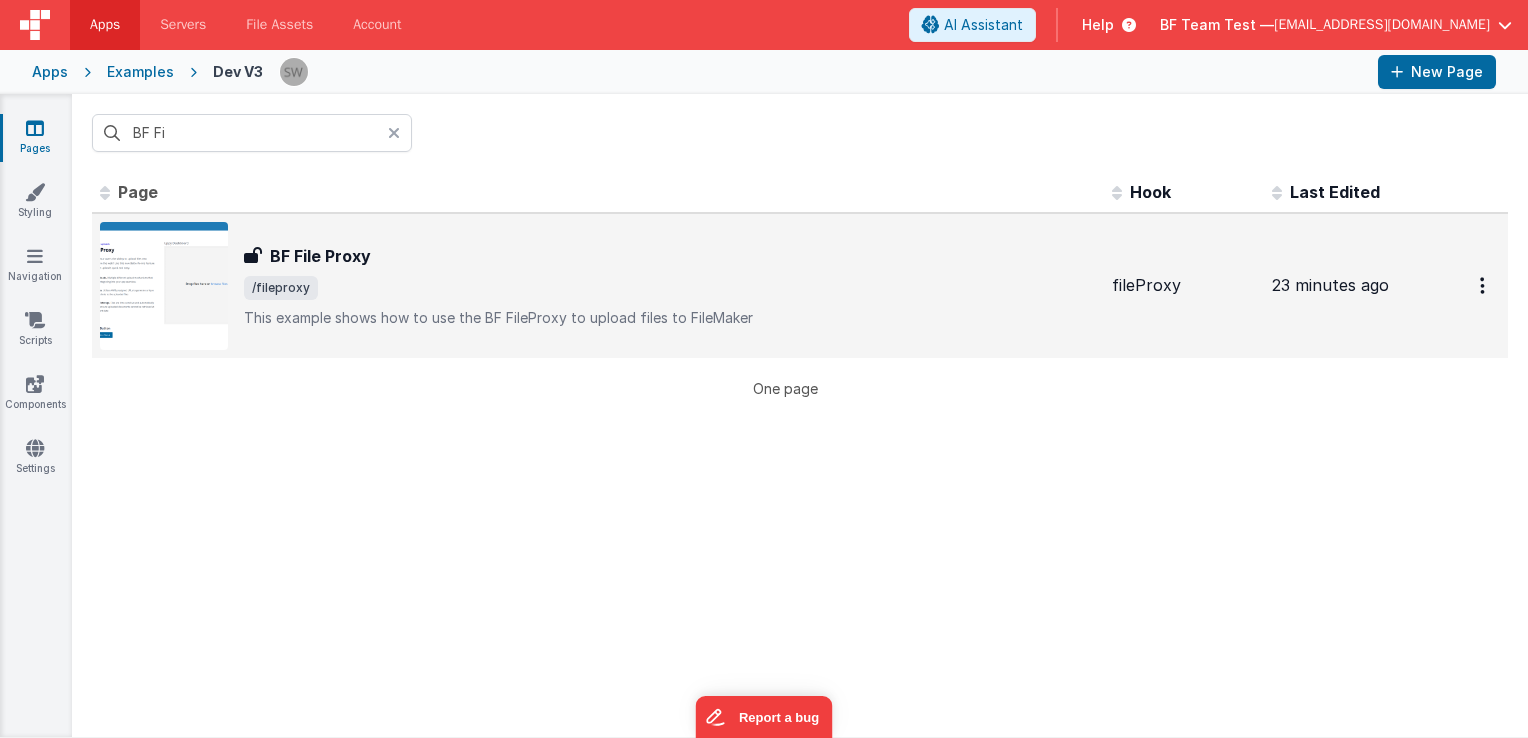 click on "BF File Proxy
BF File Proxy
/fileproxy   This example shows how to use the BF FileProxy to upload files to FileMaker" at bounding box center [598, 286] 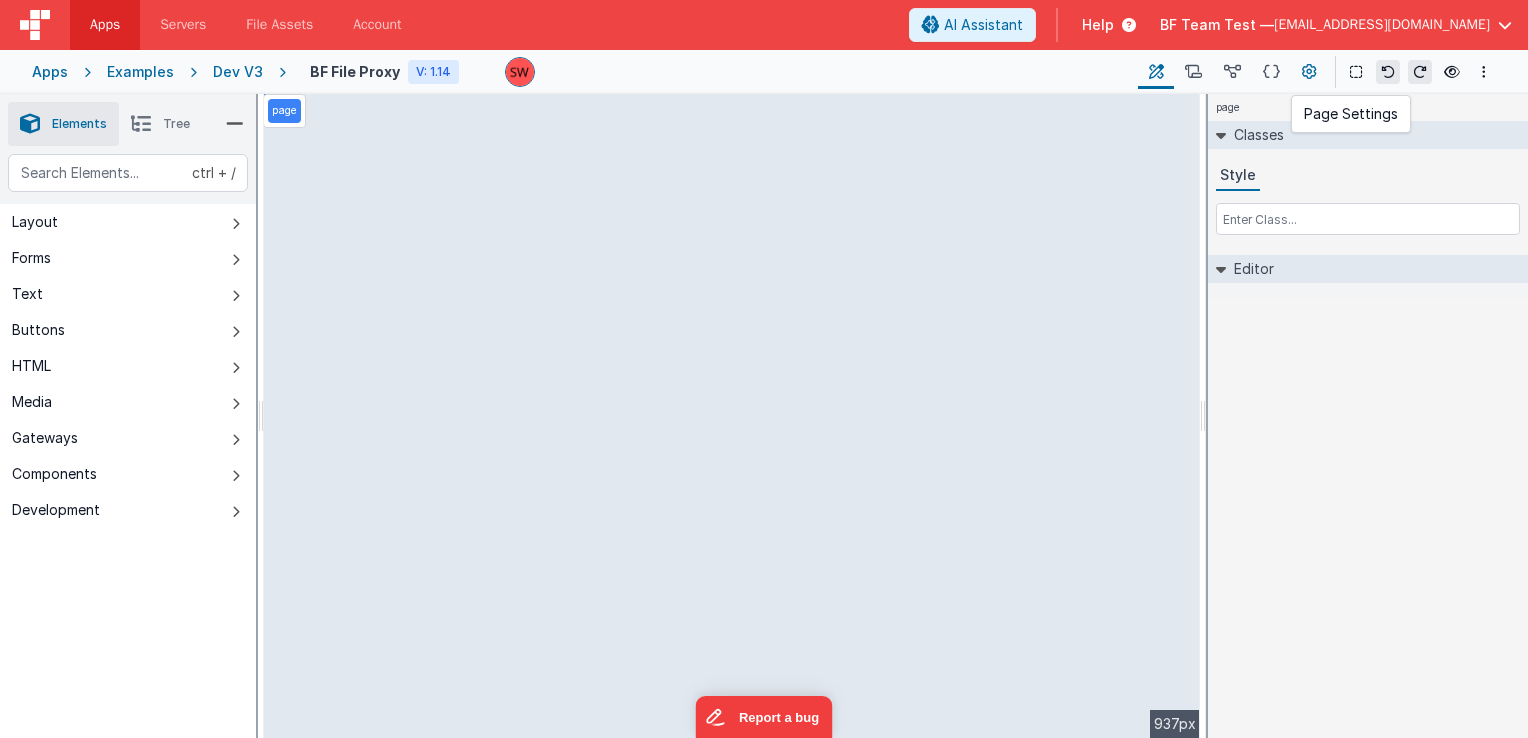 click at bounding box center [1309, 72] 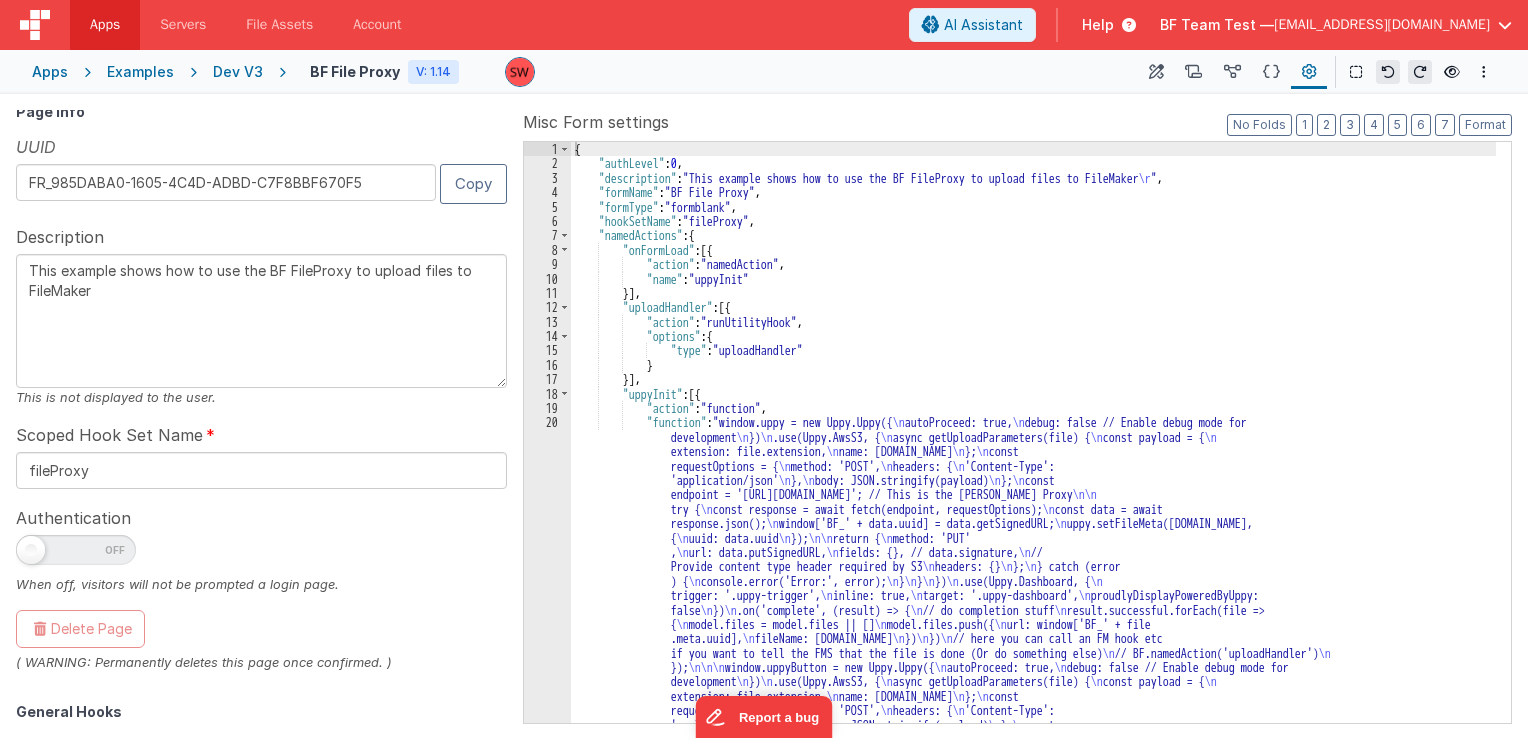 scroll, scrollTop: 0, scrollLeft: 0, axis: both 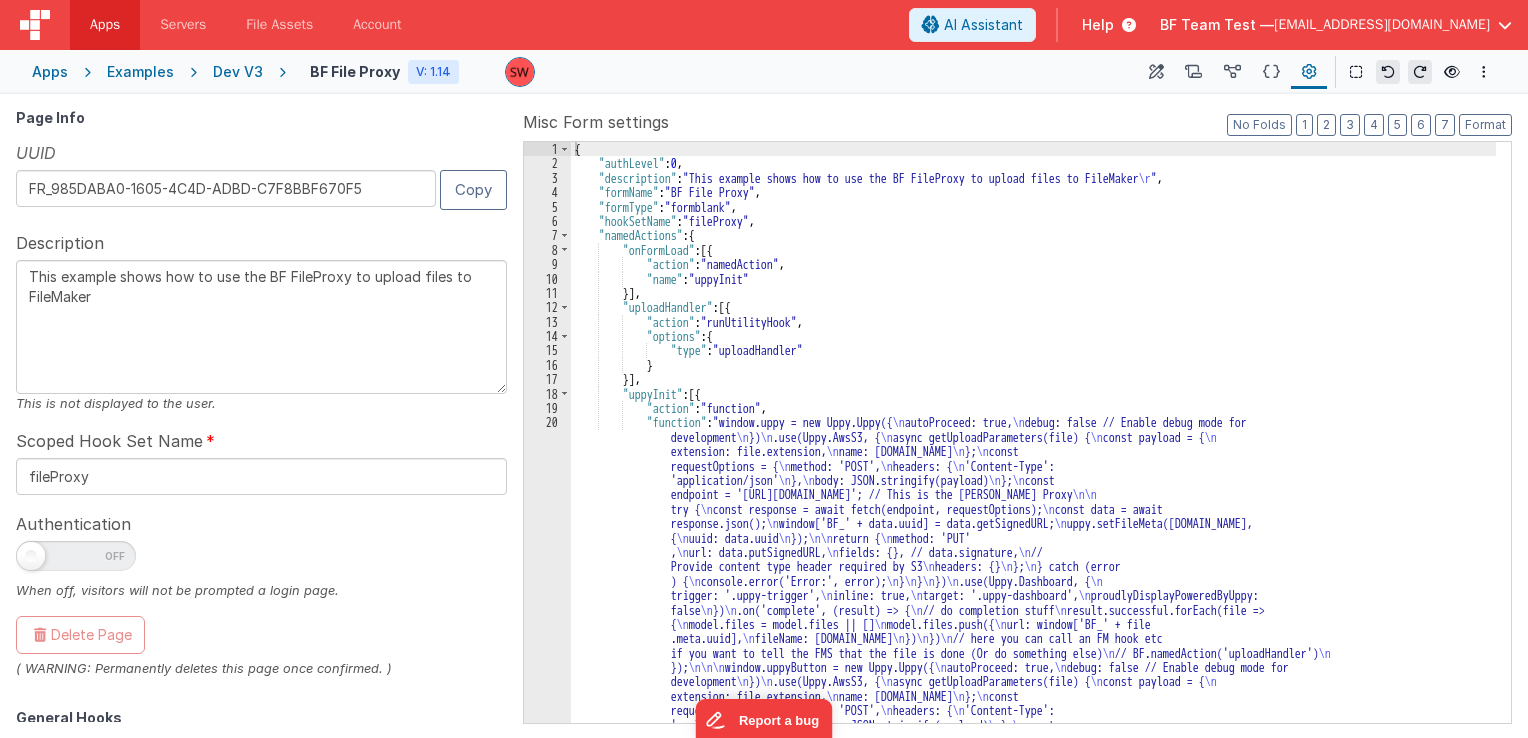 click on "Dev V3" at bounding box center (238, 72) 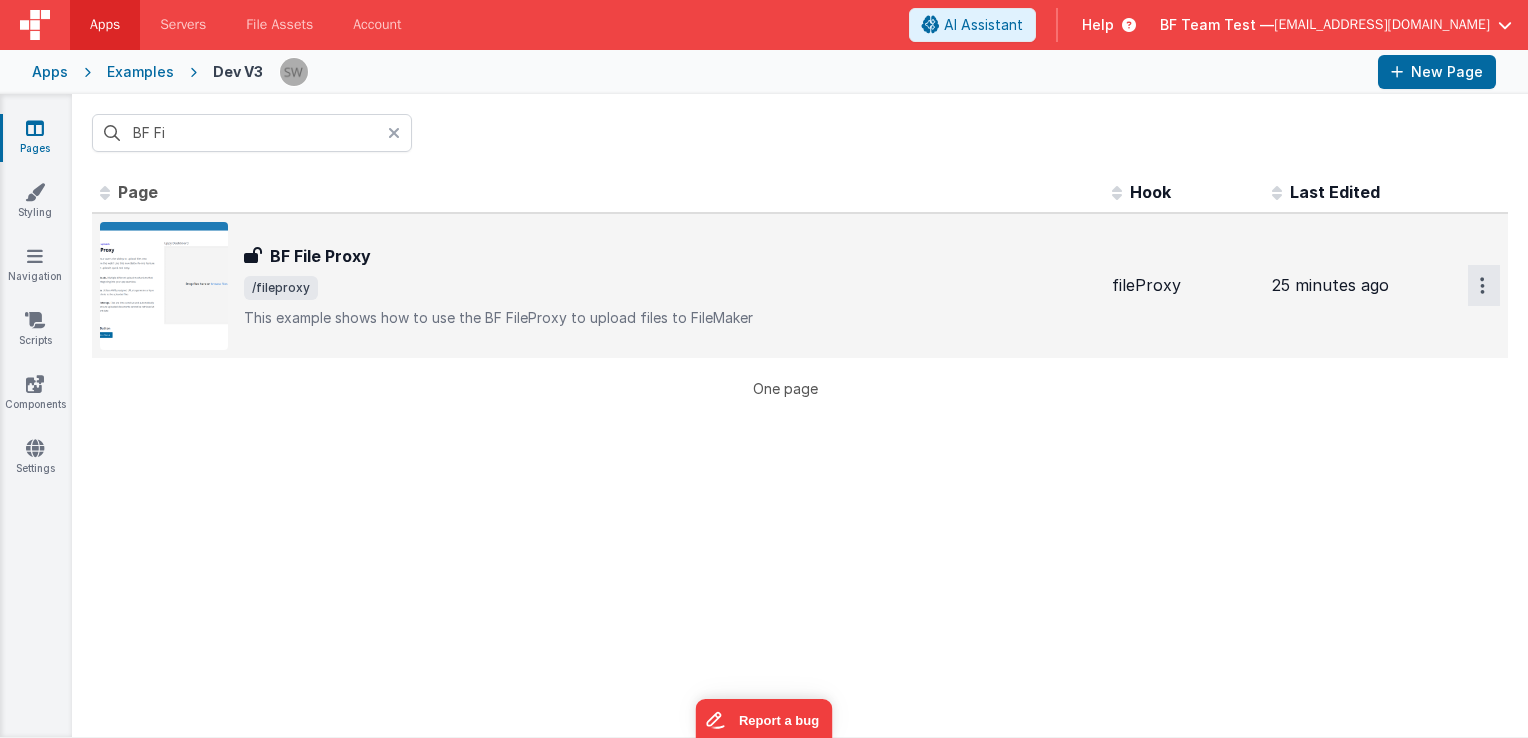 click at bounding box center (1484, 285) 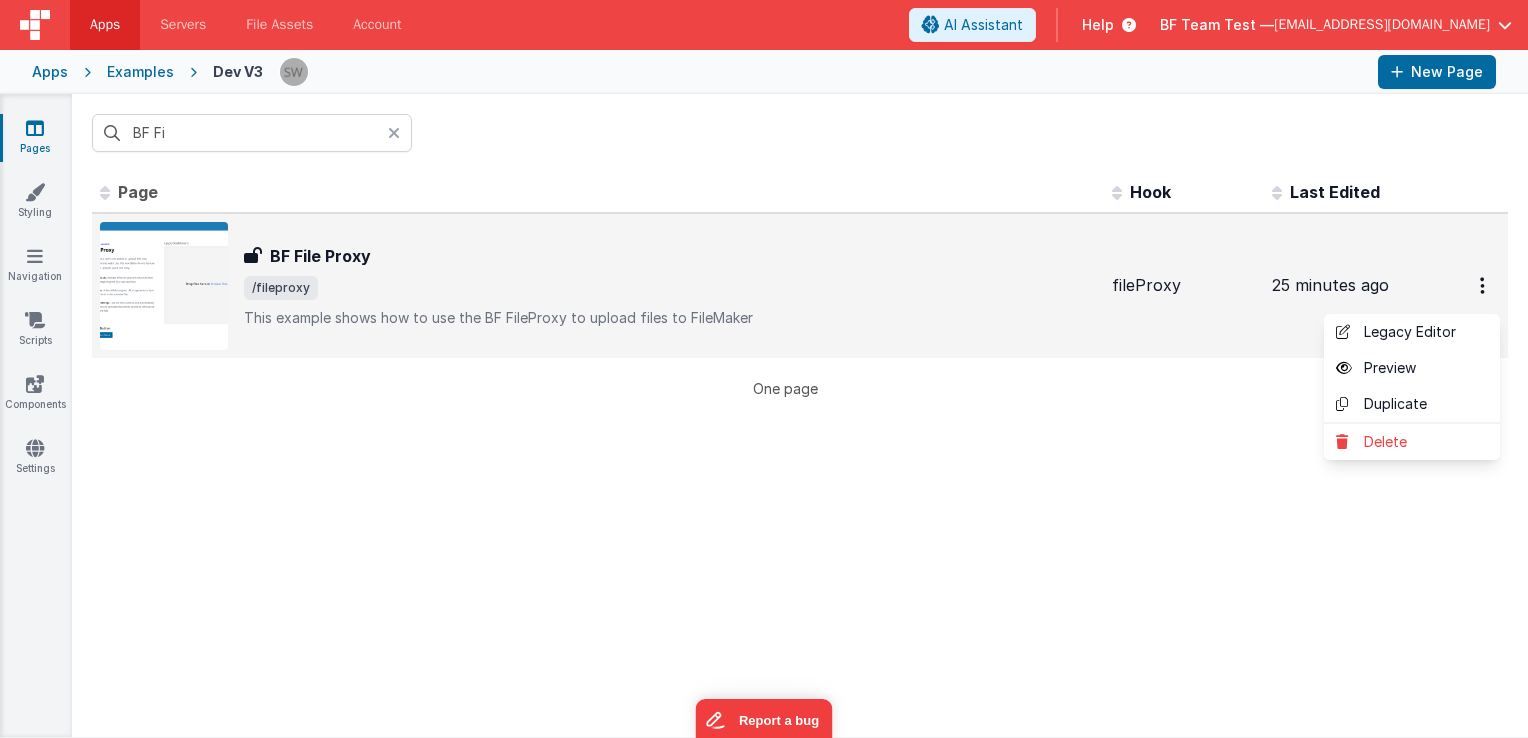 click at bounding box center [764, 369] 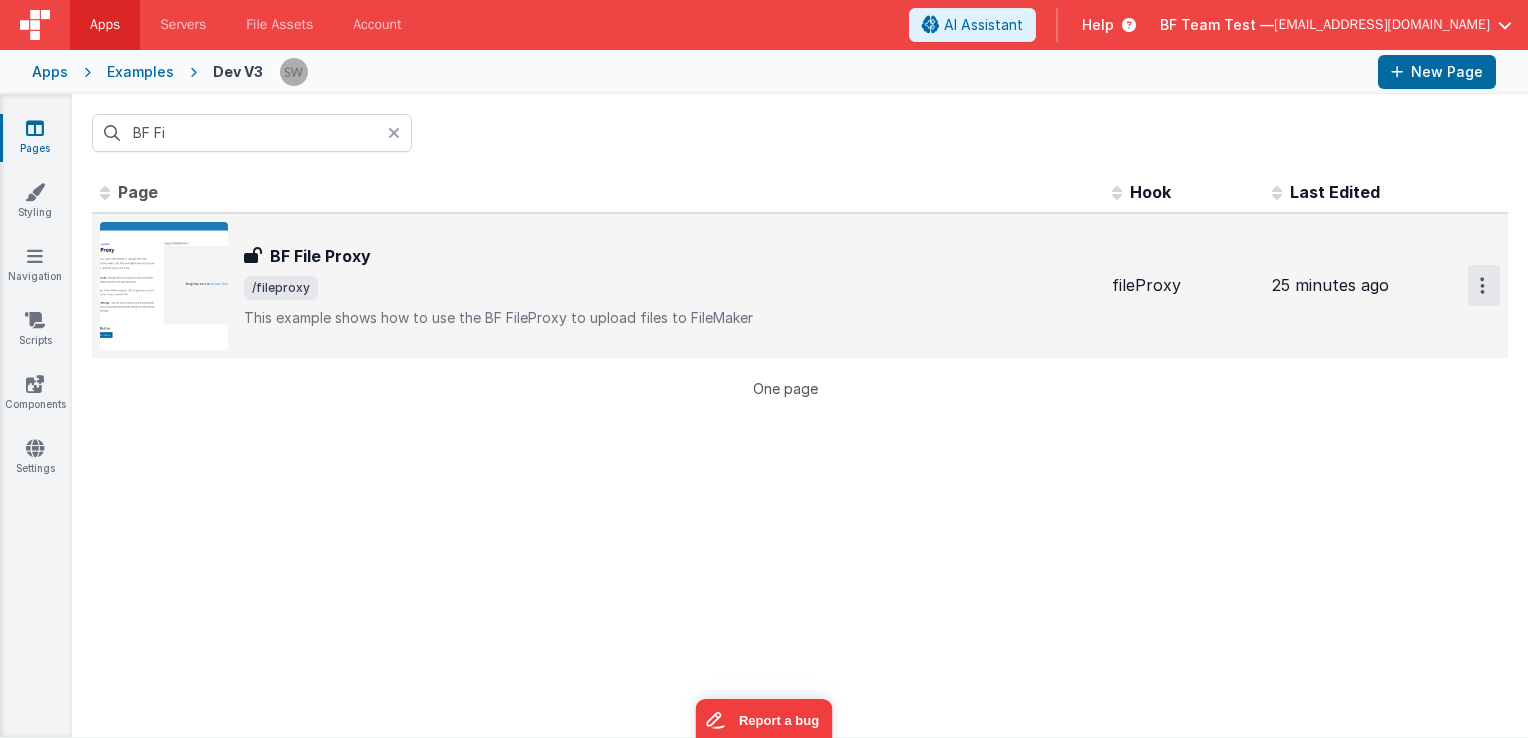 click at bounding box center [1482, 285] 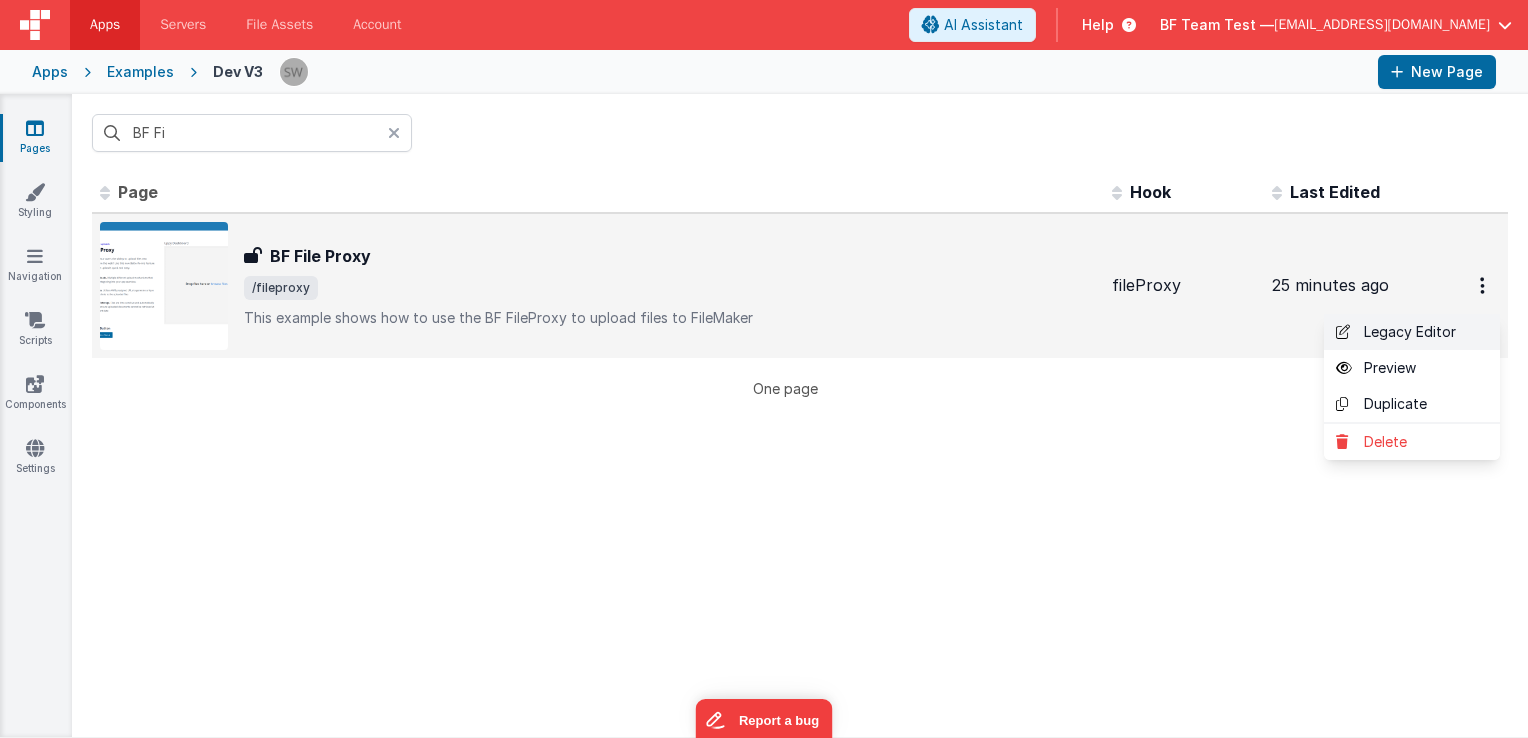 click on "Legacy Editor" at bounding box center (1412, 332) 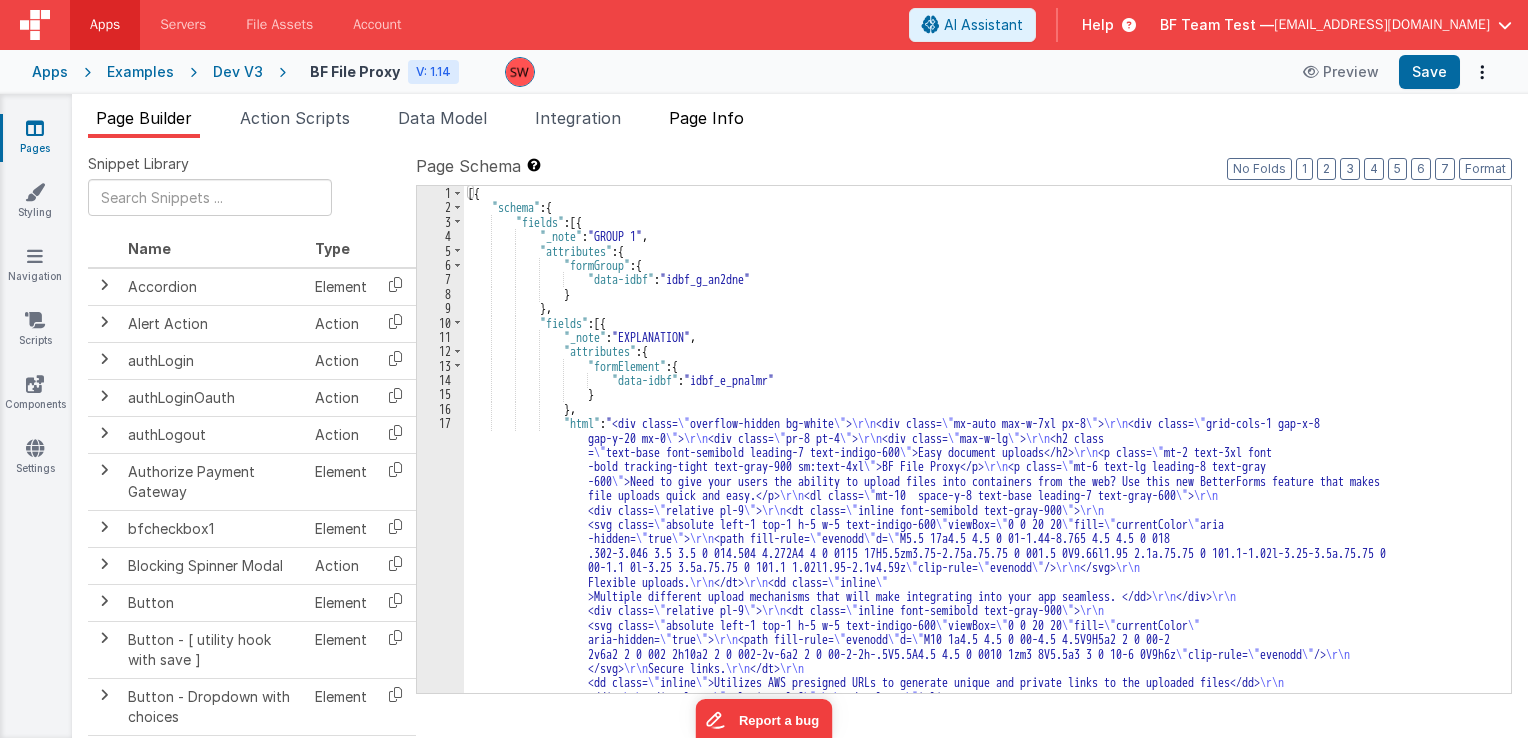 click on "Page Info" at bounding box center [706, 118] 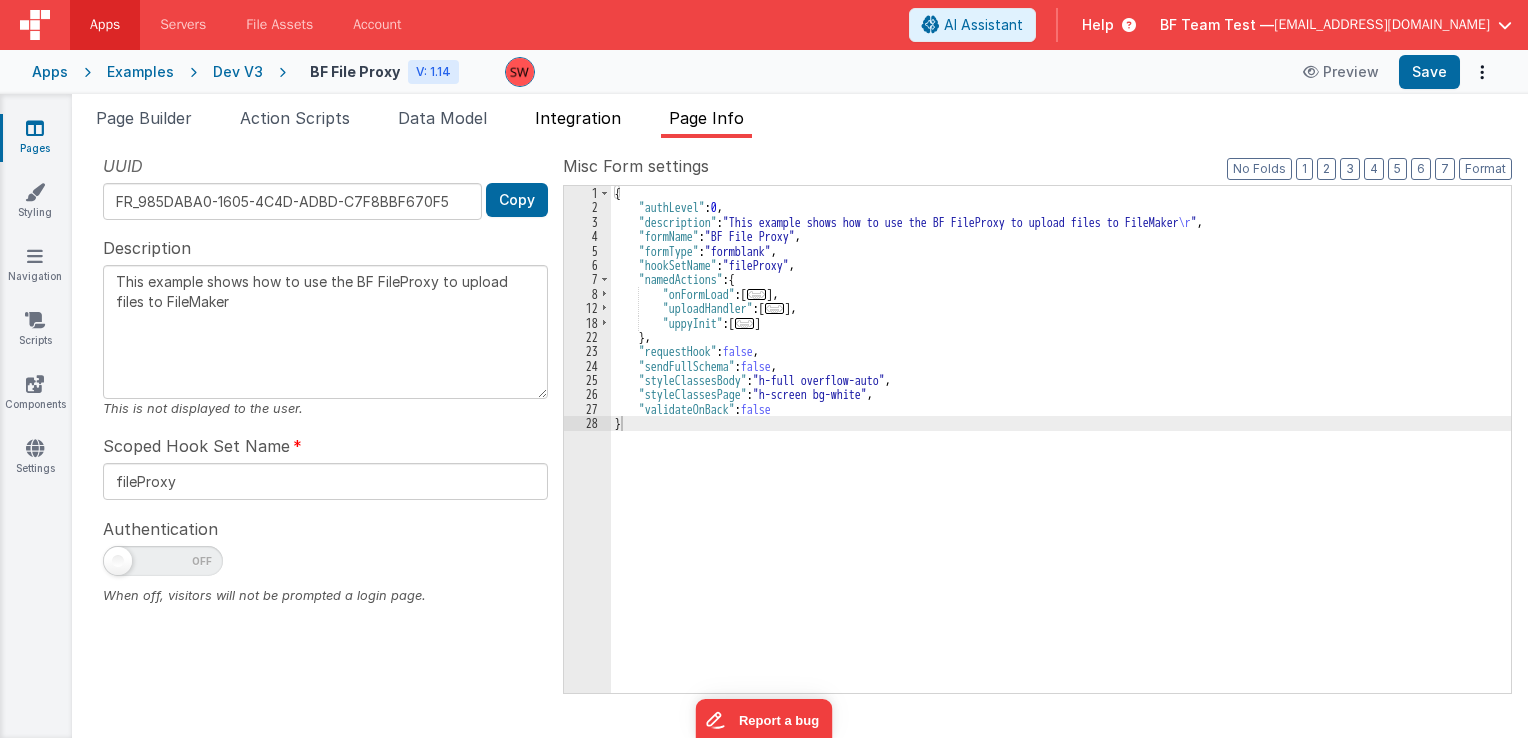 click on "Integration" at bounding box center (578, 118) 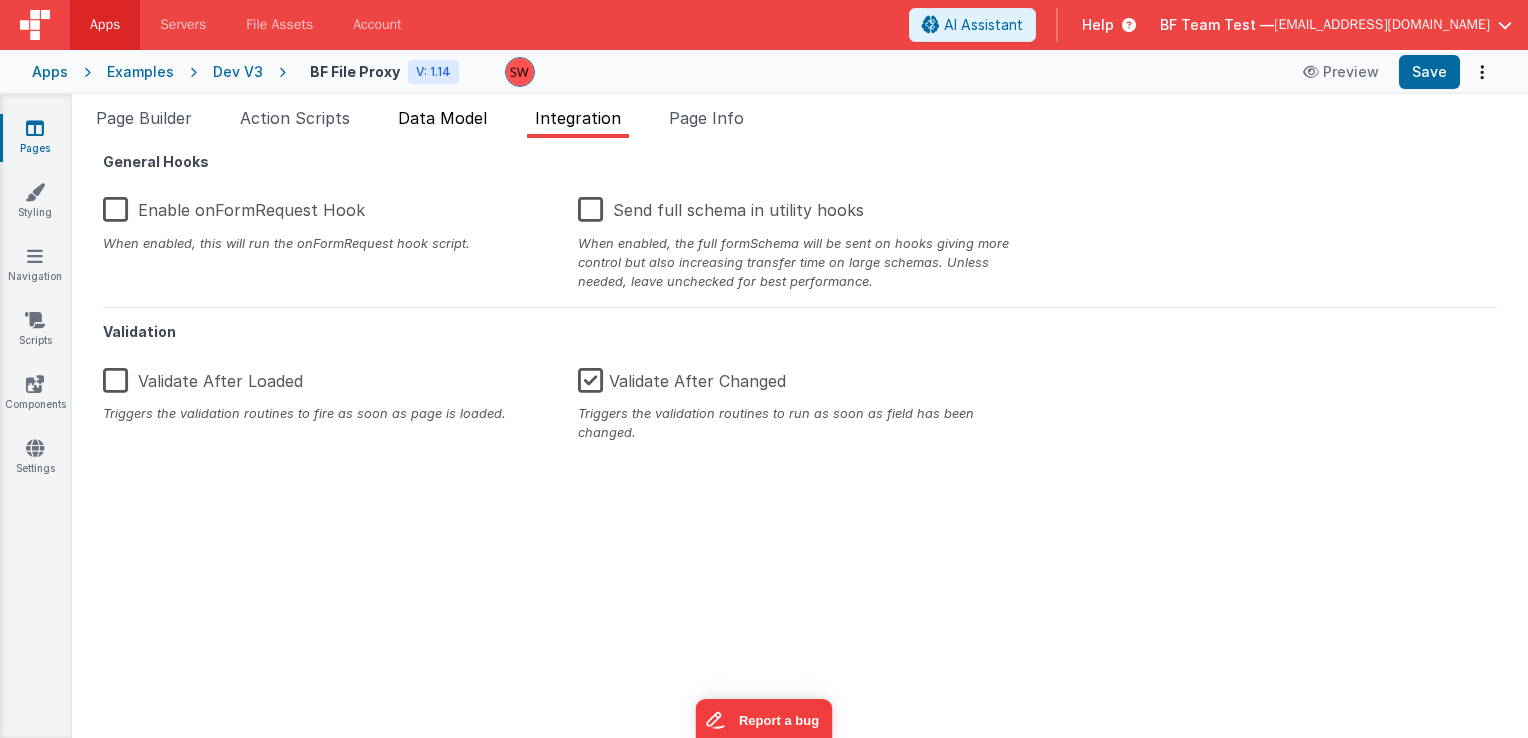 click on "Data Model" at bounding box center [442, 118] 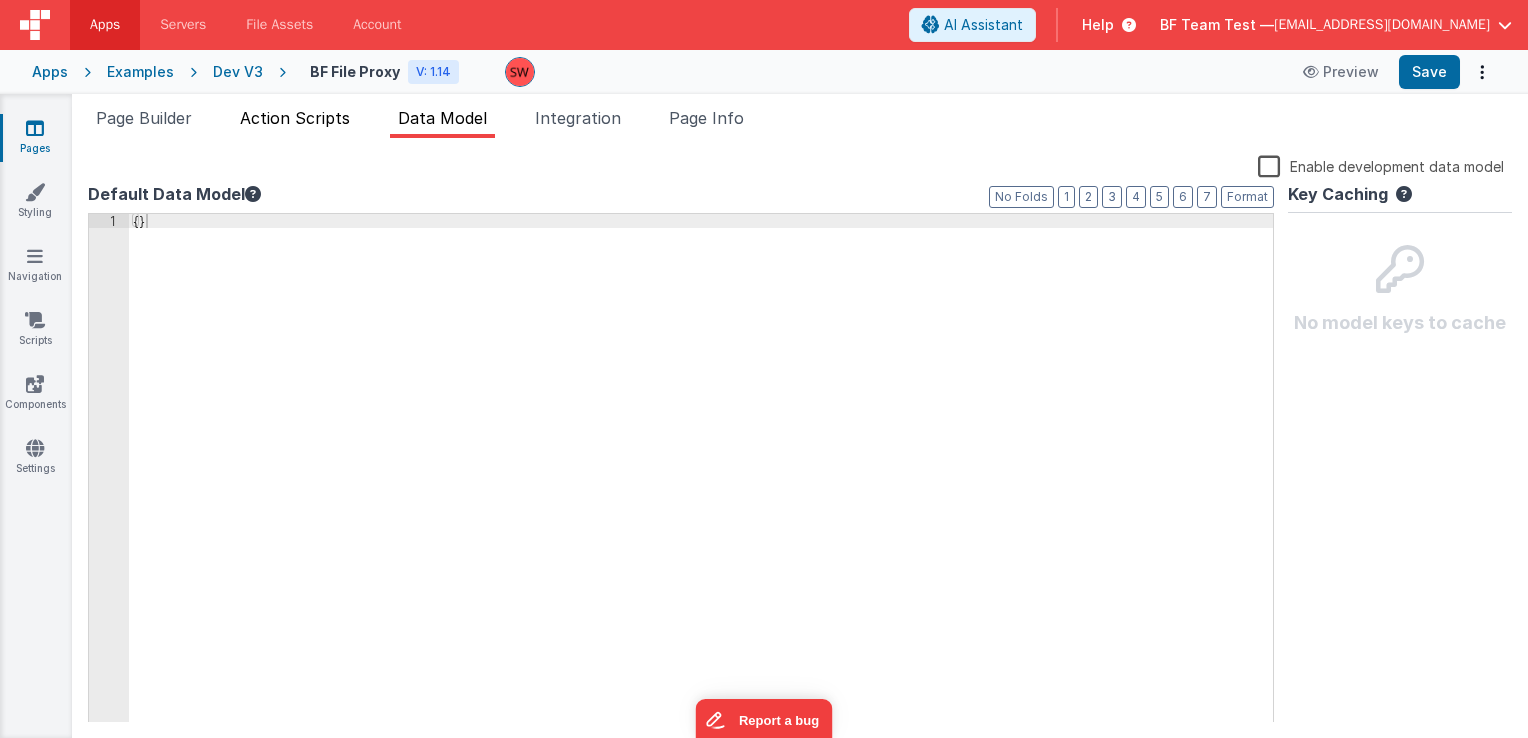 click on "Action Scripts" at bounding box center [295, 118] 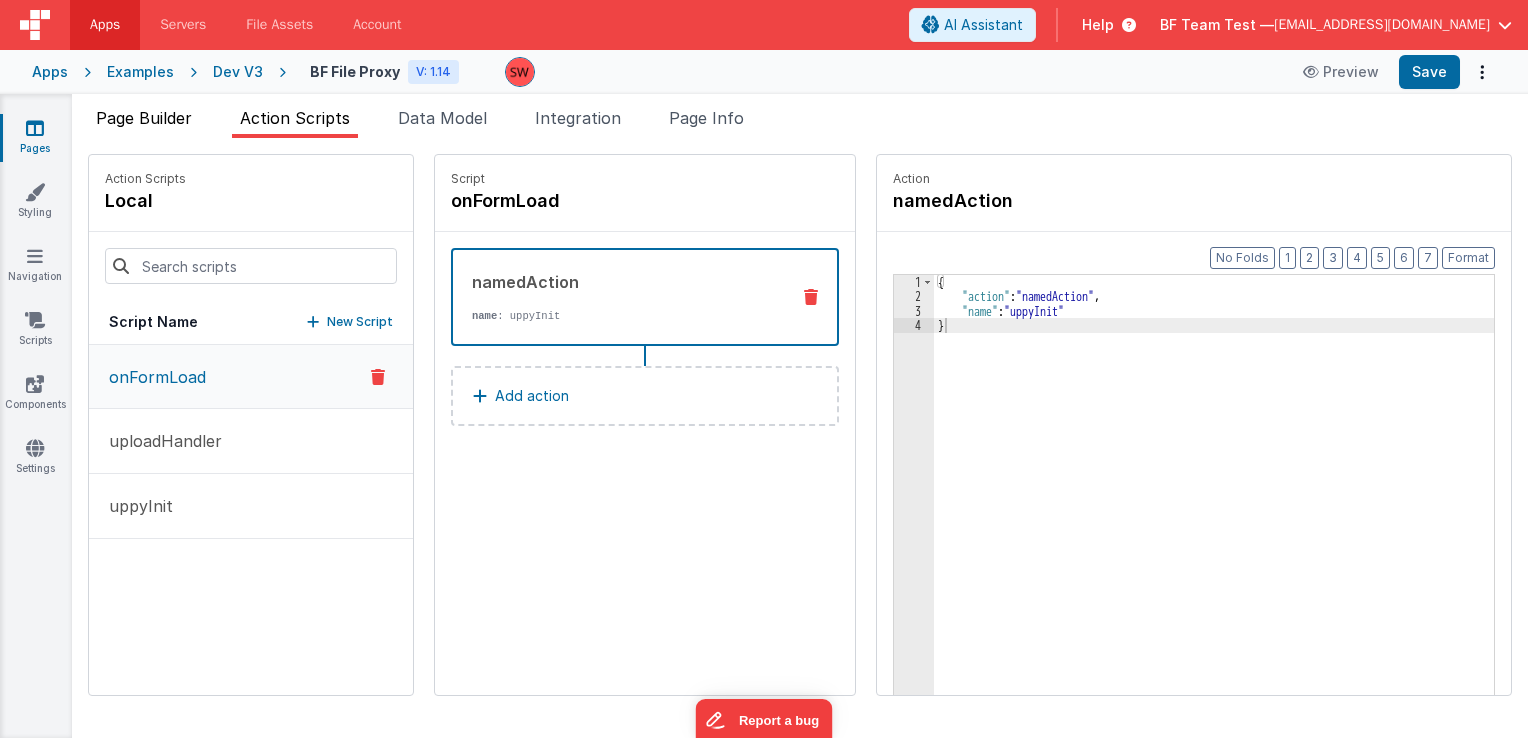 click on "Page Builder" at bounding box center [144, 118] 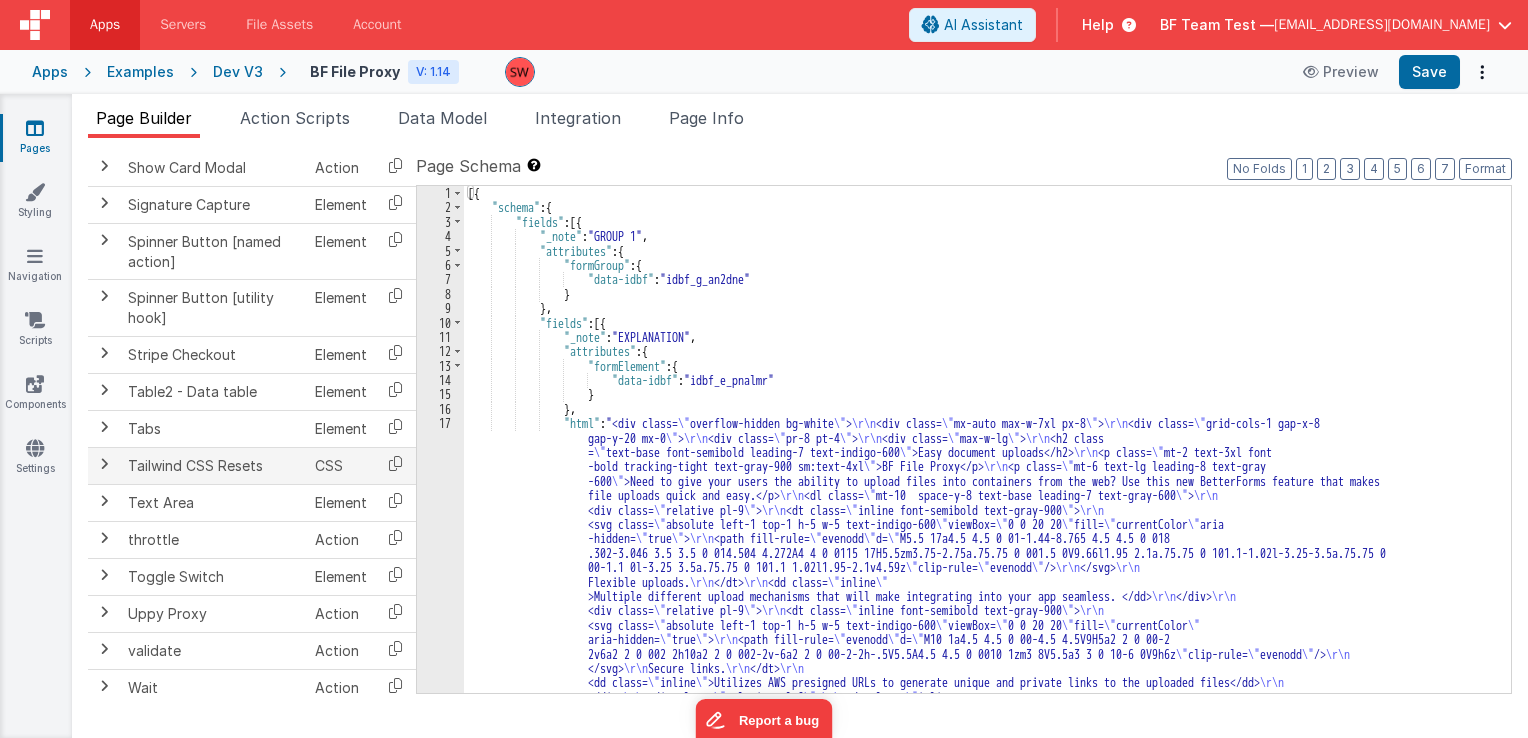 scroll, scrollTop: 2603, scrollLeft: 0, axis: vertical 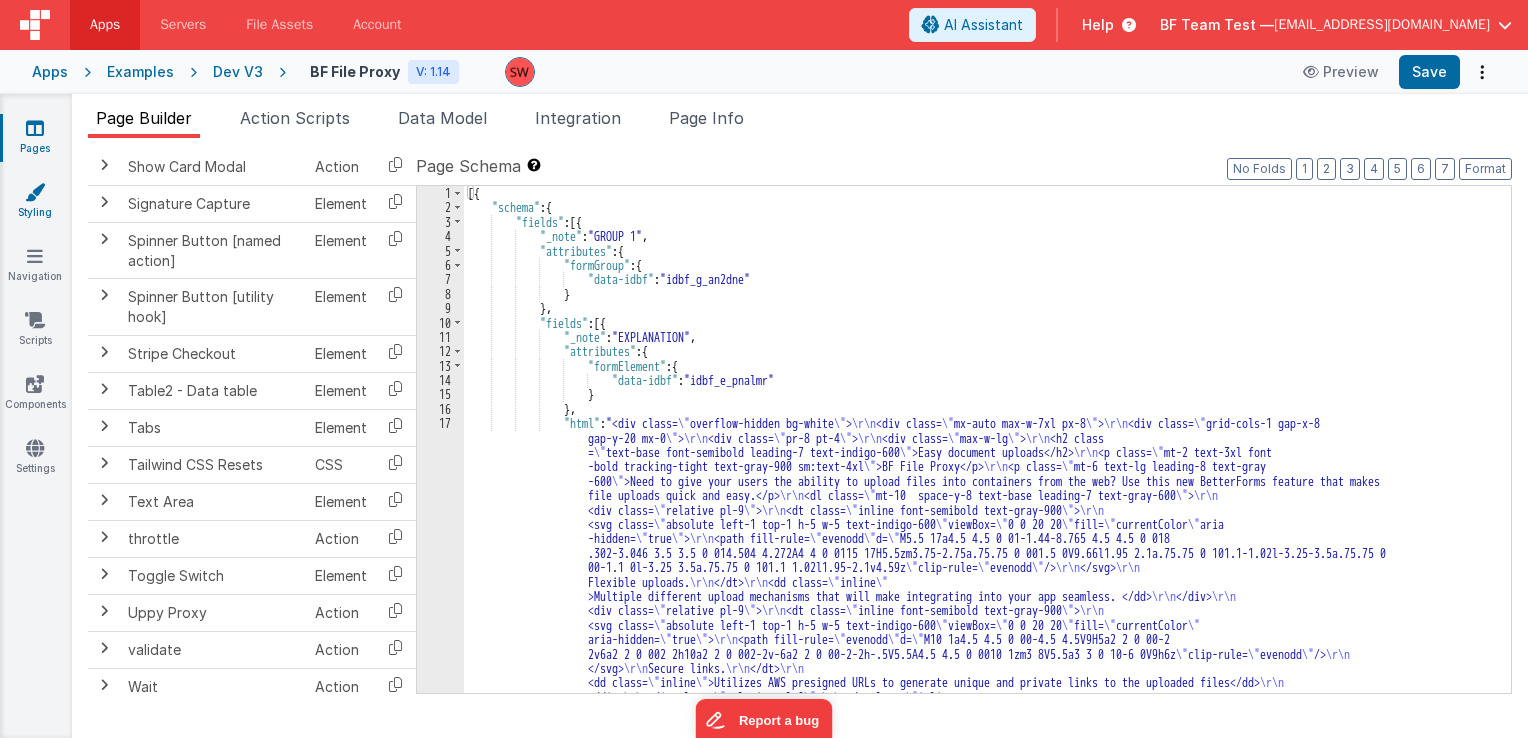 click on "Styling" at bounding box center [35, 202] 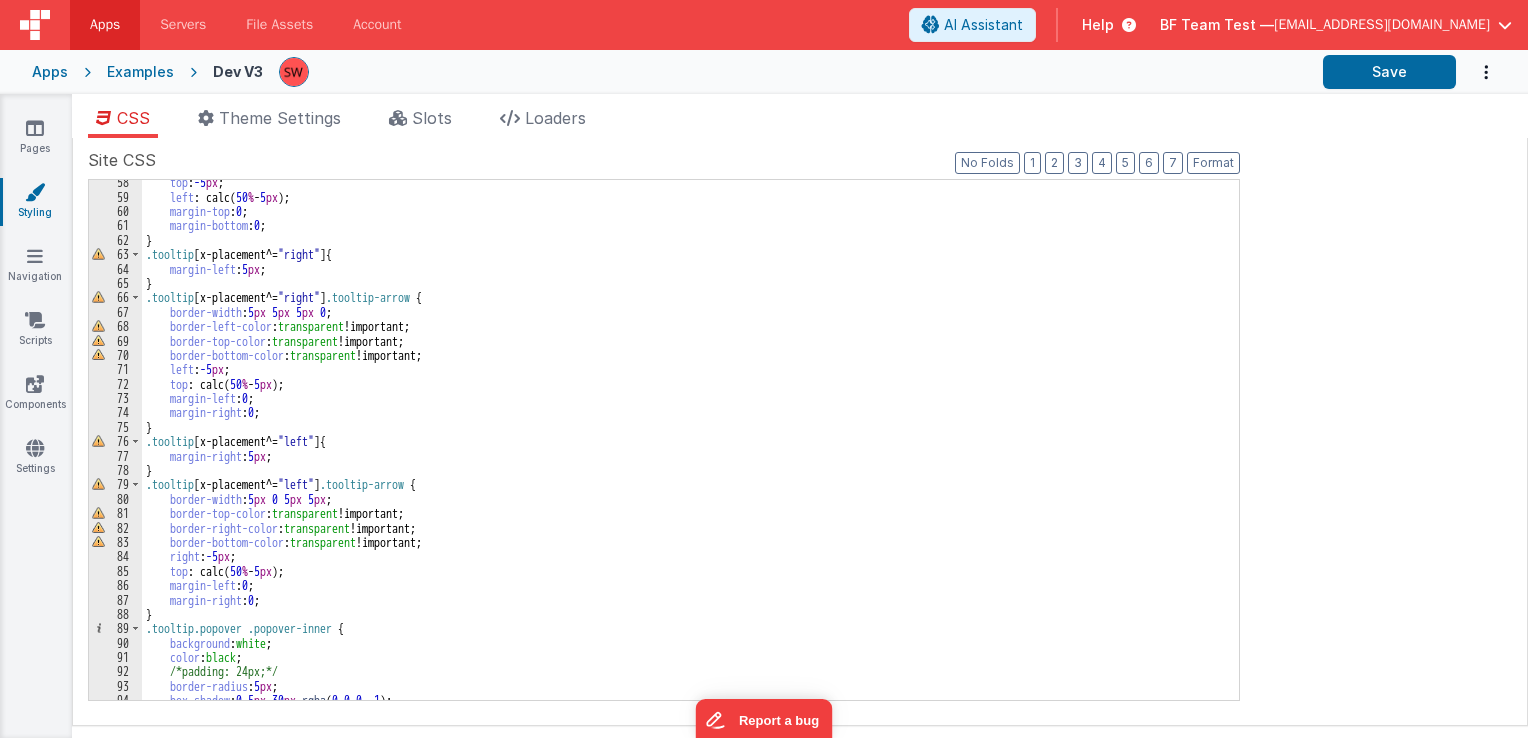 scroll, scrollTop: 900, scrollLeft: 0, axis: vertical 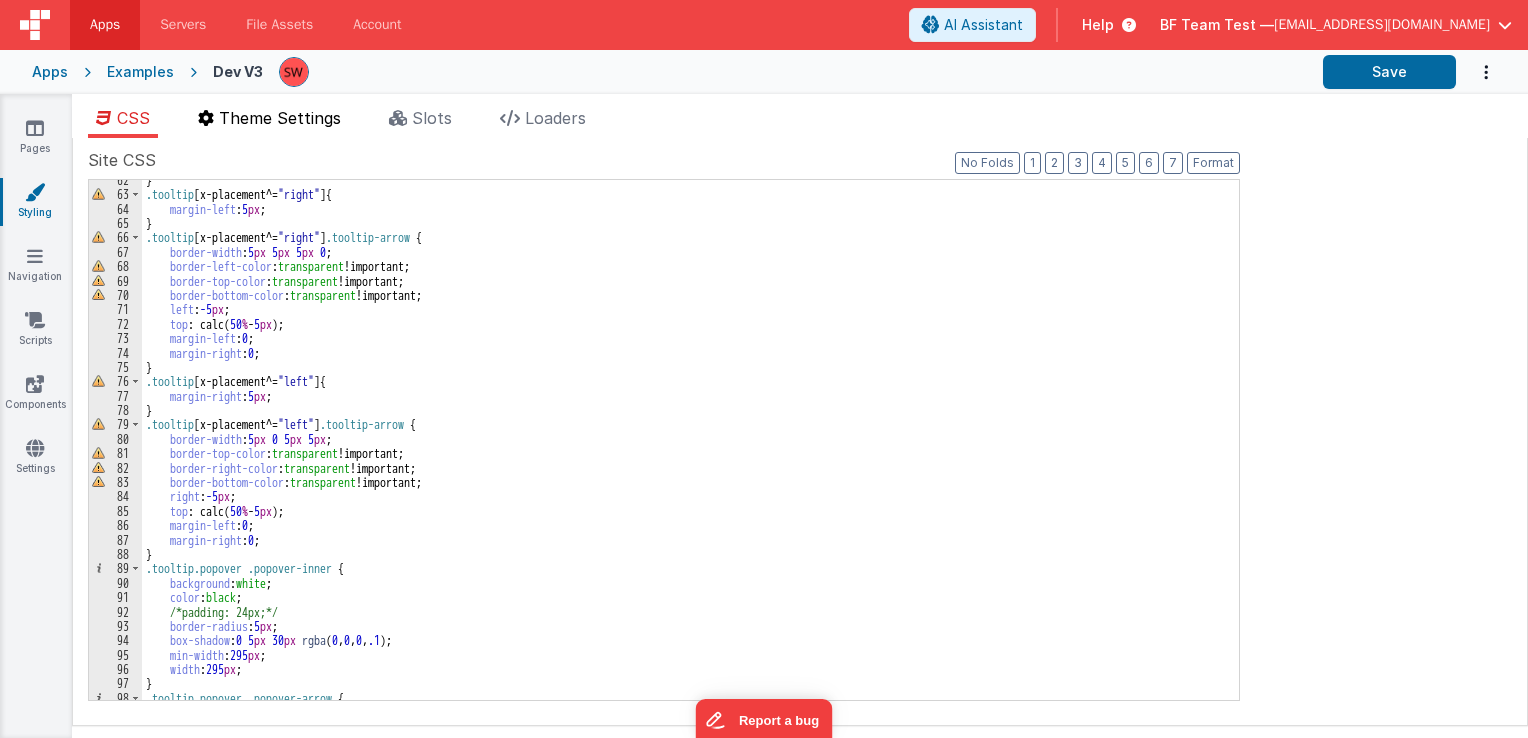 click on "Theme Settings" at bounding box center [280, 118] 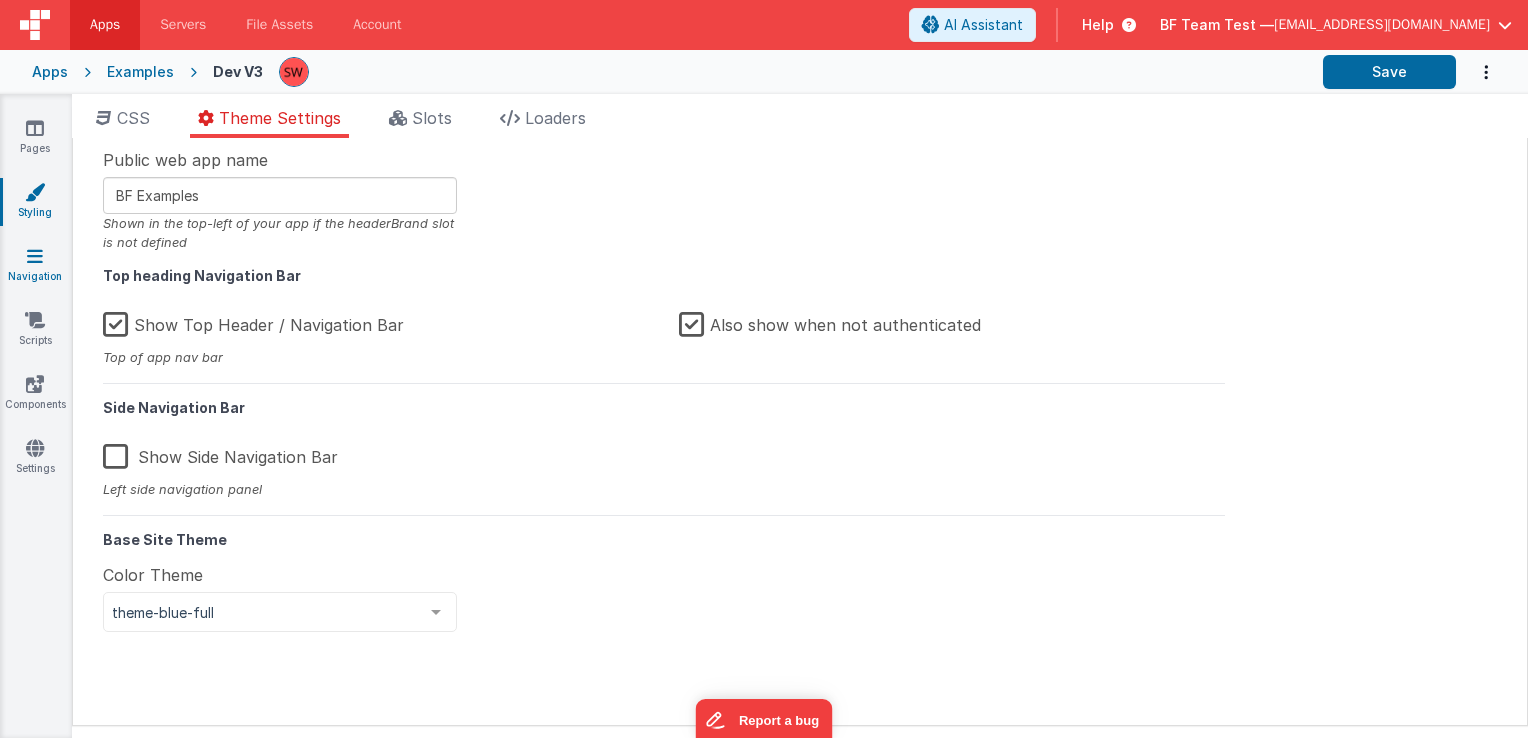 click on "Navigation" at bounding box center (35, 266) 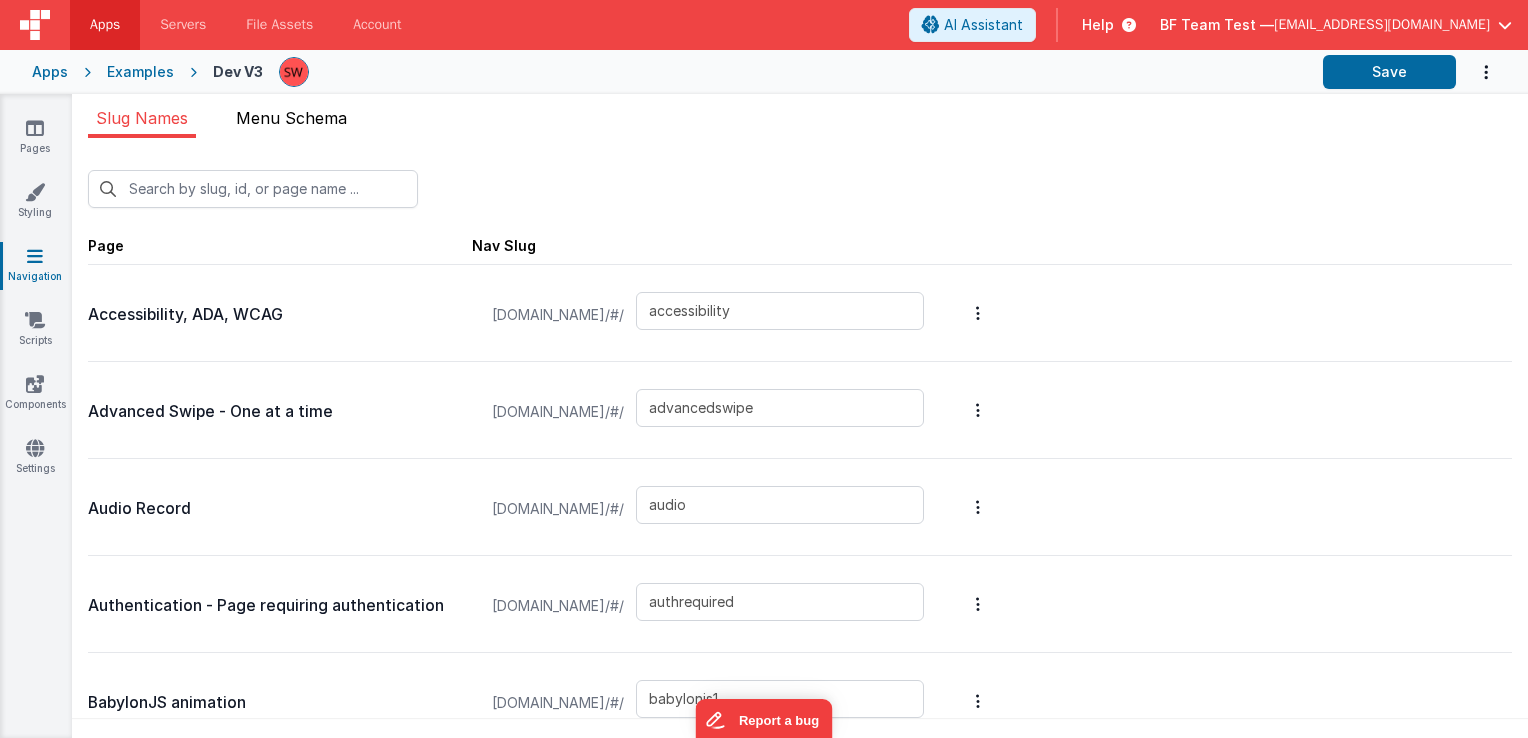 click on "Menu Schema" at bounding box center (291, 118) 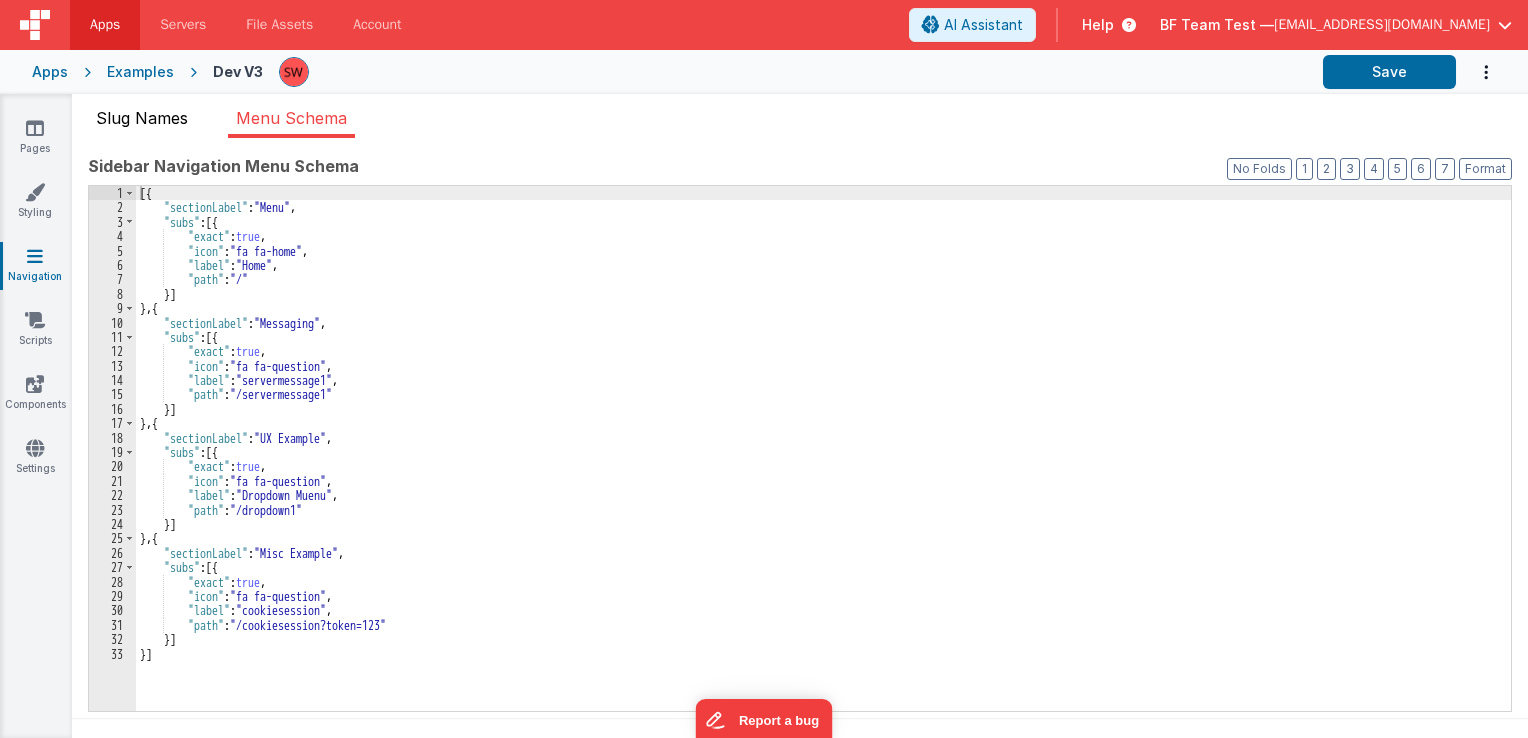 click on "Slug Names" at bounding box center (142, 122) 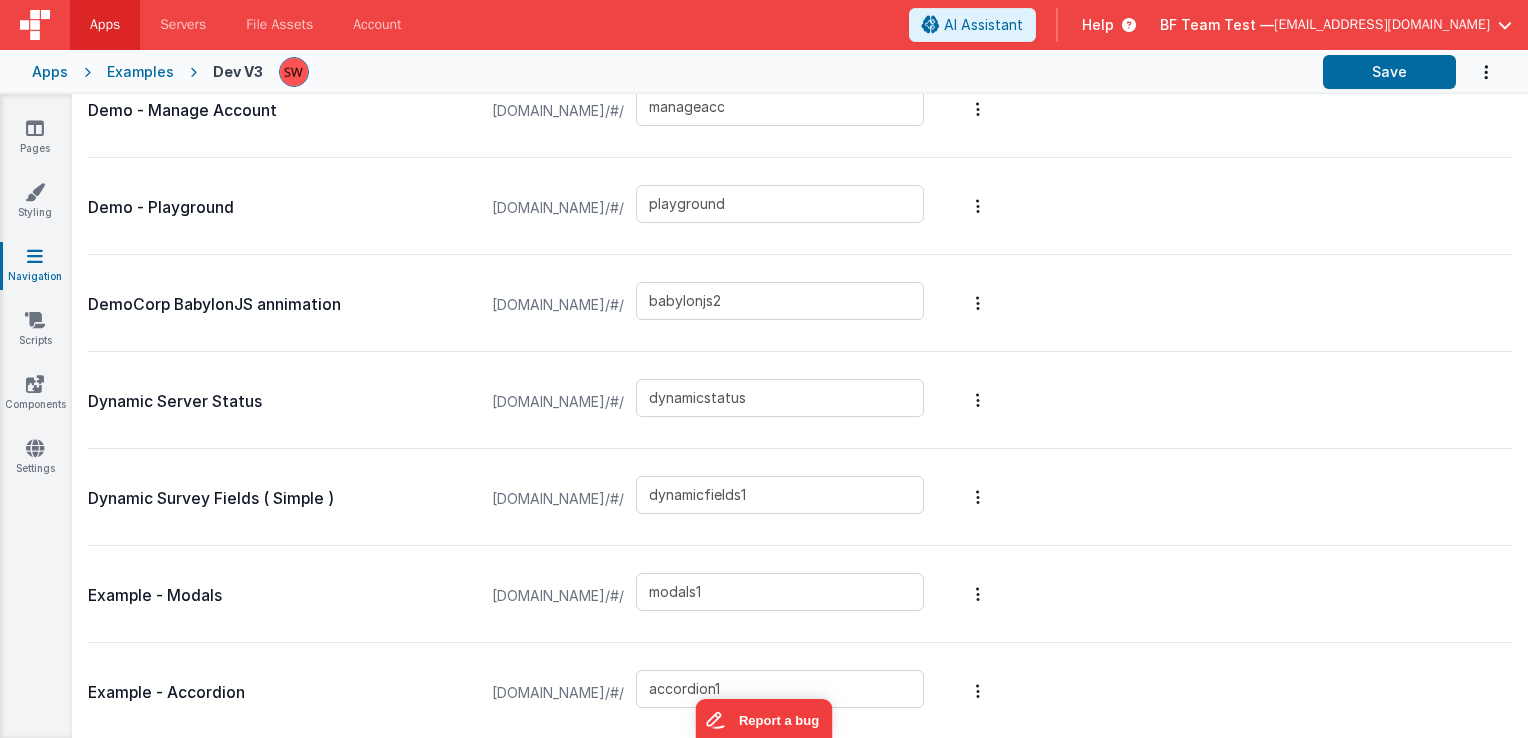 scroll, scrollTop: 2600, scrollLeft: 0, axis: vertical 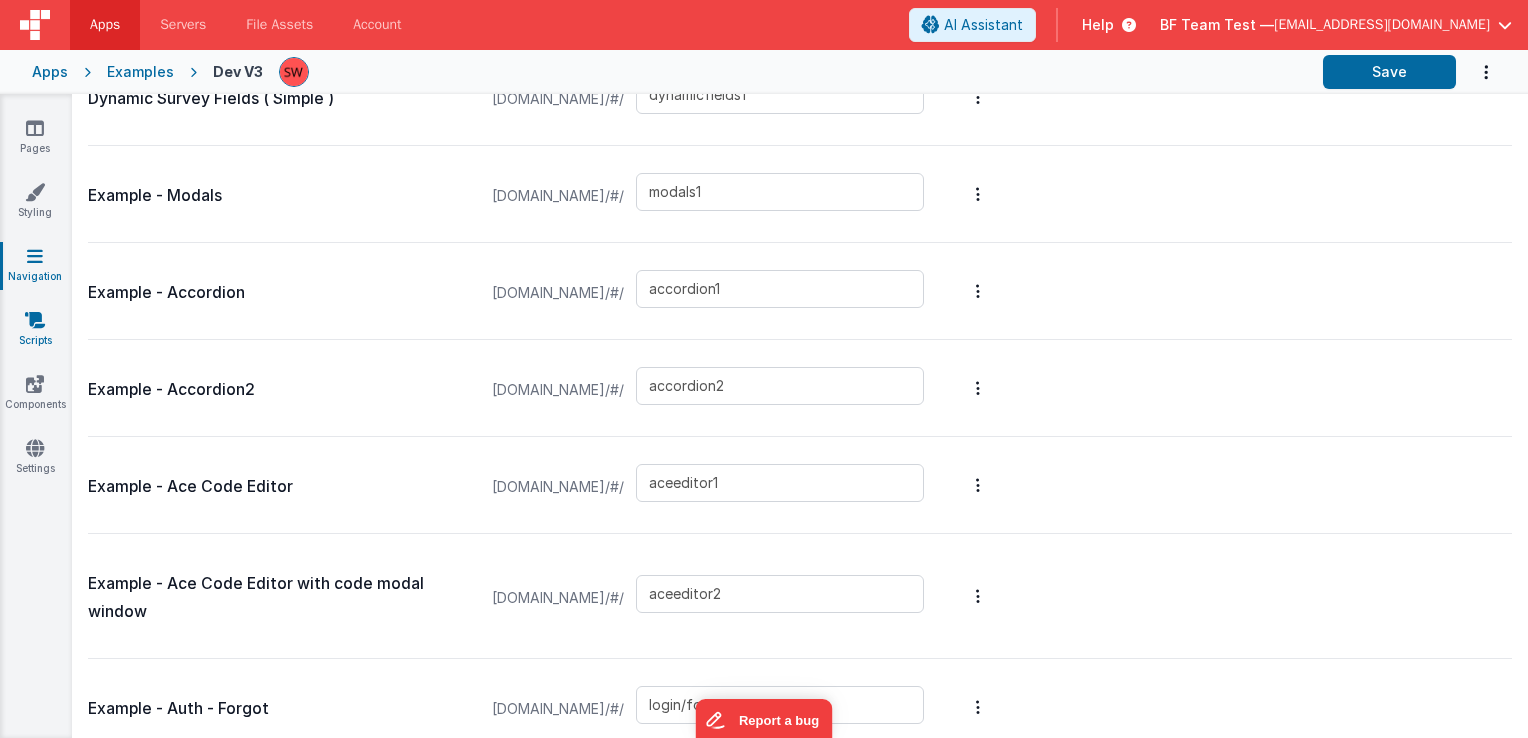 click at bounding box center (35, 320) 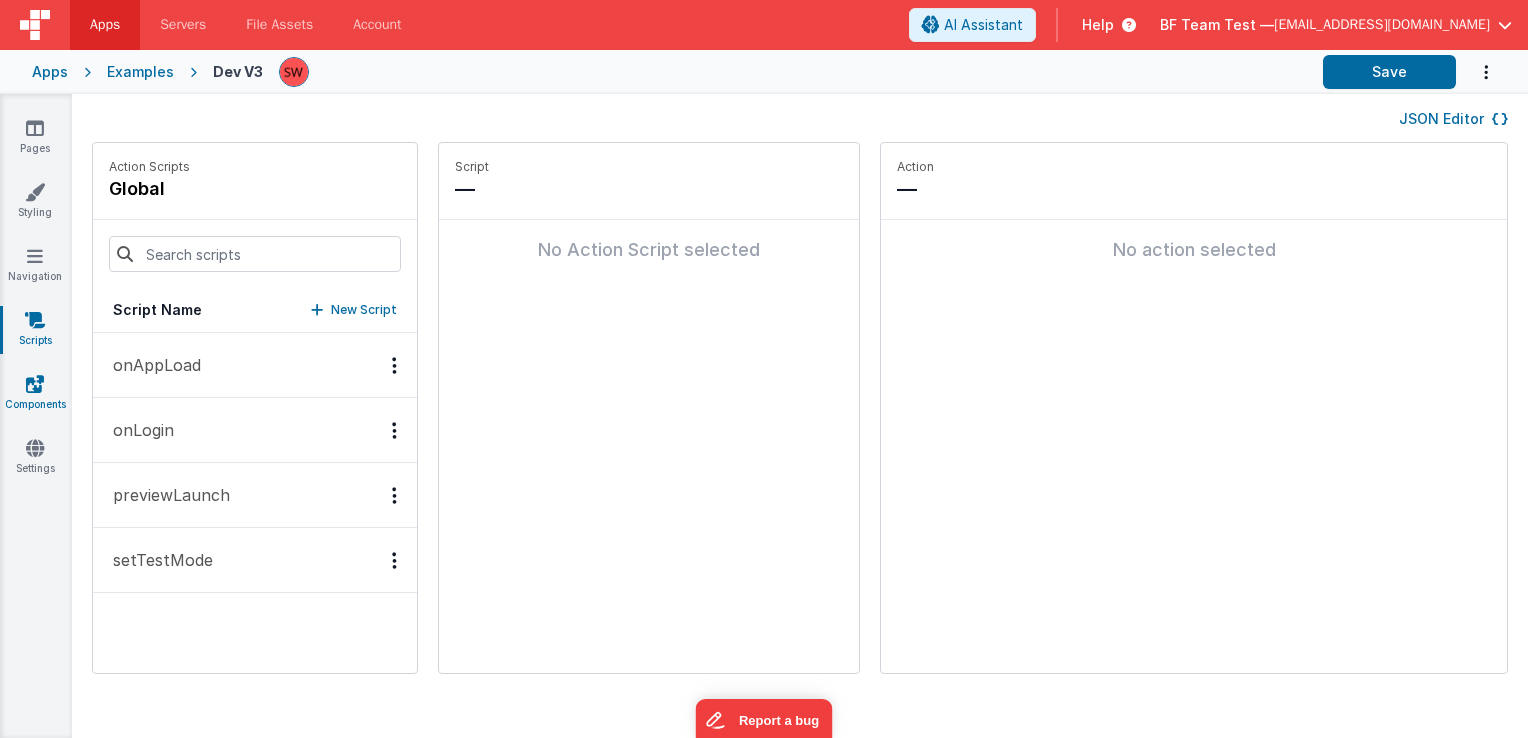 click on "Components" at bounding box center [35, 394] 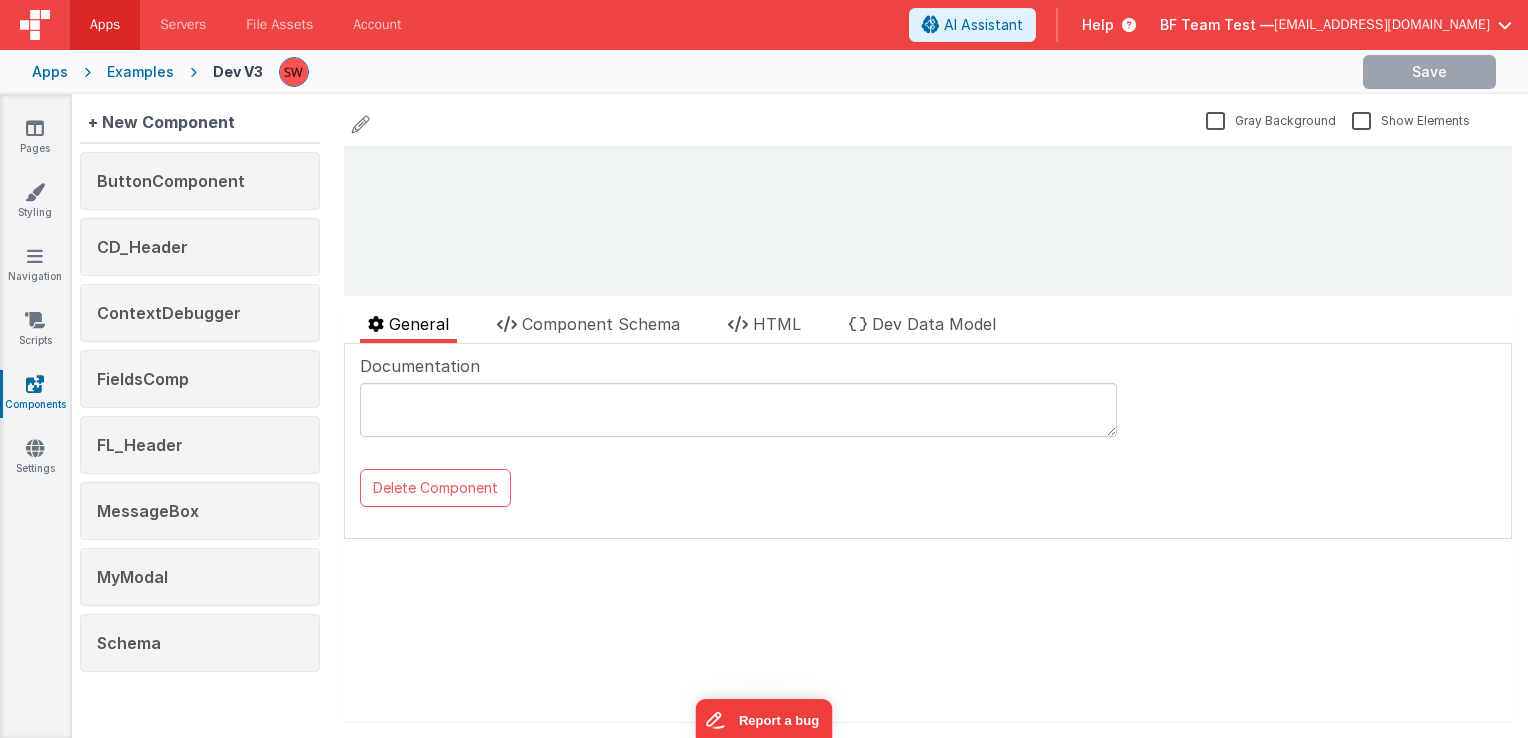 scroll, scrollTop: 0, scrollLeft: 0, axis: both 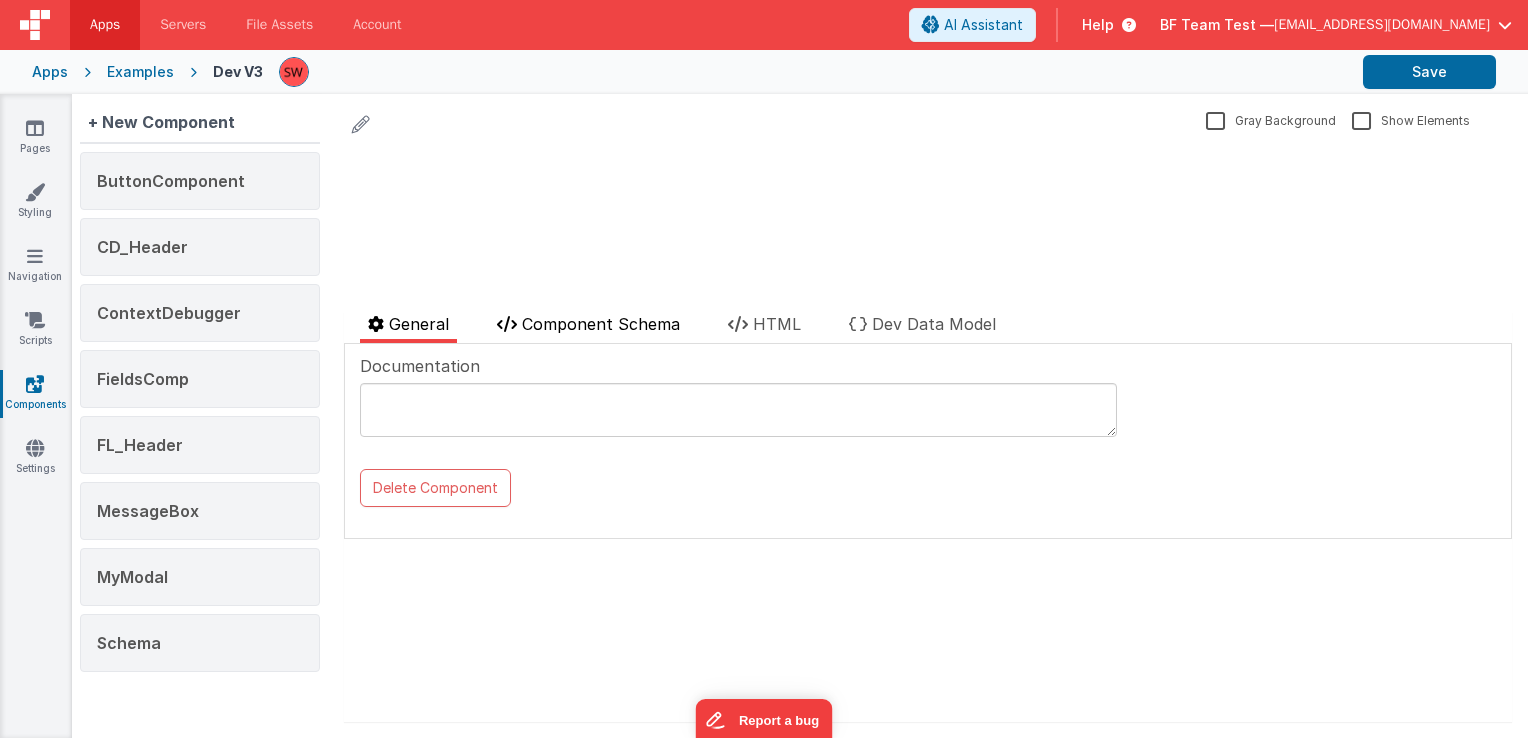 click on "Component Schema" at bounding box center [601, 324] 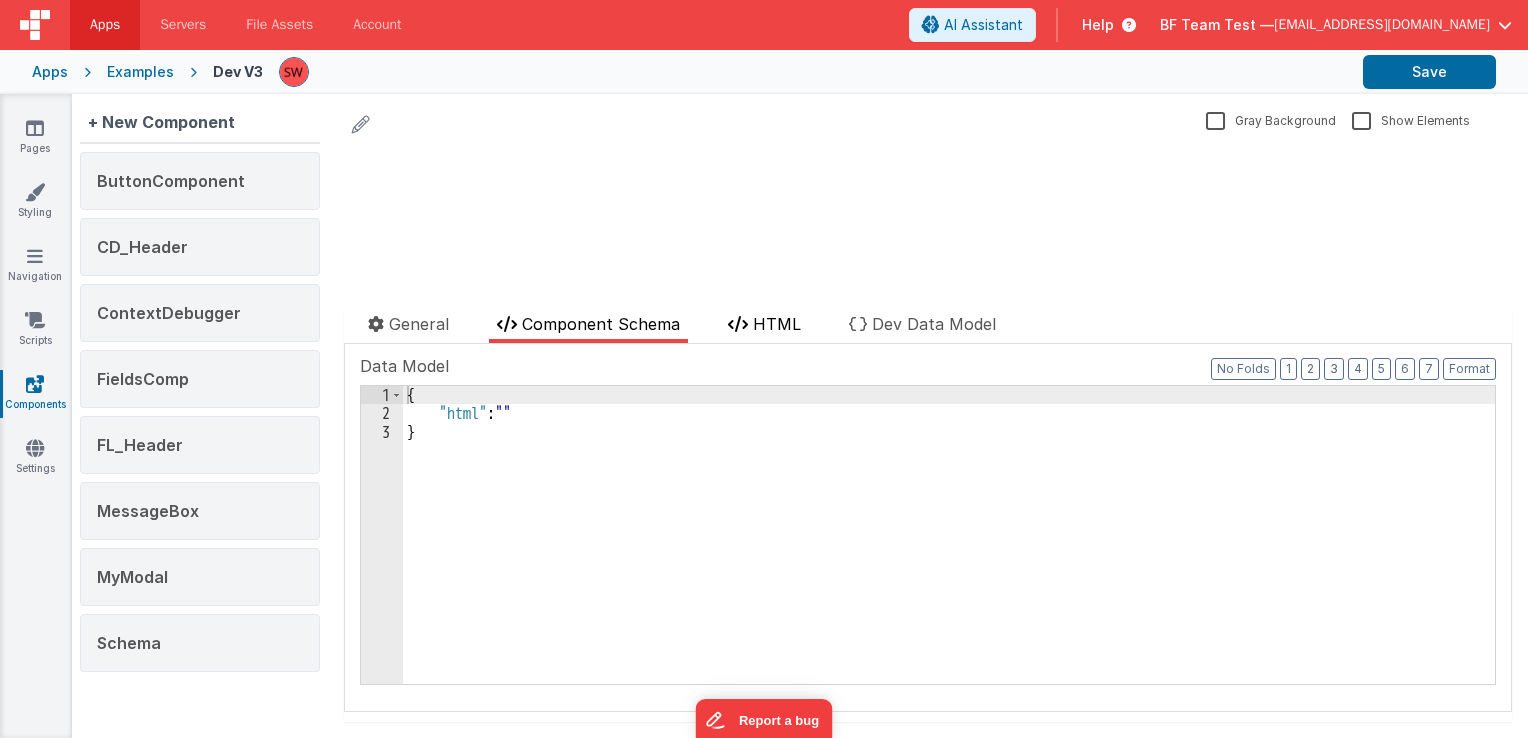 click on "HTML" at bounding box center (777, 324) 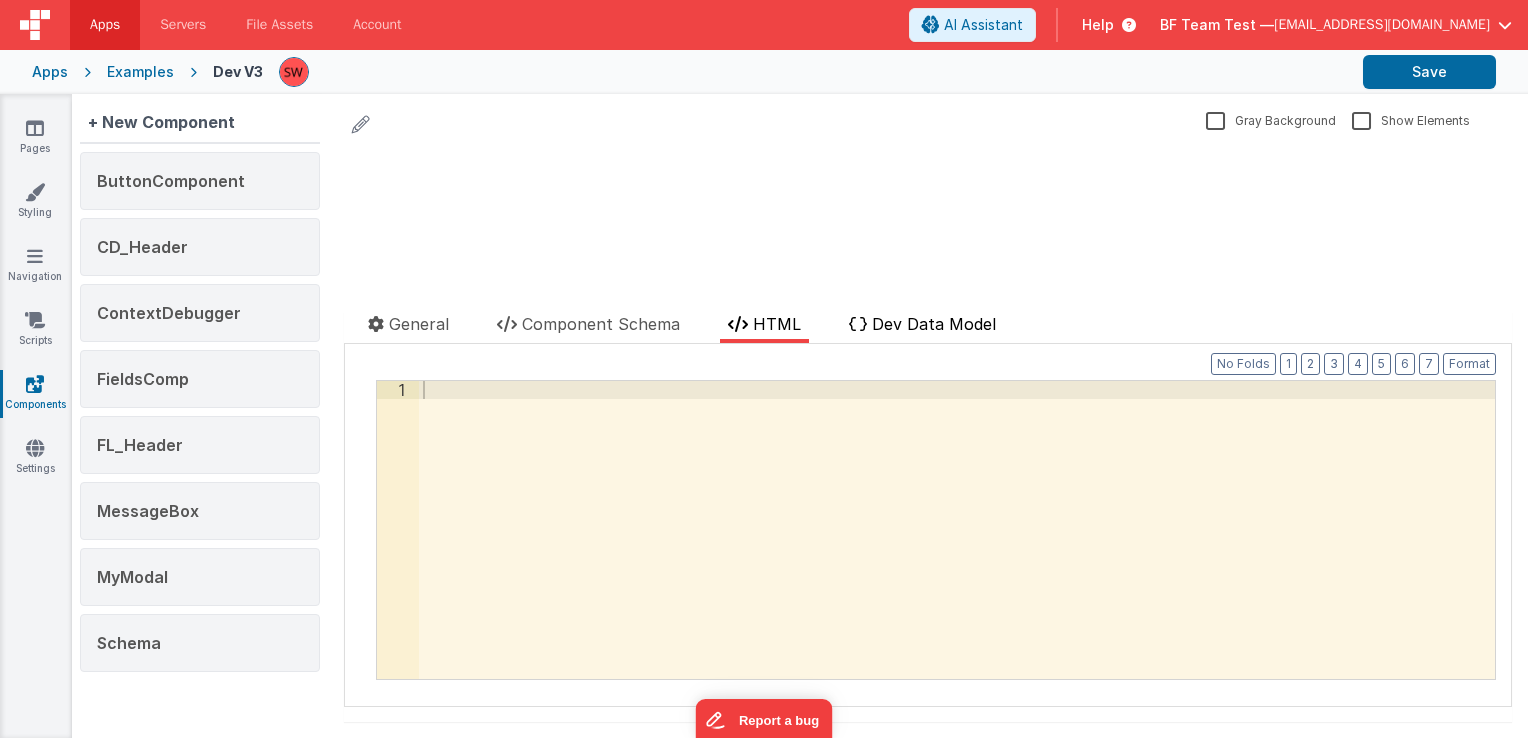 click on "Dev Data Model" at bounding box center [922, 327] 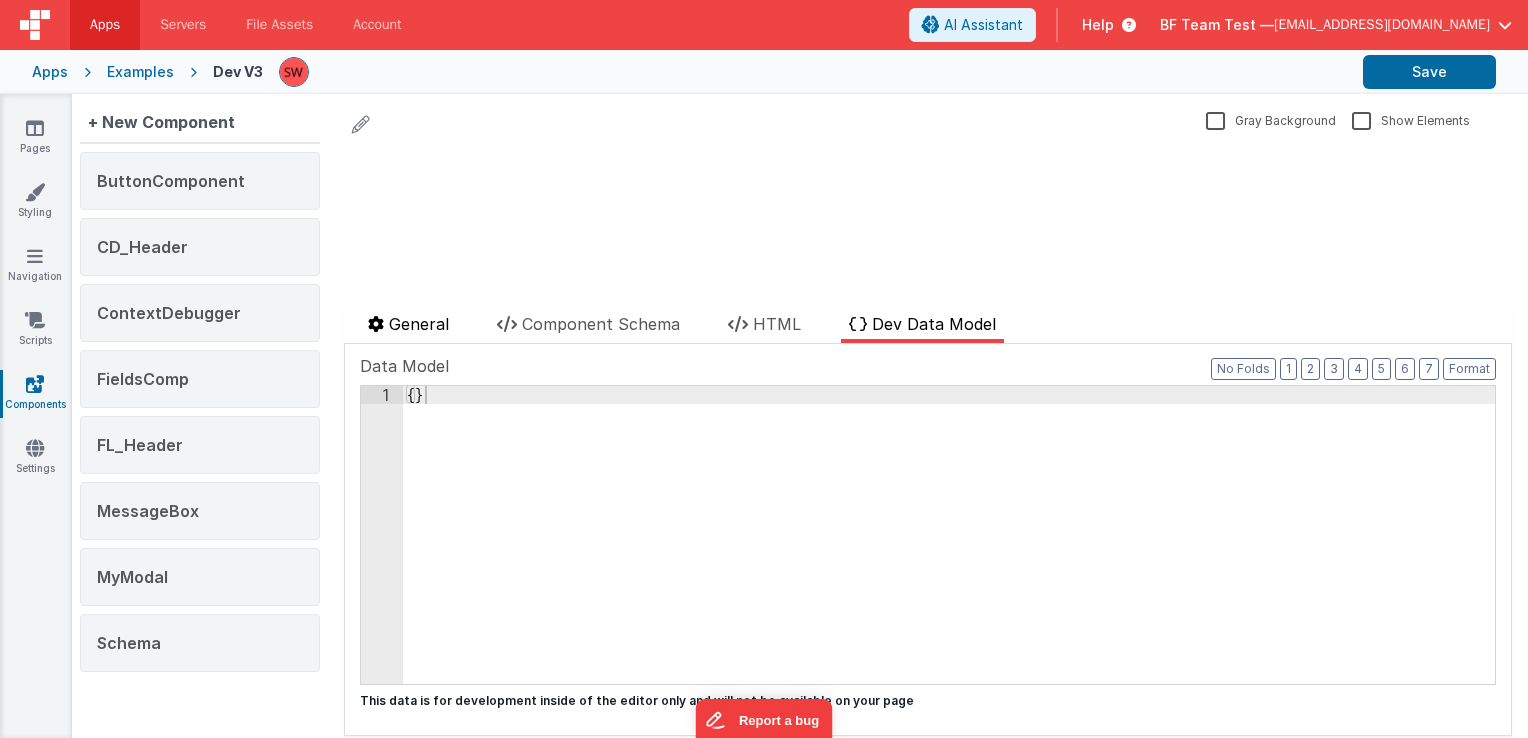 click on "General" at bounding box center (419, 324) 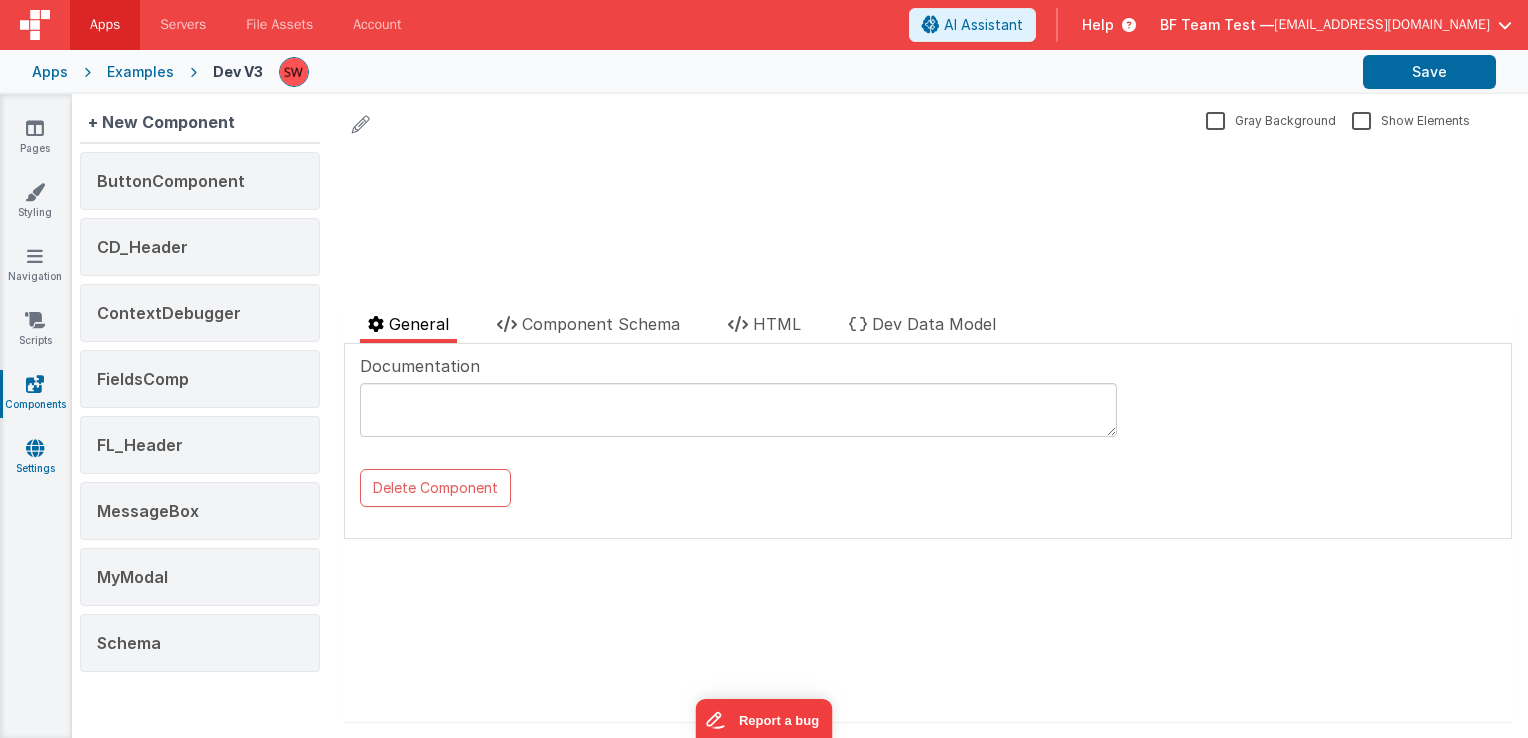 click at bounding box center [35, 448] 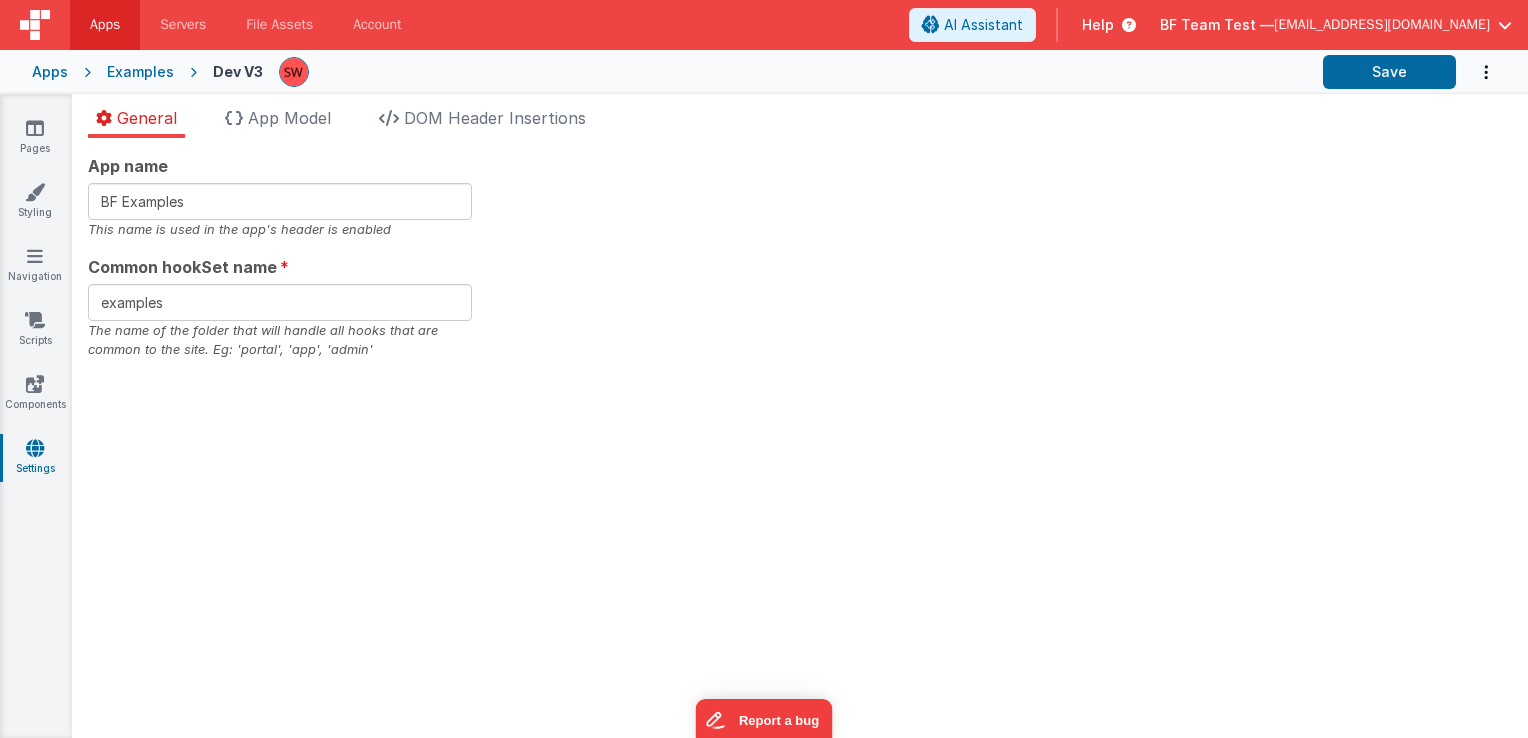 click on "Help" at bounding box center [1098, 25] 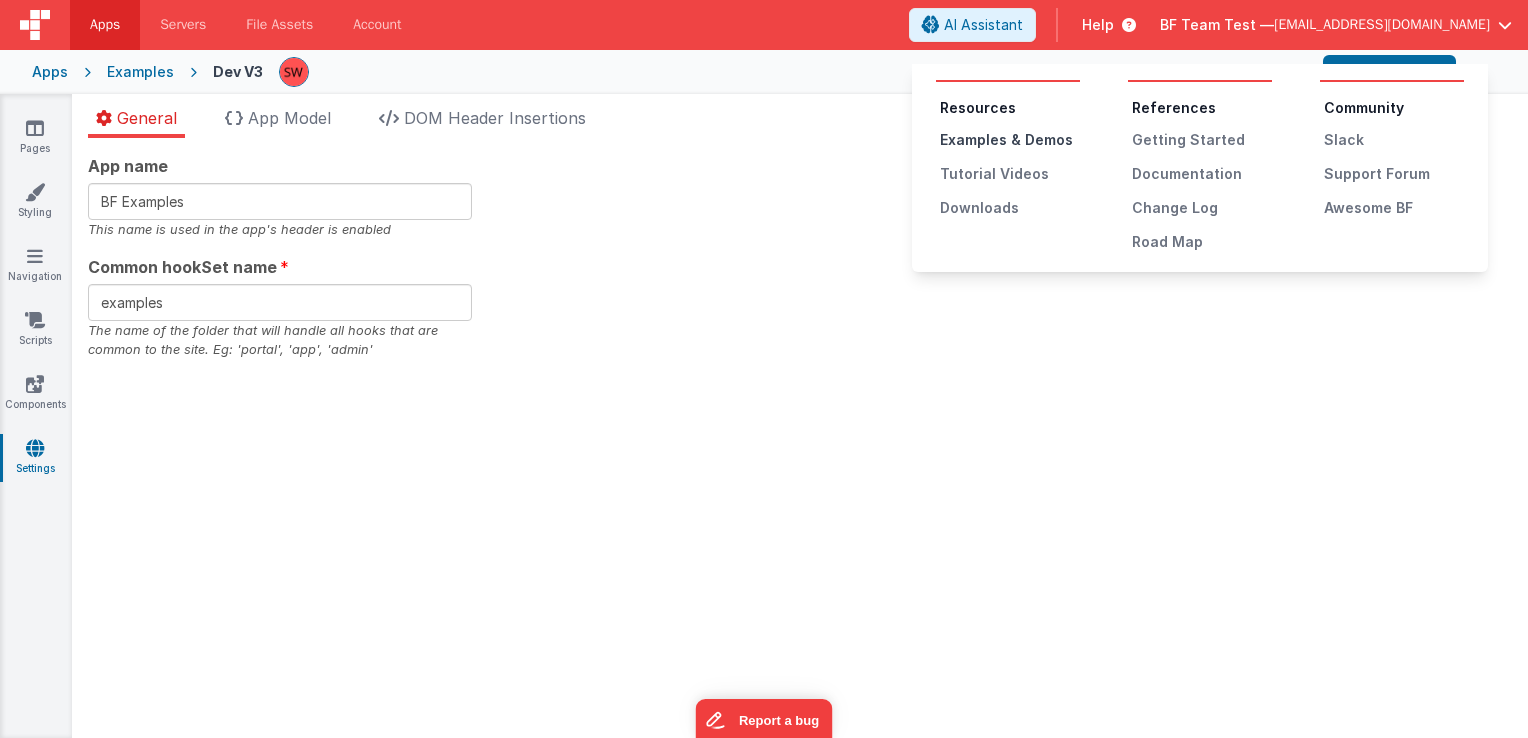 click on "Examples & Demos" at bounding box center [1010, 140] 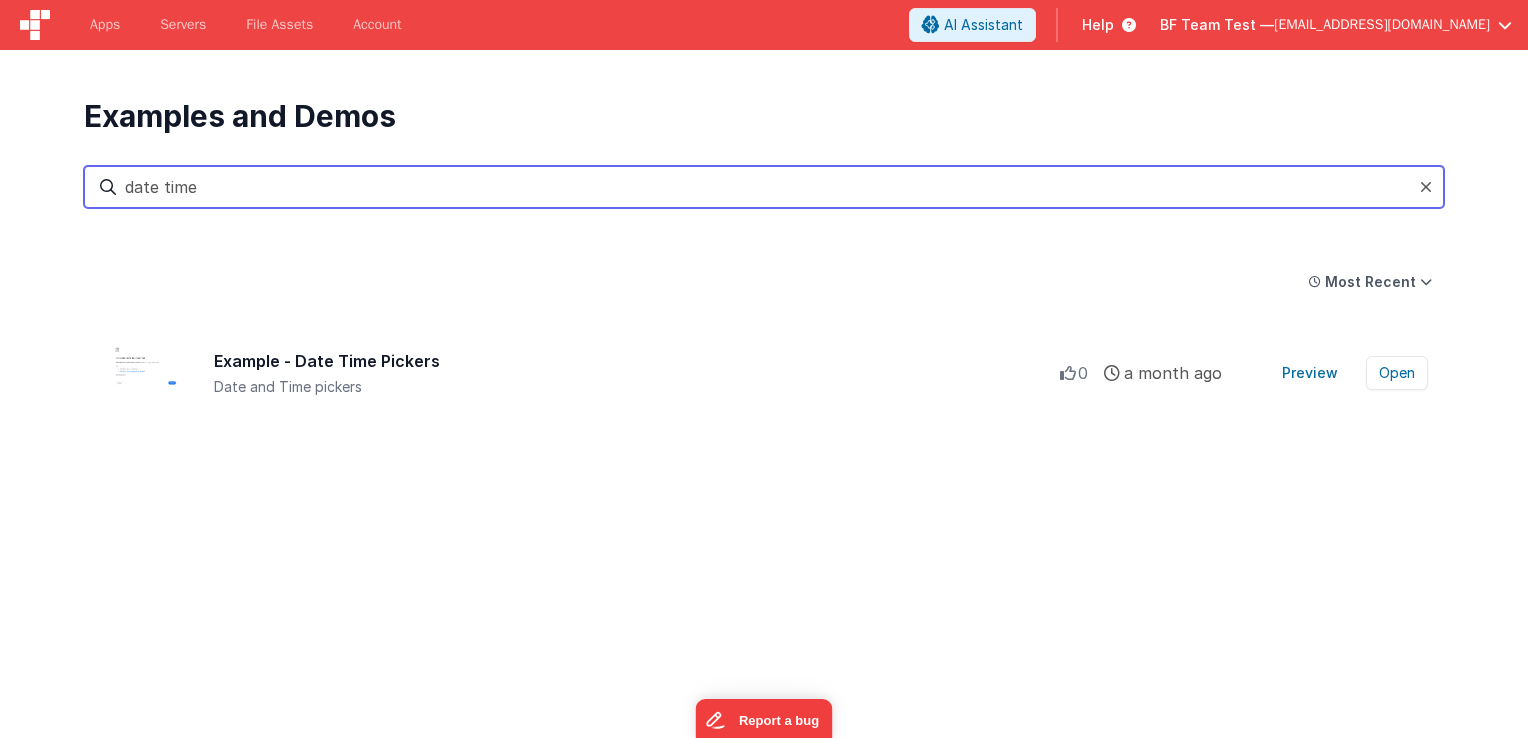 click on "date time" at bounding box center [764, 187] 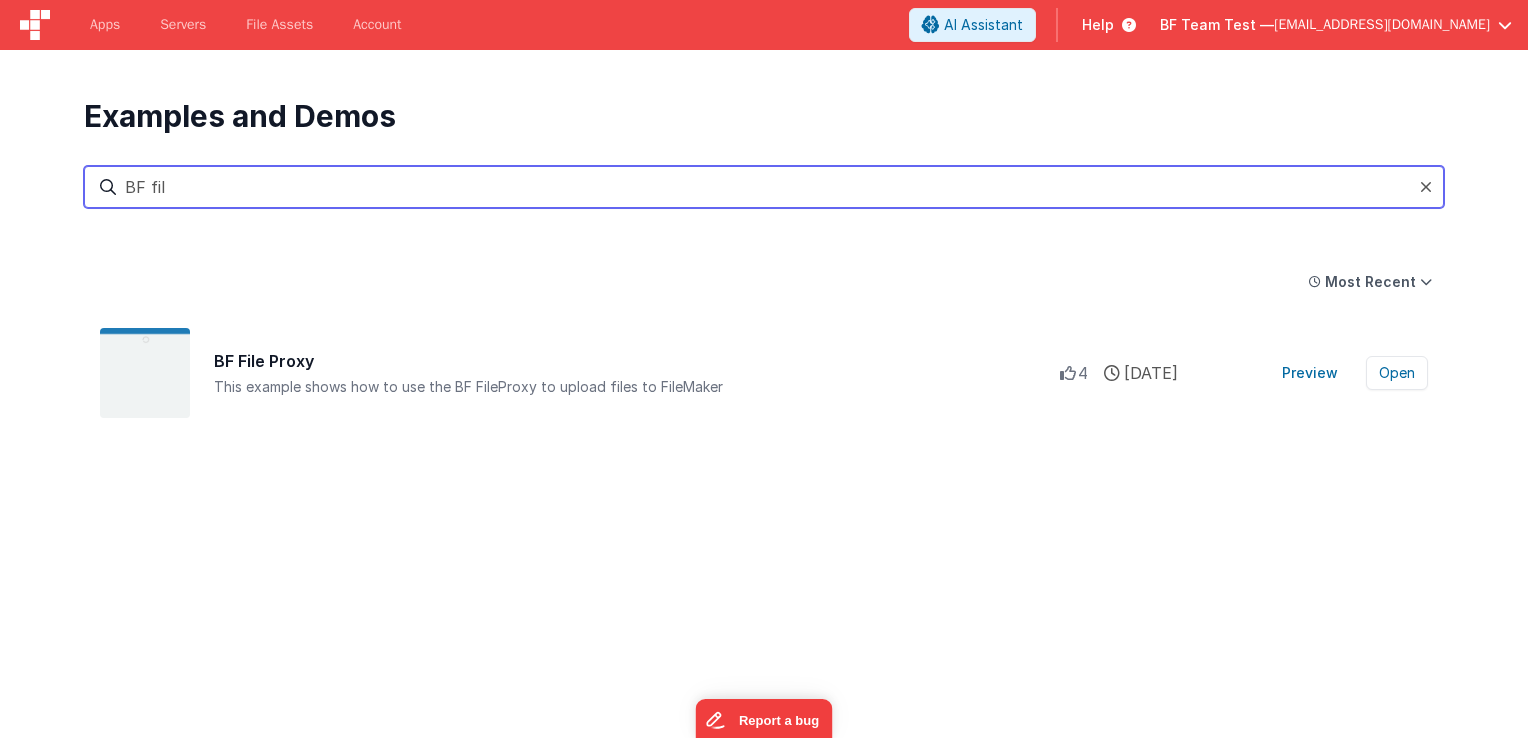 type on "BF file" 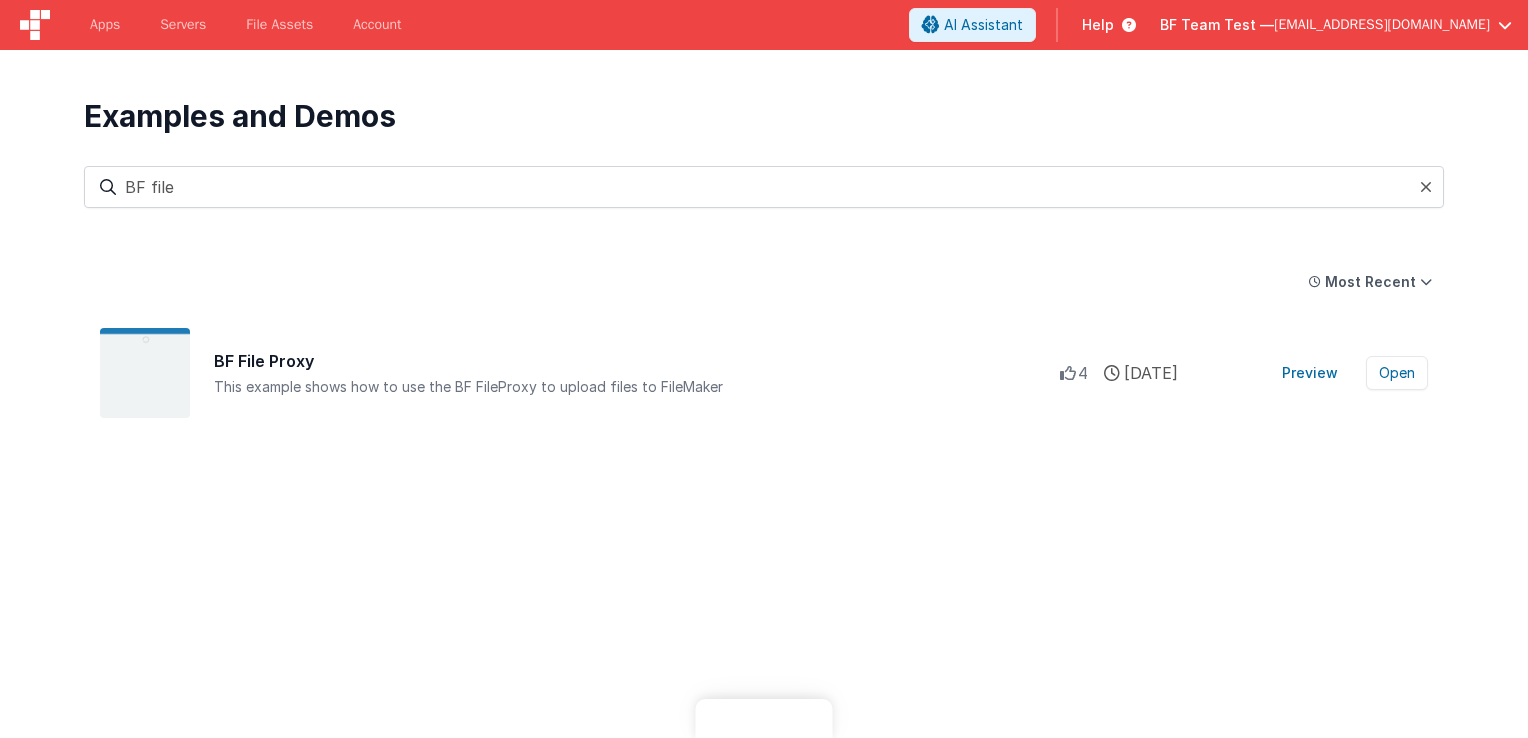 scroll, scrollTop: 0, scrollLeft: 0, axis: both 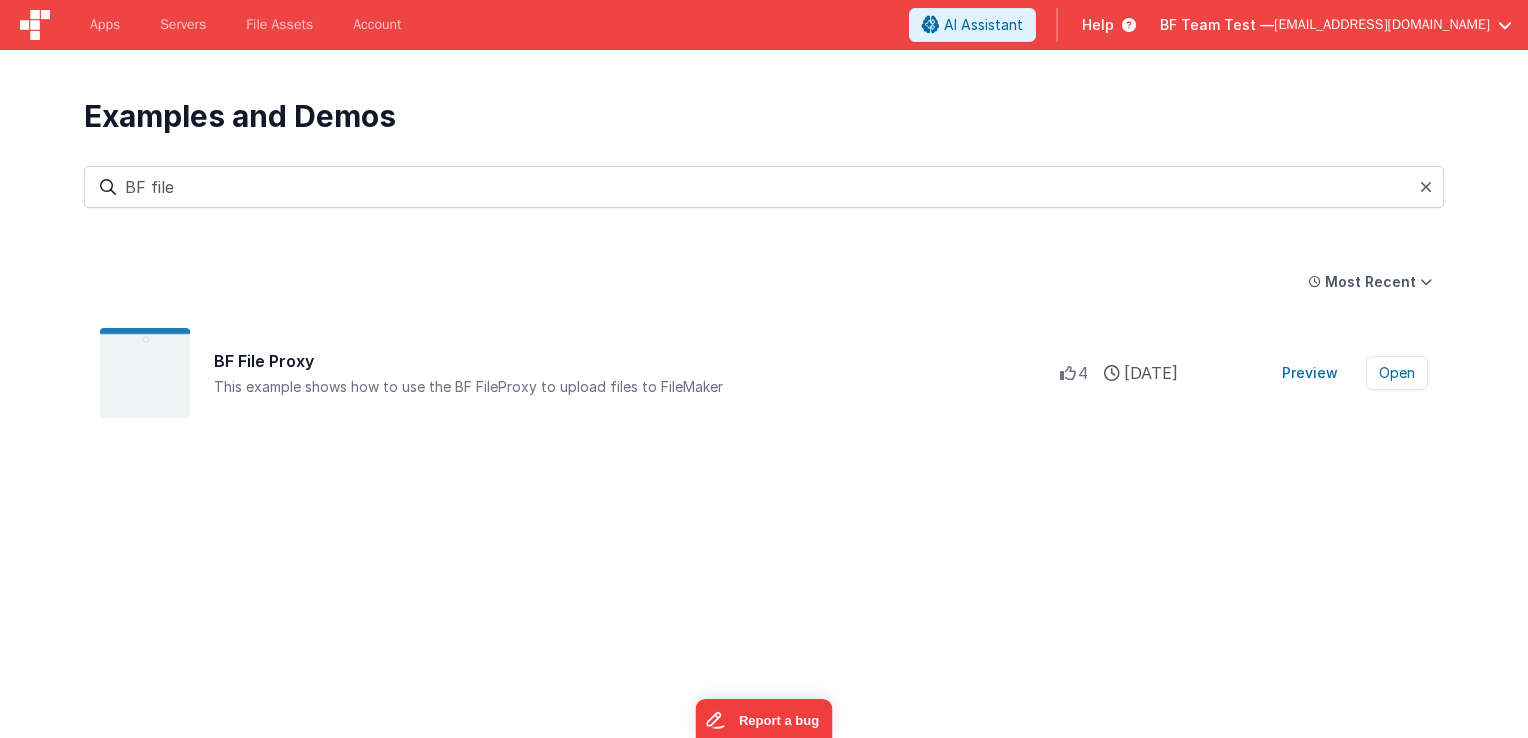 type on "BF file" 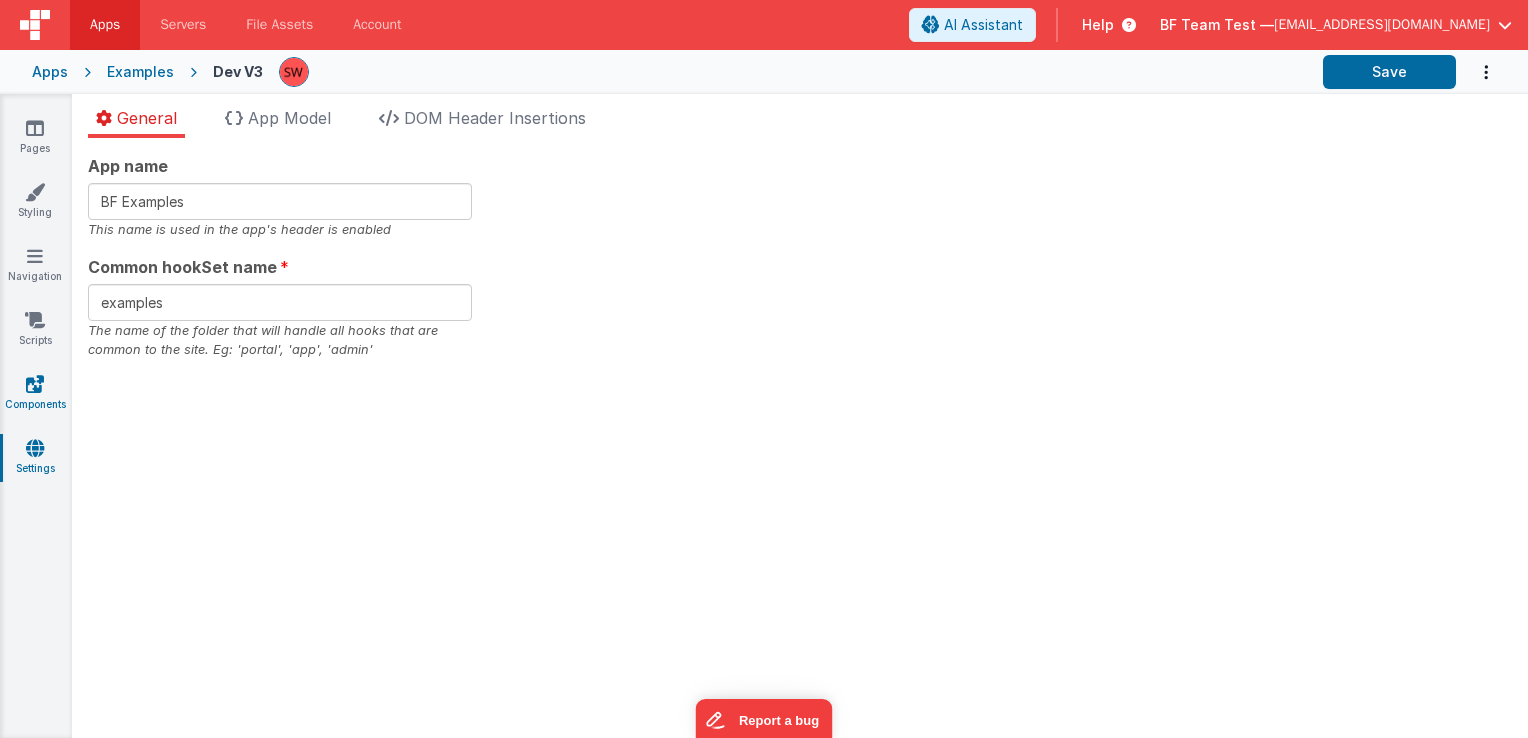 click on "Components" at bounding box center [35, 394] 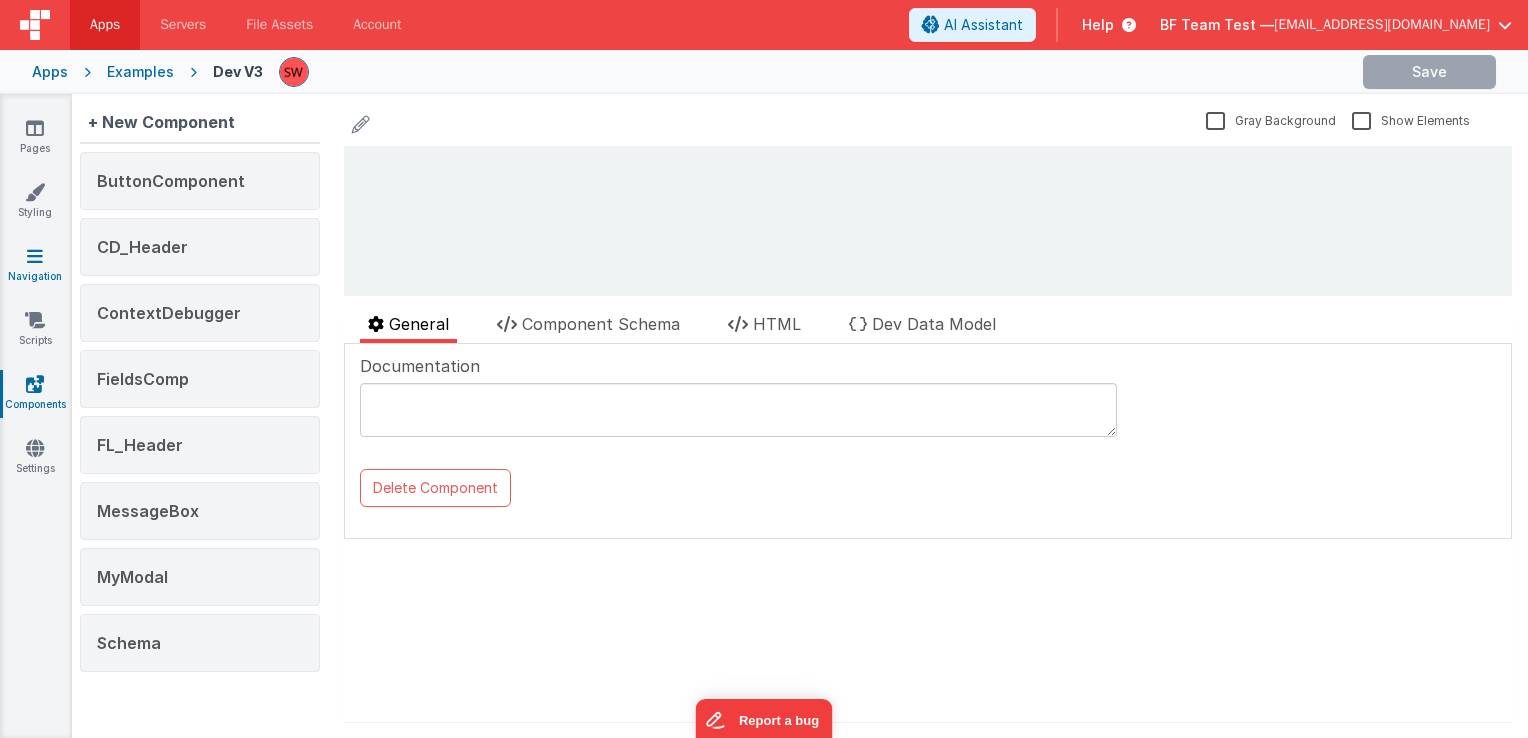 scroll, scrollTop: 0, scrollLeft: 0, axis: both 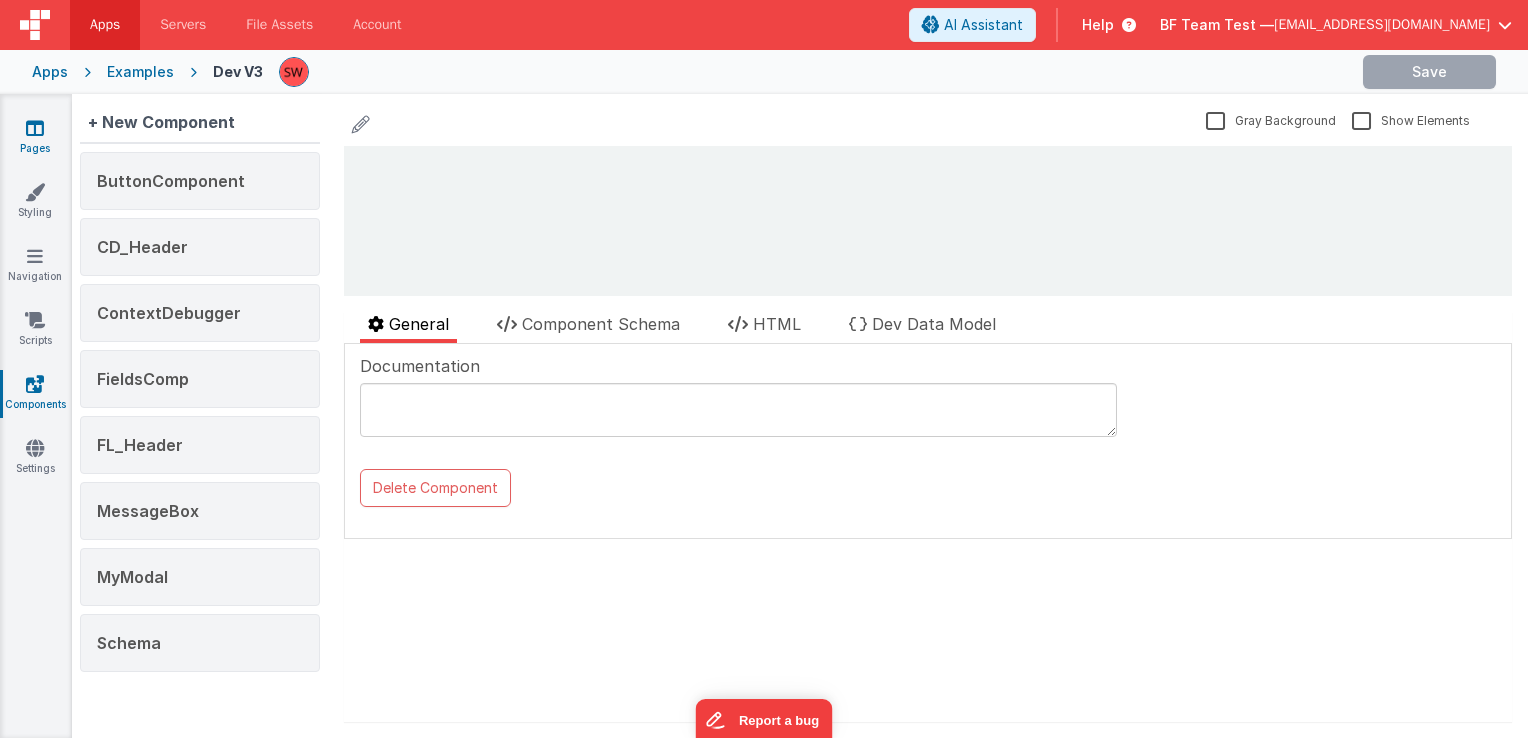 click at bounding box center [35, 128] 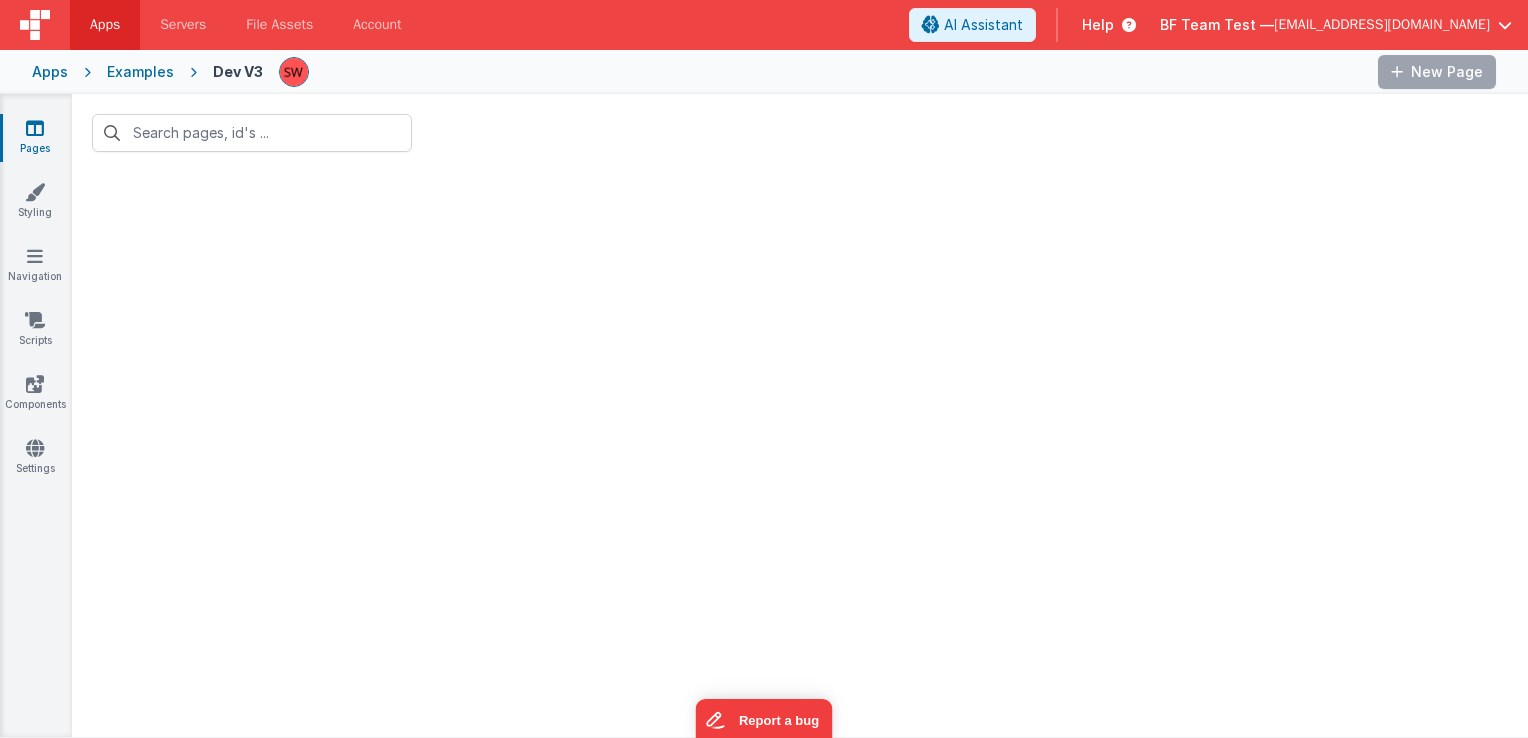 type on "BF Fi" 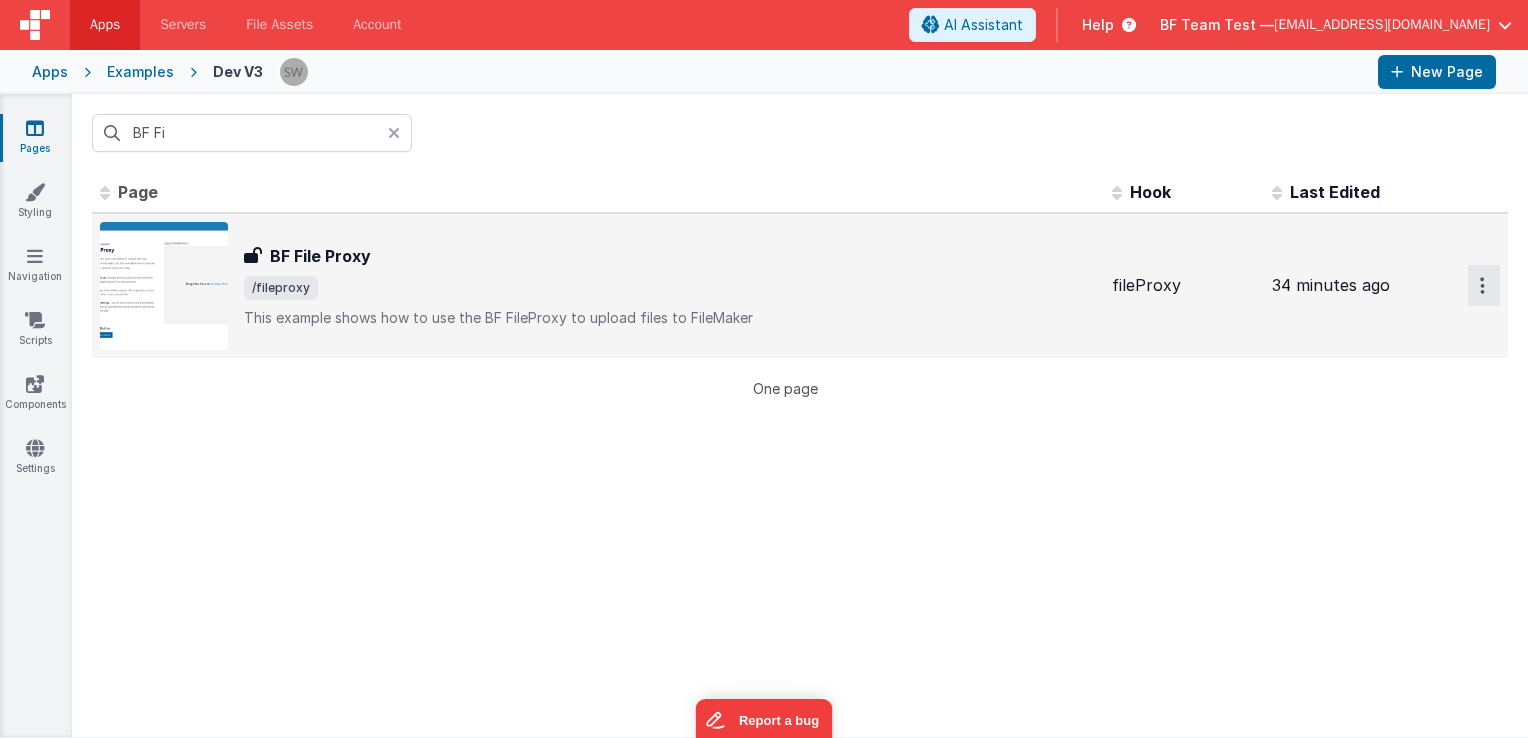 click at bounding box center (1482, 285) 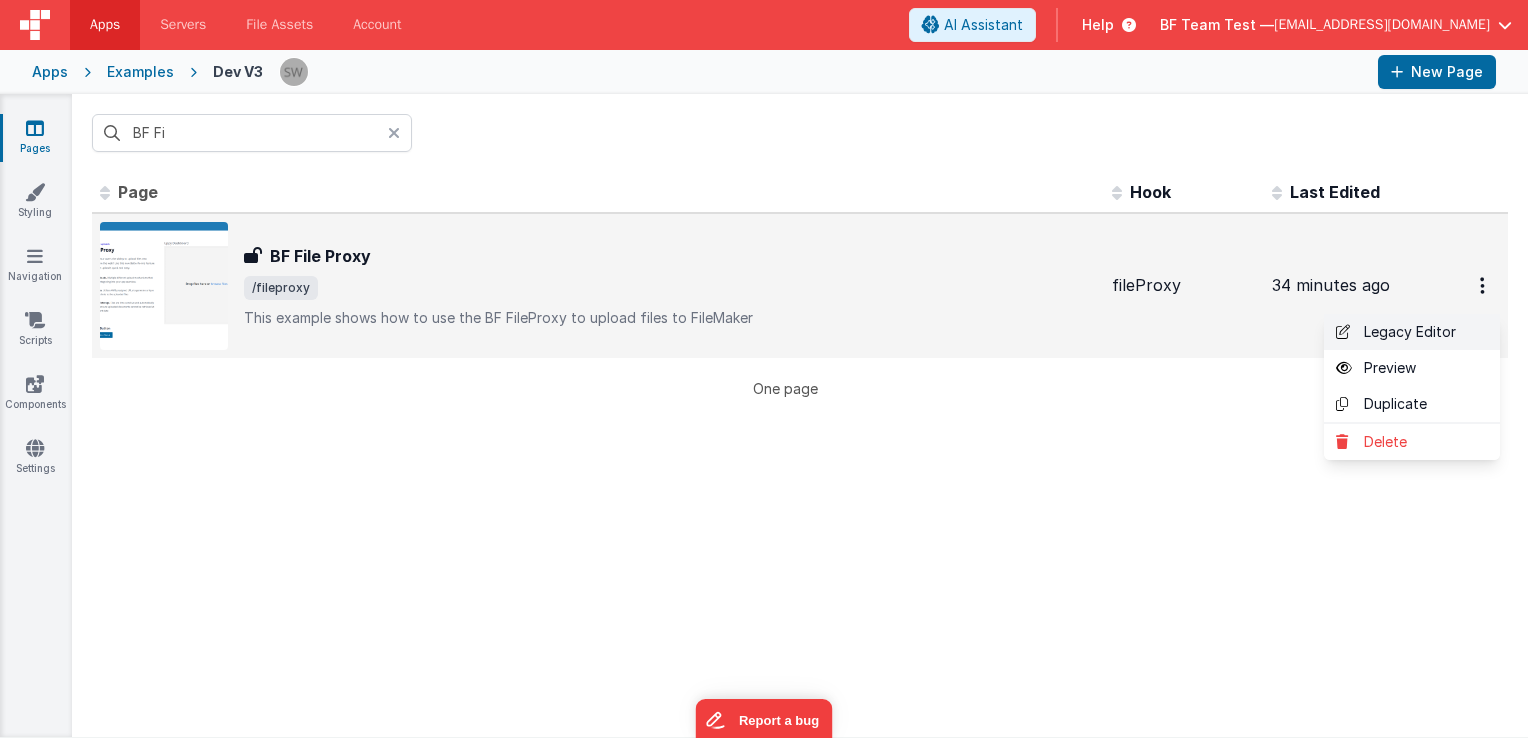 click on "Legacy Editor" at bounding box center [1412, 332] 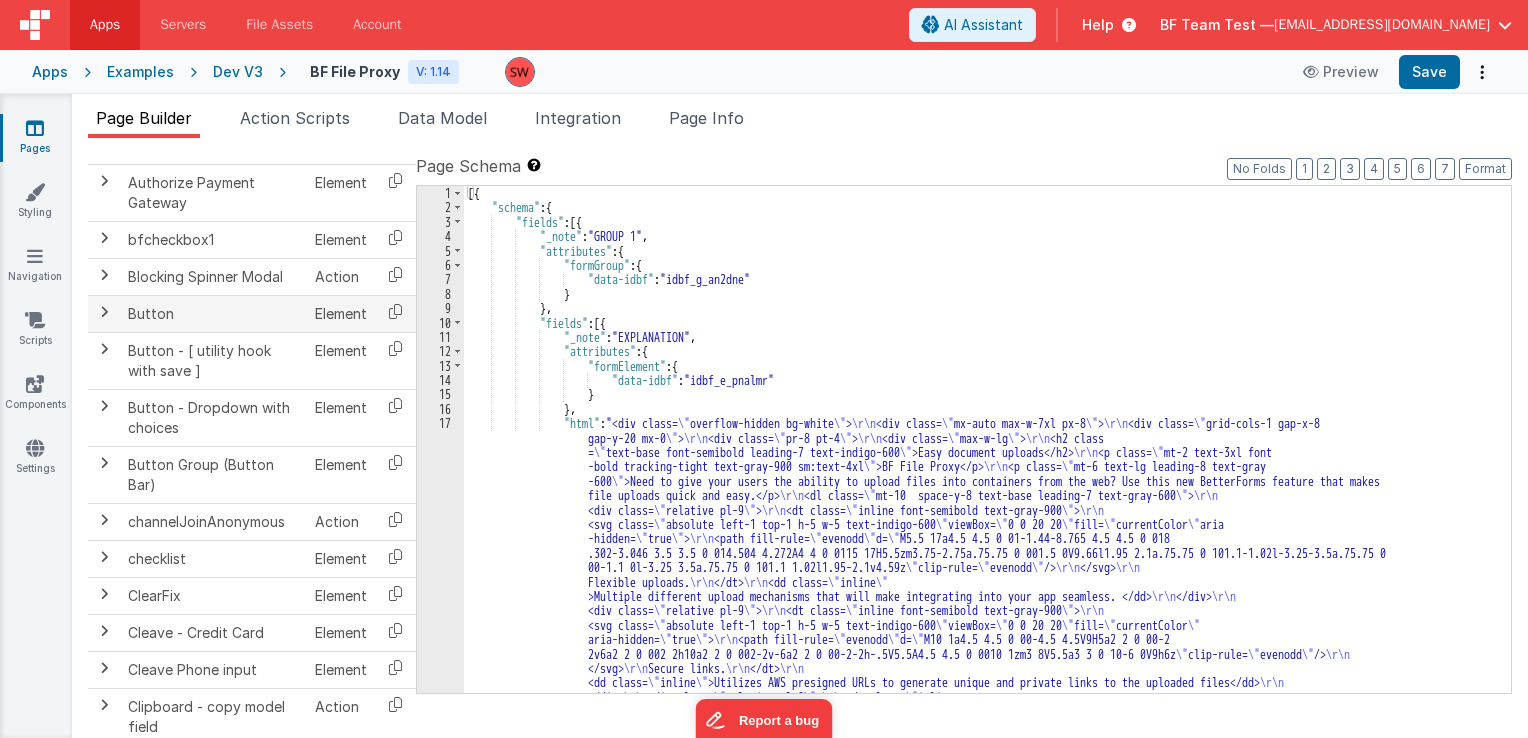 scroll, scrollTop: 300, scrollLeft: 0, axis: vertical 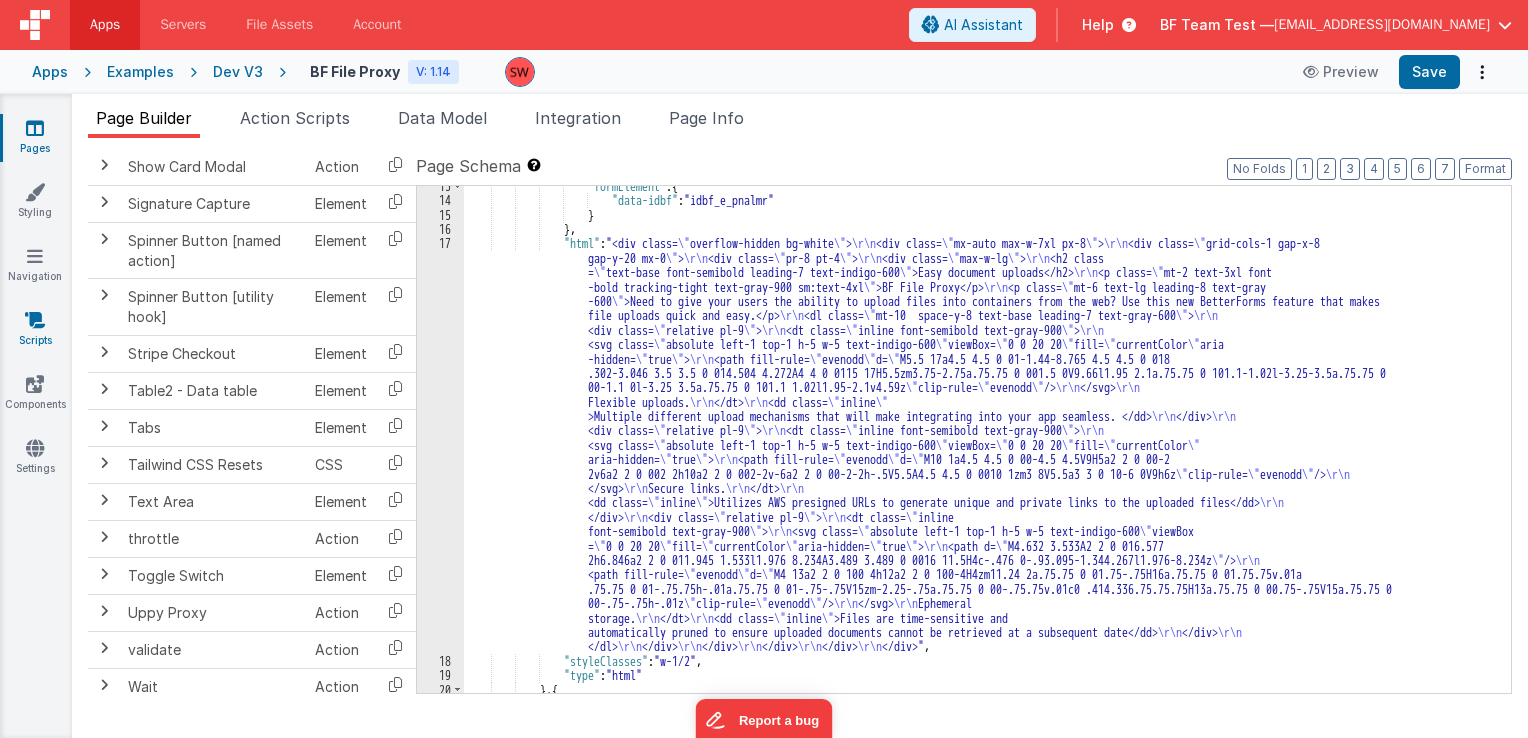 click on "Scripts" at bounding box center [35, 330] 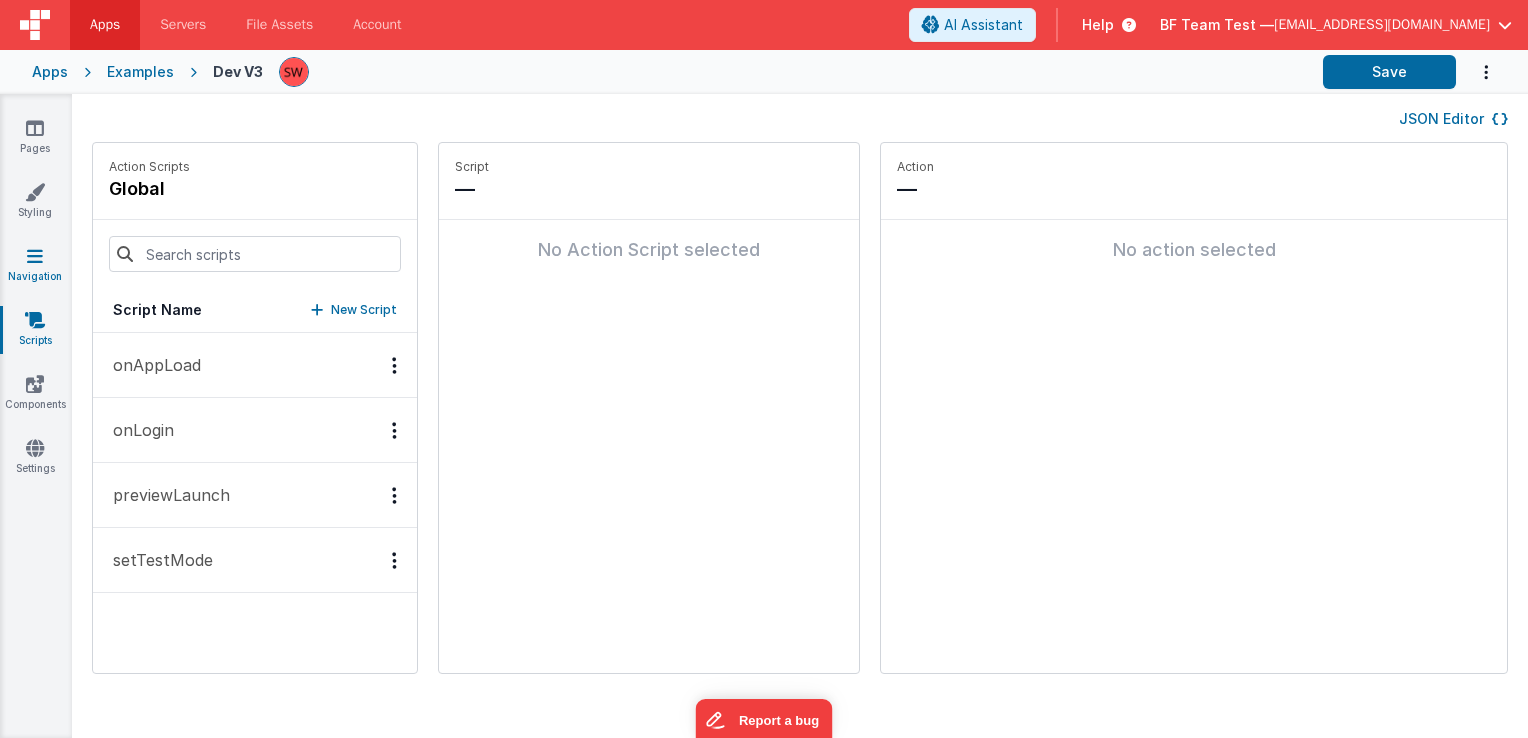 click at bounding box center [35, 256] 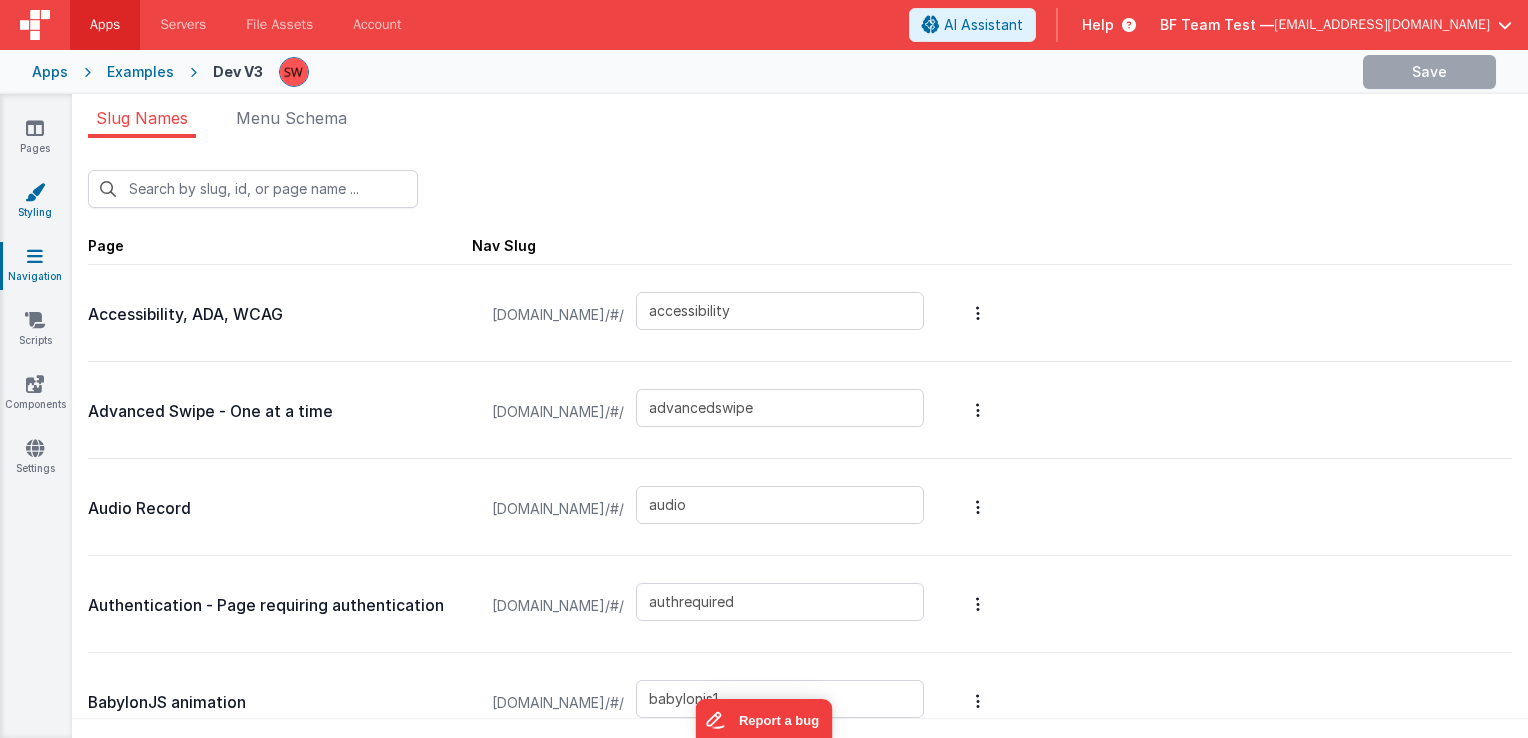 click at bounding box center (35, 192) 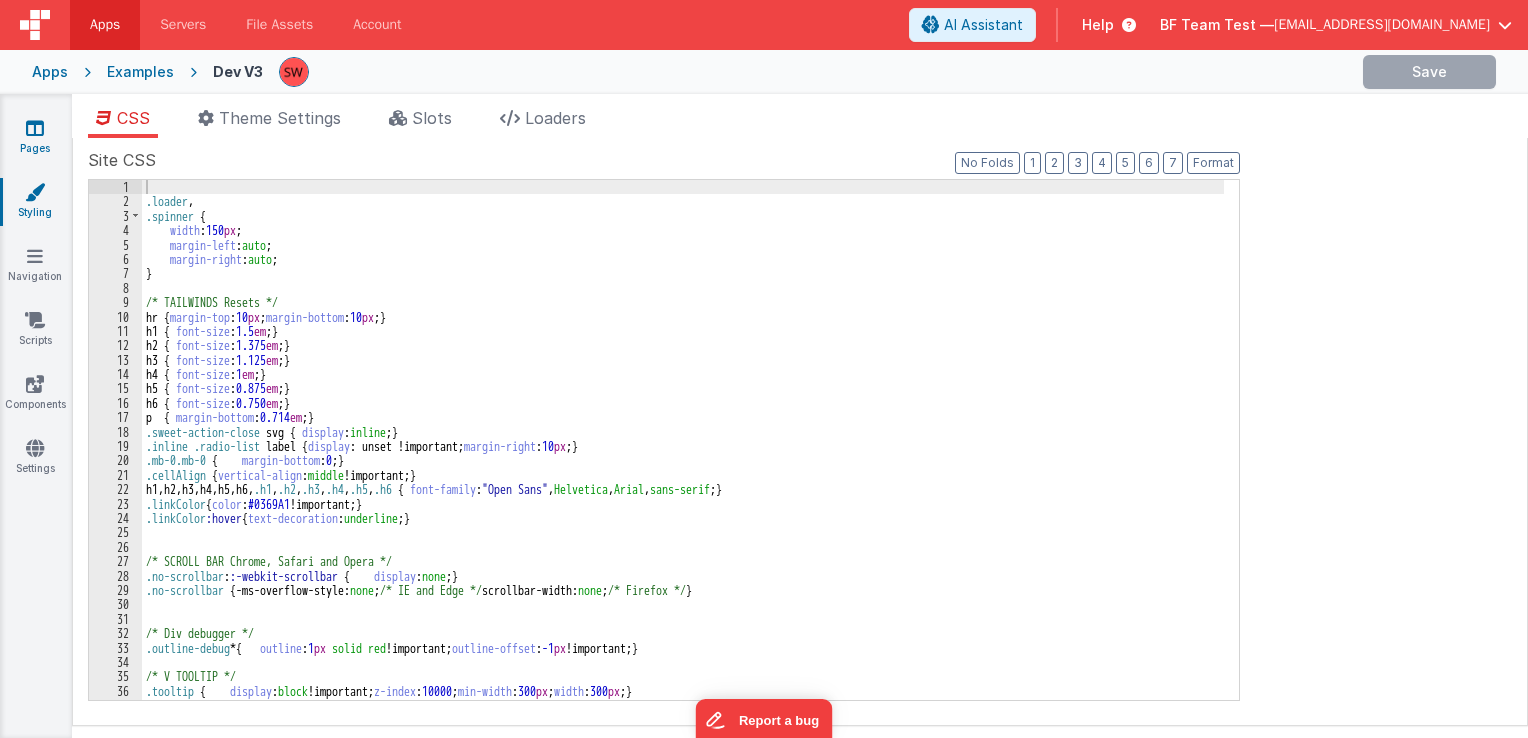click at bounding box center (35, 128) 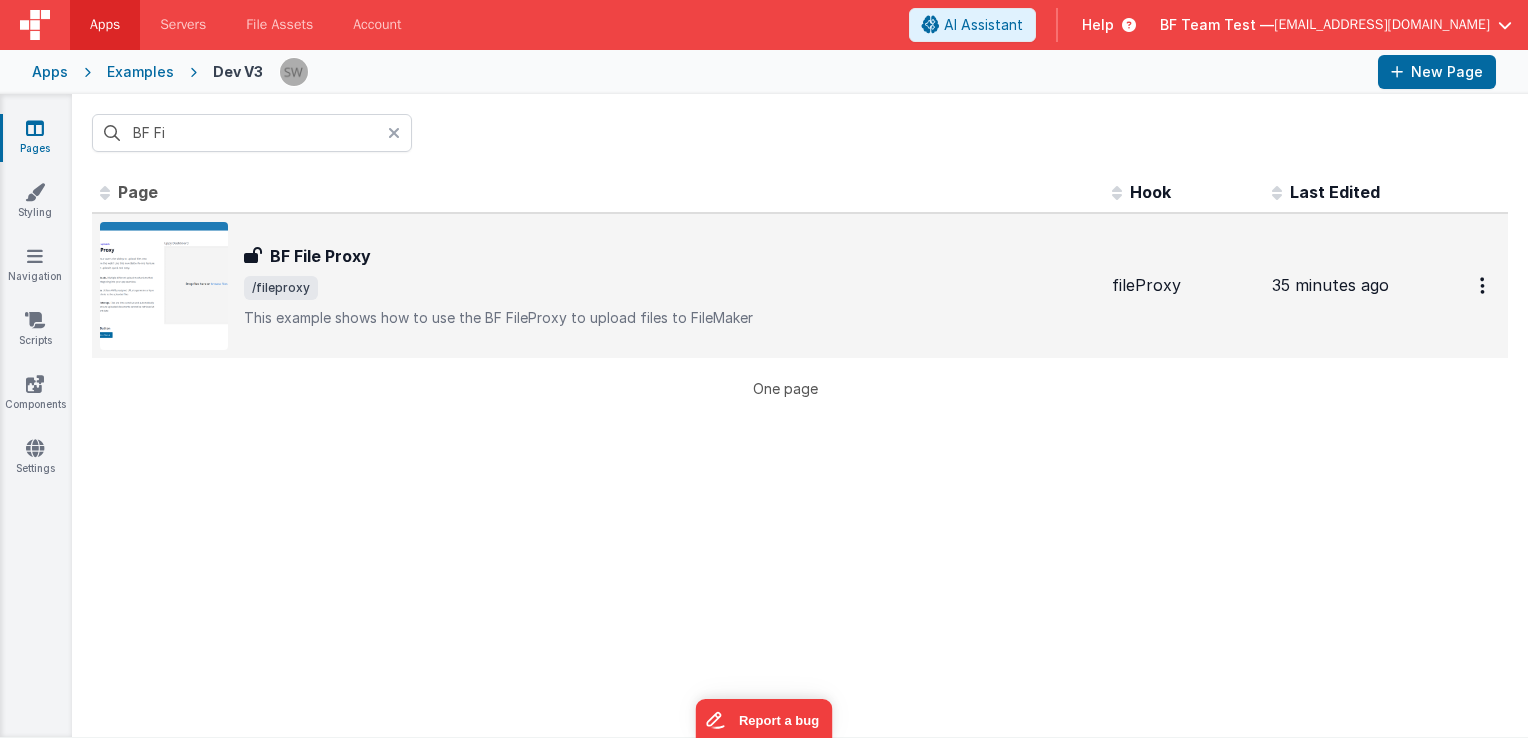 click on "/fileproxy" at bounding box center [670, 288] 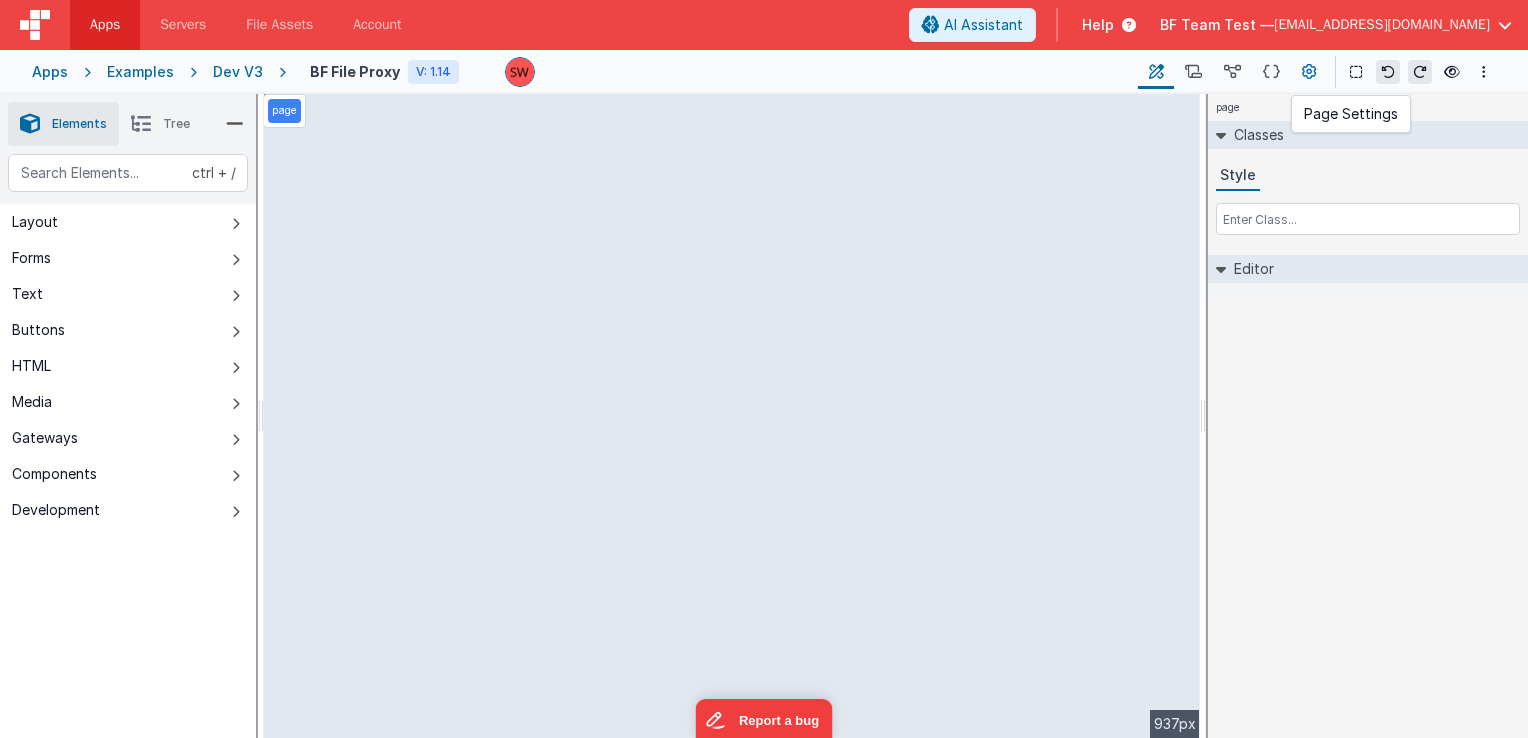 click at bounding box center (1309, 72) 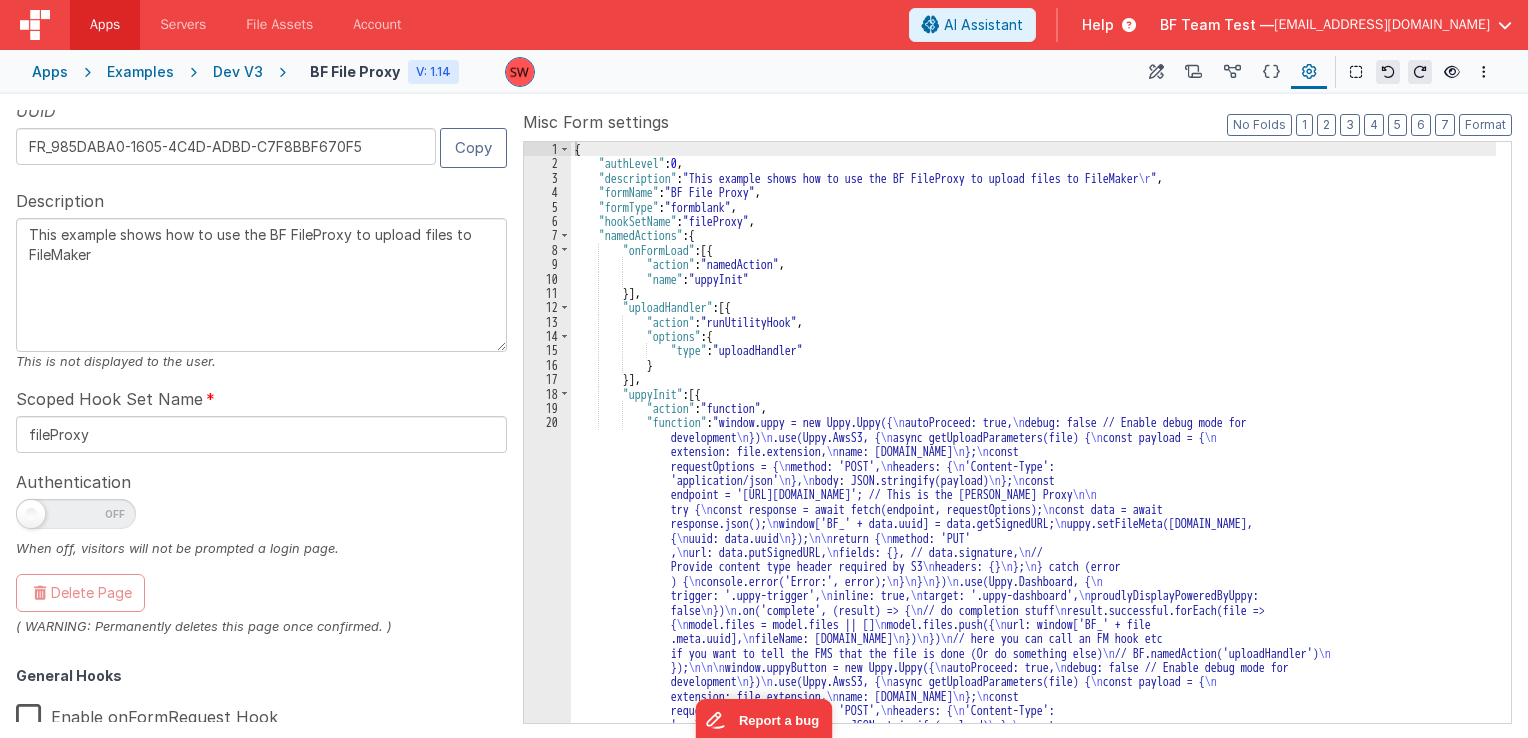 scroll, scrollTop: 0, scrollLeft: 0, axis: both 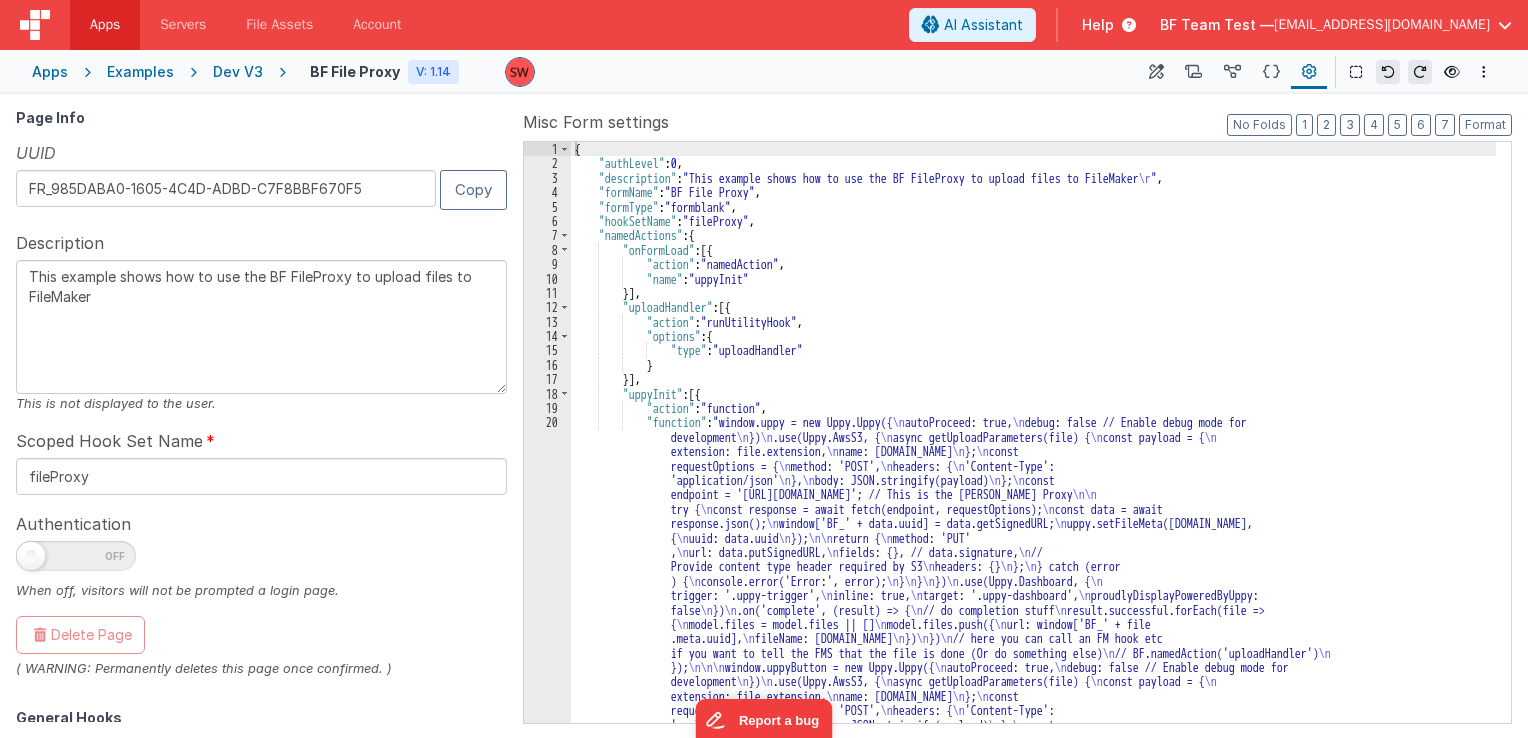 click on "Examples" at bounding box center (140, 72) 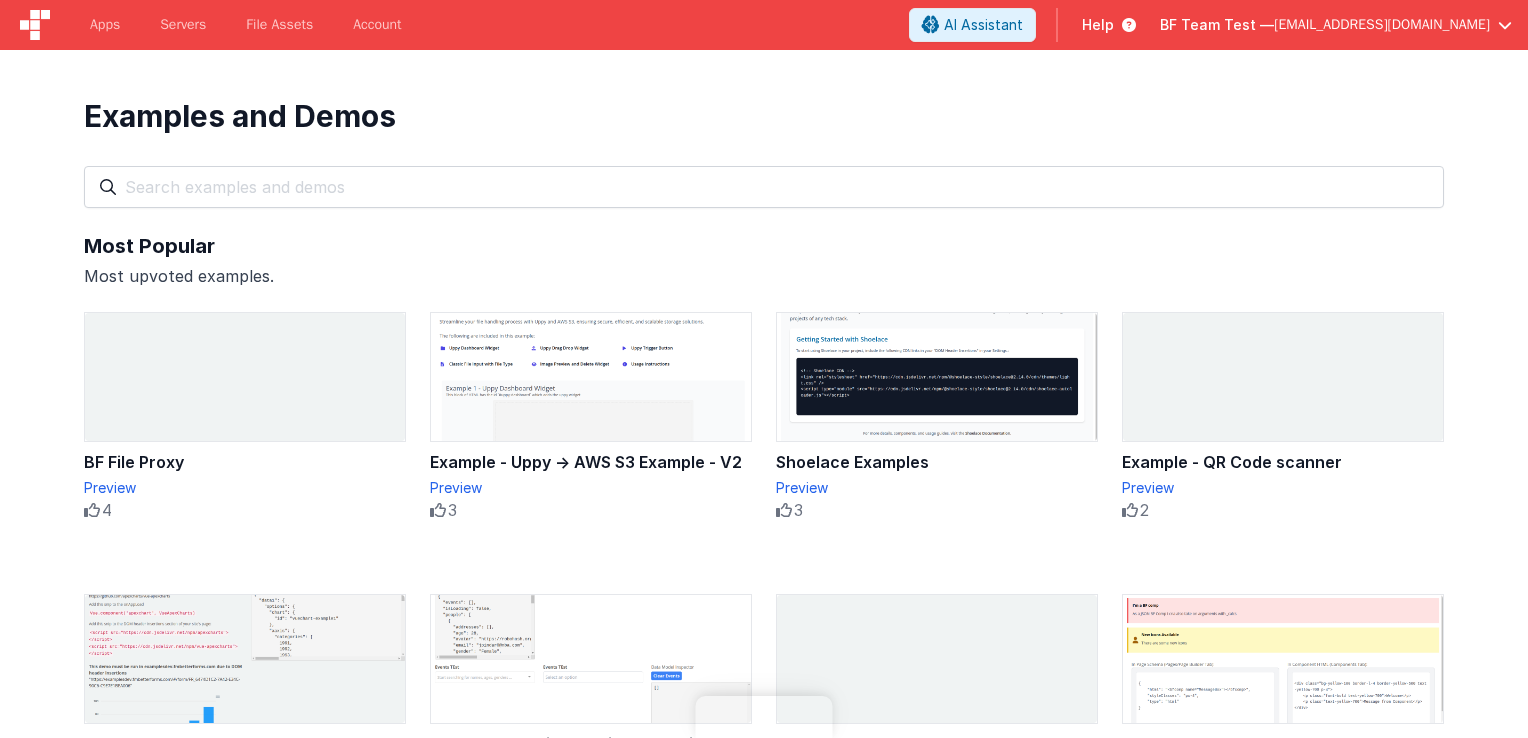 scroll, scrollTop: 0, scrollLeft: 0, axis: both 